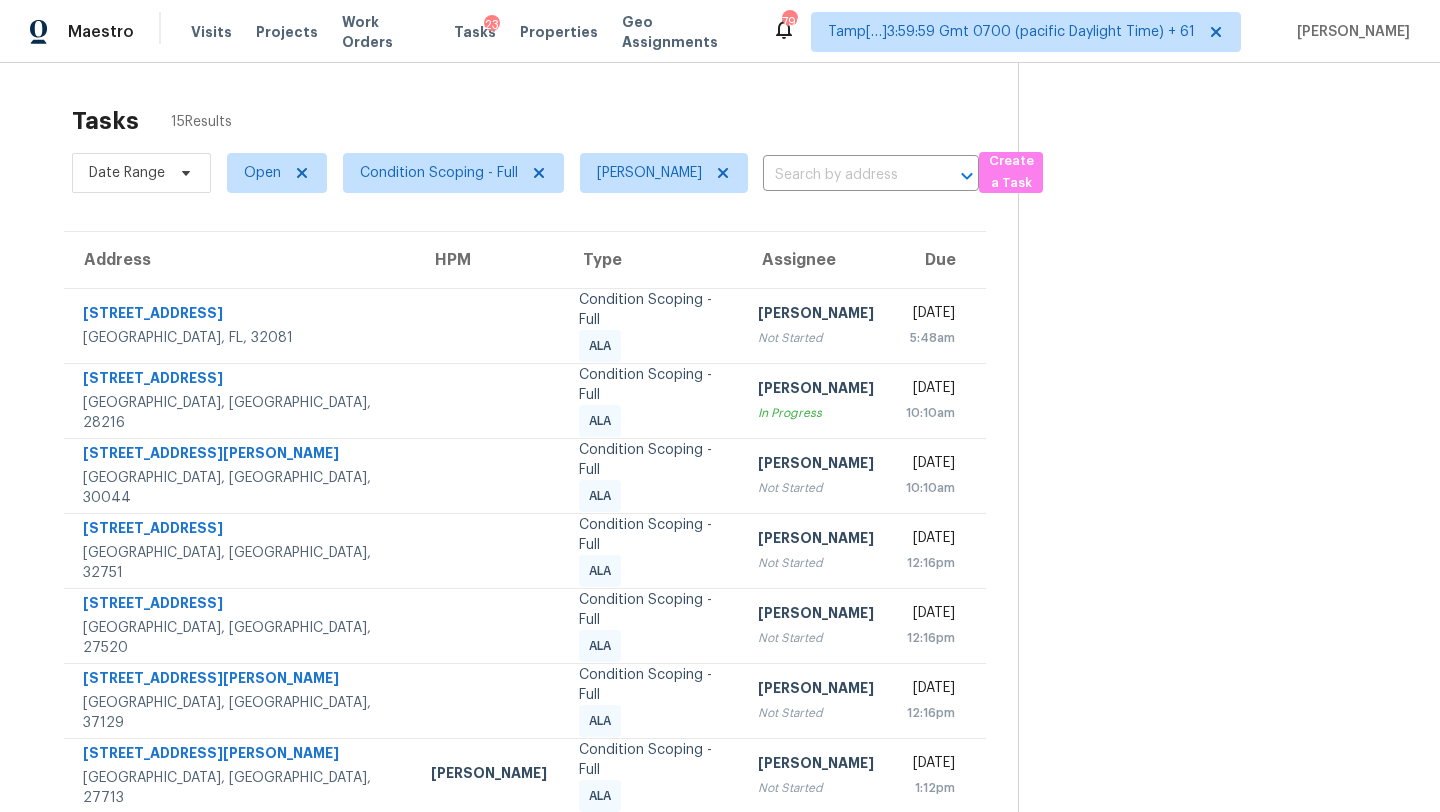 scroll, scrollTop: 0, scrollLeft: 0, axis: both 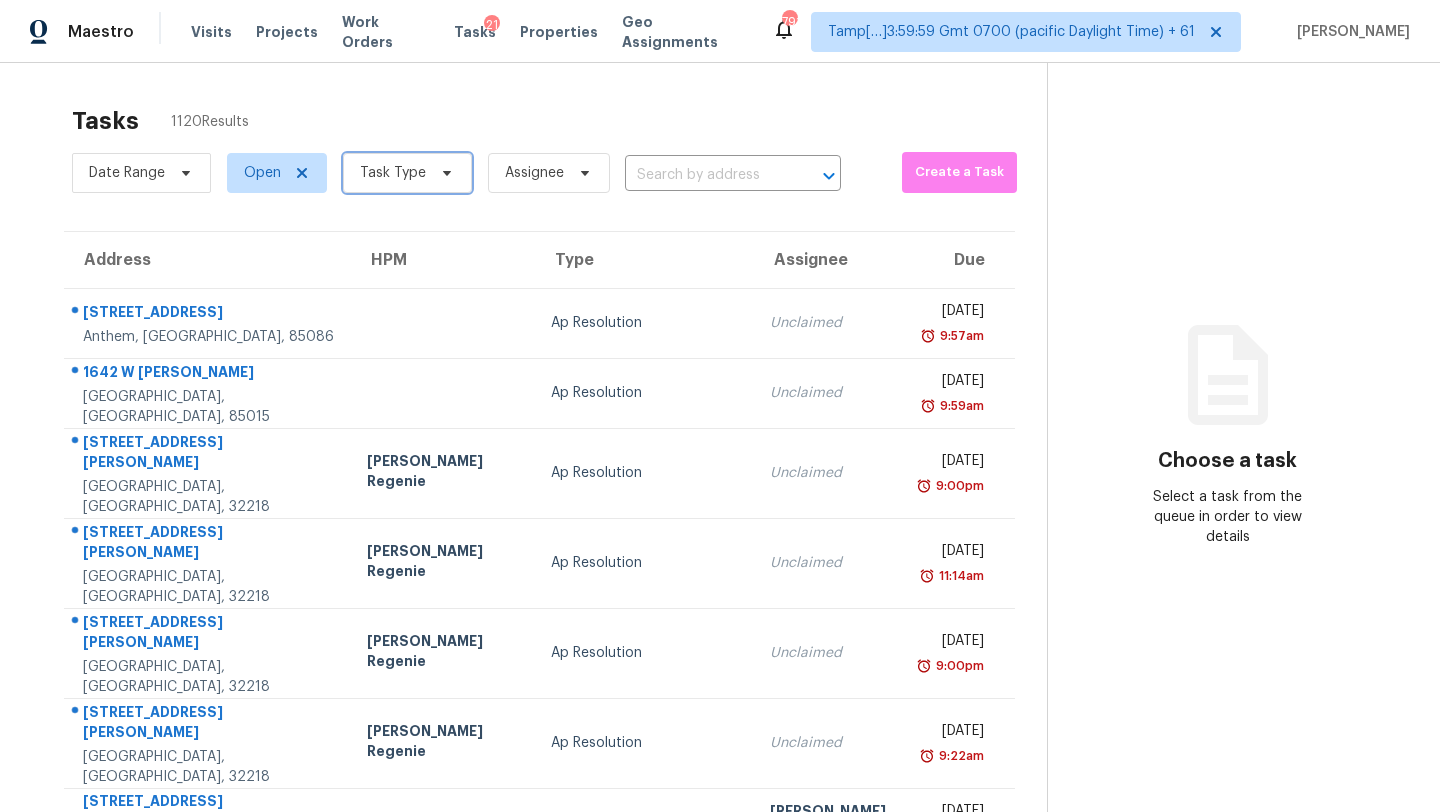 click on "Task Type" at bounding box center [393, 173] 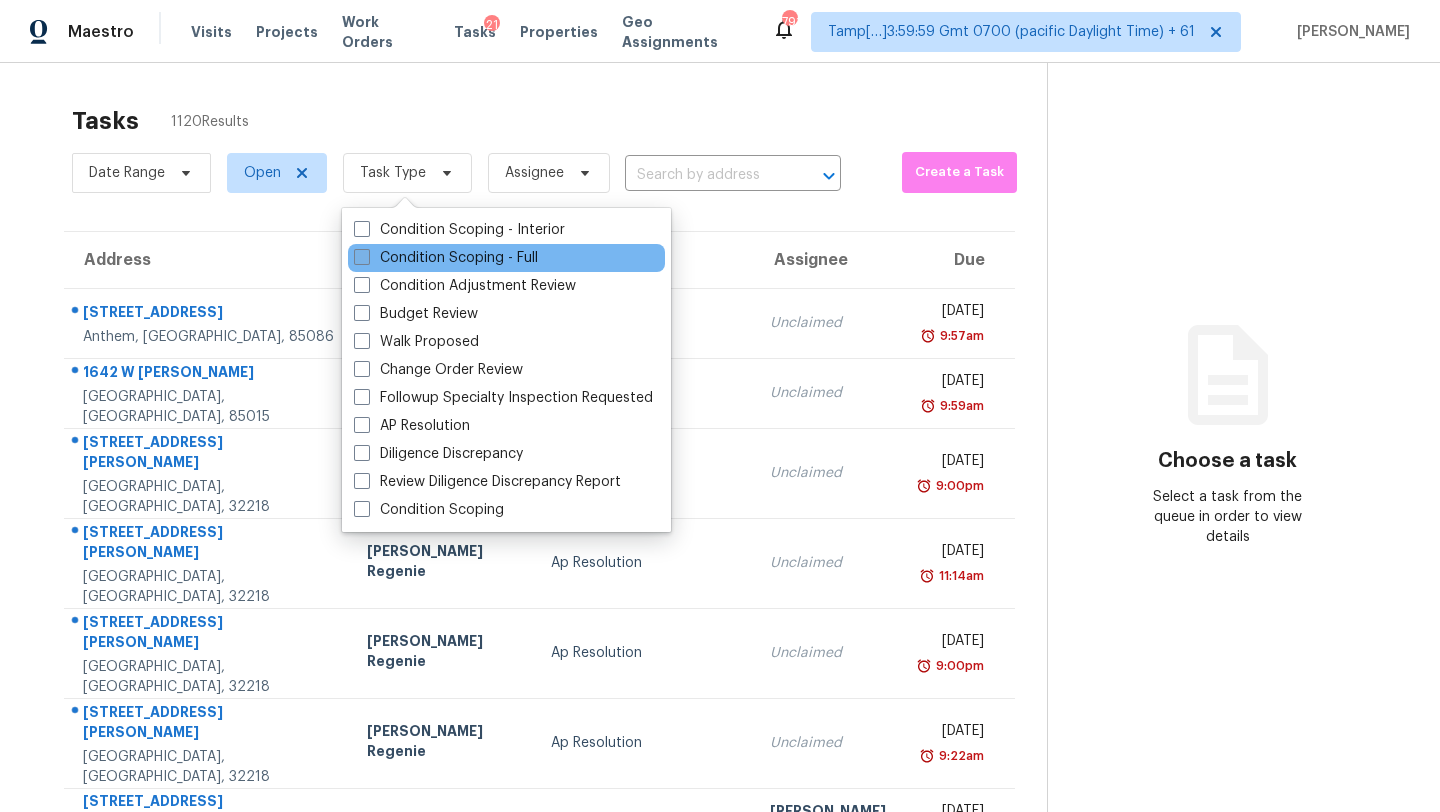 click on "Condition Scoping - Full" at bounding box center (446, 258) 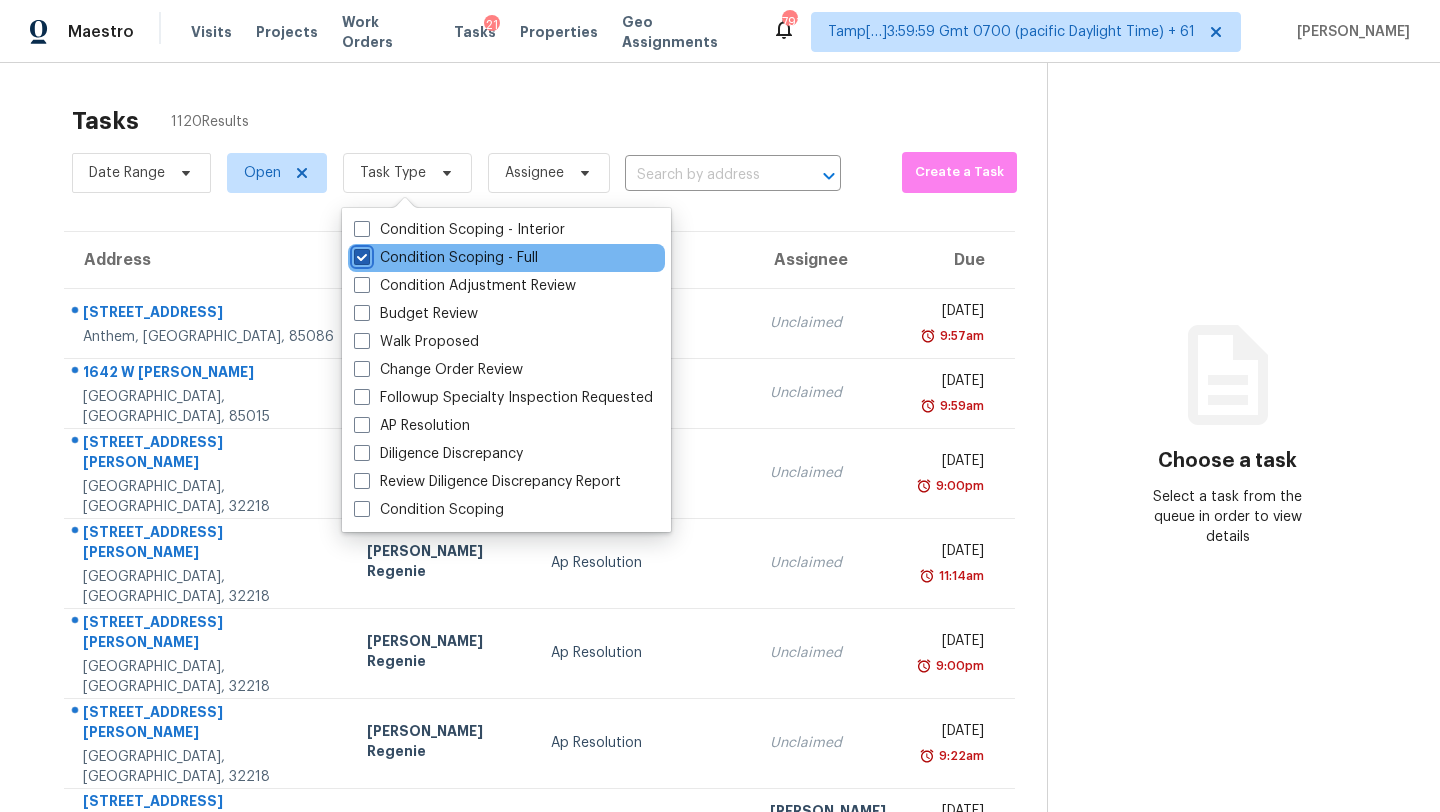 checkbox on "true" 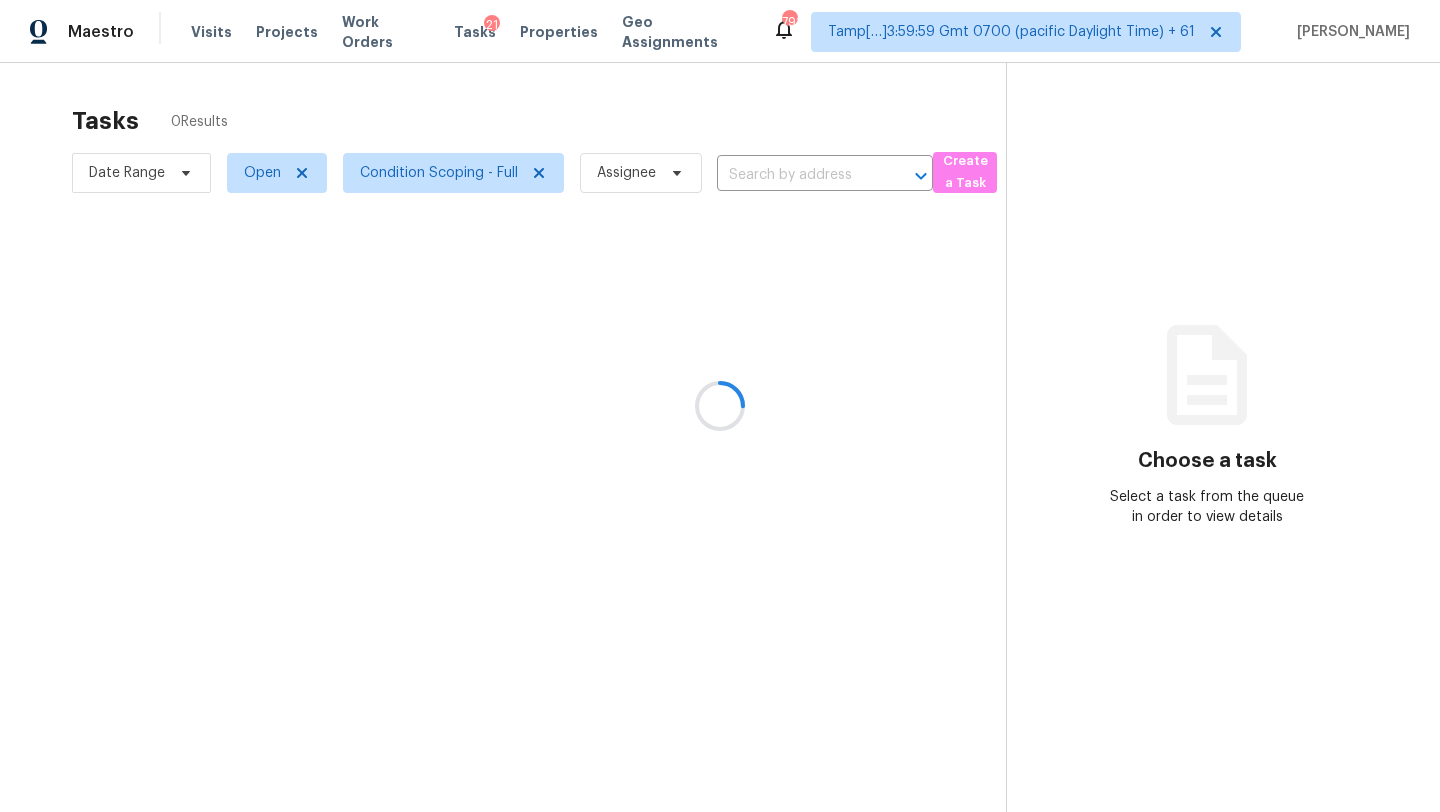 click at bounding box center [720, 406] 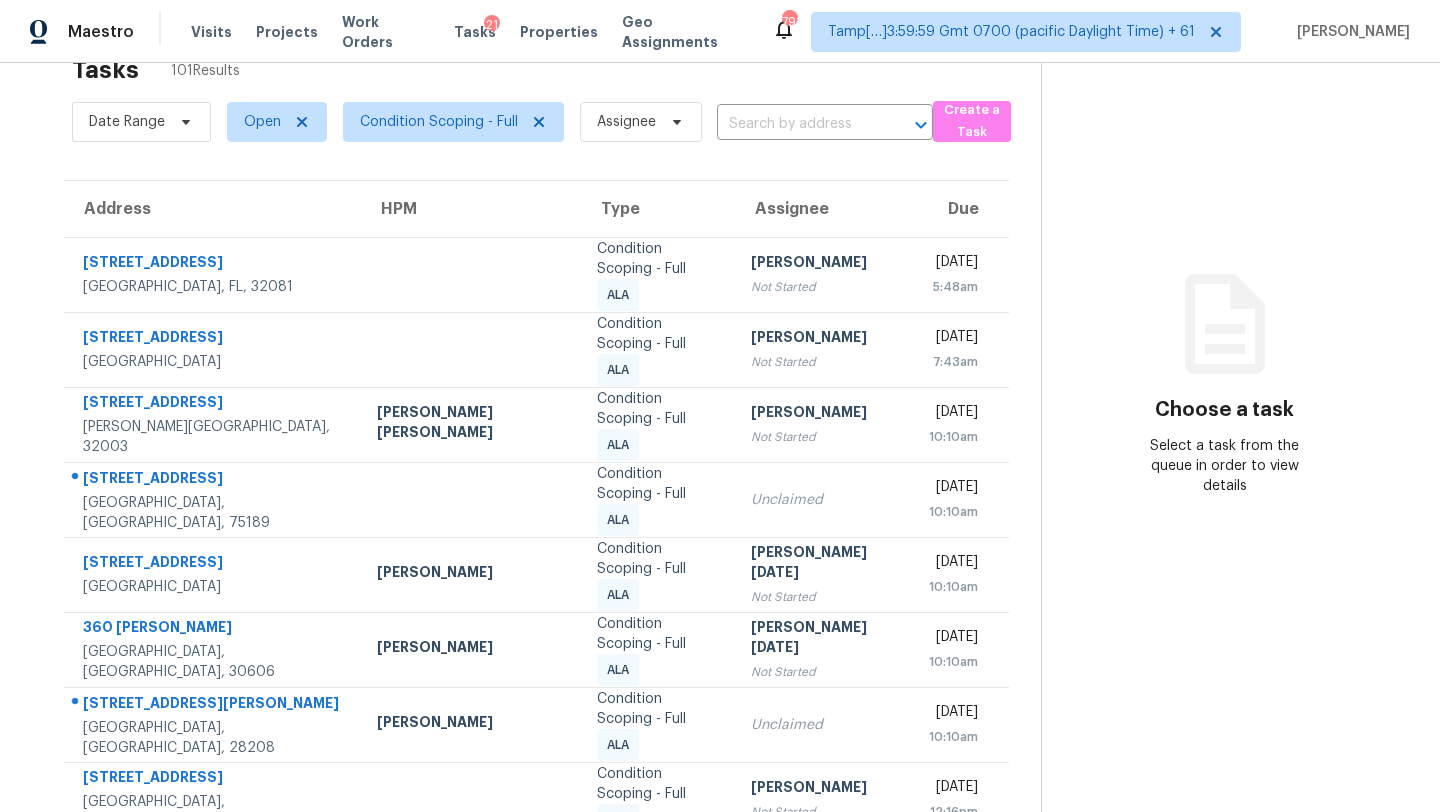 scroll, scrollTop: 63, scrollLeft: 0, axis: vertical 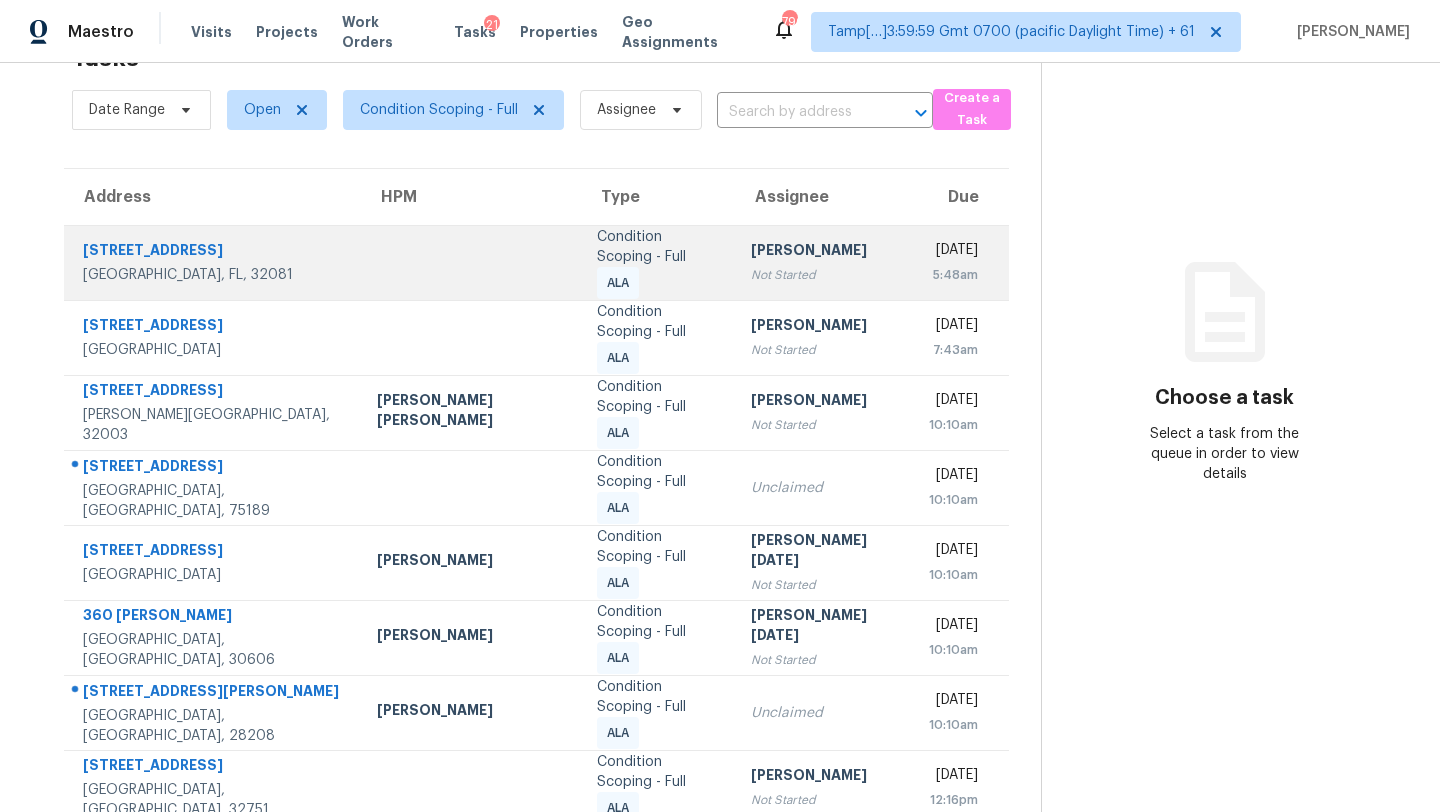 click on "[PERSON_NAME]" at bounding box center (823, 252) 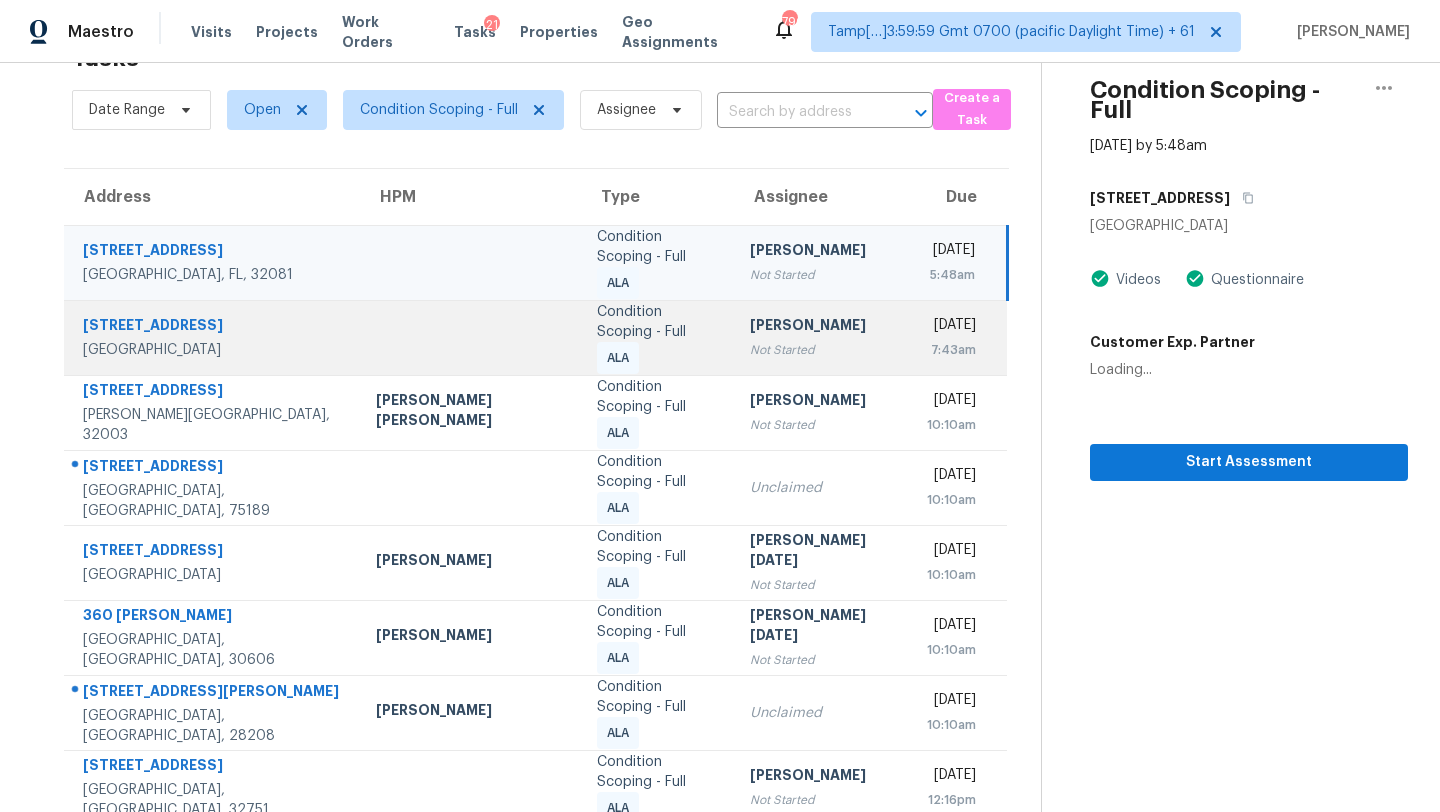 scroll, scrollTop: 0, scrollLeft: 0, axis: both 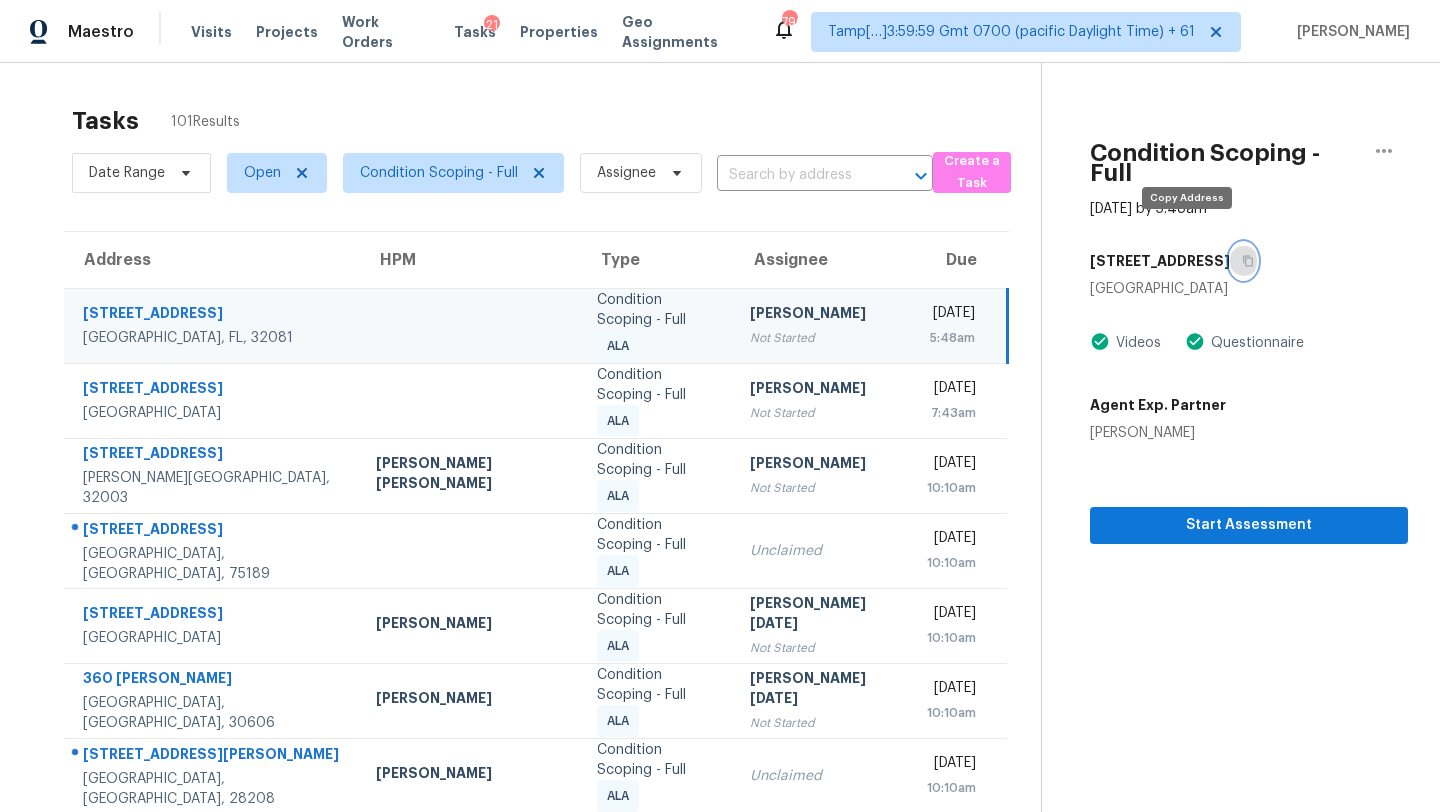 click 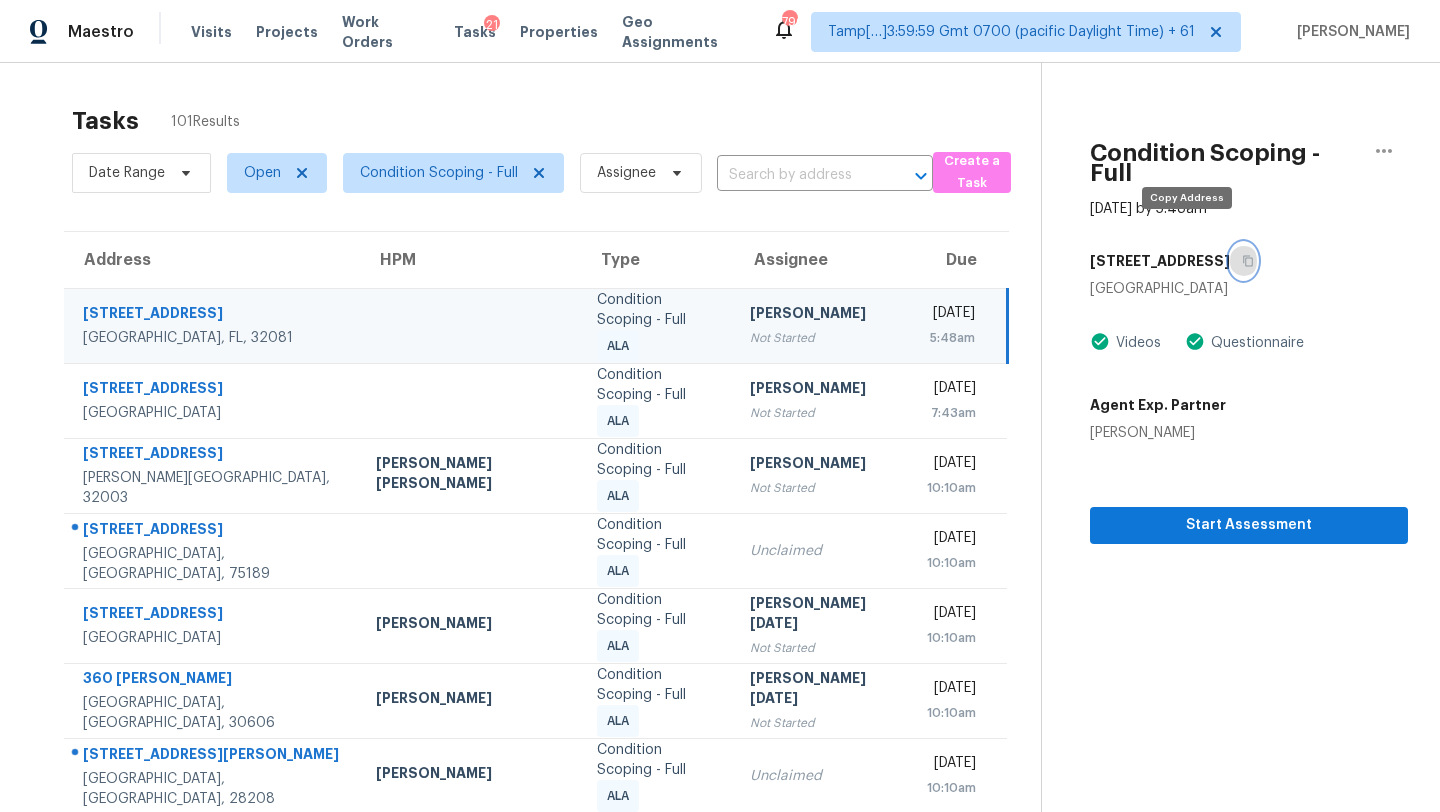 click 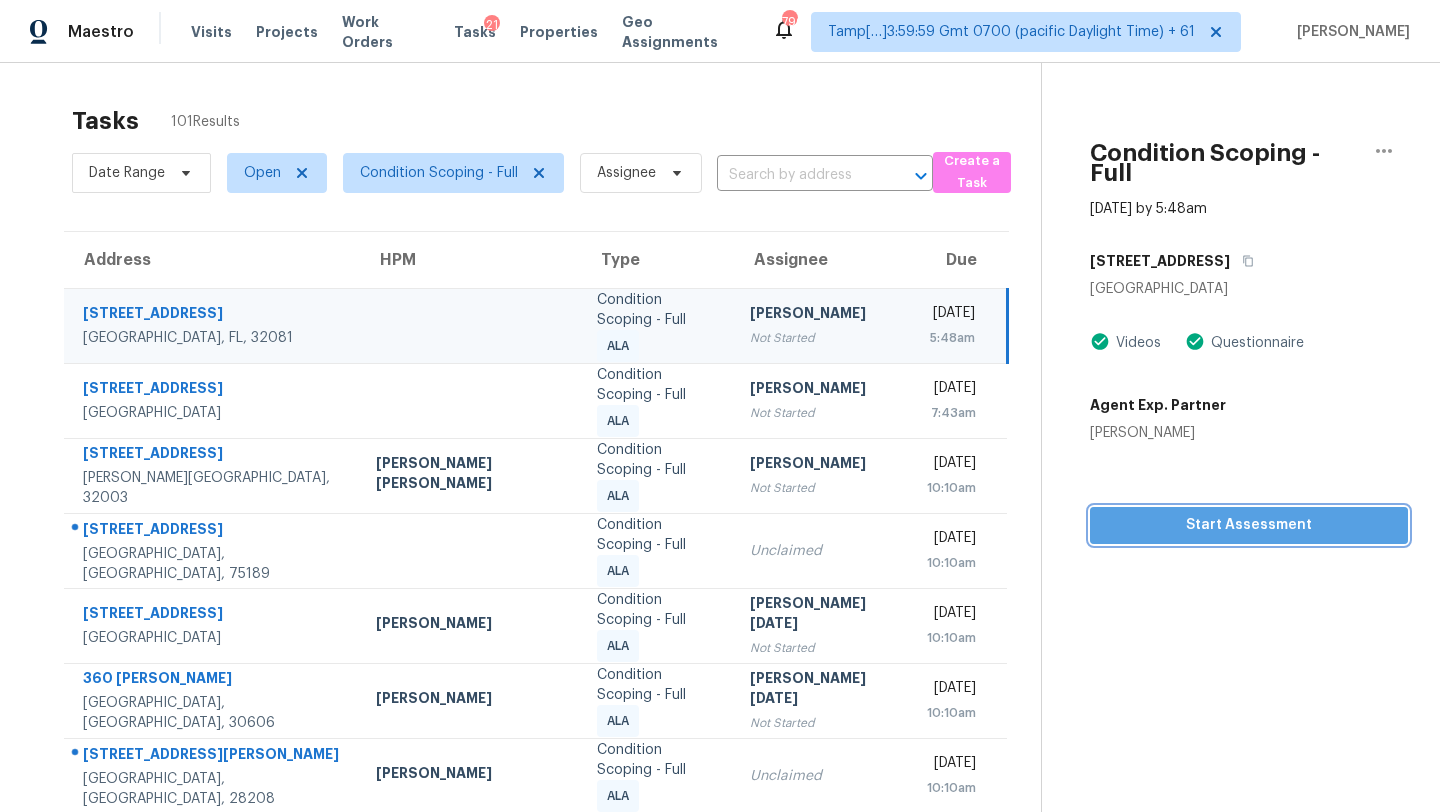 click on "Start Assessment" at bounding box center [1249, 525] 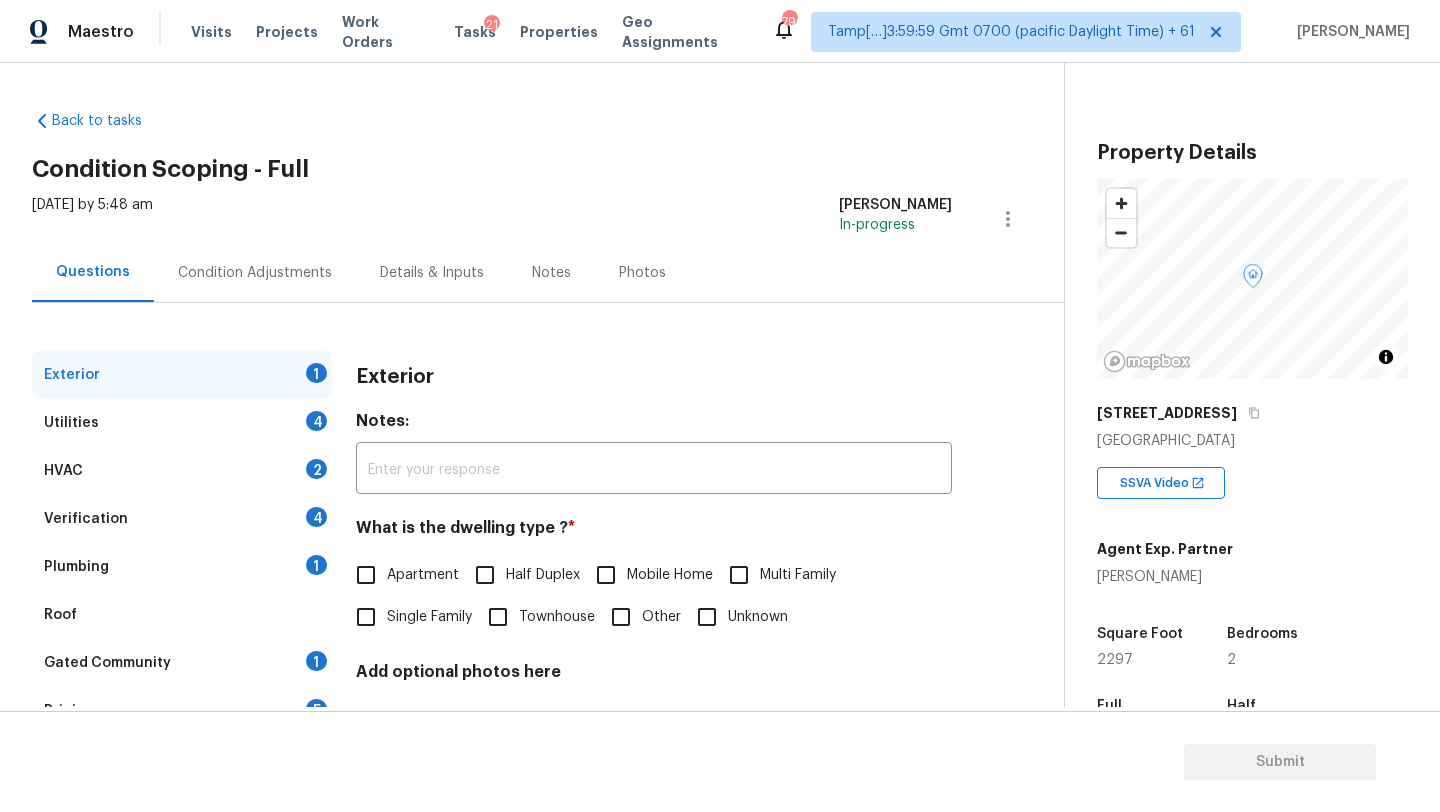 click on "[STREET_ADDRESS]" at bounding box center [1252, 413] 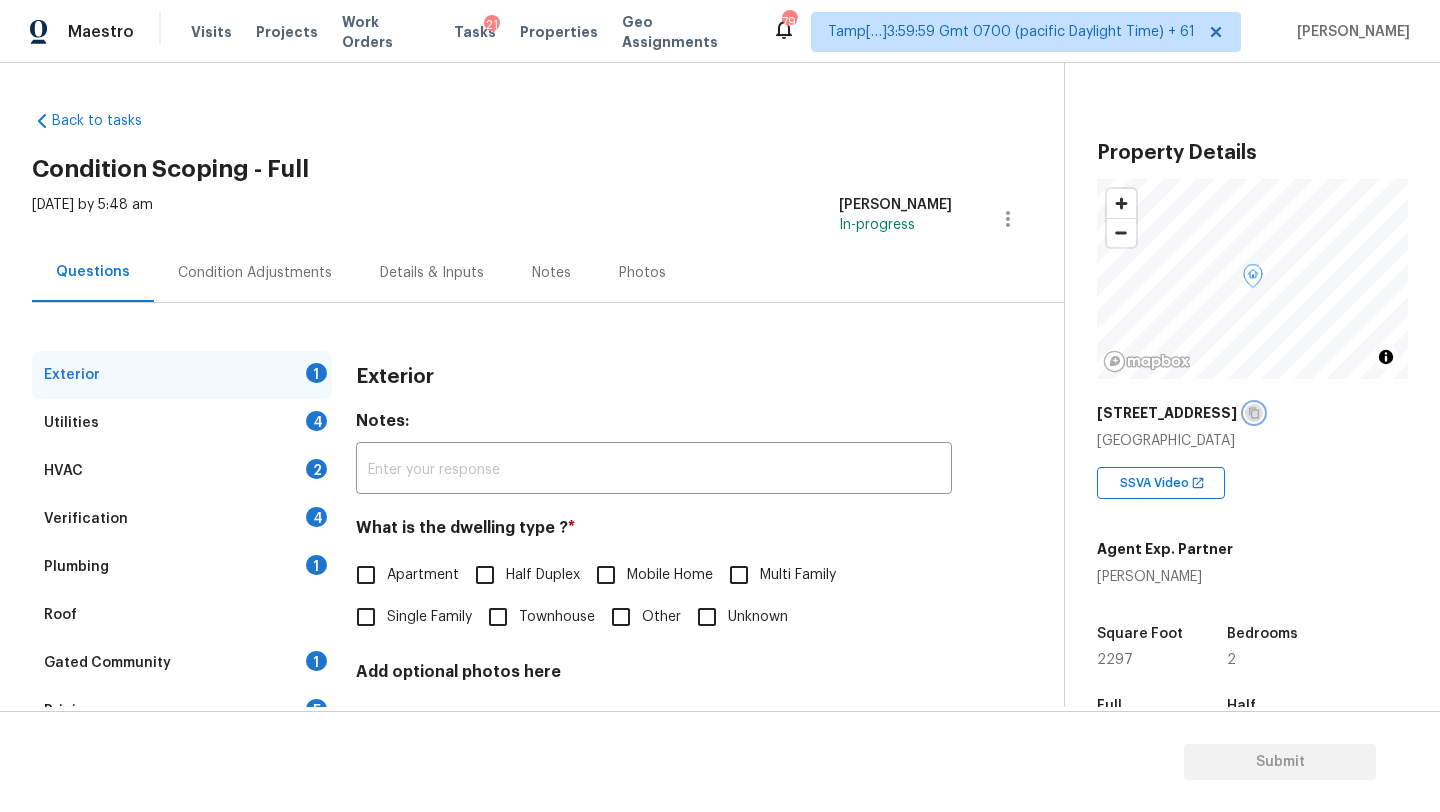 click at bounding box center (1254, 413) 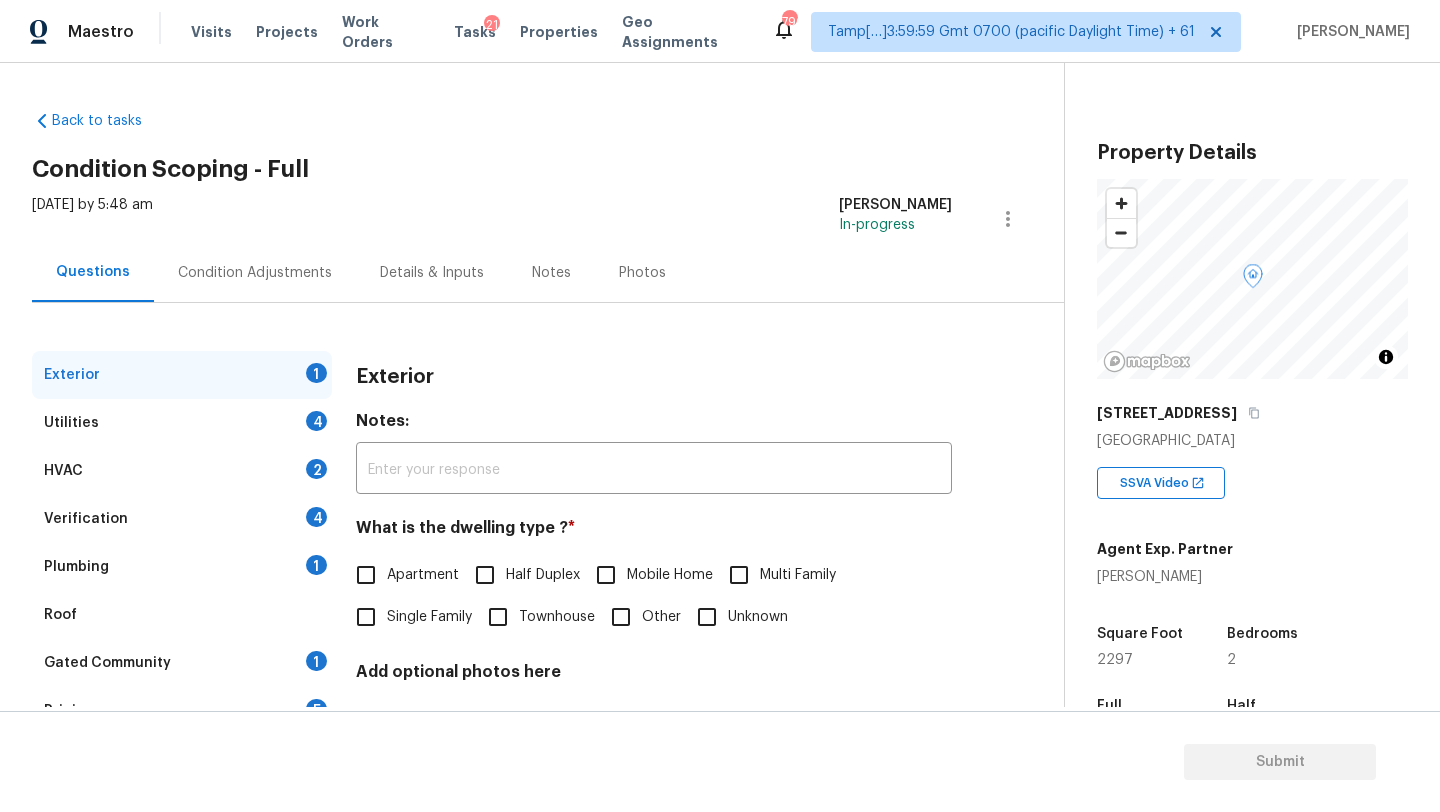 scroll, scrollTop: 392, scrollLeft: 0, axis: vertical 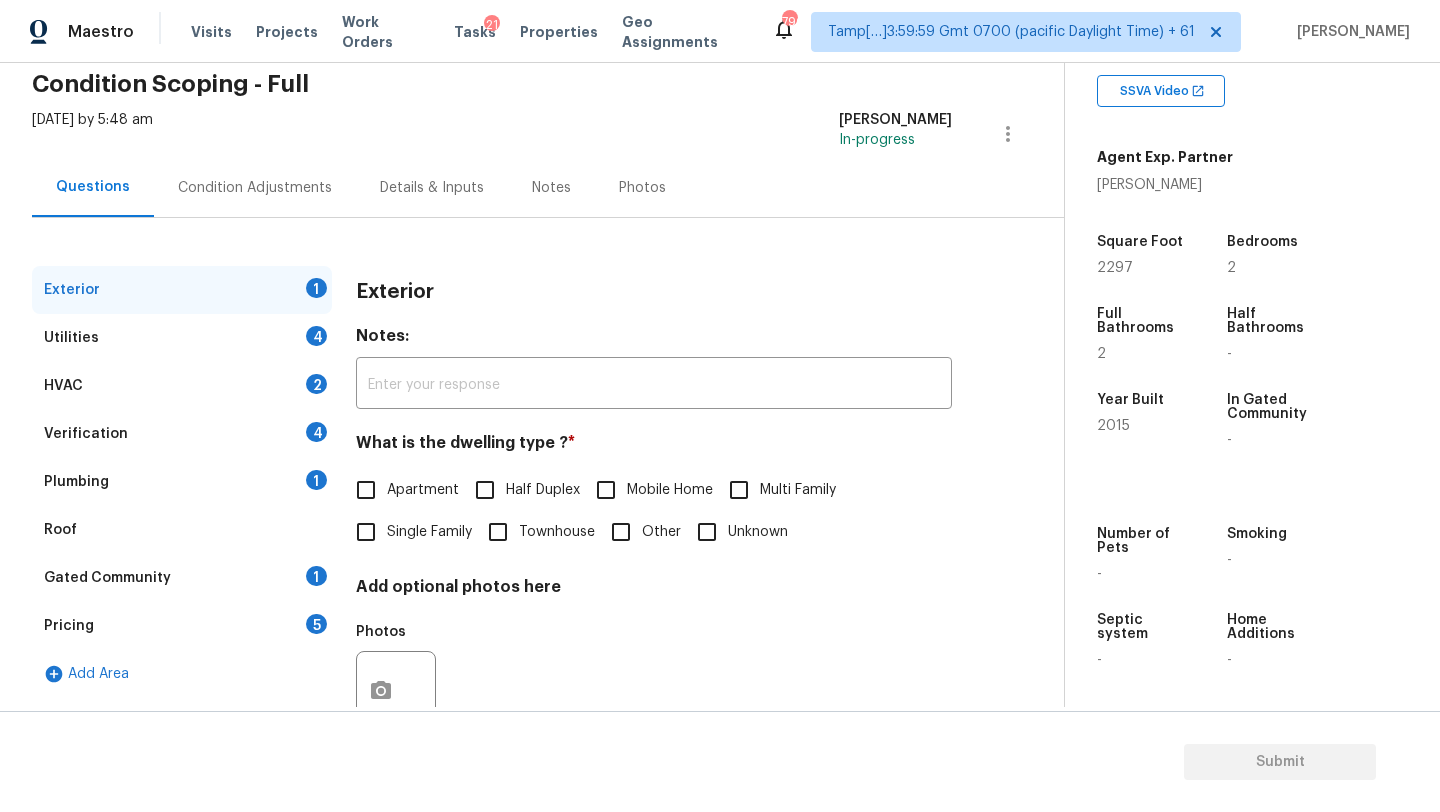 click on "Gated Community" at bounding box center (107, 578) 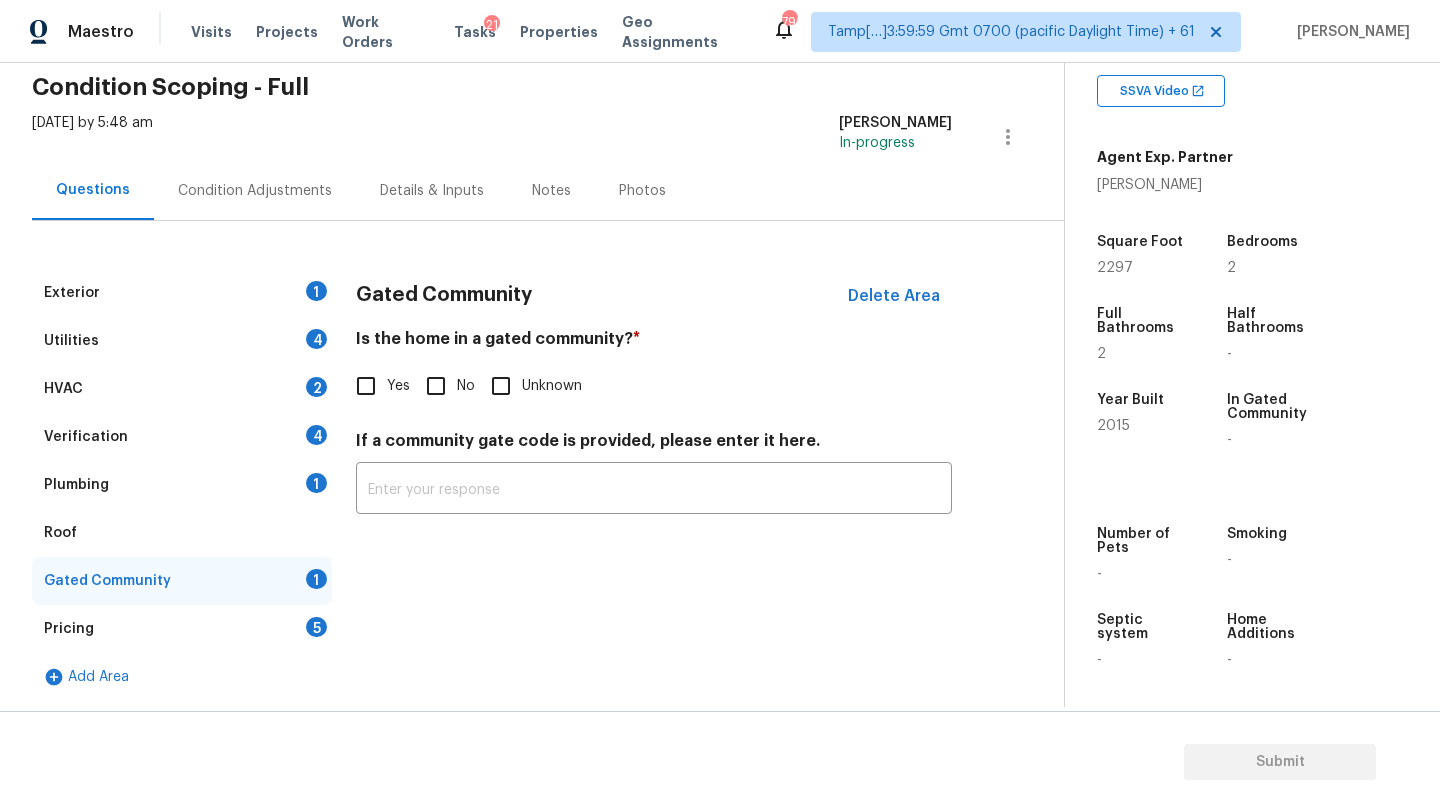 scroll, scrollTop: 82, scrollLeft: 0, axis: vertical 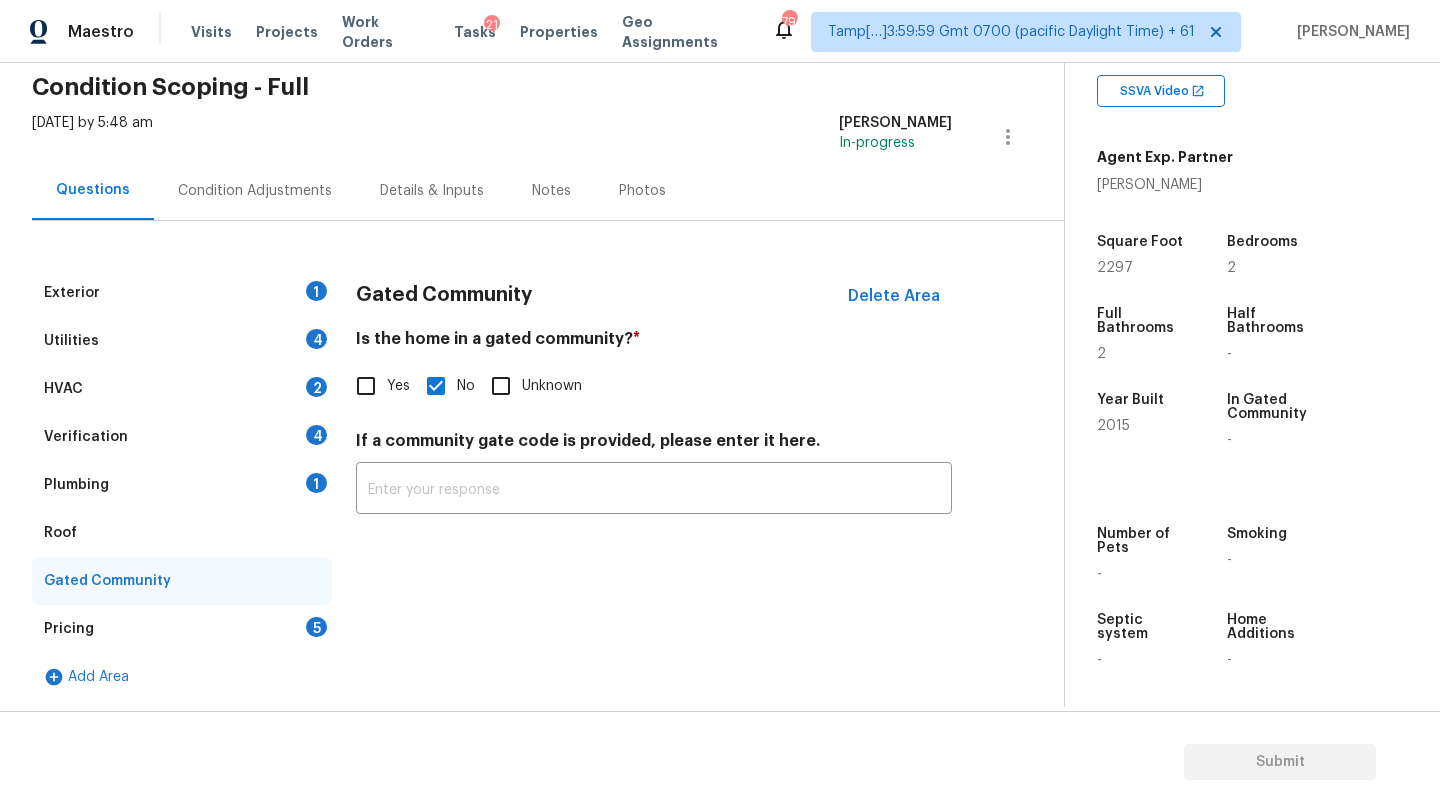 click on "Roof" at bounding box center (182, 533) 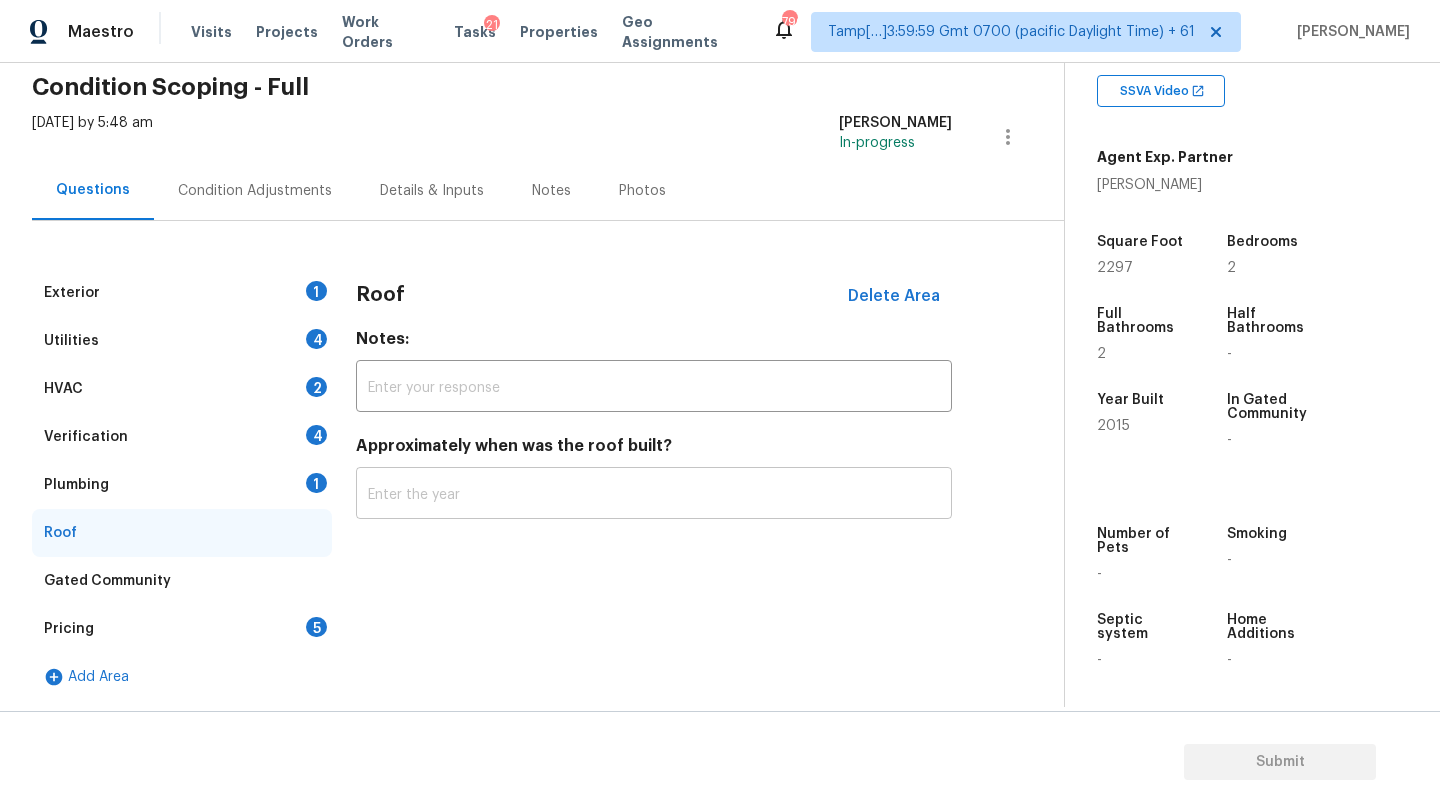 drag, startPoint x: 329, startPoint y: 480, endPoint x: 418, endPoint y: 480, distance: 89 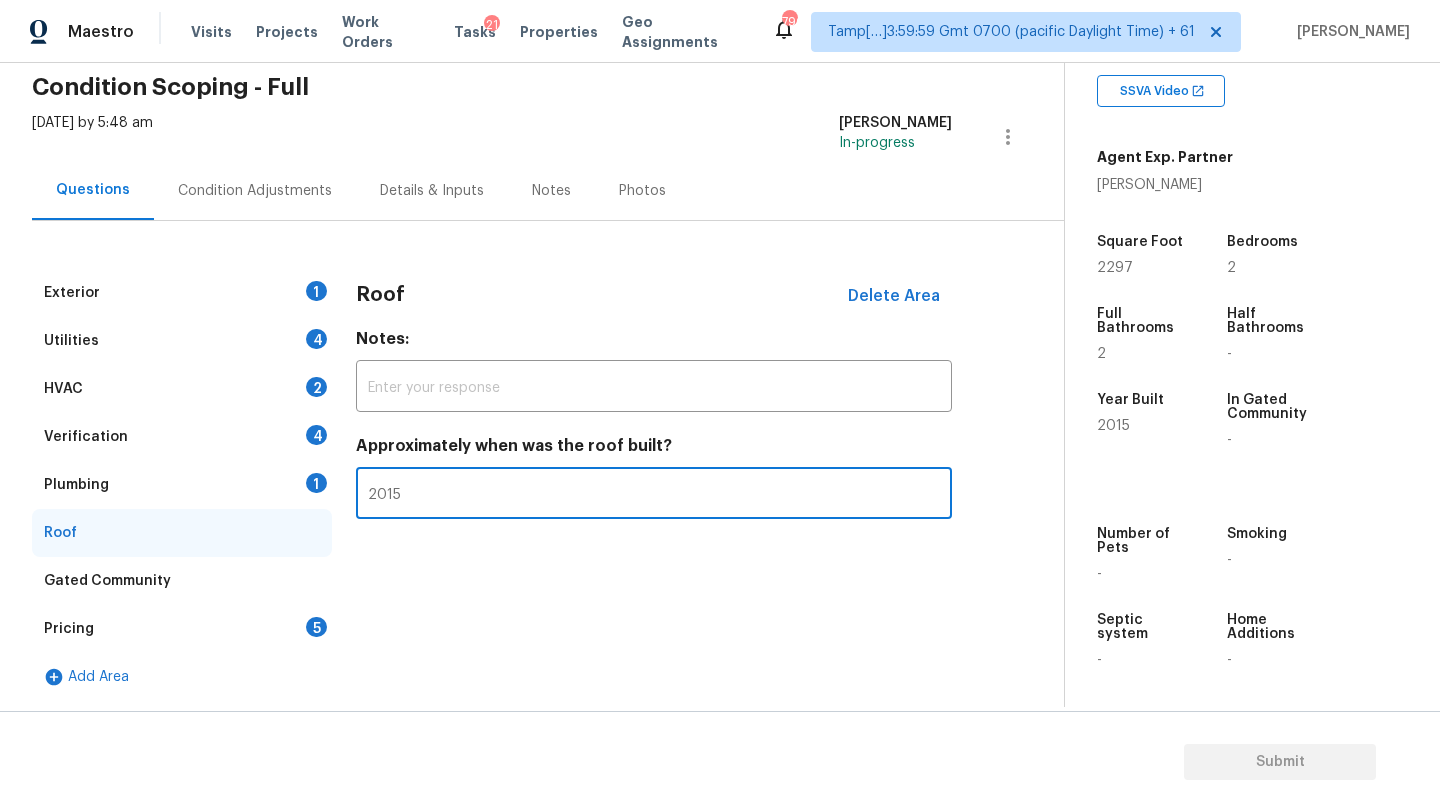 type on "2015" 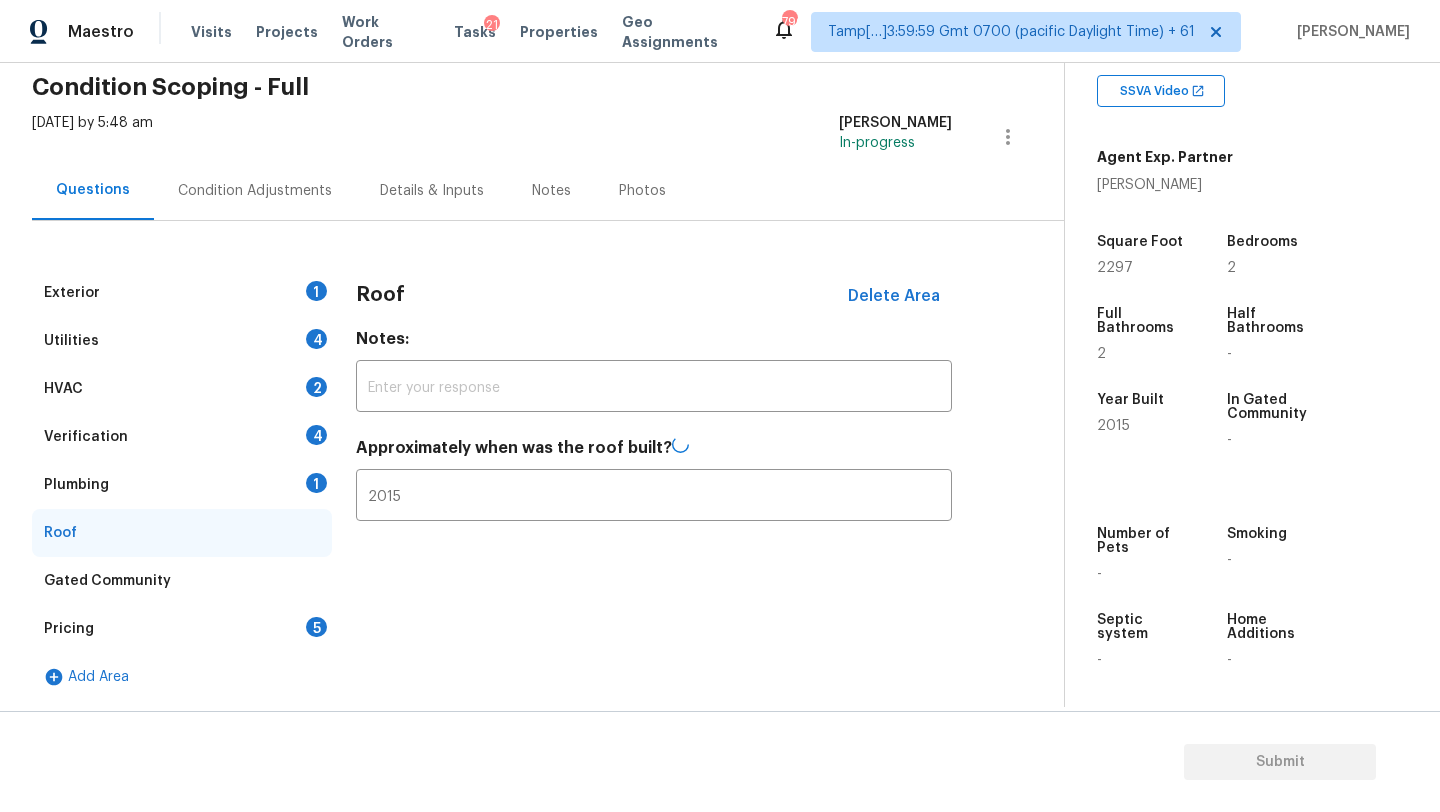 click on "Plumbing 1" at bounding box center (182, 485) 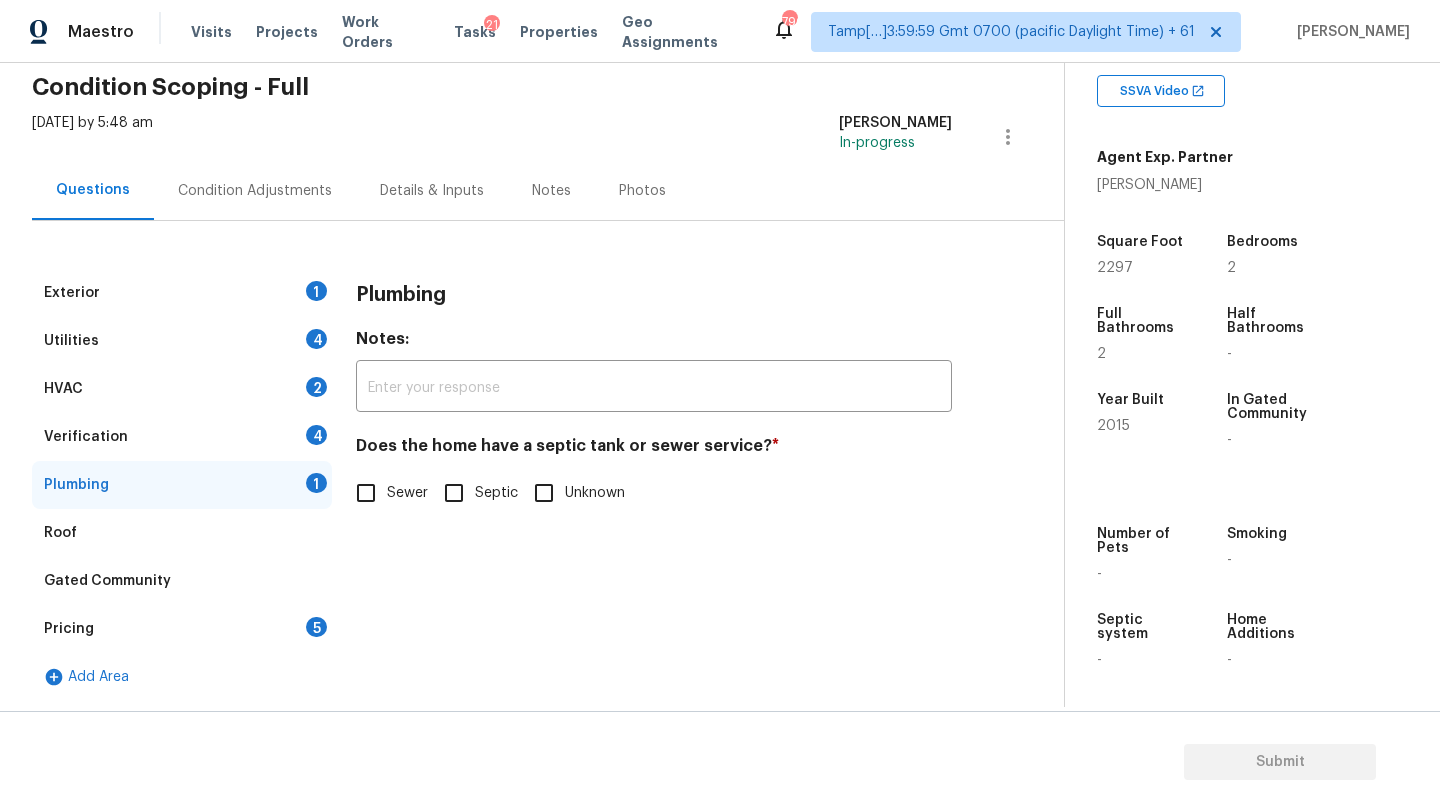 click on "Sewer" at bounding box center (366, 493) 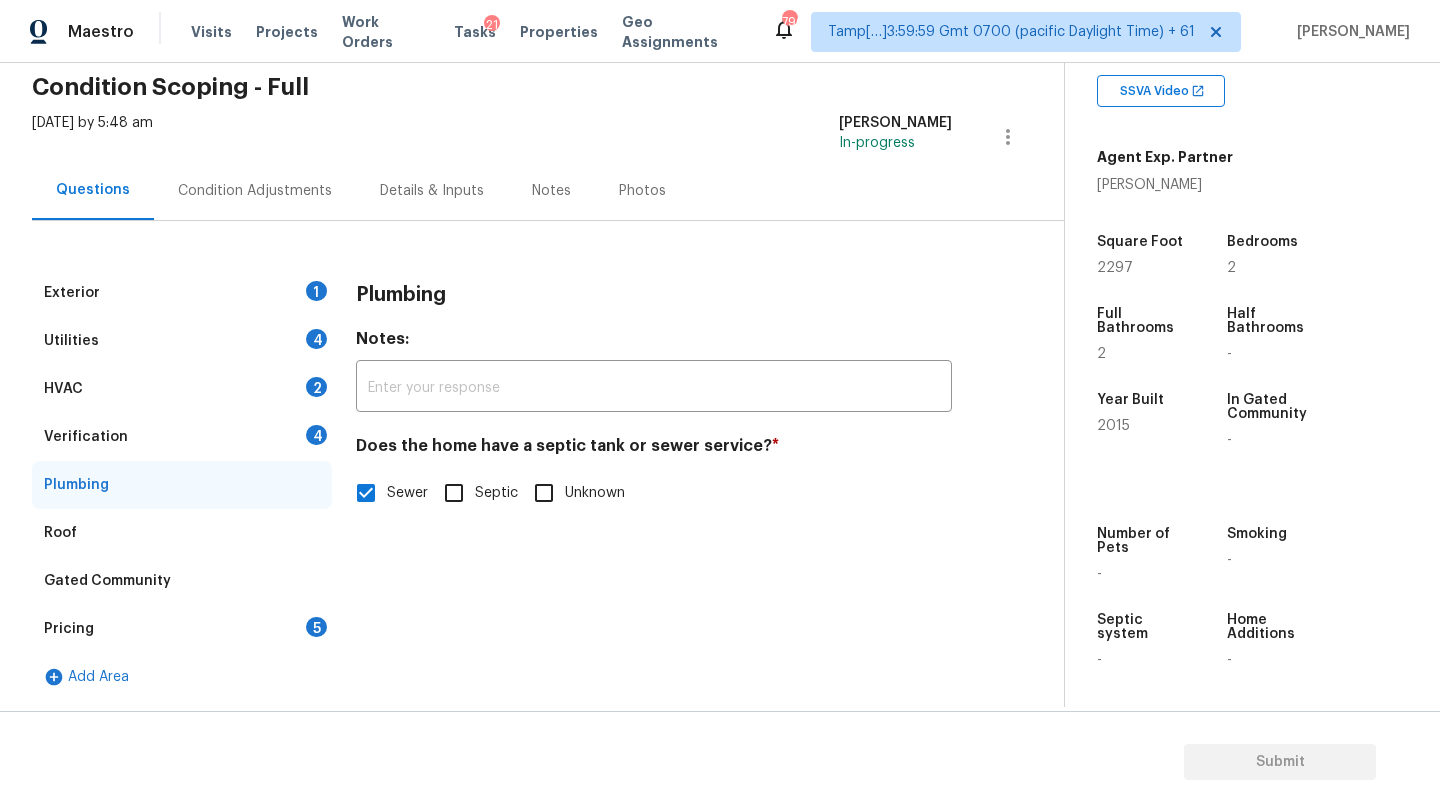 click on "Verification 4" at bounding box center [182, 437] 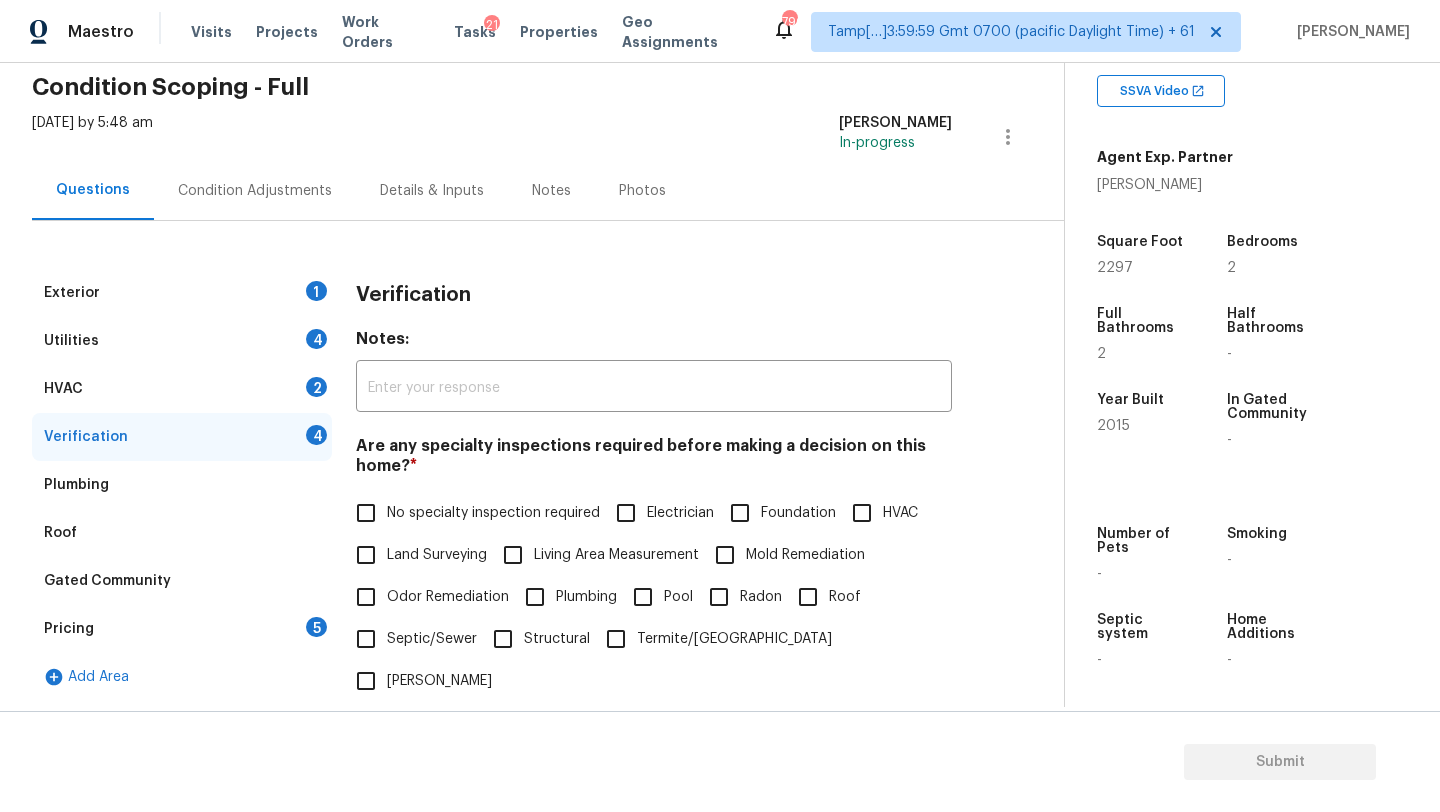 click on "No specialty inspection required" at bounding box center [472, 513] 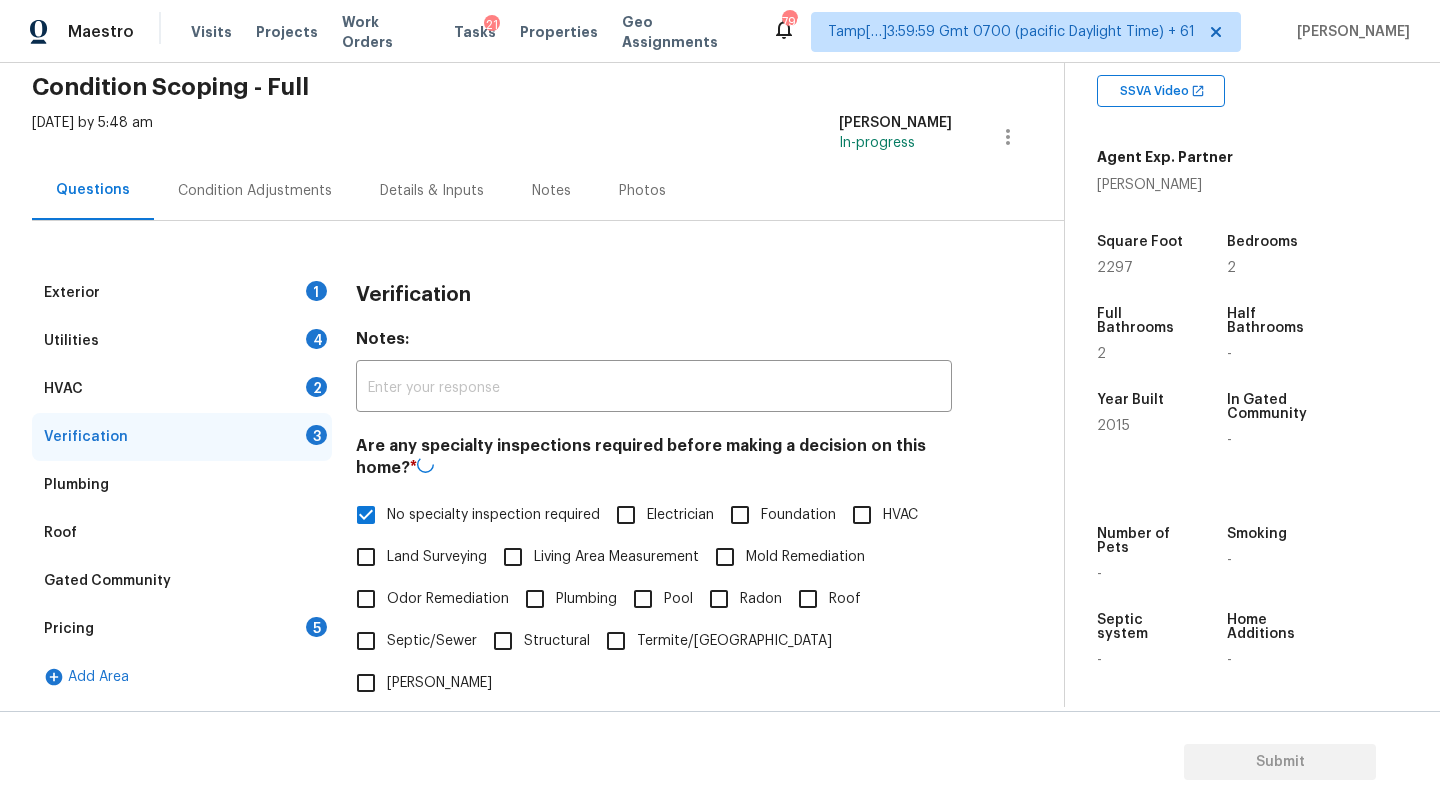 scroll, scrollTop: 391, scrollLeft: 0, axis: vertical 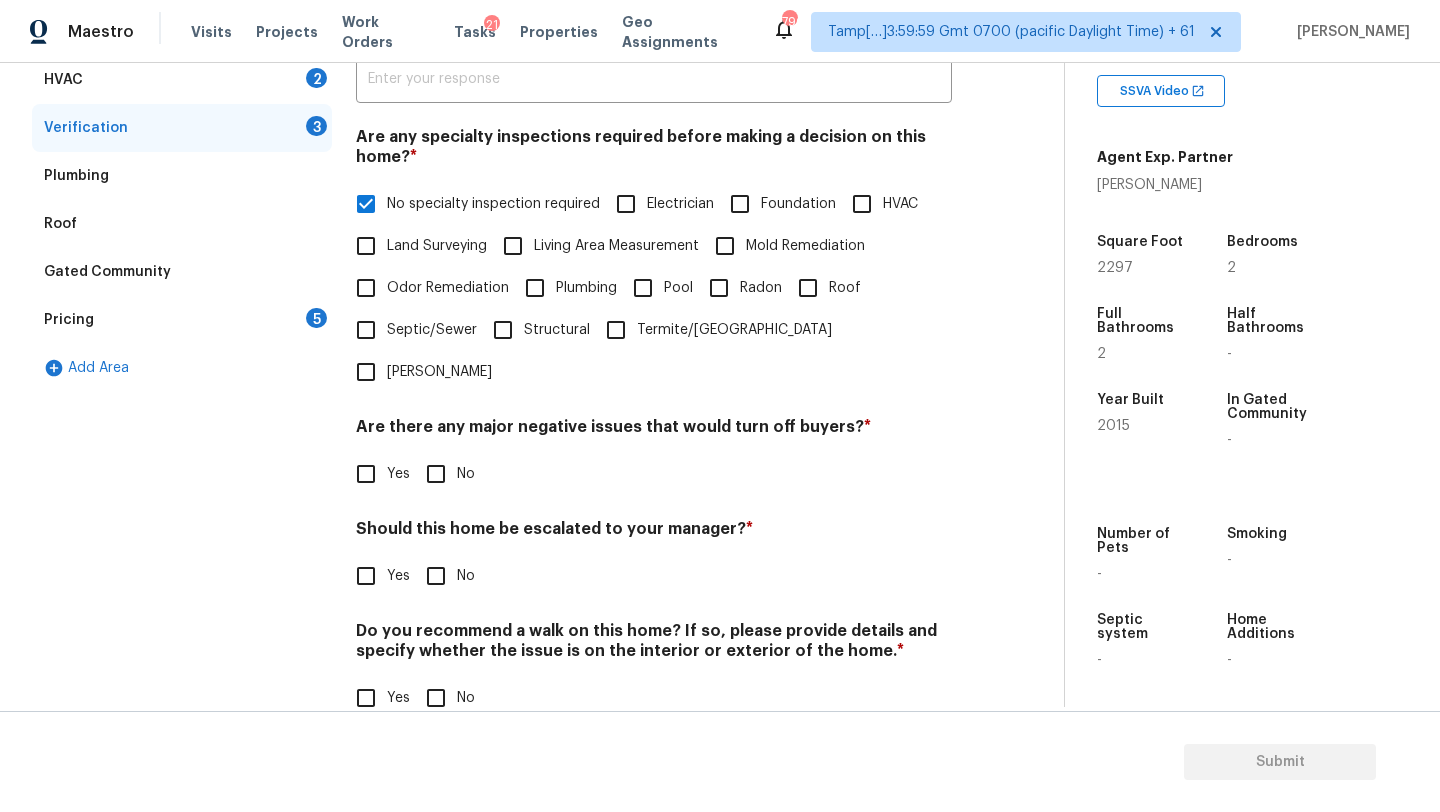 click on "No" at bounding box center (436, 474) 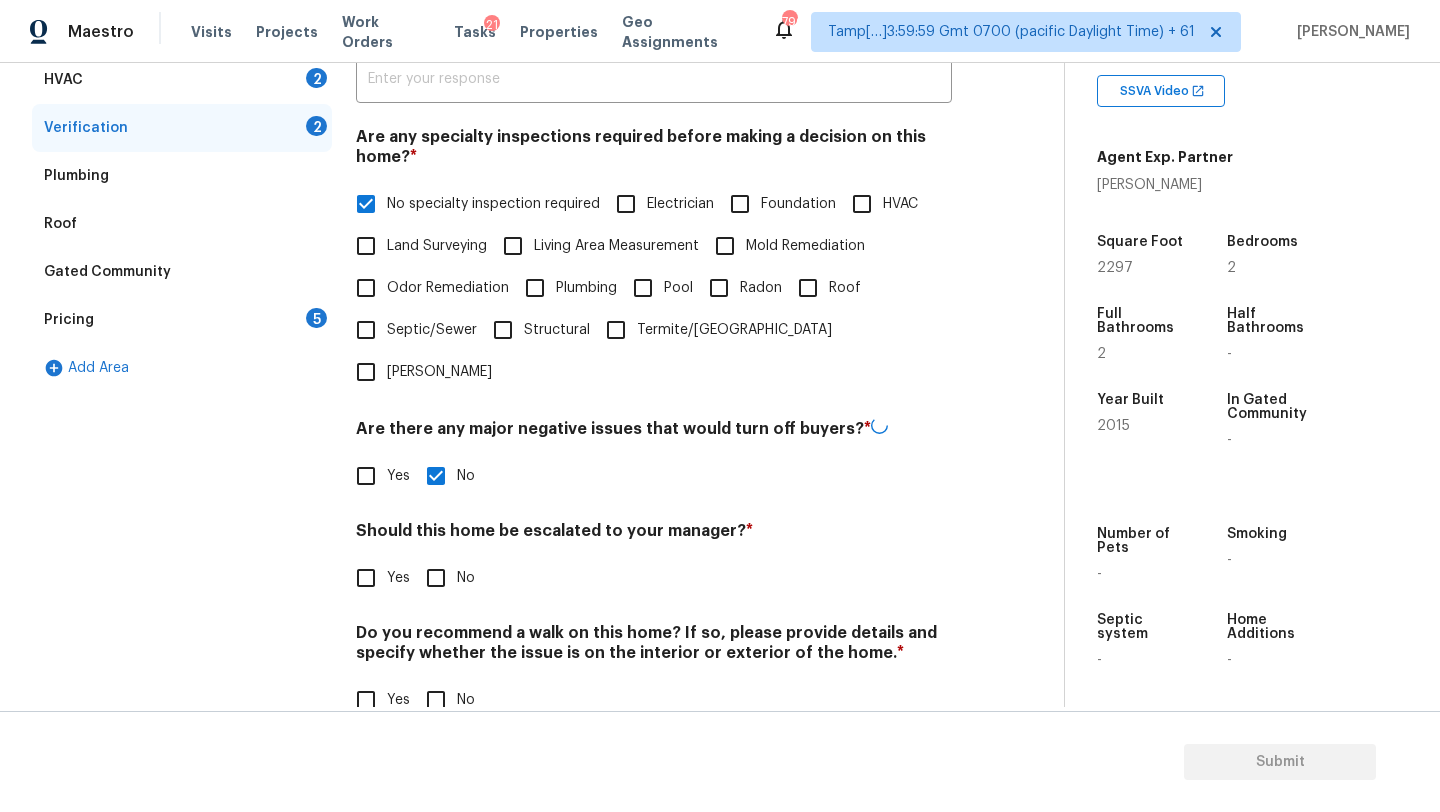 click on "No" at bounding box center [436, 700] 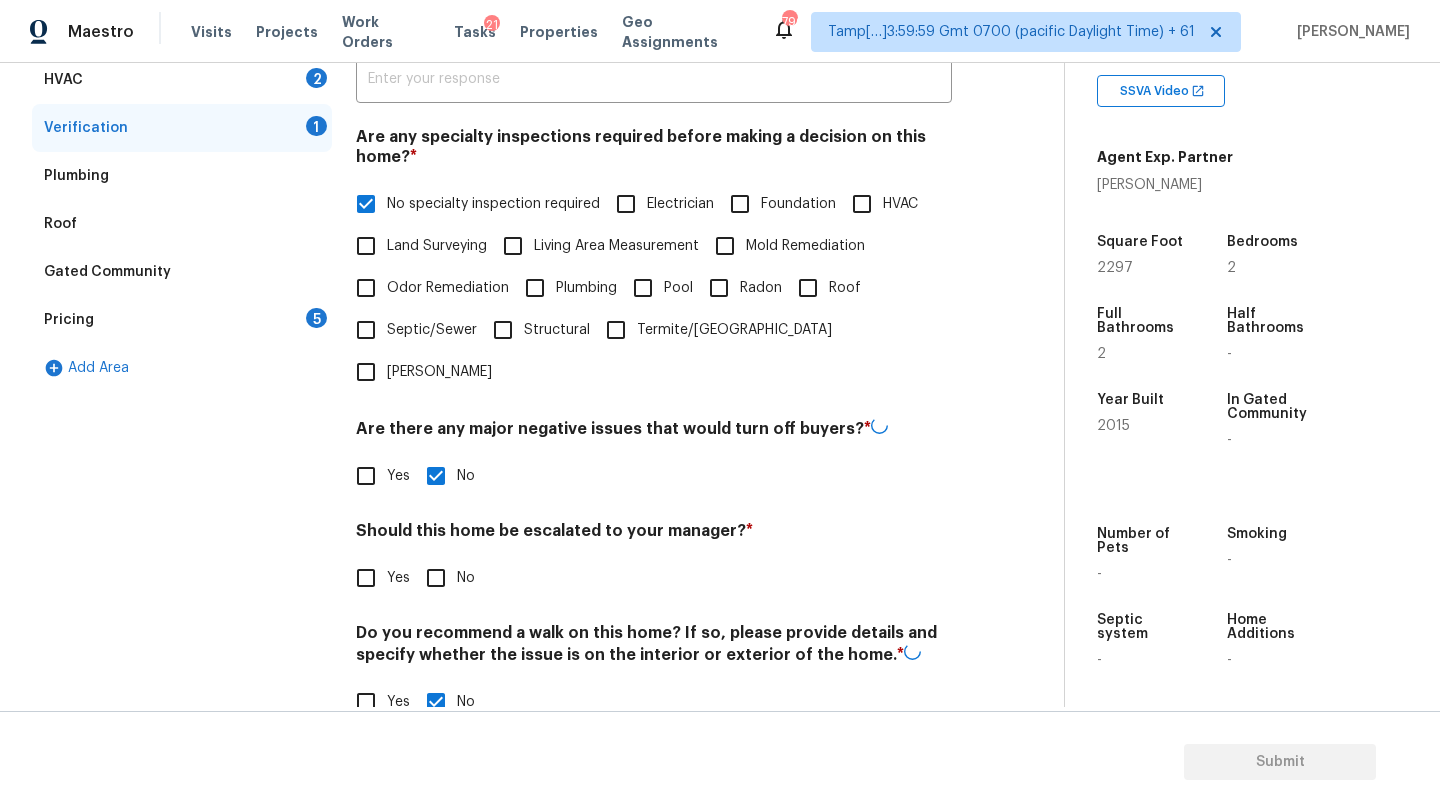 click on "Yes" at bounding box center [366, 578] 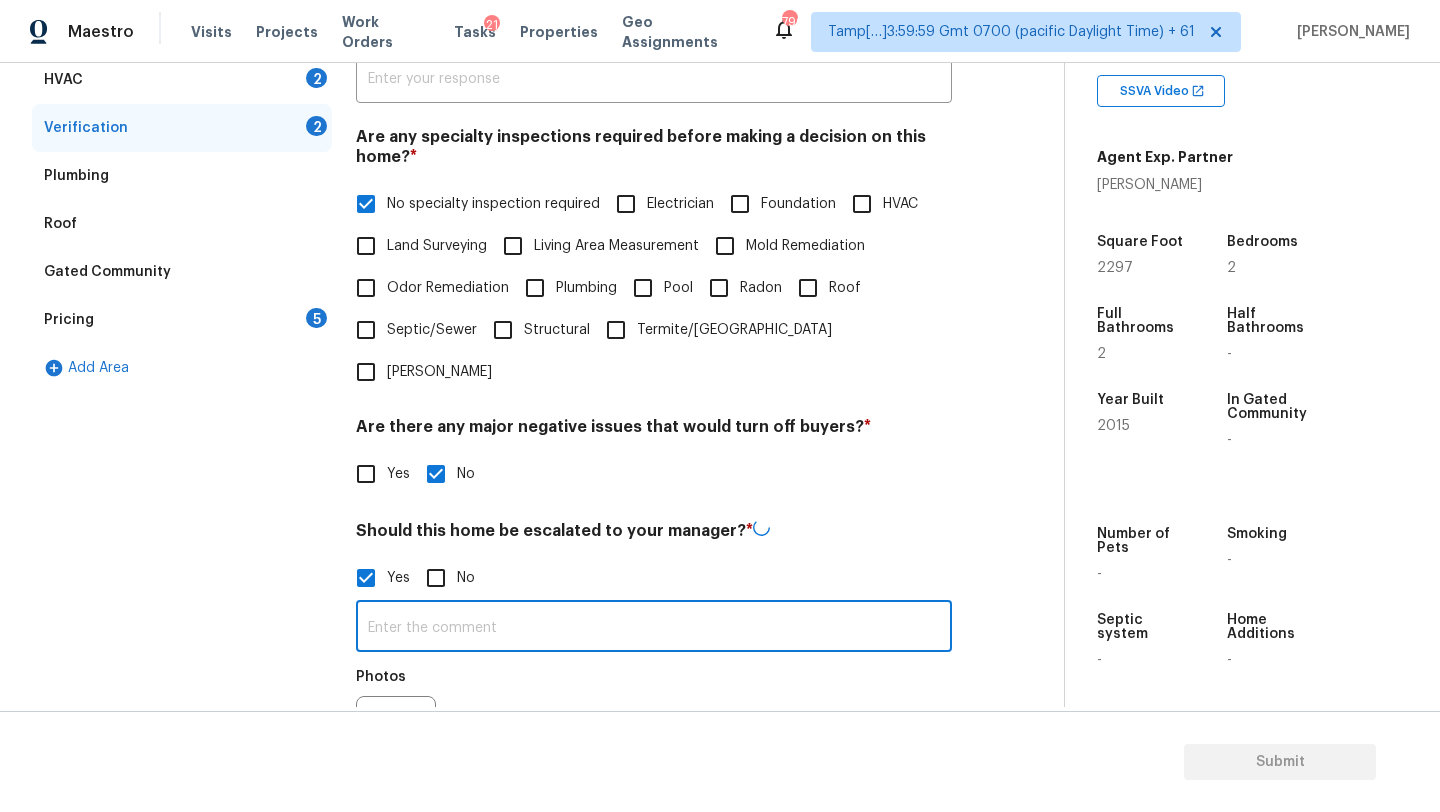 click at bounding box center (654, 628) 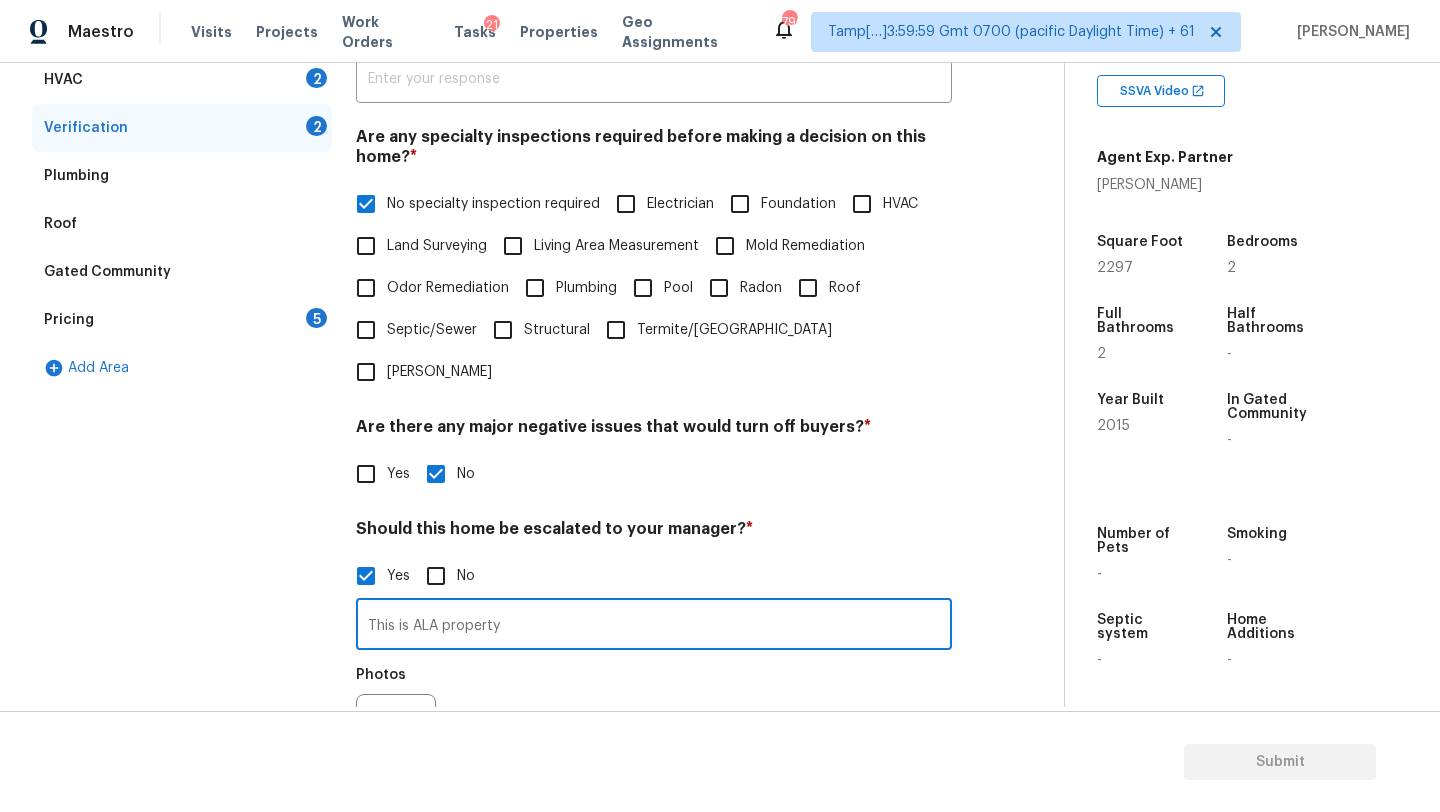 scroll, scrollTop: 530, scrollLeft: 0, axis: vertical 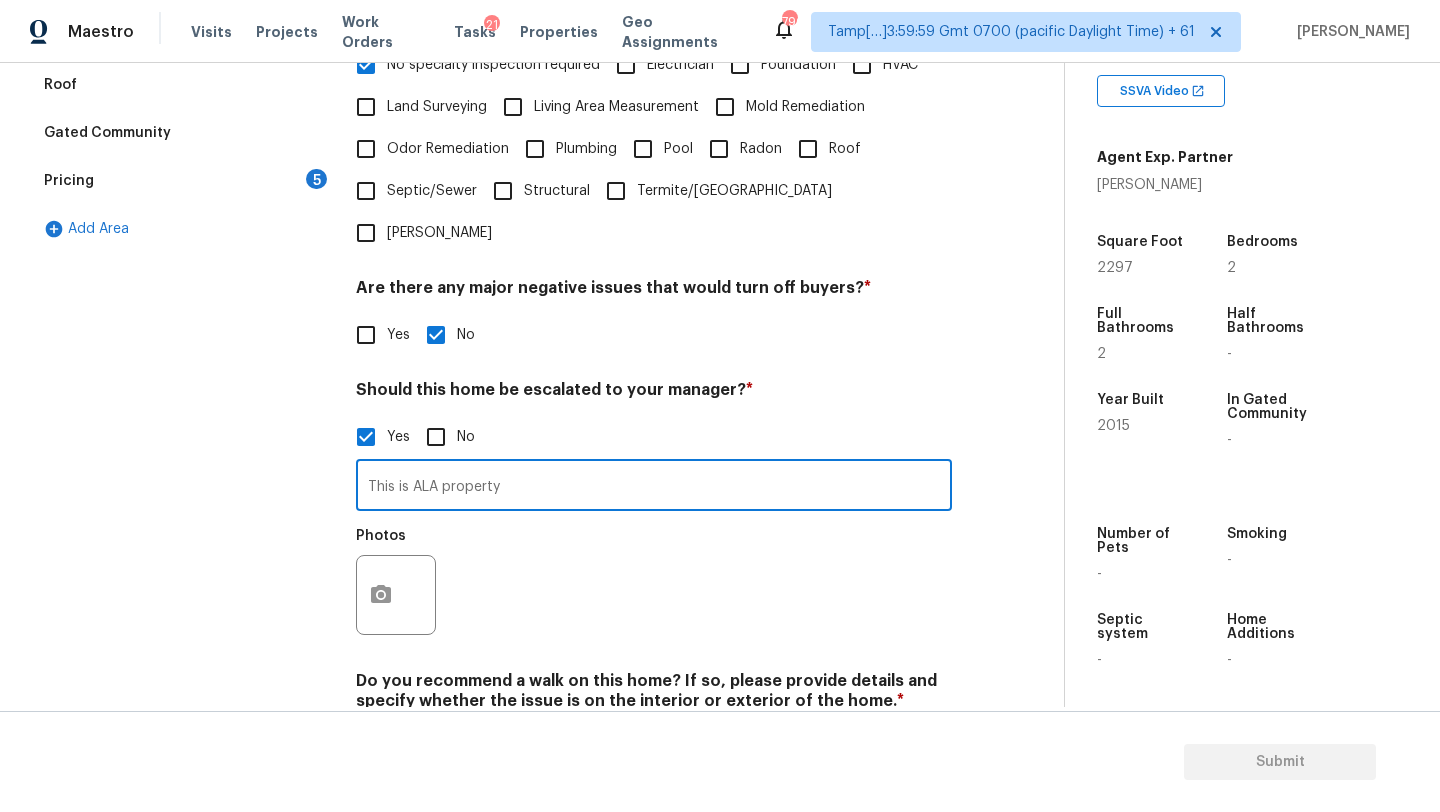 type on "This is ALA property" 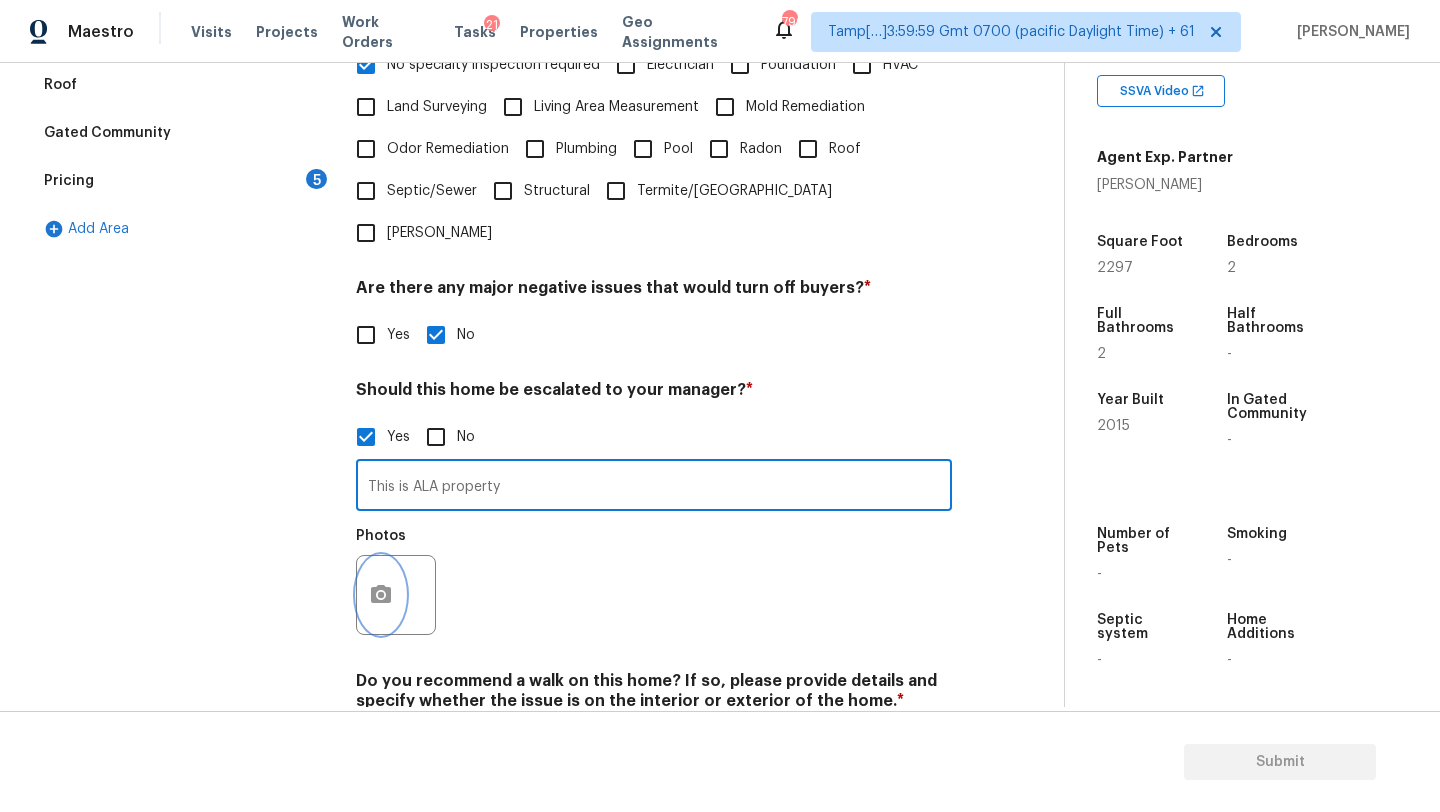 click 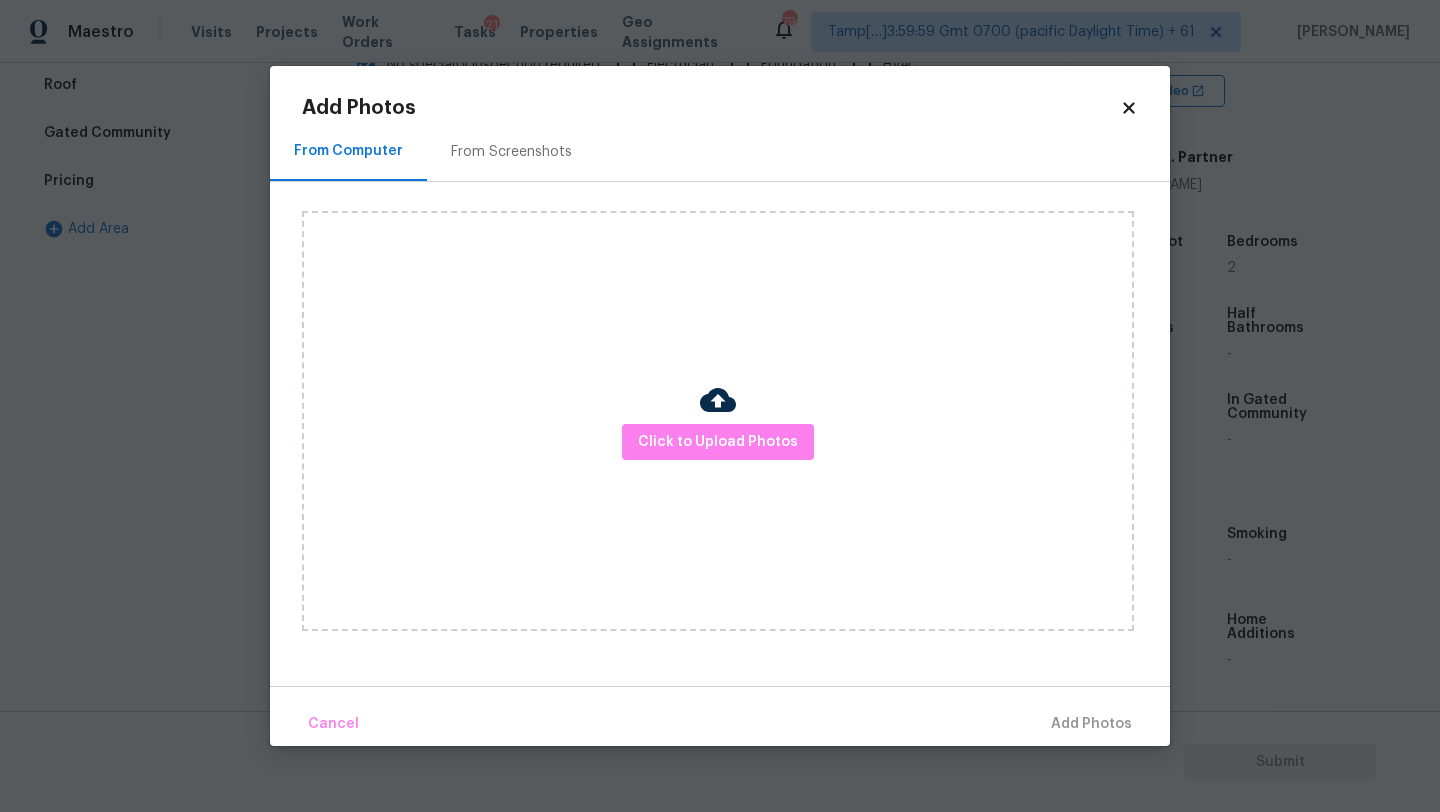 click on "From Screenshots" at bounding box center [511, 151] 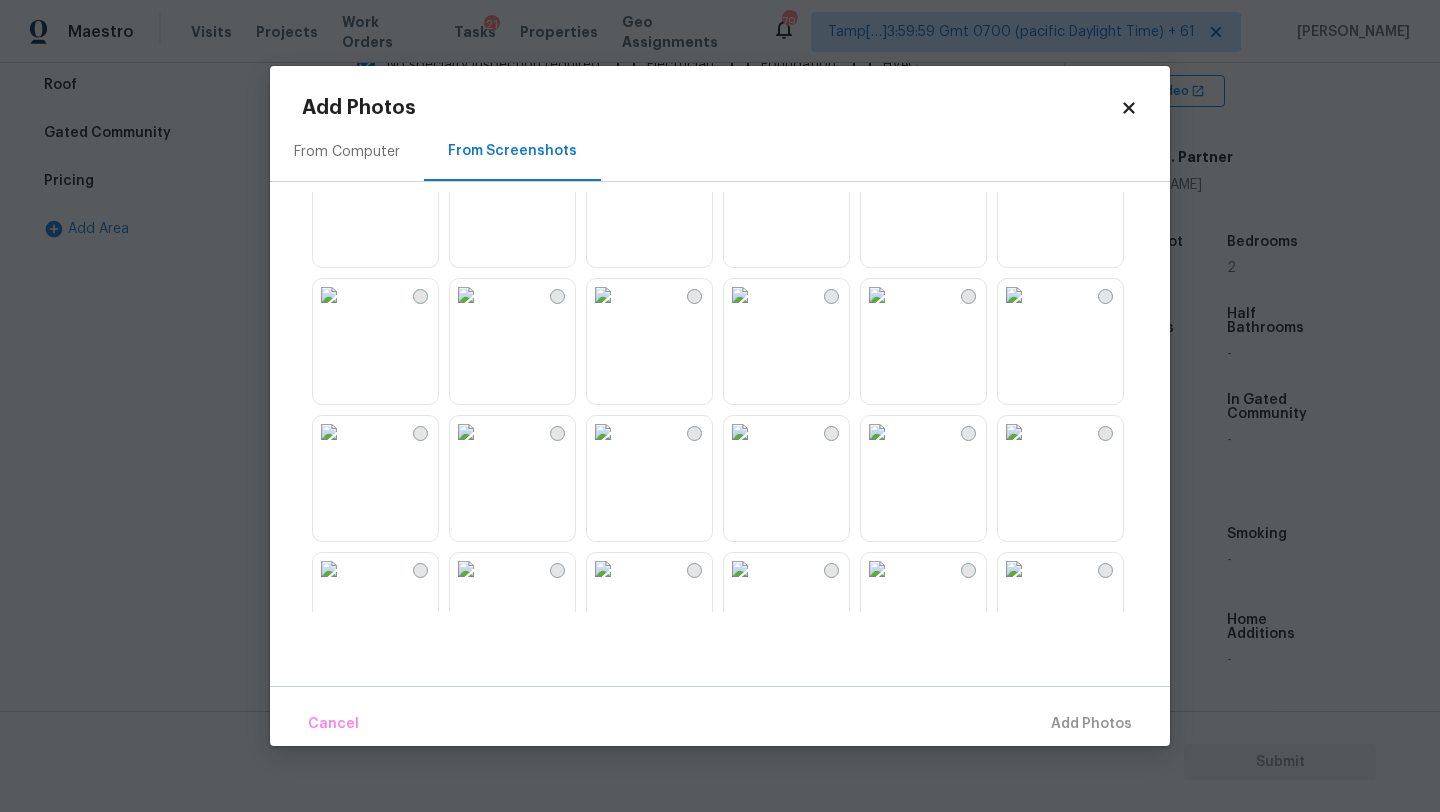 scroll, scrollTop: 1021, scrollLeft: 0, axis: vertical 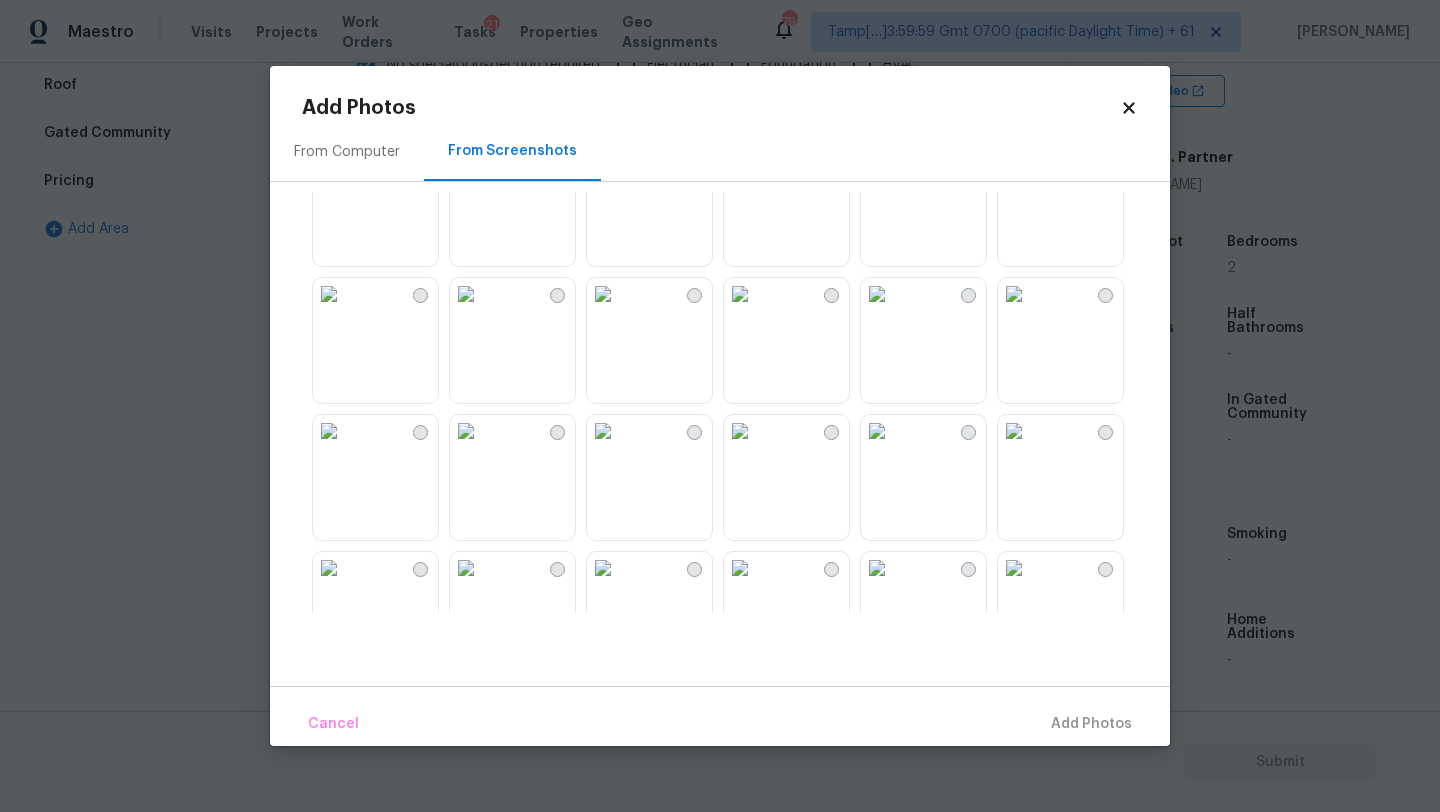 click at bounding box center (603, 294) 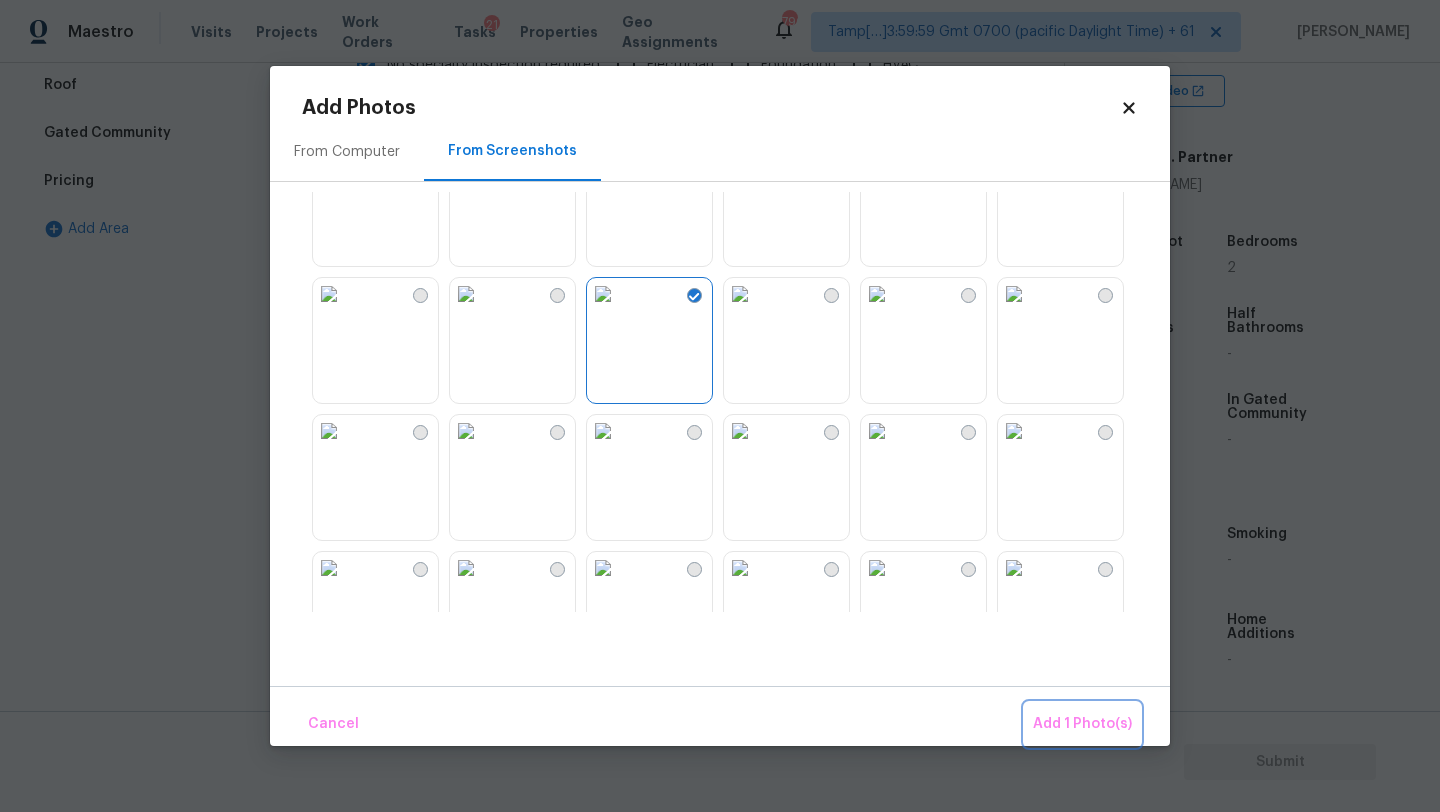click on "Add 1 Photo(s)" at bounding box center [1082, 724] 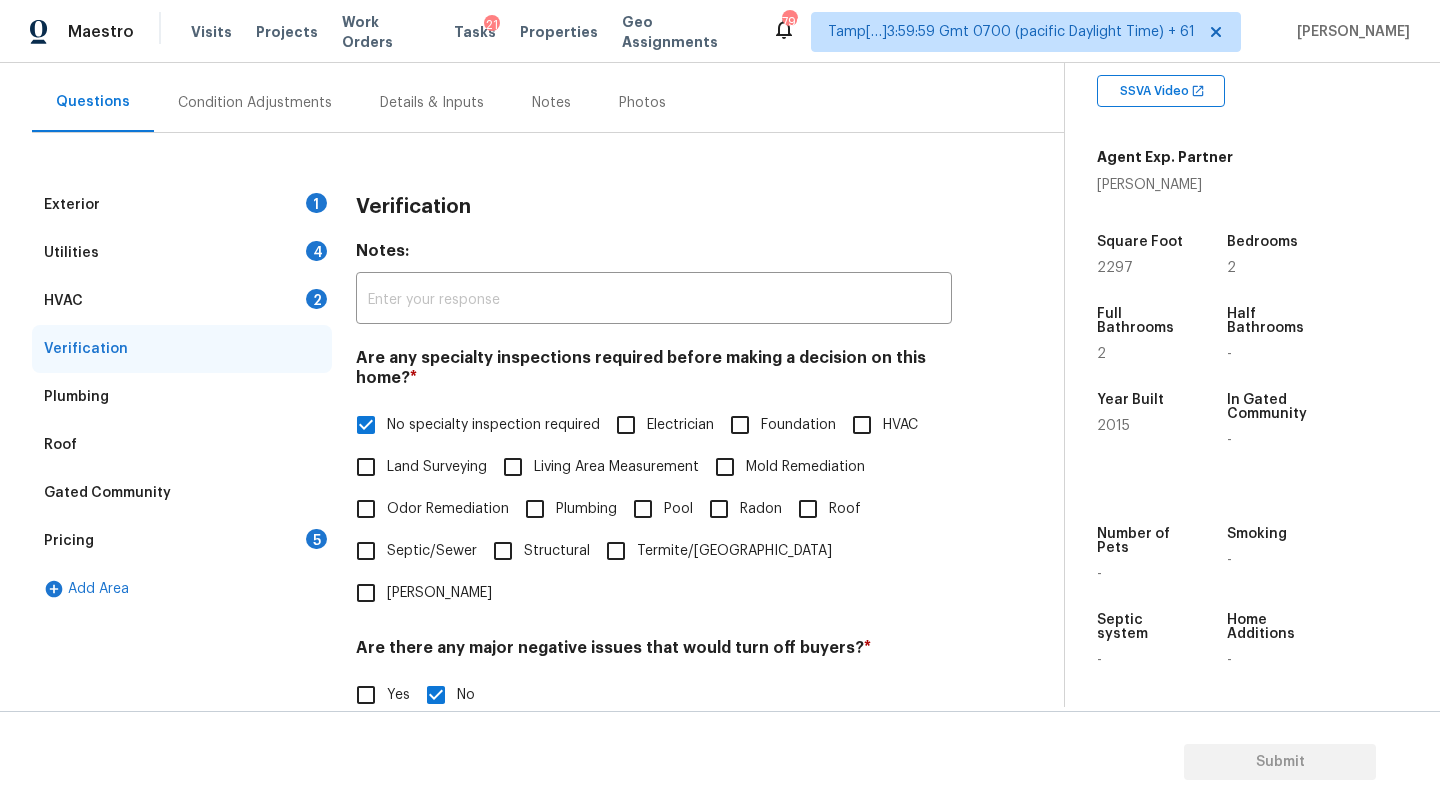 scroll, scrollTop: 0, scrollLeft: 0, axis: both 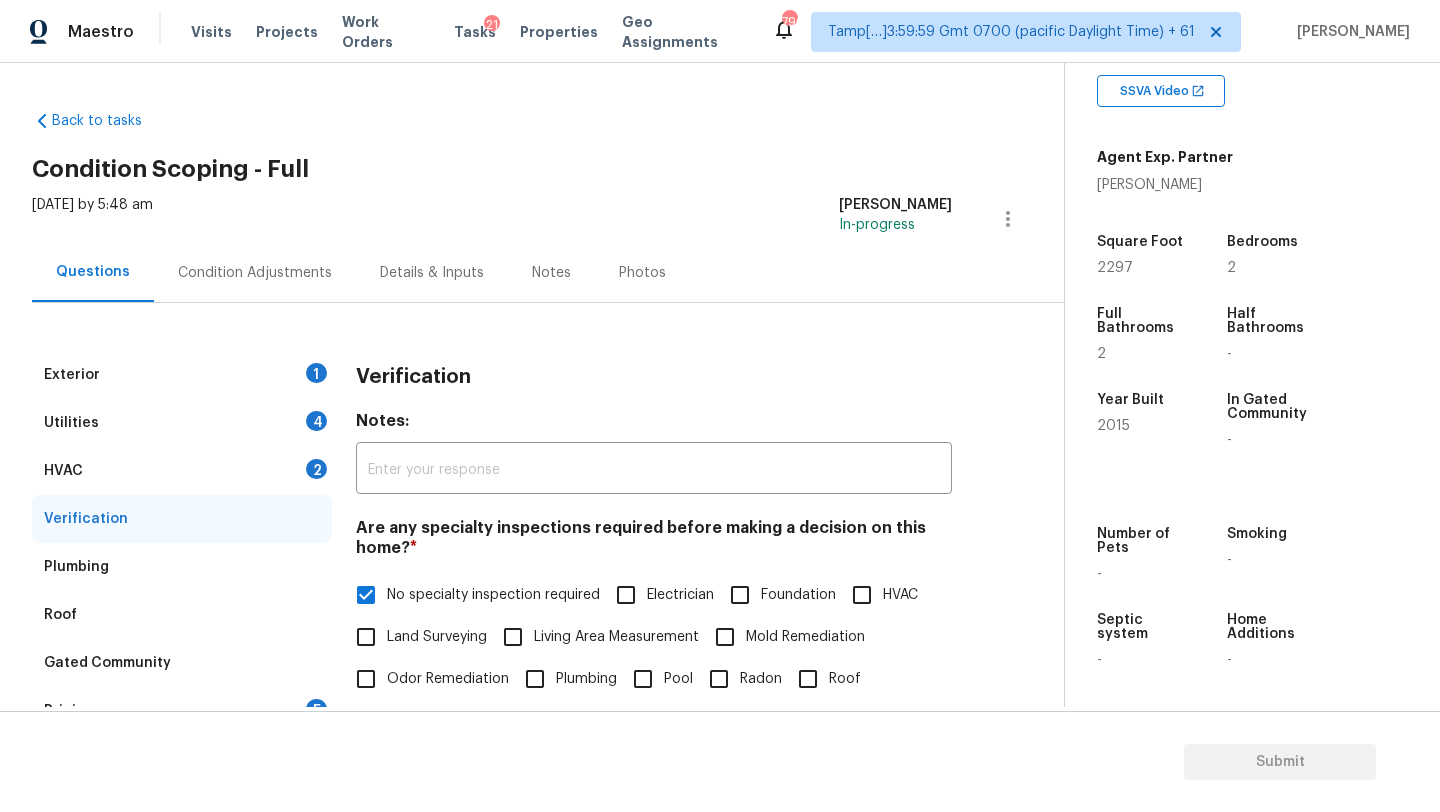 click on "HVAC 2" at bounding box center (182, 471) 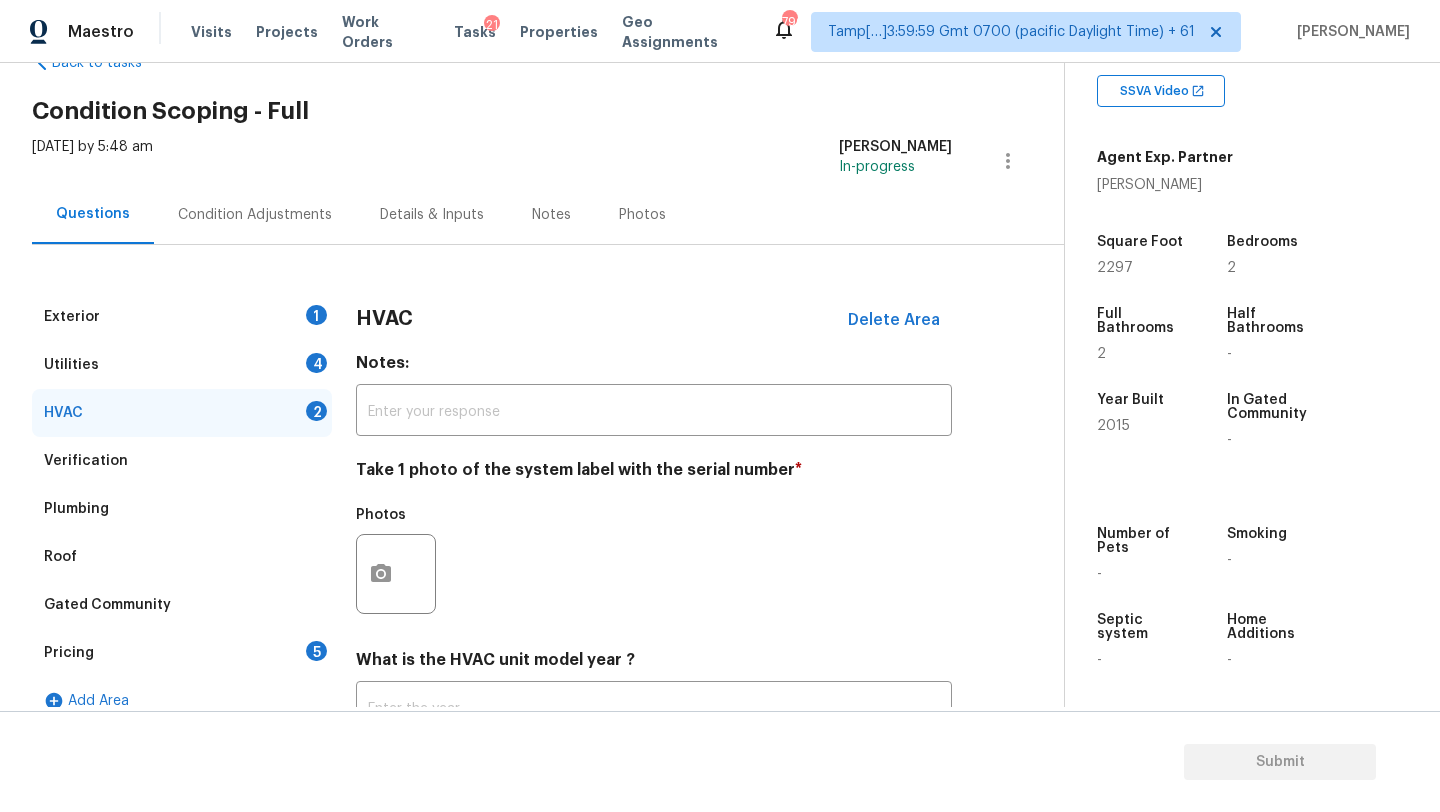 scroll, scrollTop: 78, scrollLeft: 0, axis: vertical 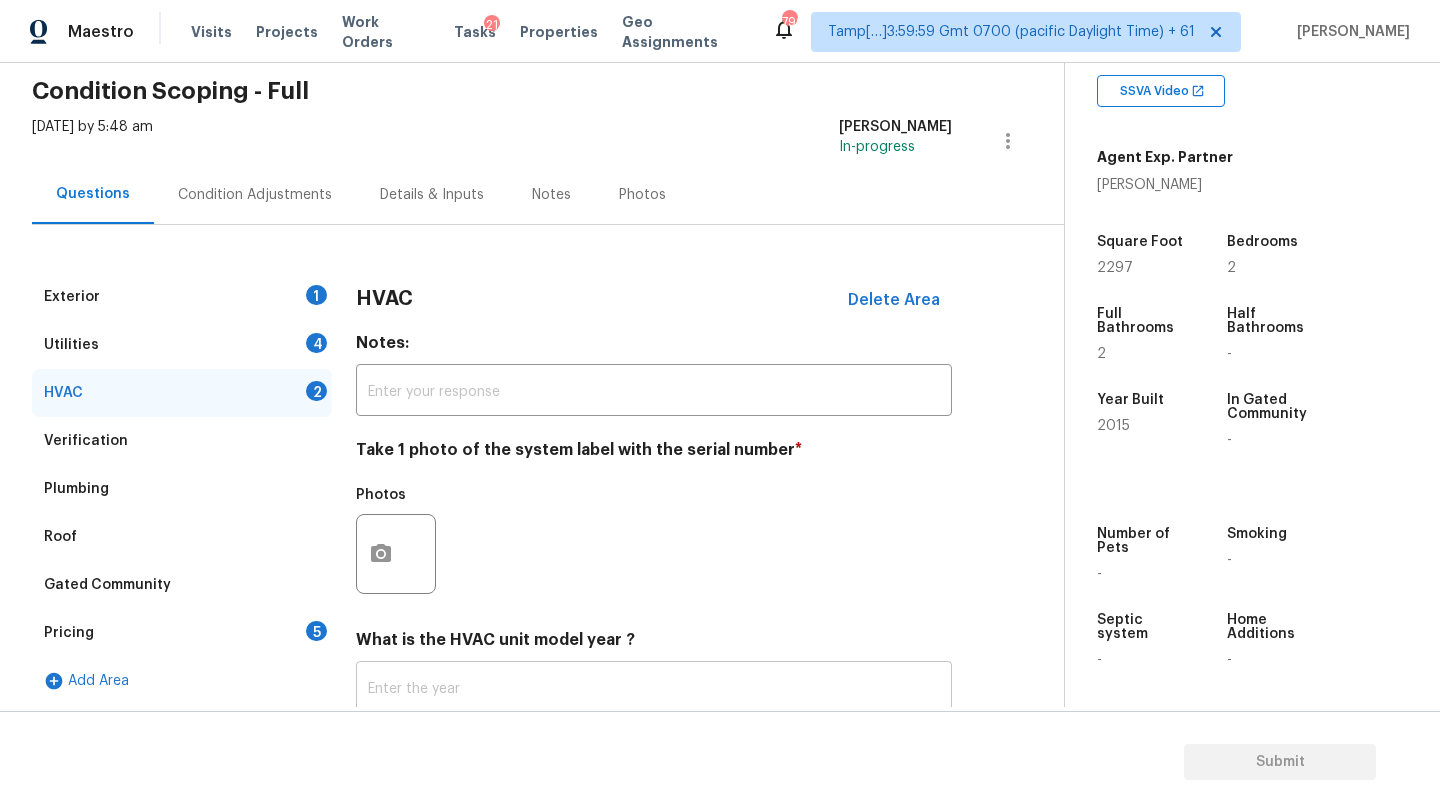 click at bounding box center (654, 689) 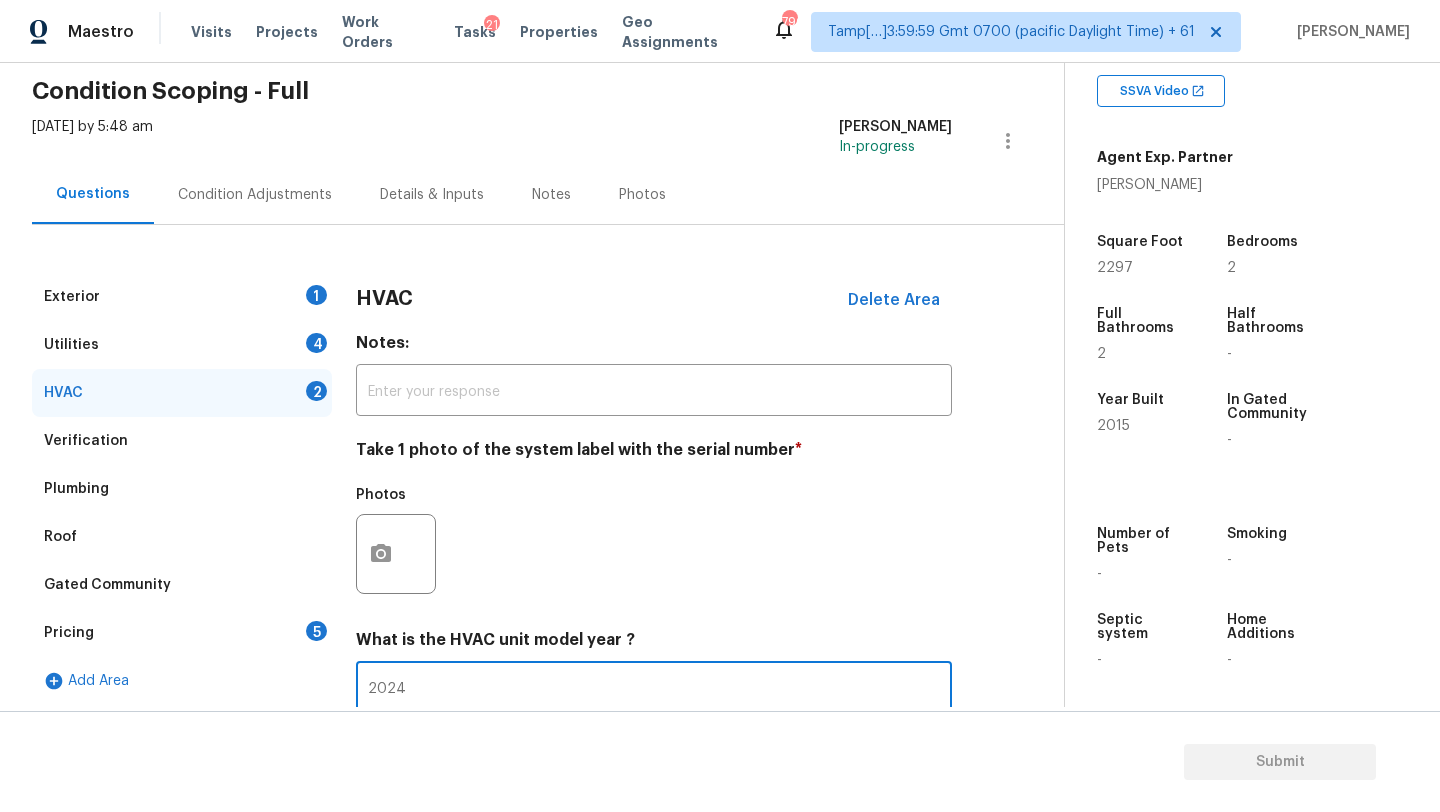 scroll, scrollTop: 217, scrollLeft: 0, axis: vertical 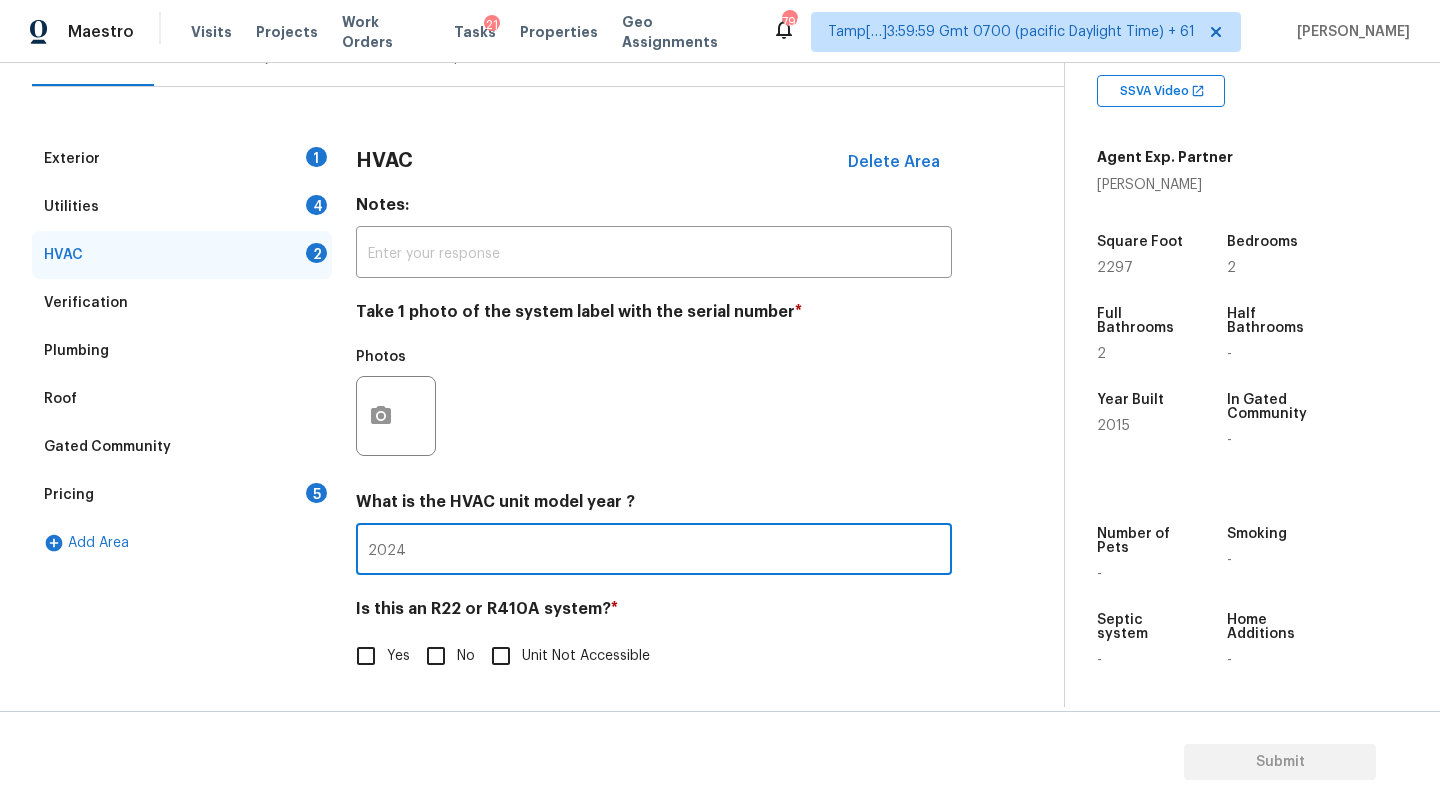 type on "2024" 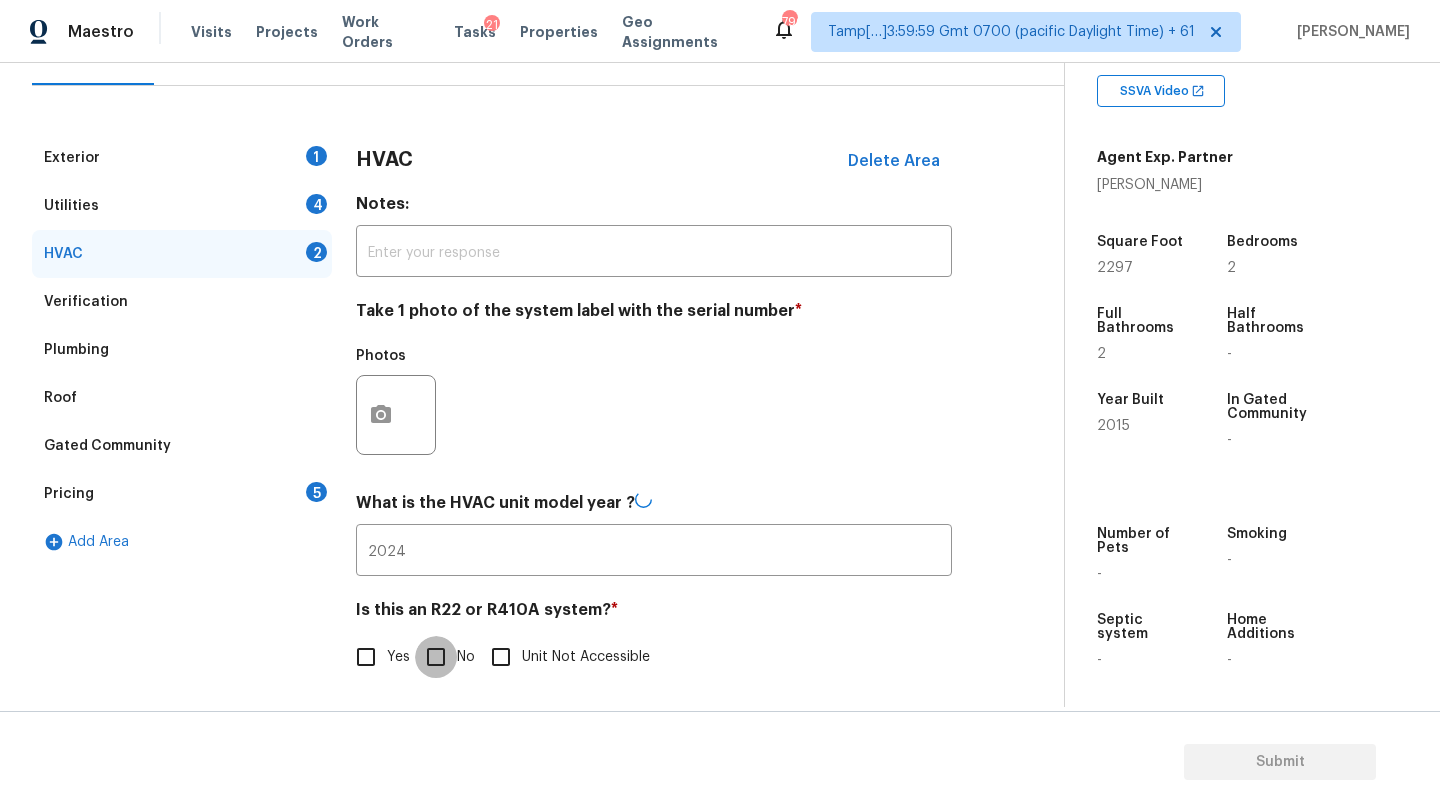 click on "No" at bounding box center [436, 657] 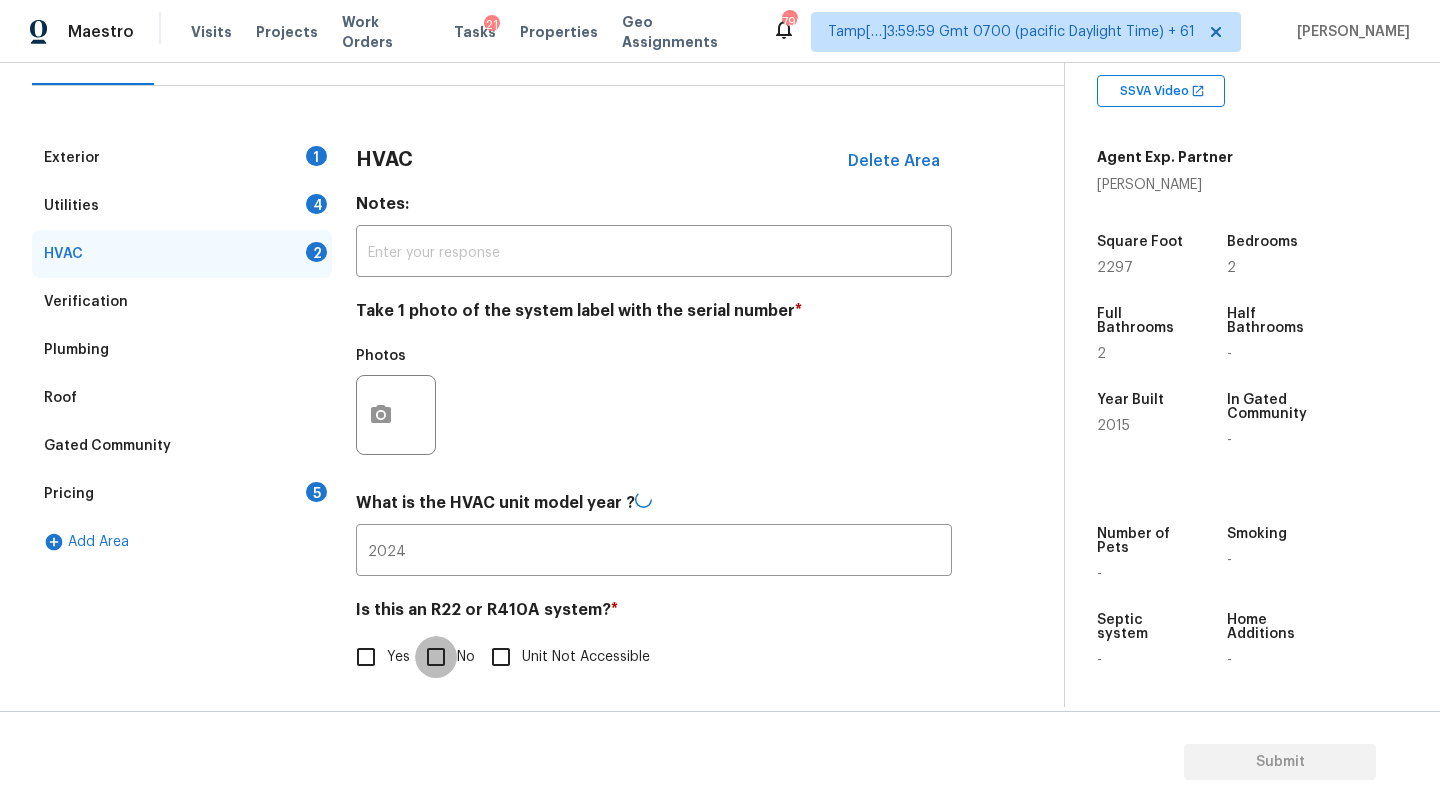checkbox on "true" 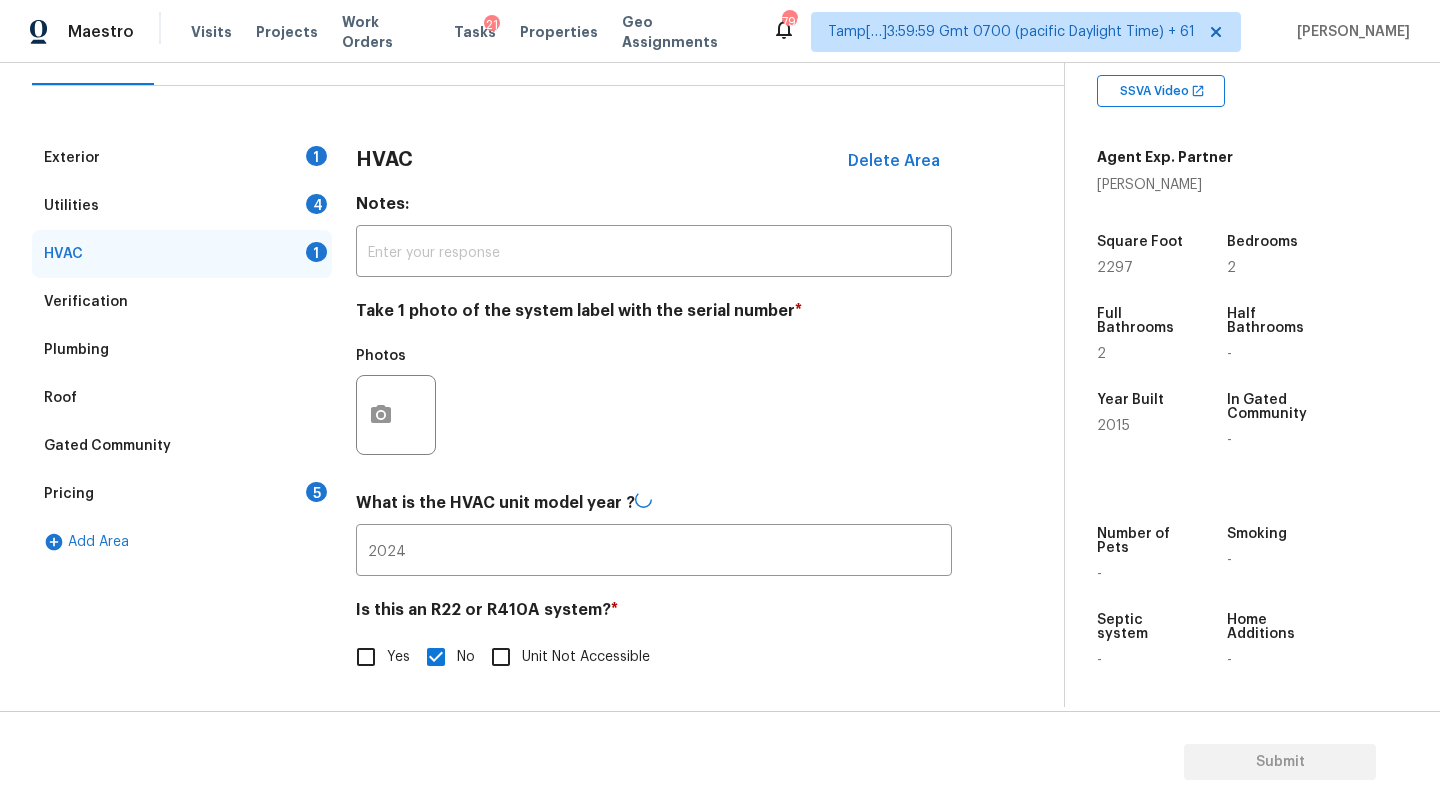 click on "Utilities 4" at bounding box center (182, 206) 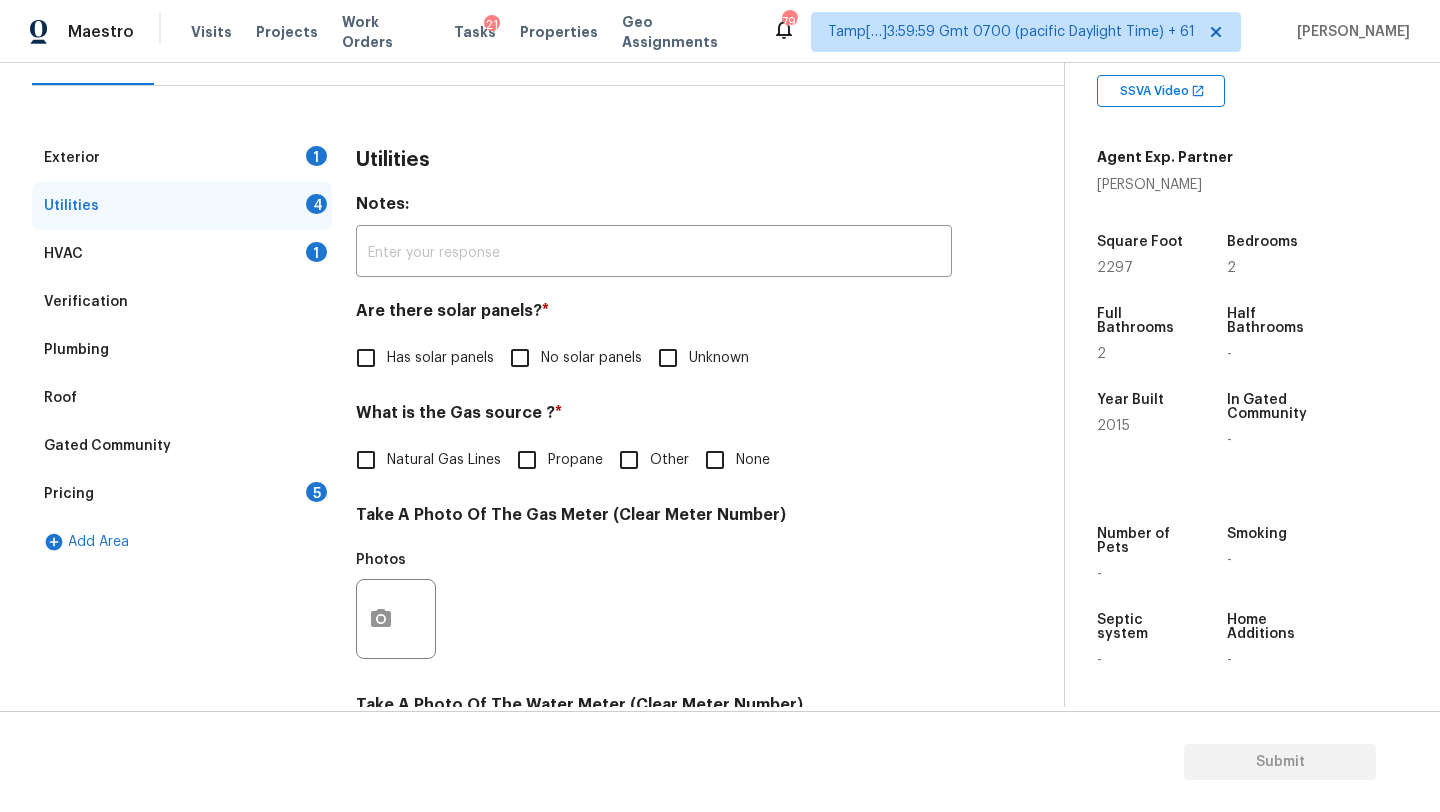 click on "Are there solar panels?  *" at bounding box center (654, 315) 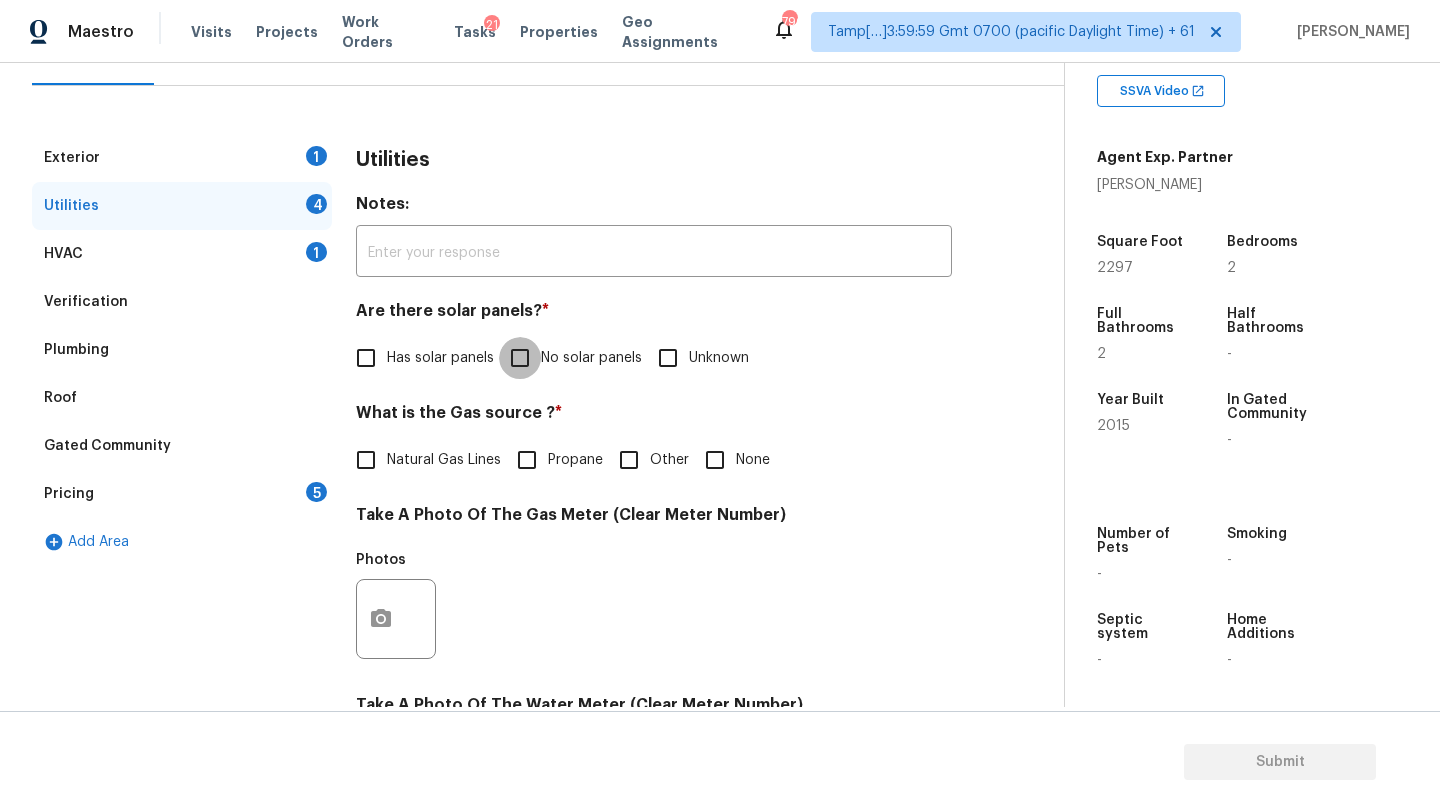 click on "No solar panels" at bounding box center [520, 358] 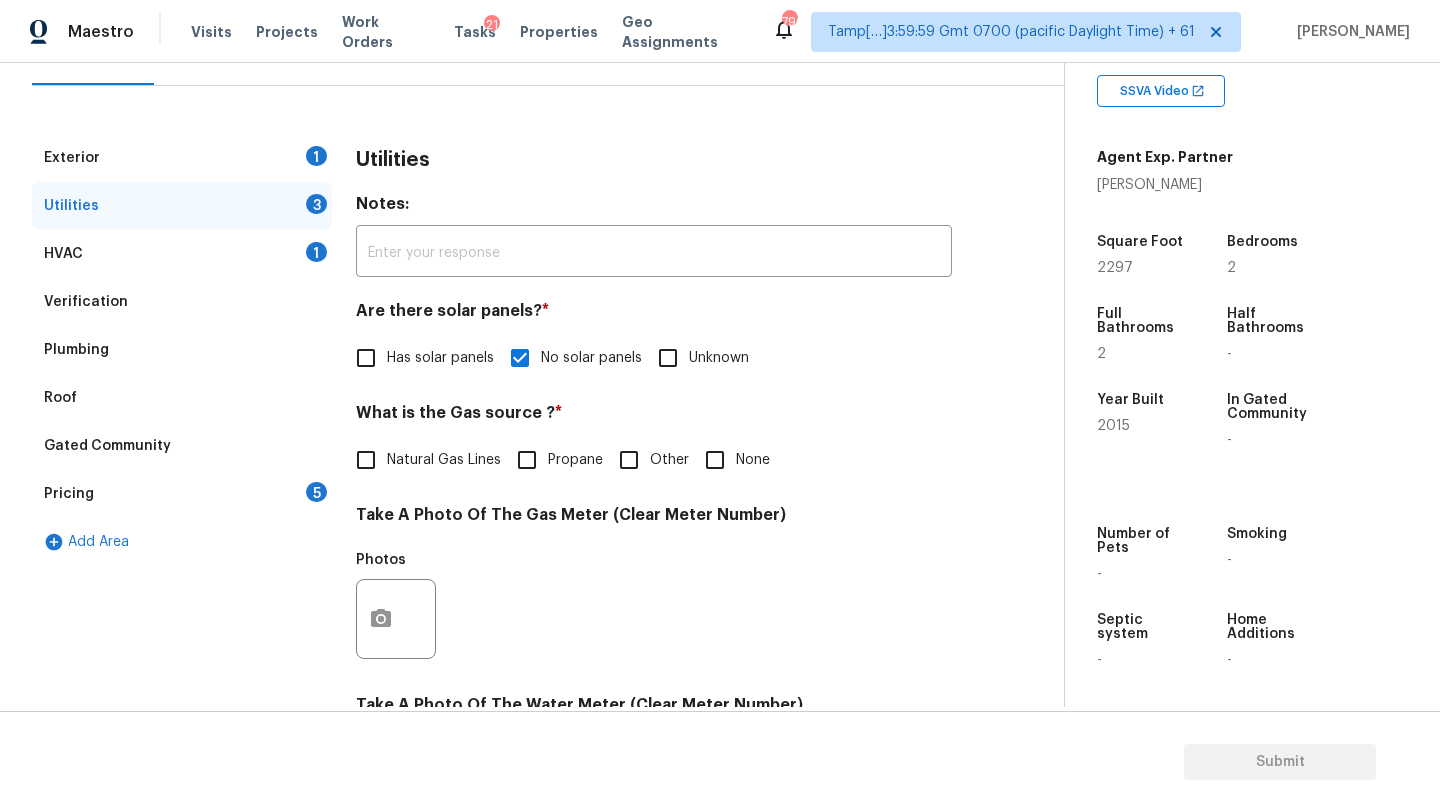 click on "Natural Gas Lines" at bounding box center (444, 460) 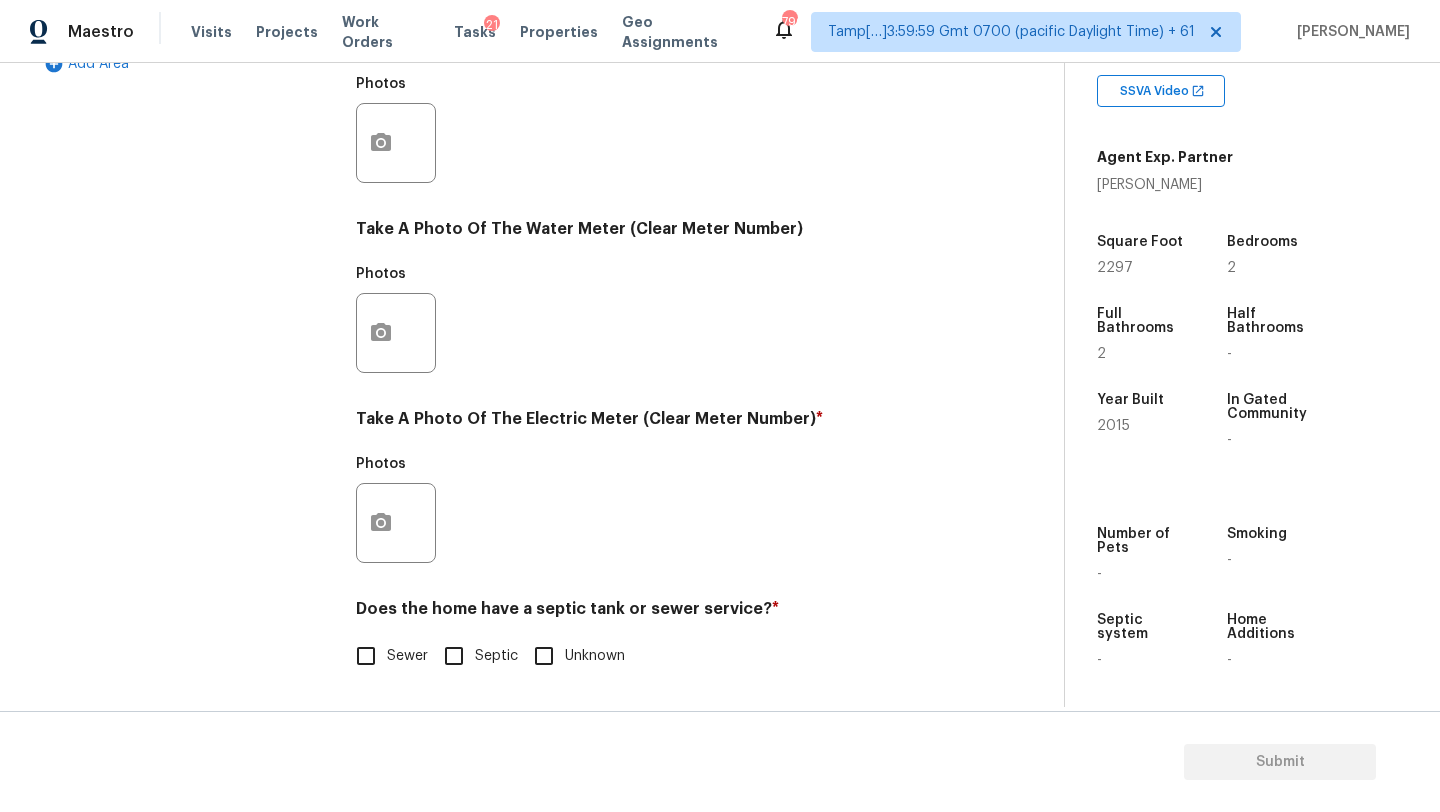 click on "Sewer" at bounding box center (366, 656) 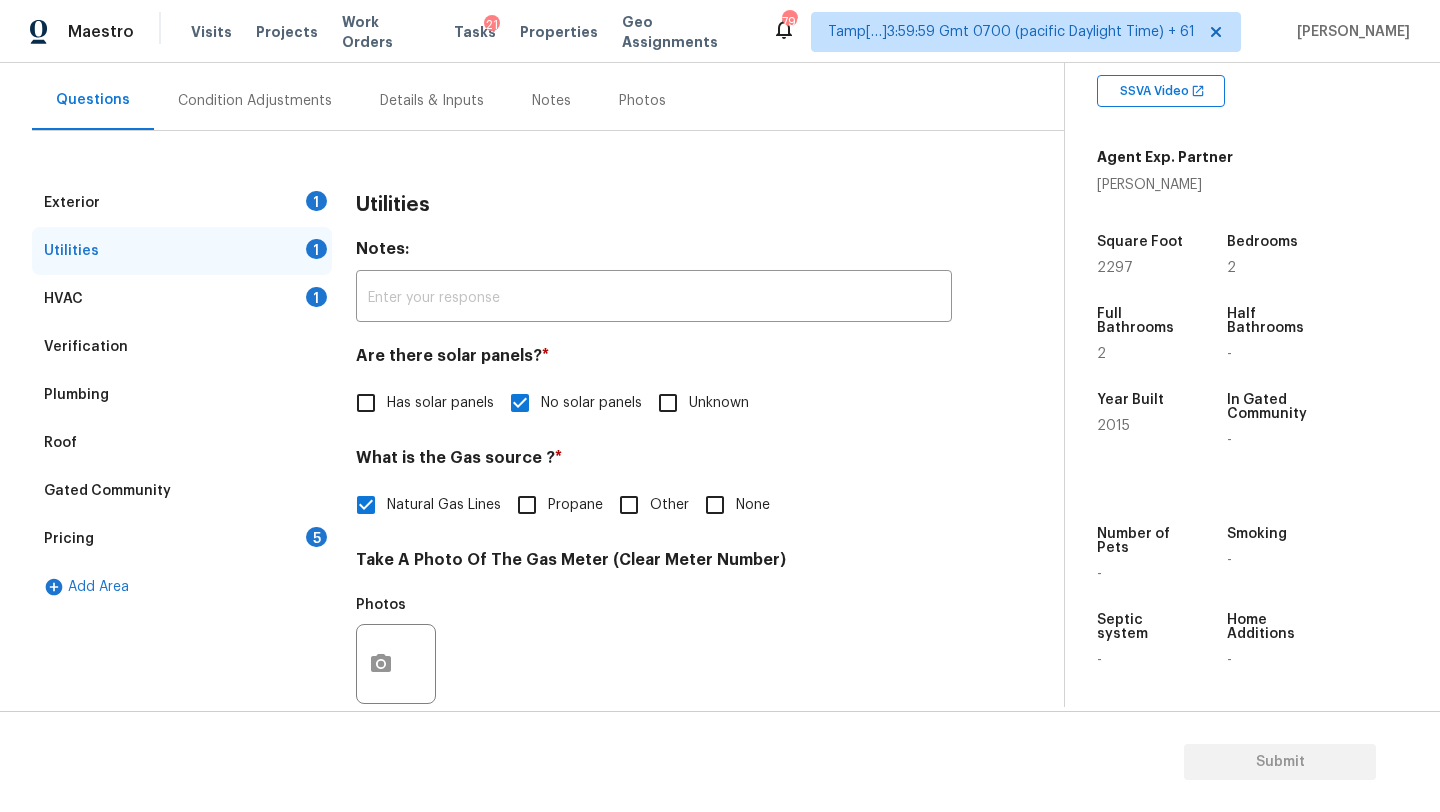 click on "Exterior 1" at bounding box center [182, 203] 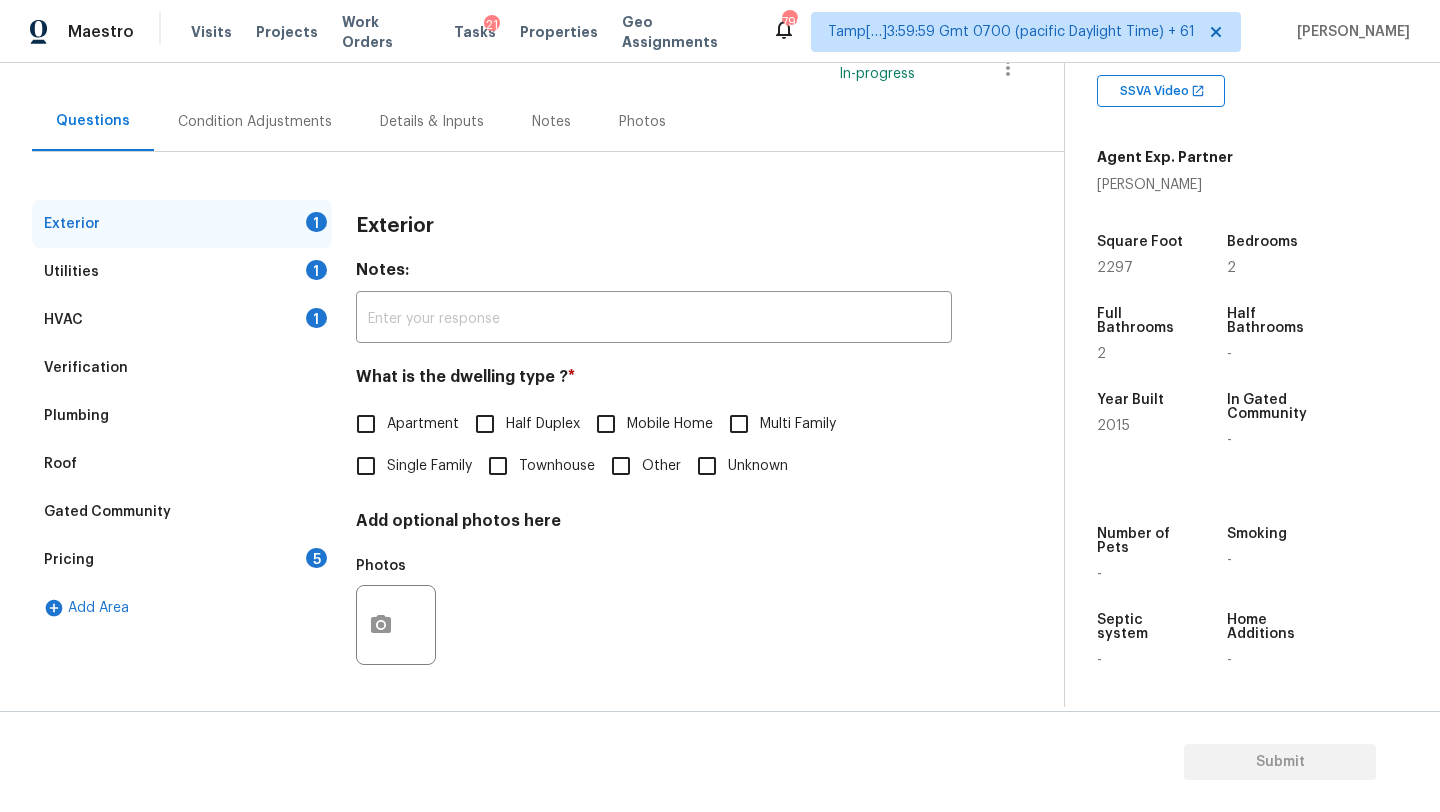 scroll, scrollTop: 151, scrollLeft: 0, axis: vertical 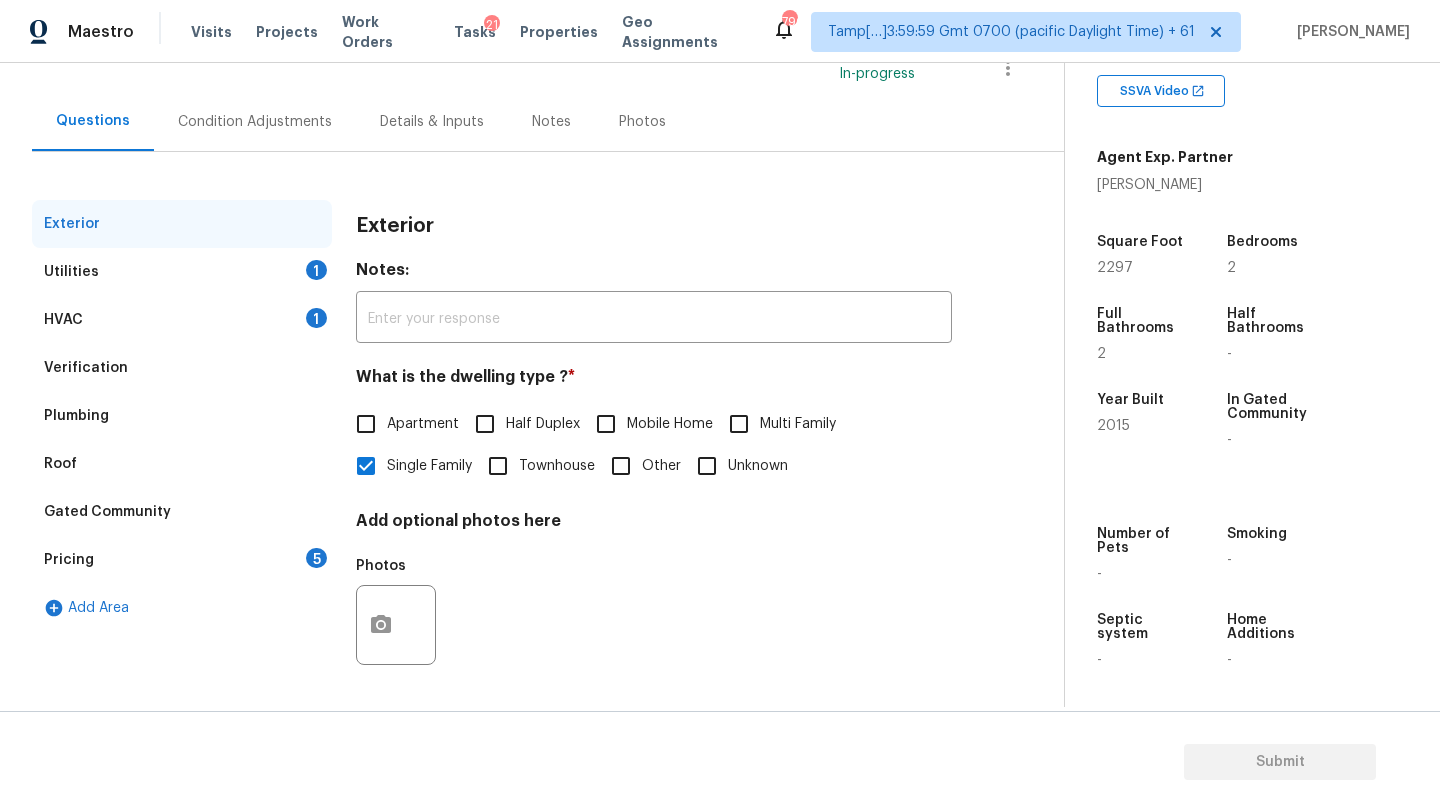 click on "Pricing 5" at bounding box center [182, 560] 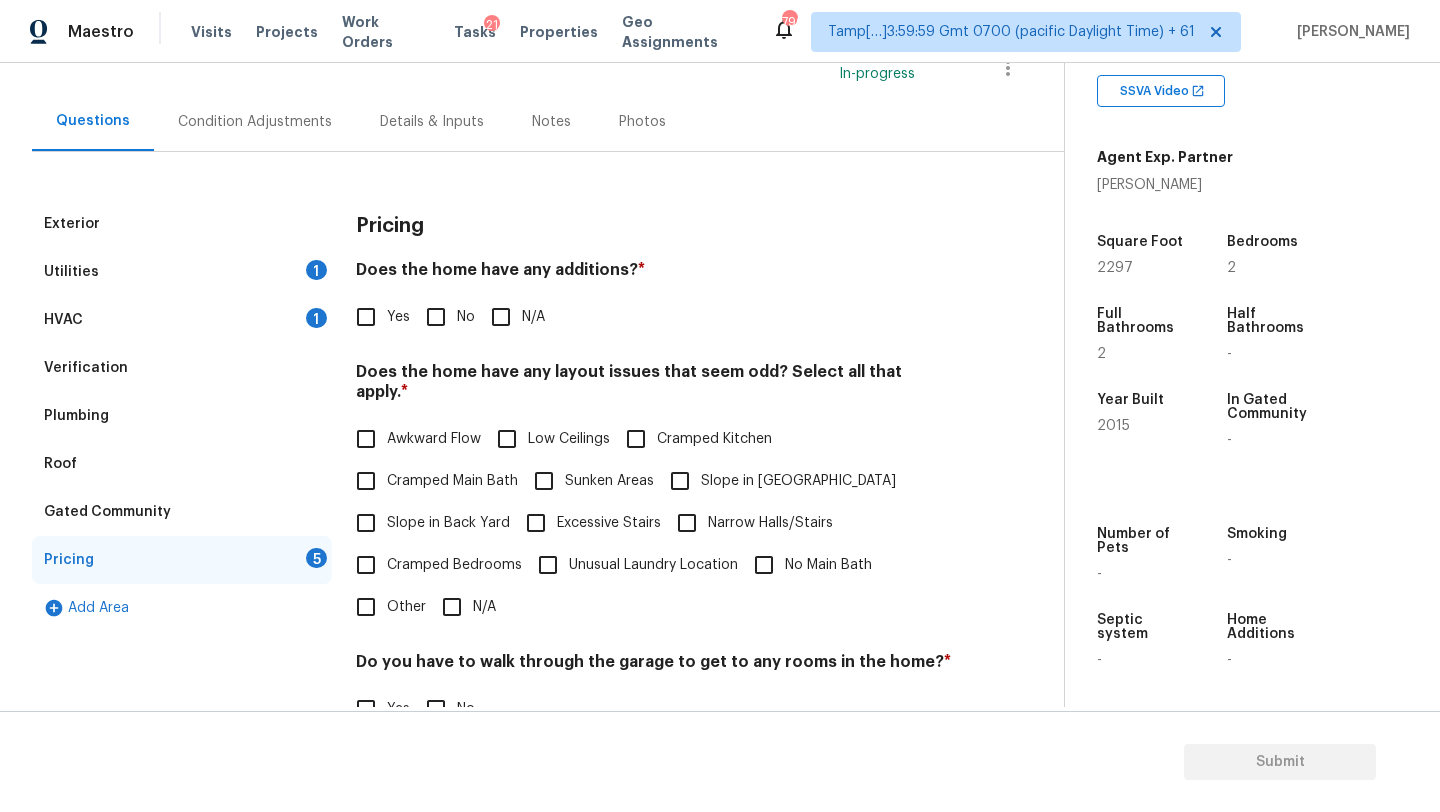 click on "No" at bounding box center (436, 317) 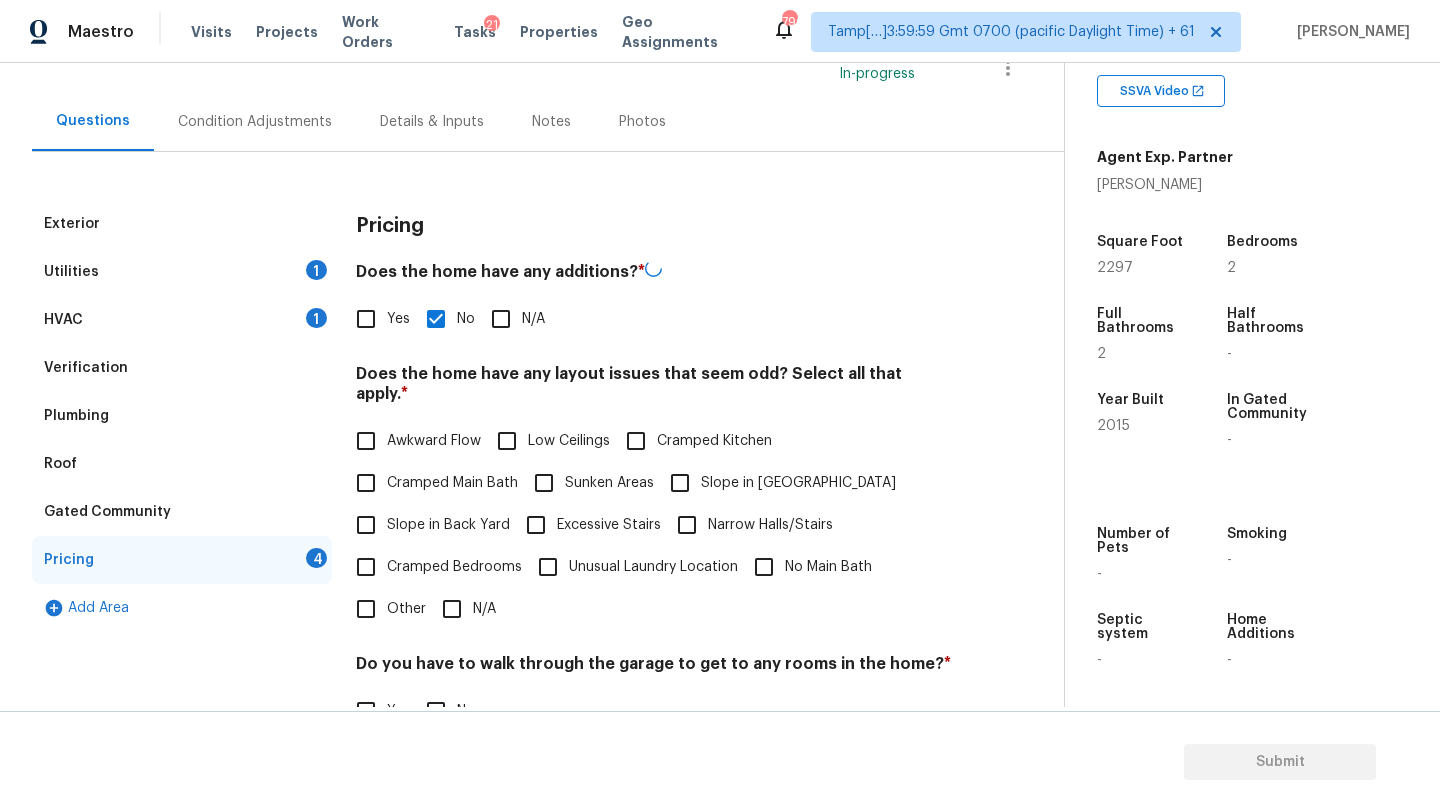 click on "N/A" at bounding box center [452, 609] 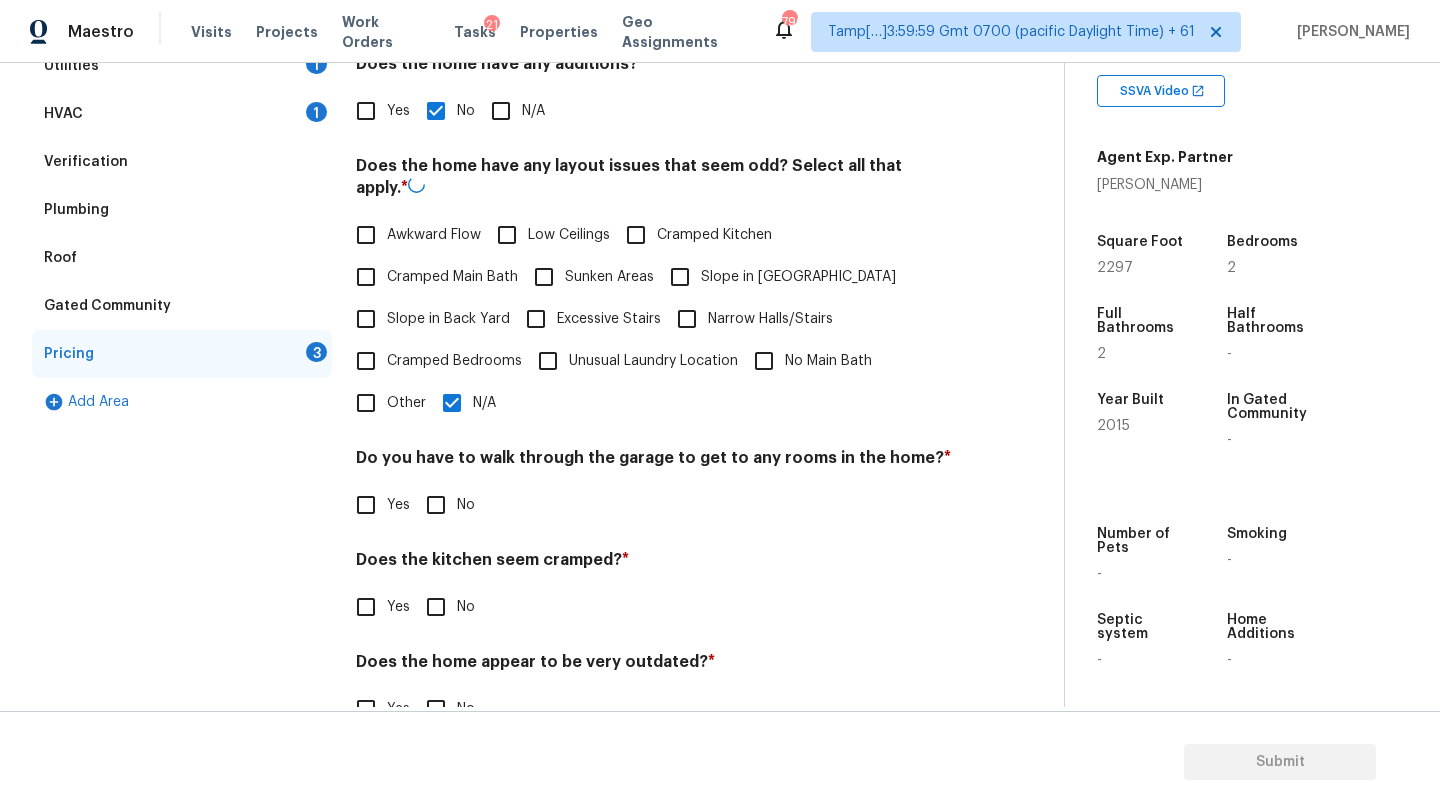 scroll, scrollTop: 388, scrollLeft: 0, axis: vertical 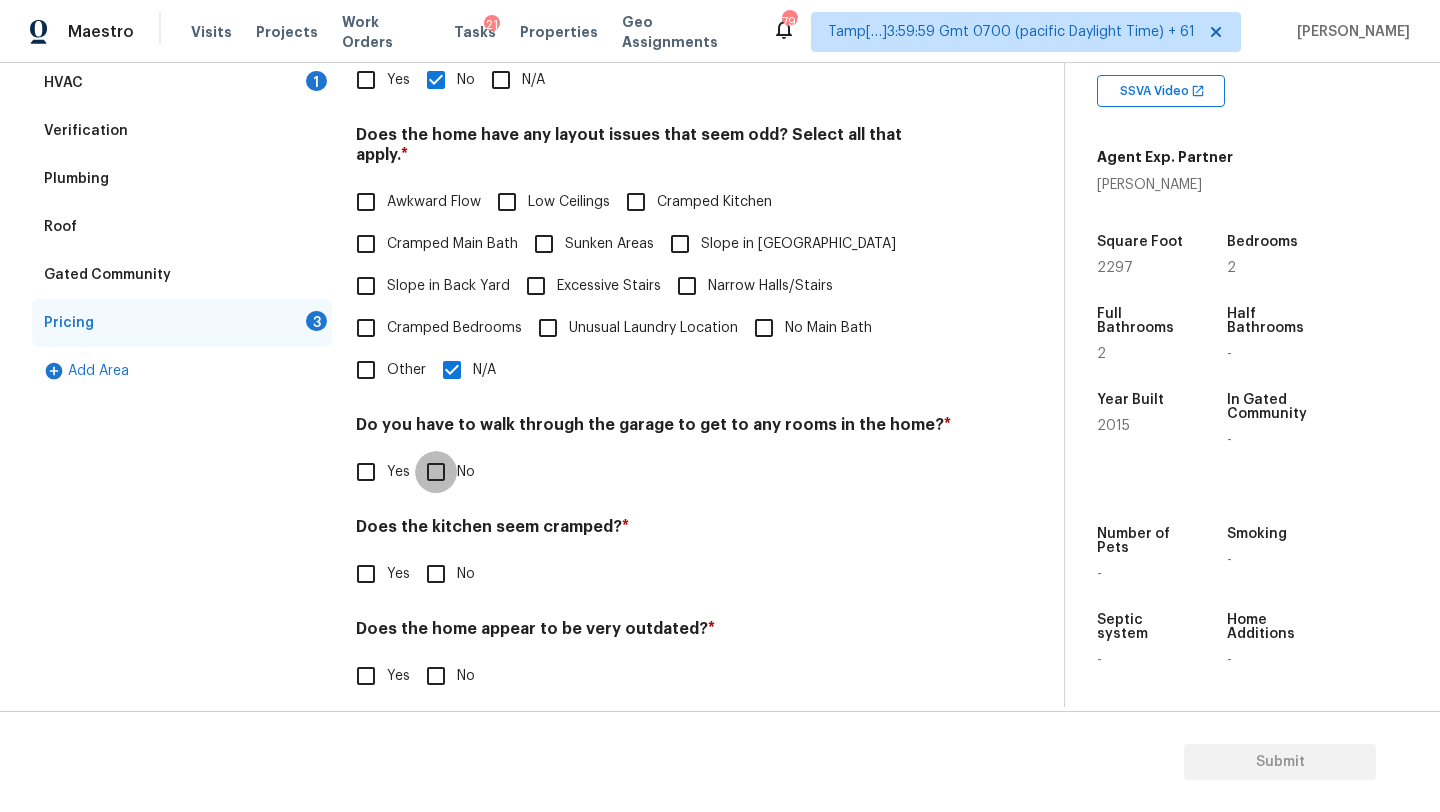 click on "No" at bounding box center [436, 472] 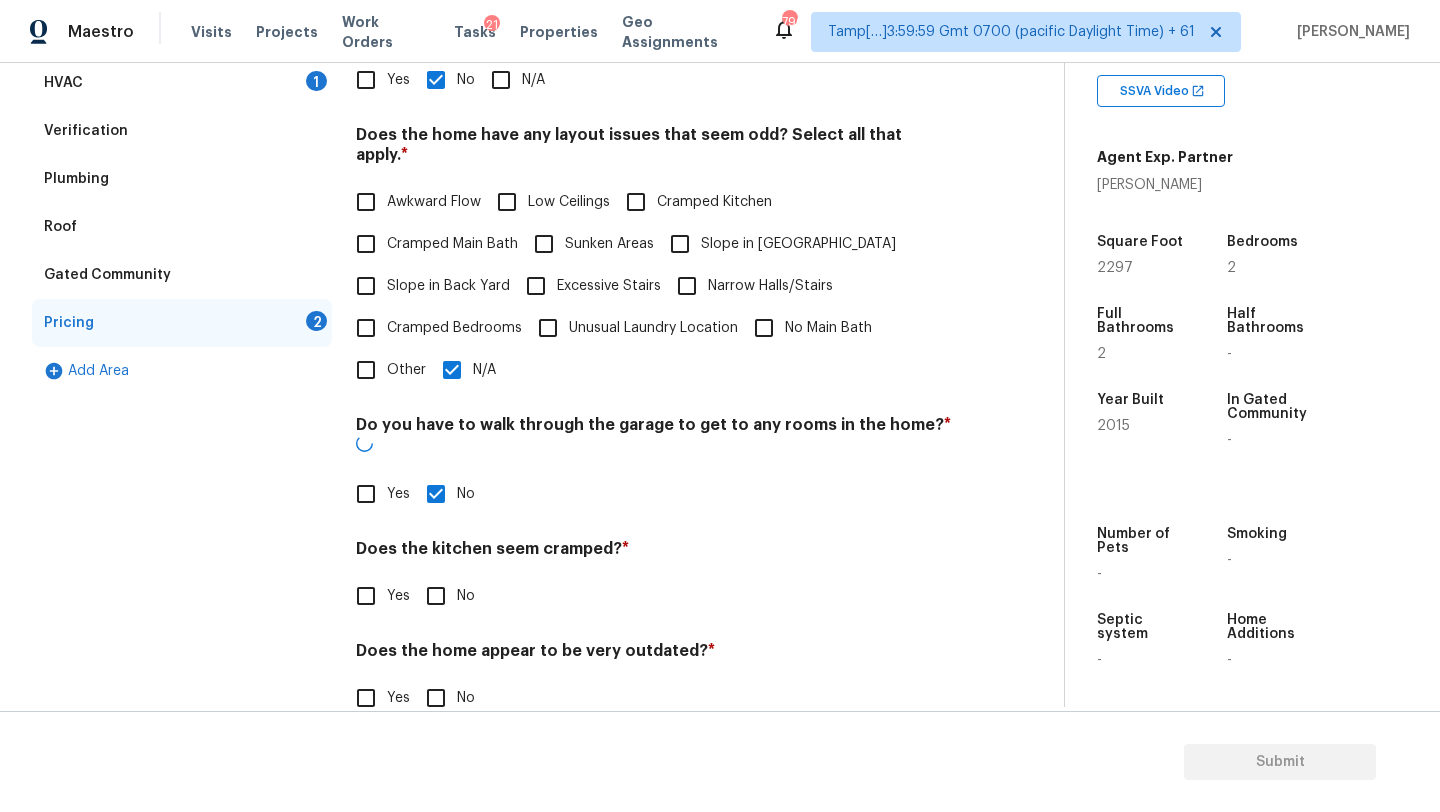click on "No" at bounding box center [436, 596] 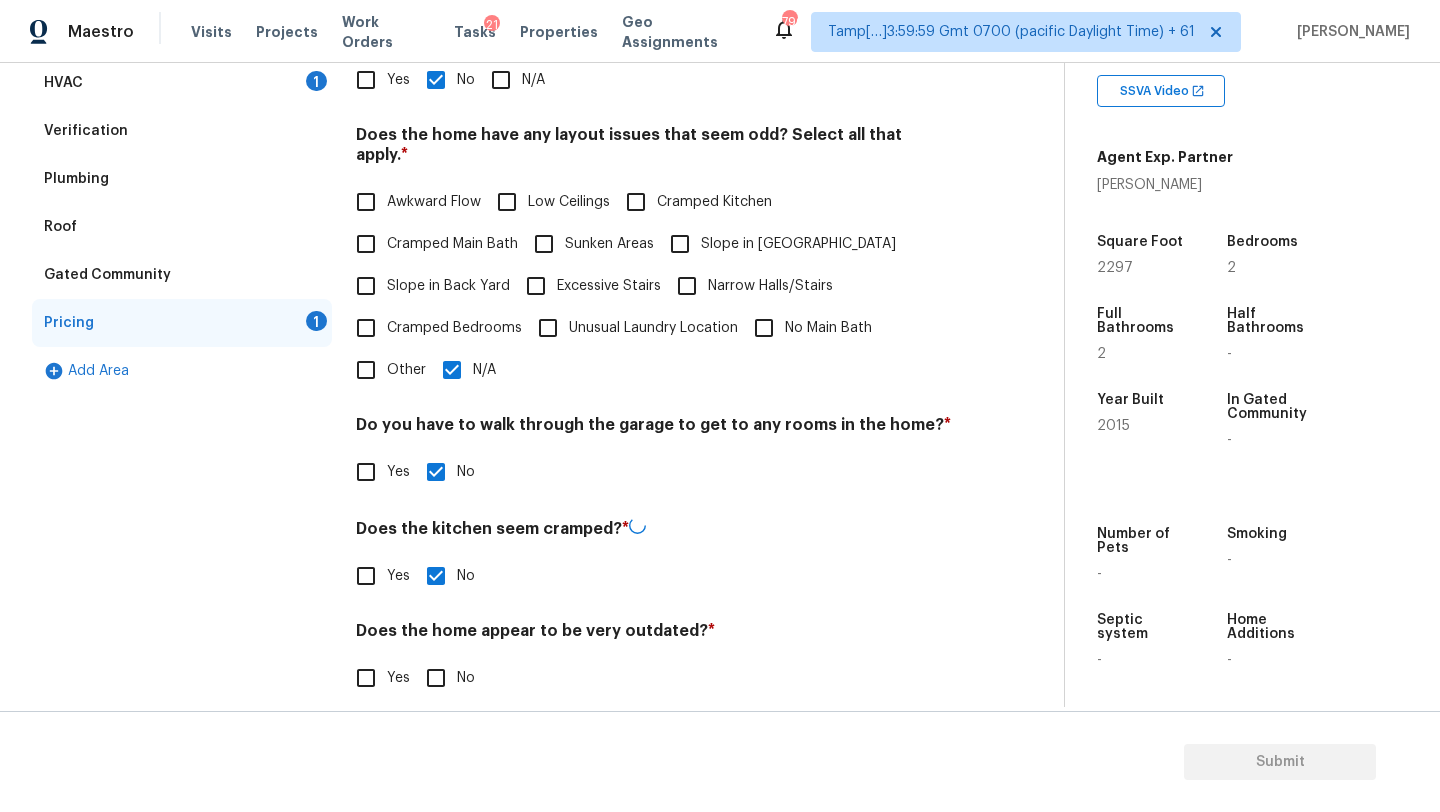 click on "No" at bounding box center [436, 678] 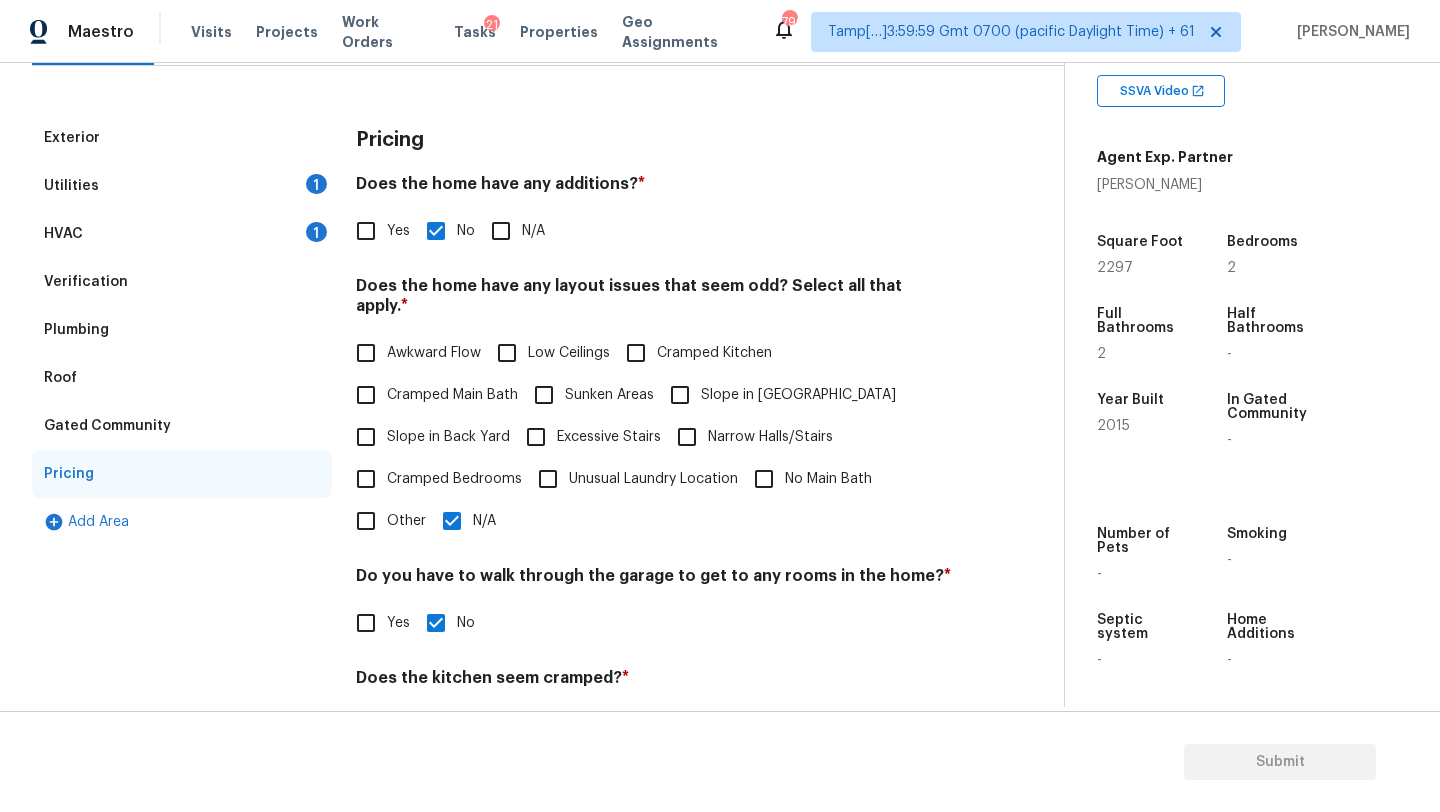 scroll, scrollTop: 0, scrollLeft: 0, axis: both 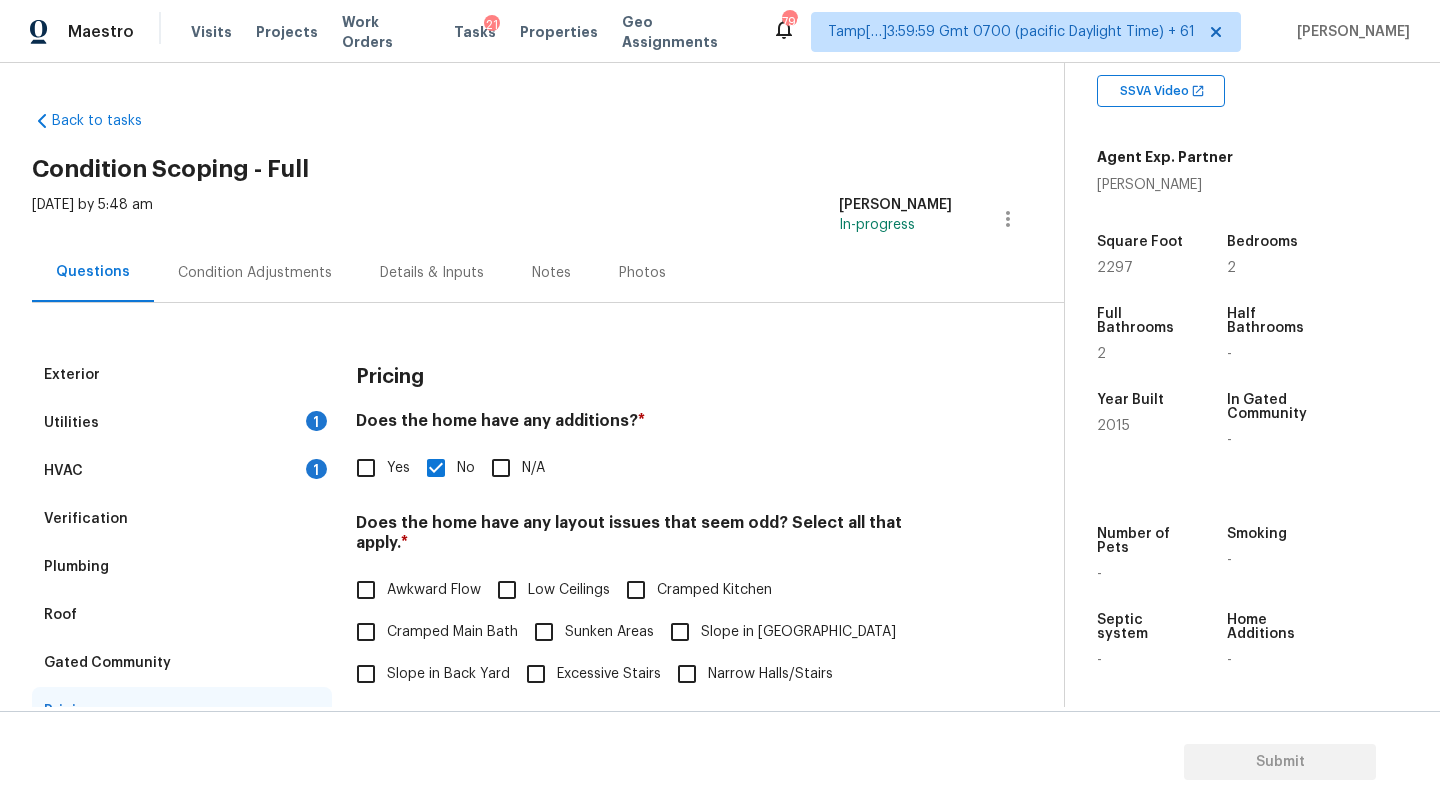 click on "Condition Adjustments" at bounding box center [255, 272] 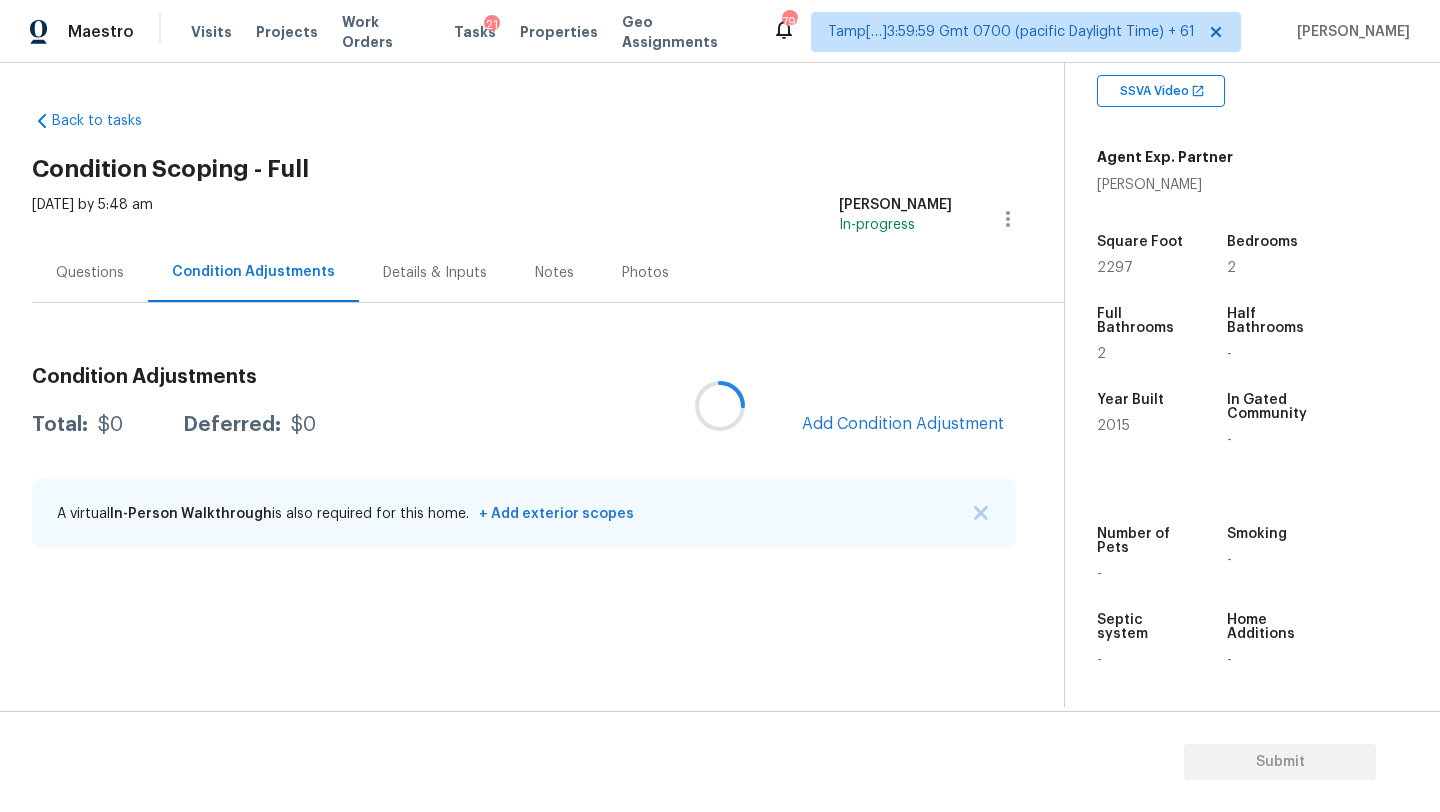 click at bounding box center (720, 406) 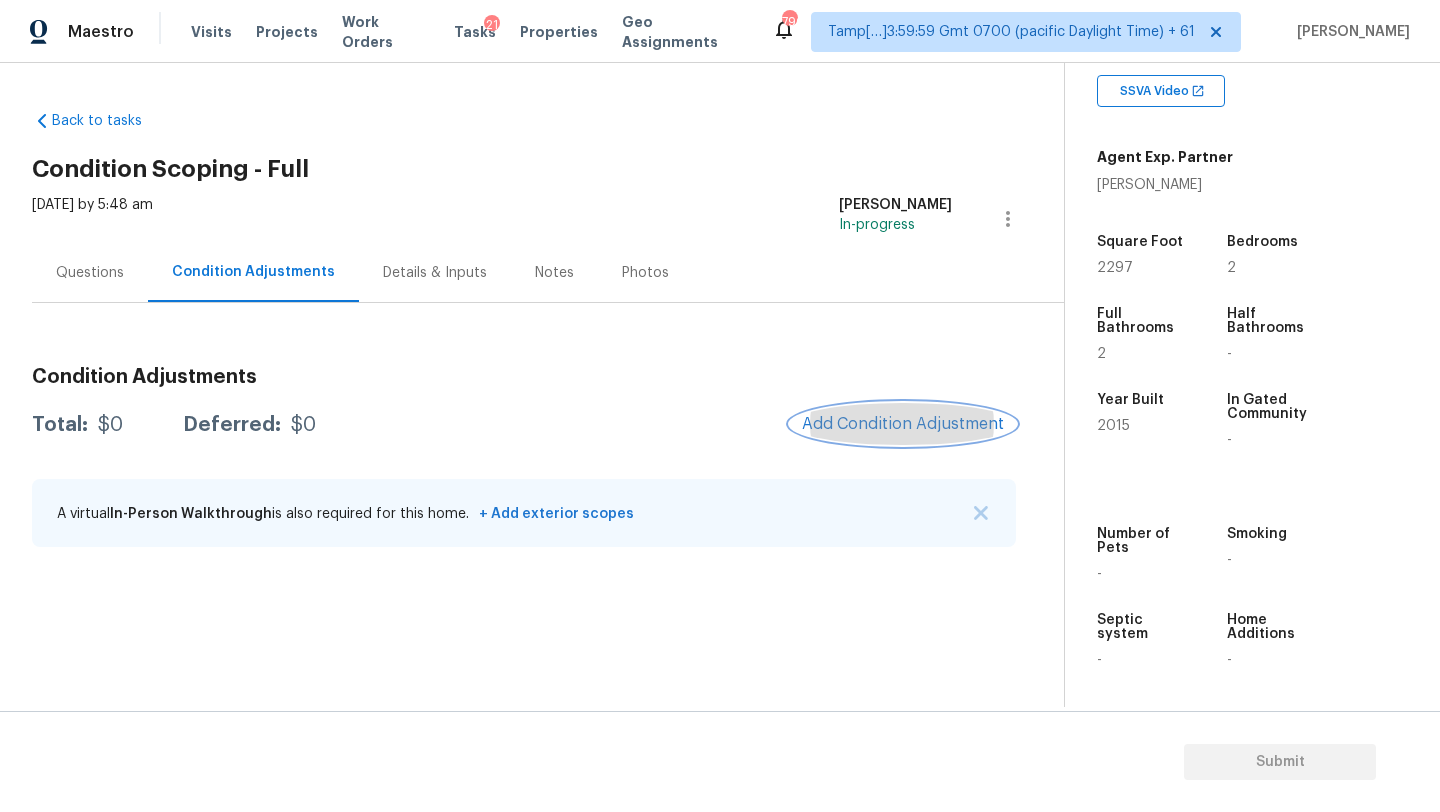 click on "Add Condition Adjustment" at bounding box center (903, 424) 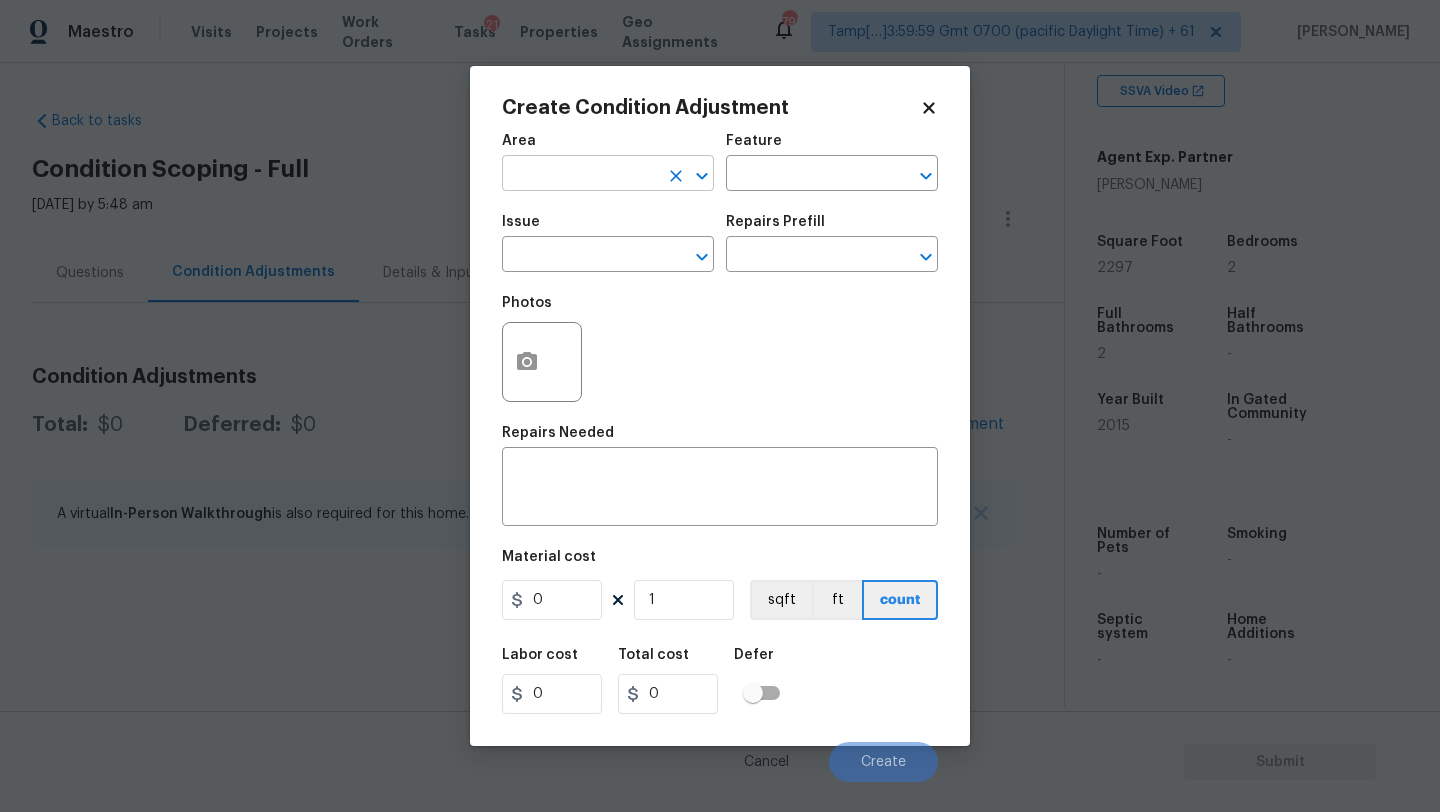 click at bounding box center [580, 175] 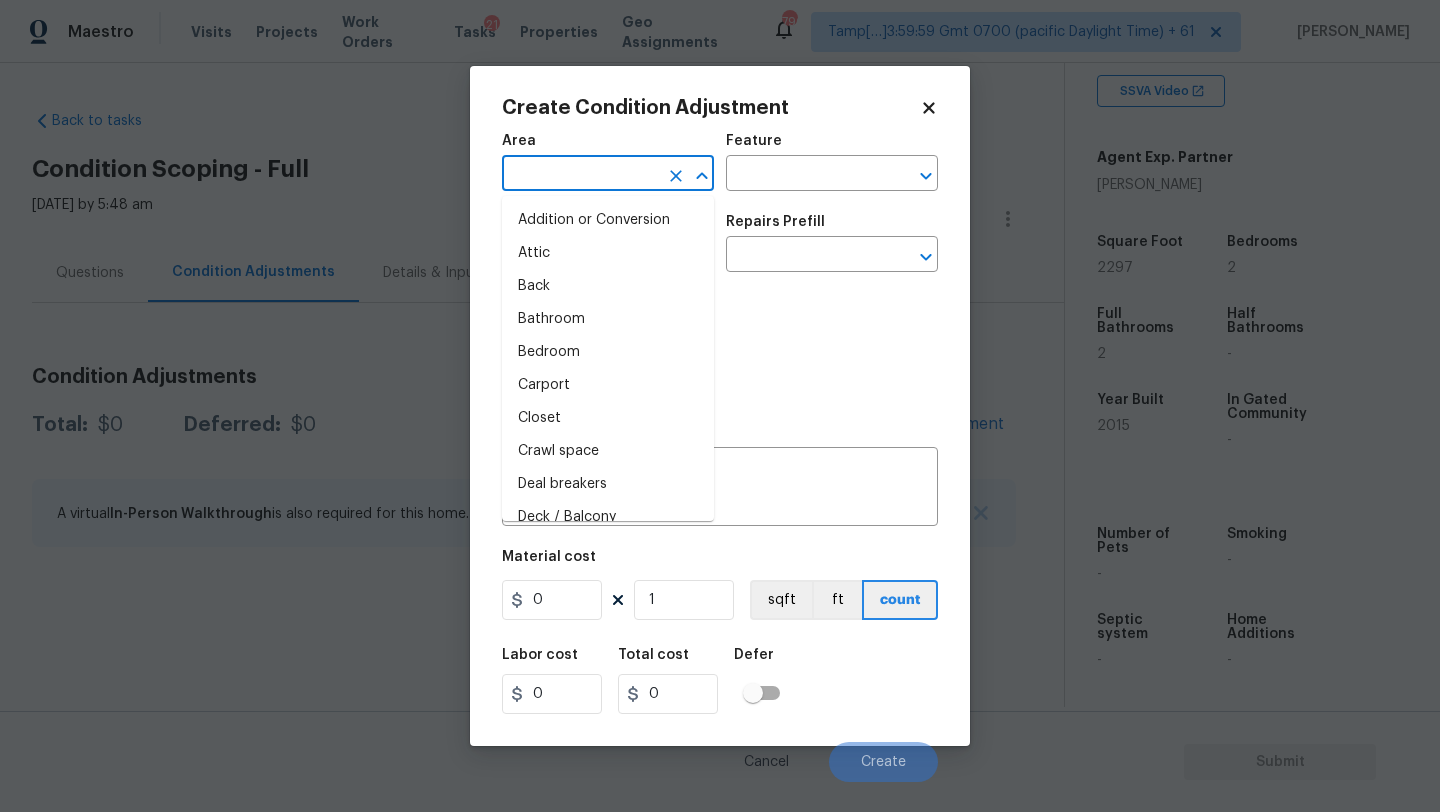 type on "e" 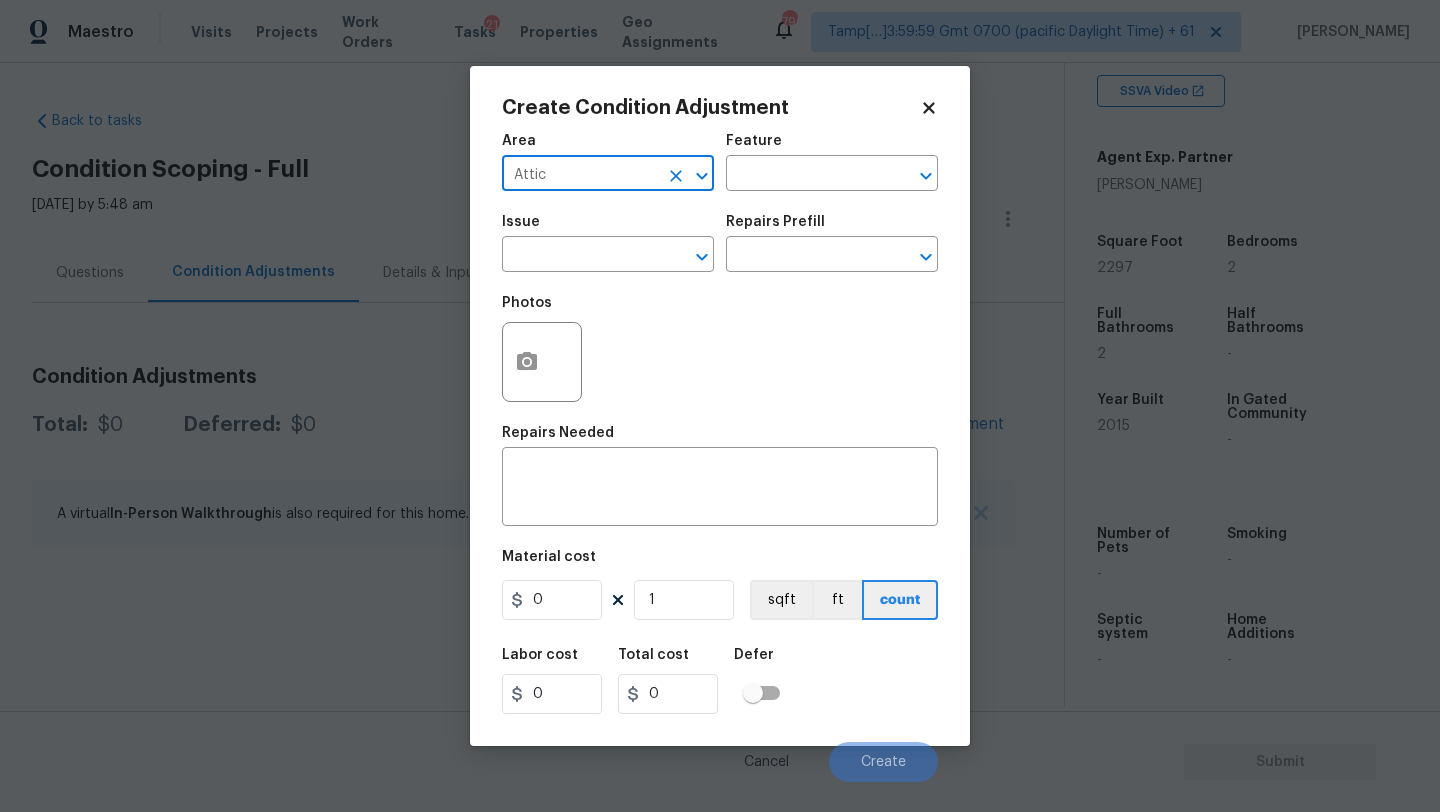 click on "Attic" at bounding box center [580, 175] 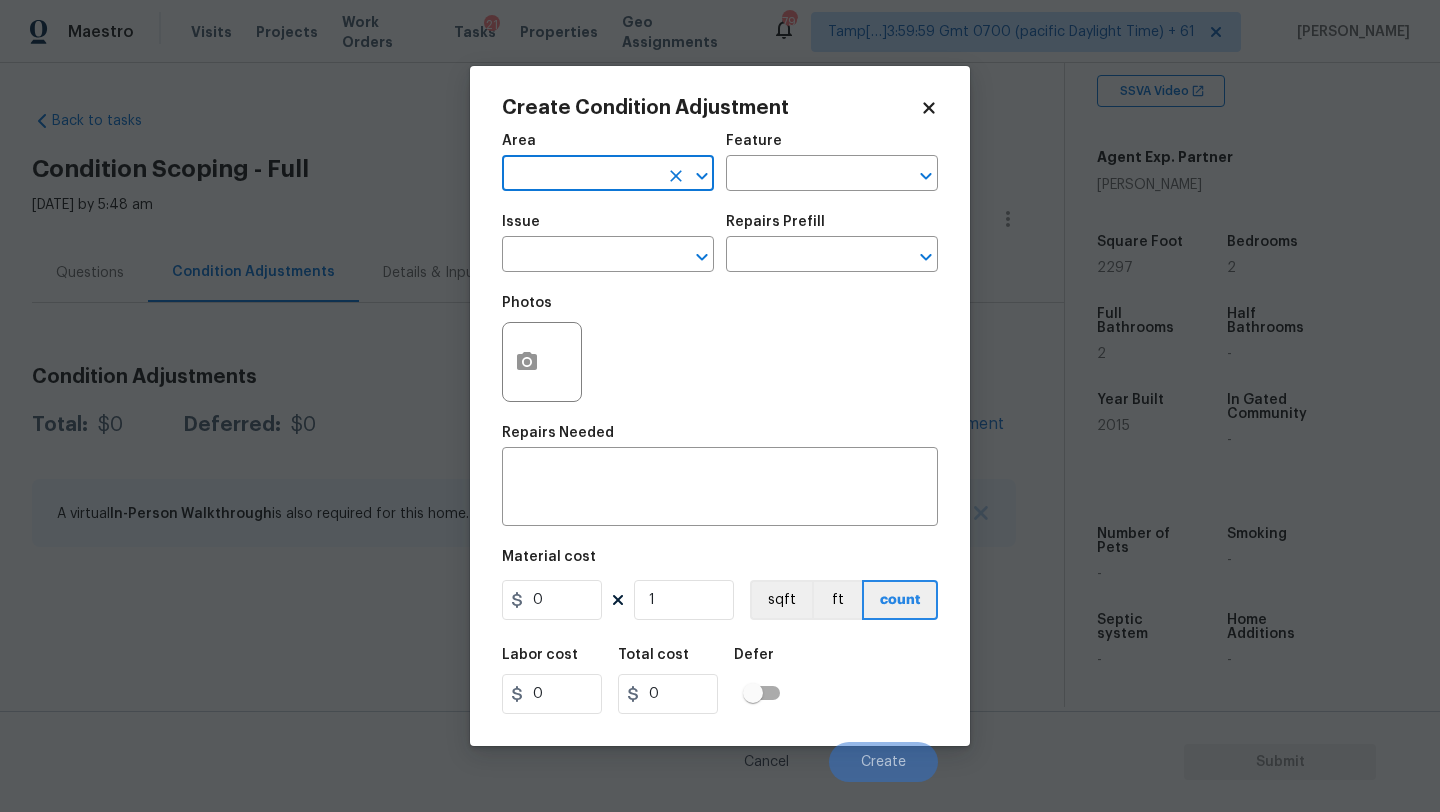 click at bounding box center [580, 175] 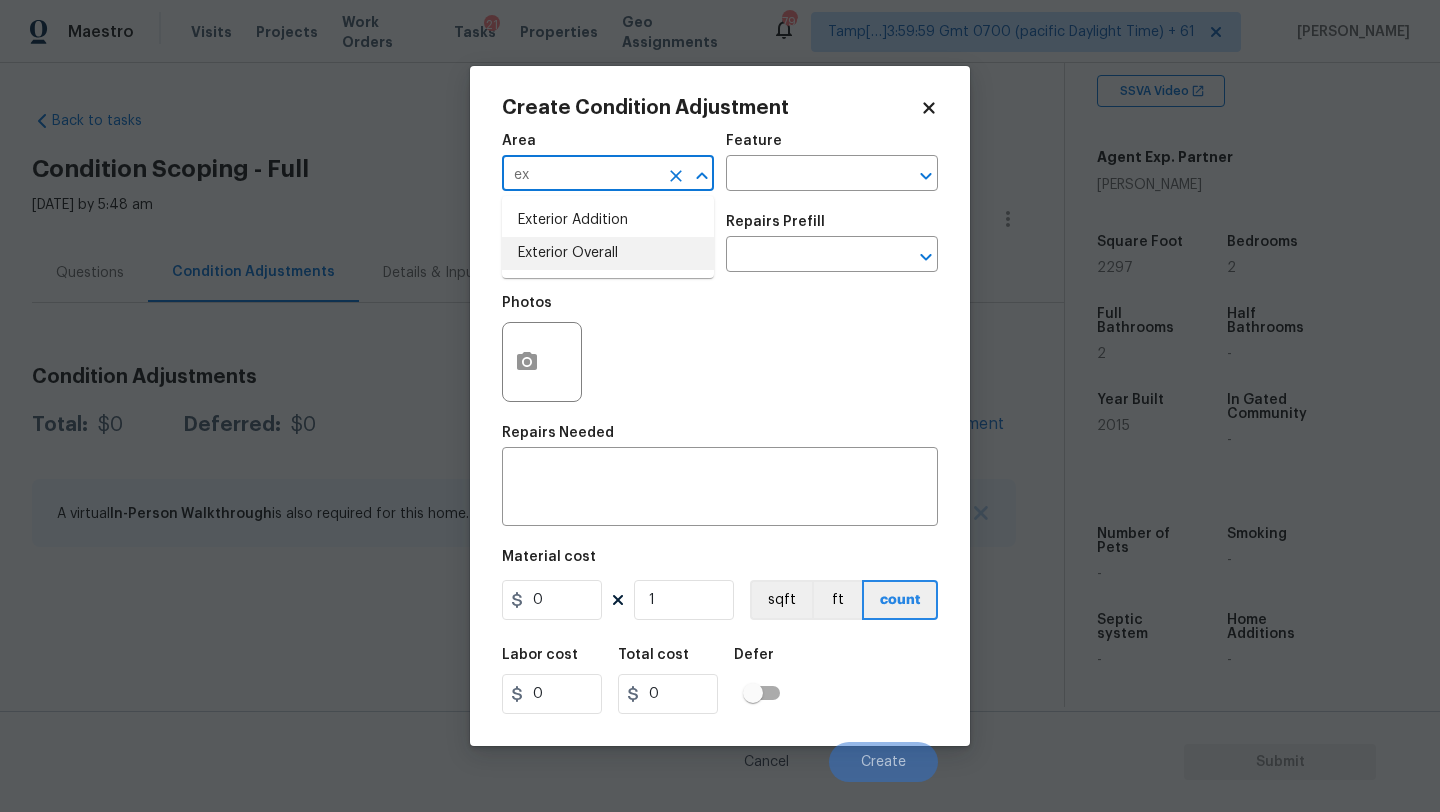 click on "Exterior Overall" at bounding box center (608, 253) 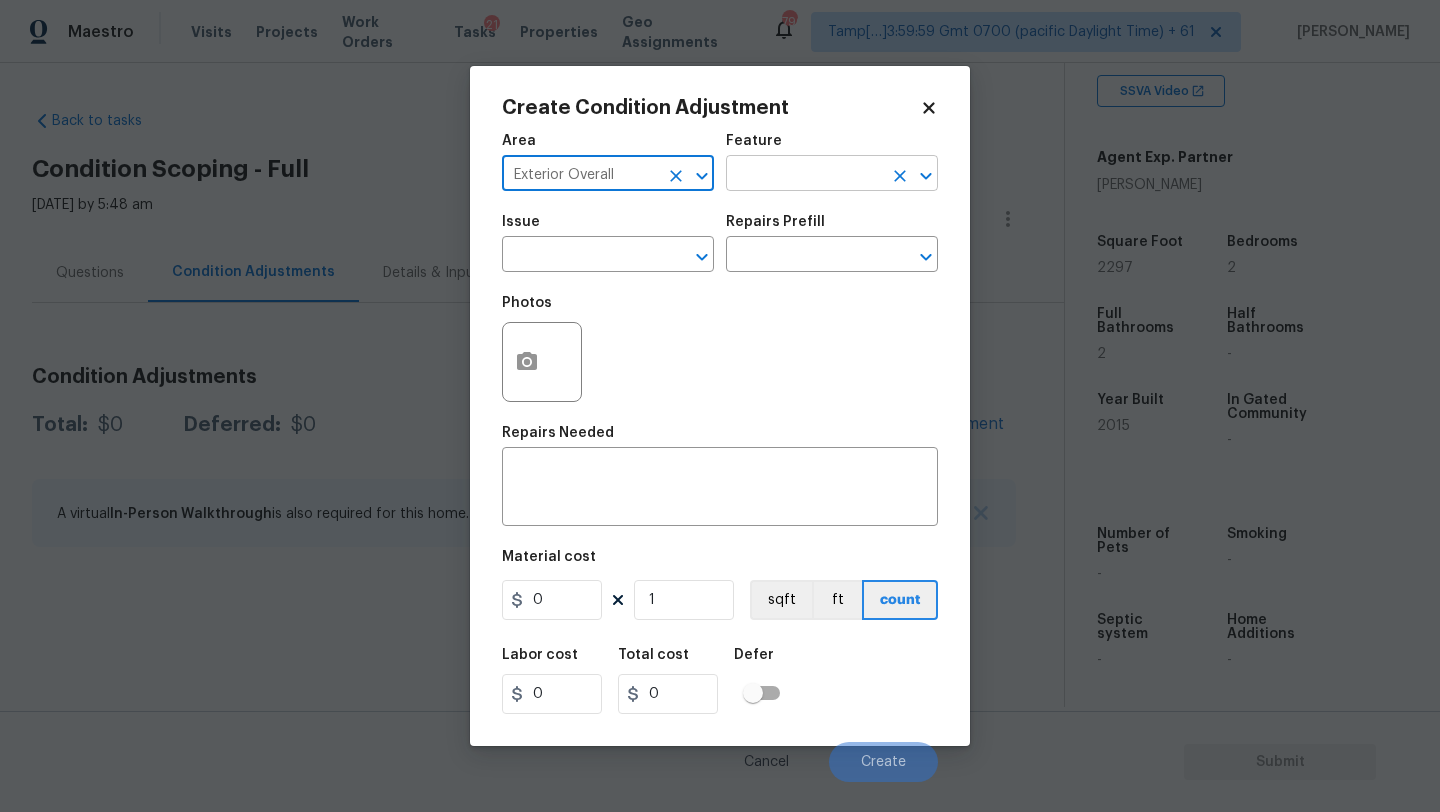 type on "Exterior Overall" 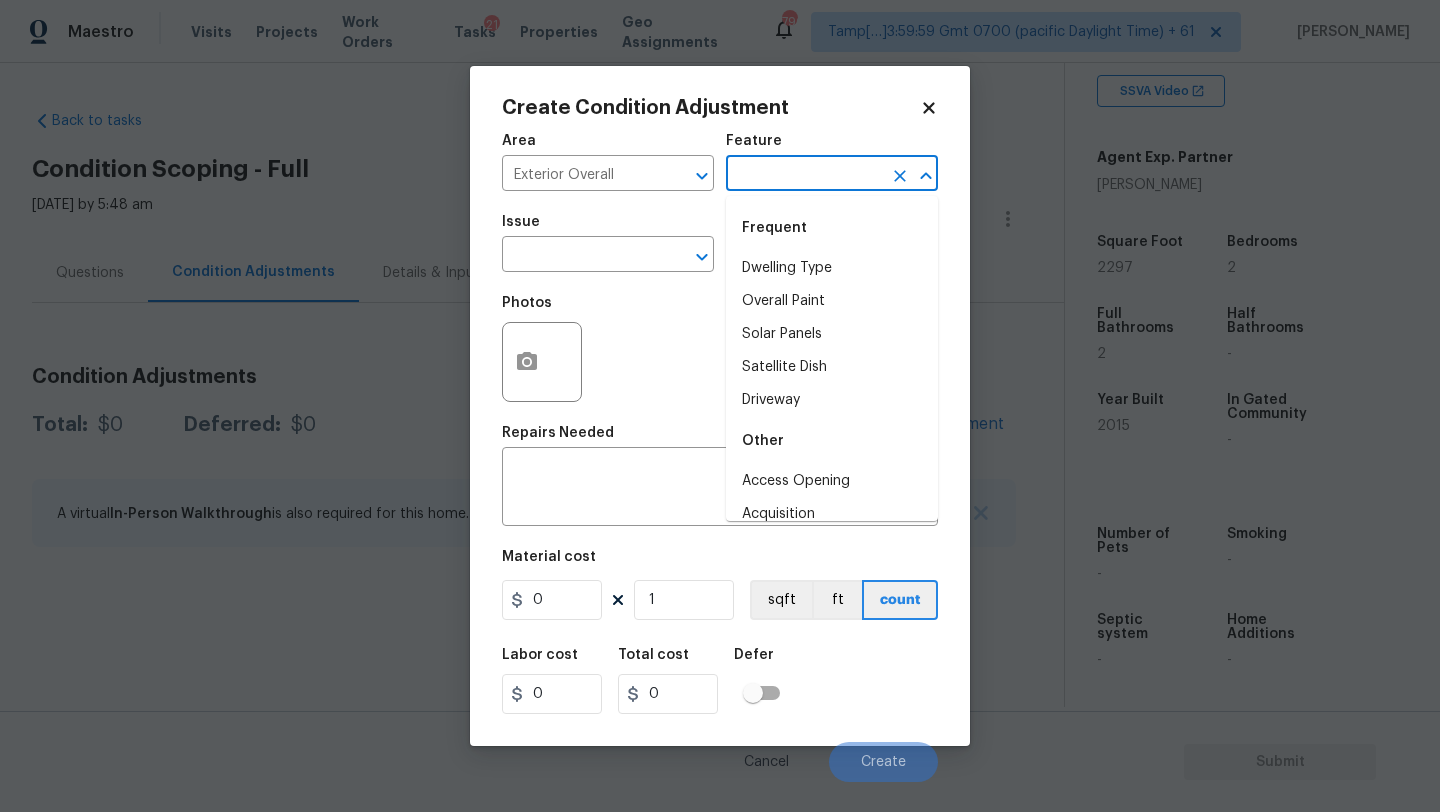 click at bounding box center (804, 175) 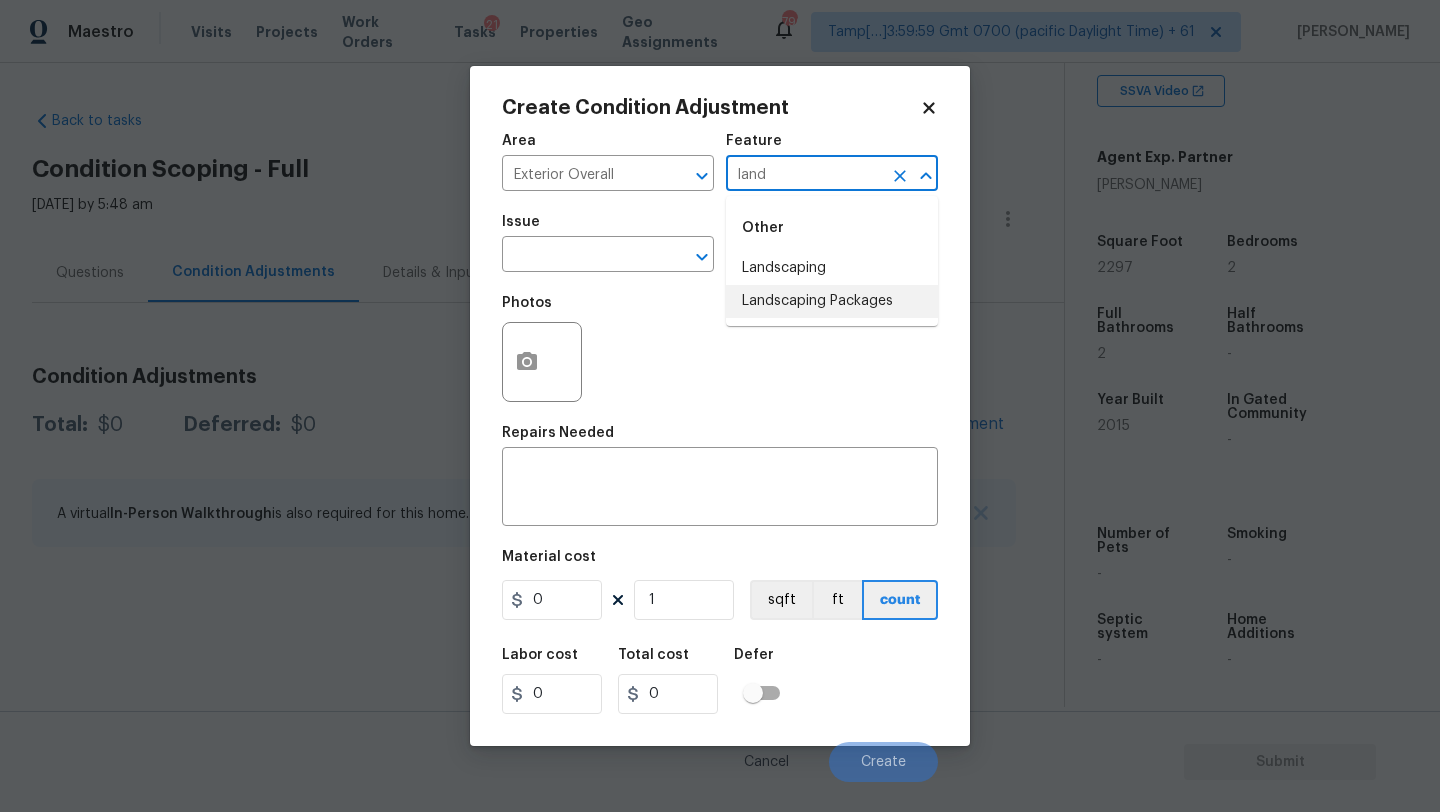 click on "Landscaping Packages" at bounding box center (832, 301) 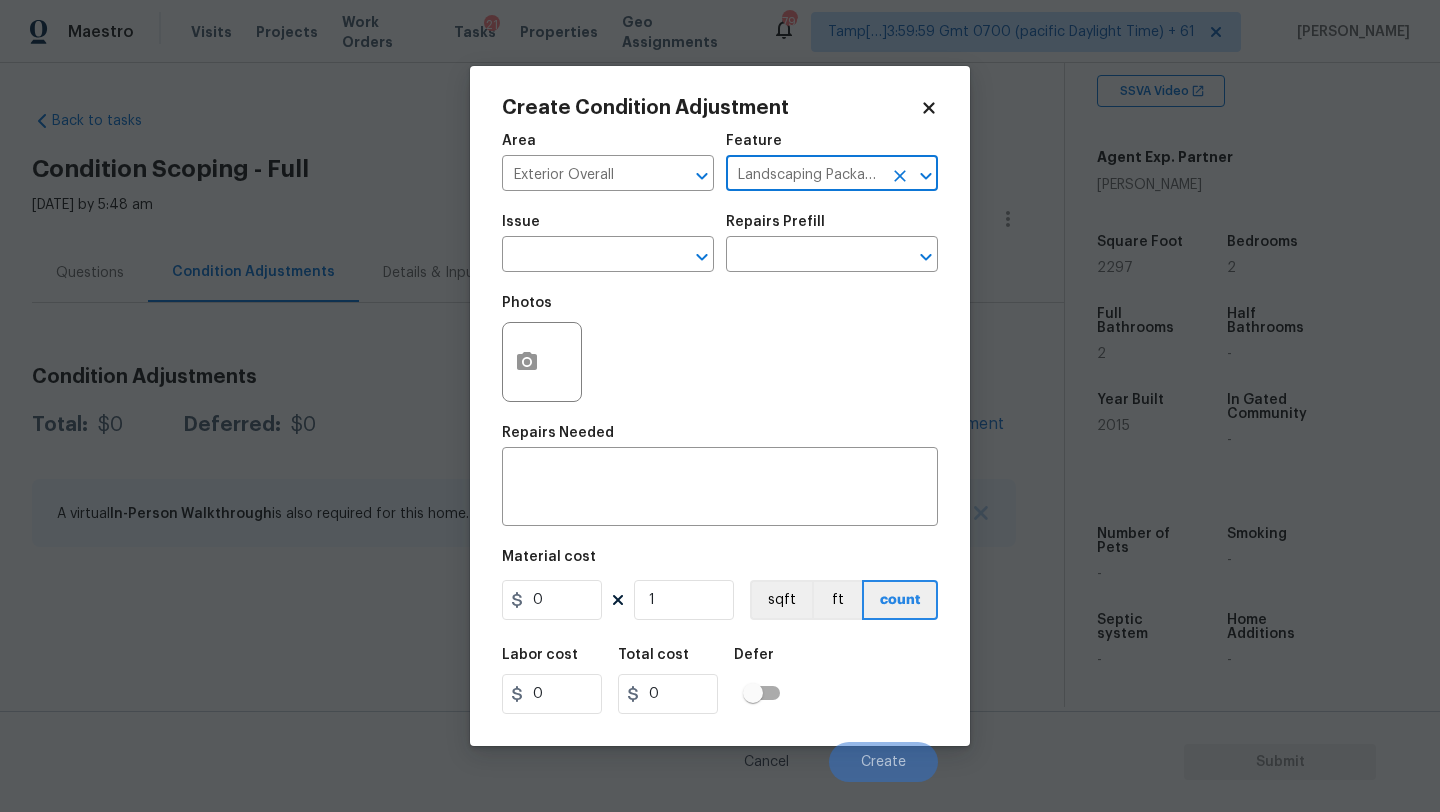 type on "Landscaping Packages" 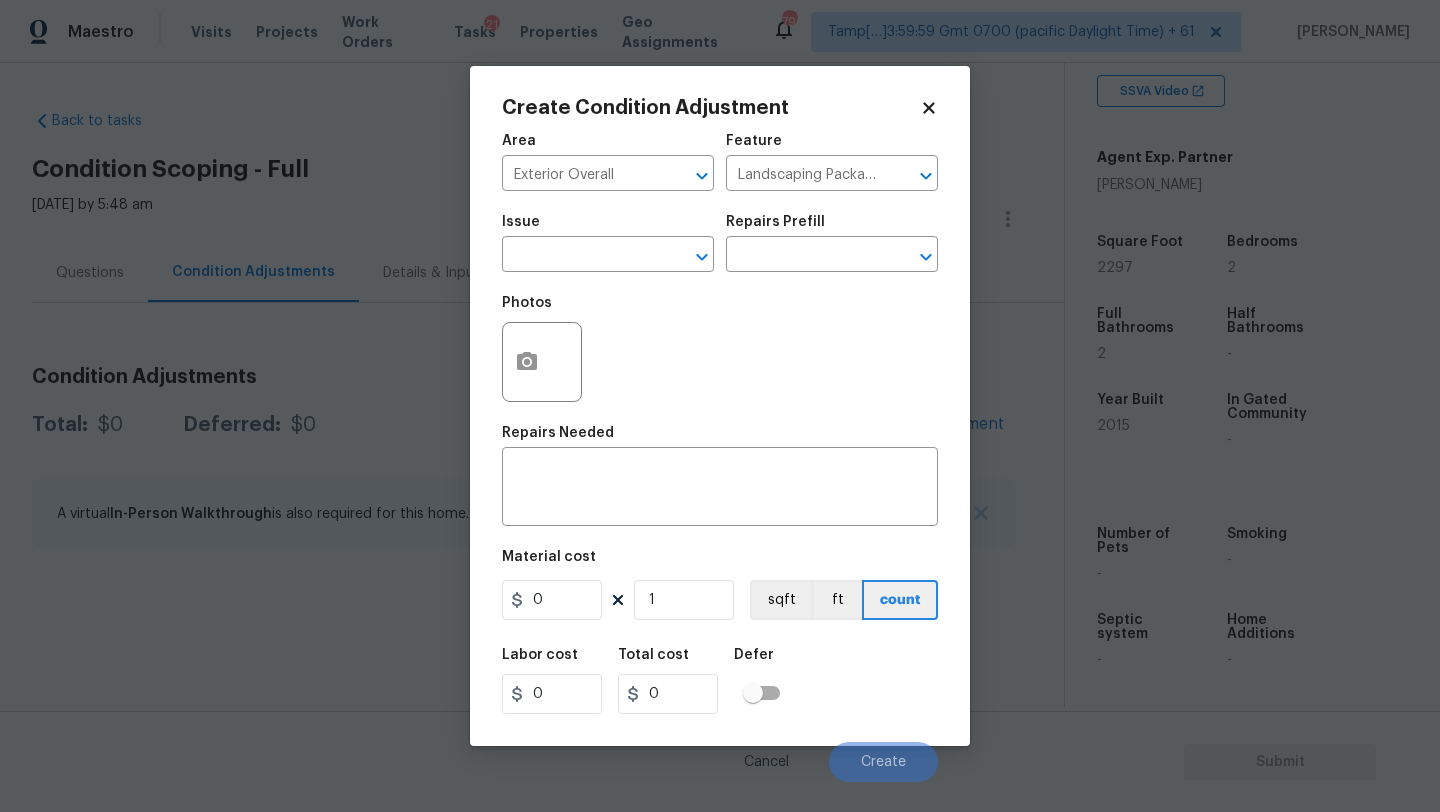 click on "Issue" at bounding box center [608, 228] 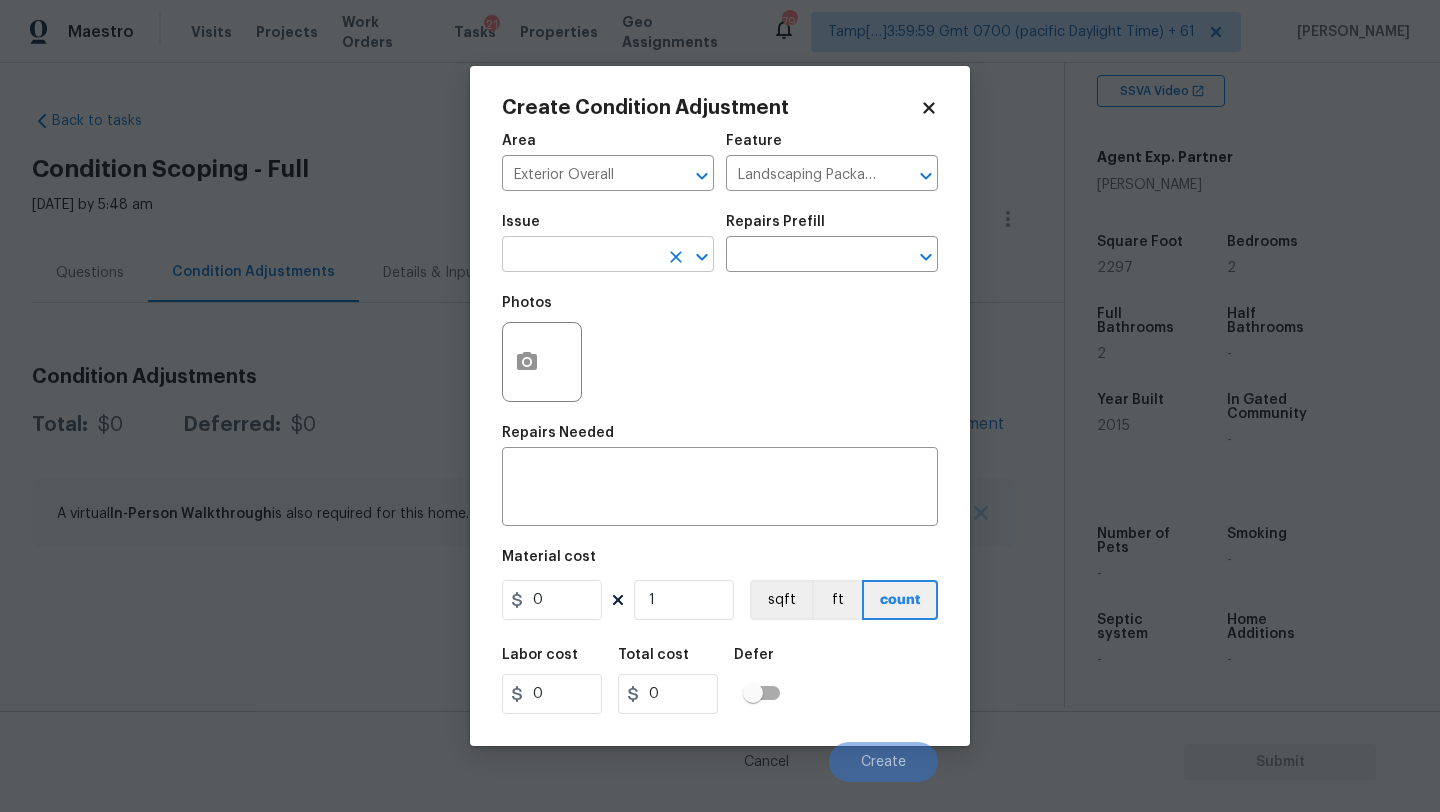 click at bounding box center (580, 256) 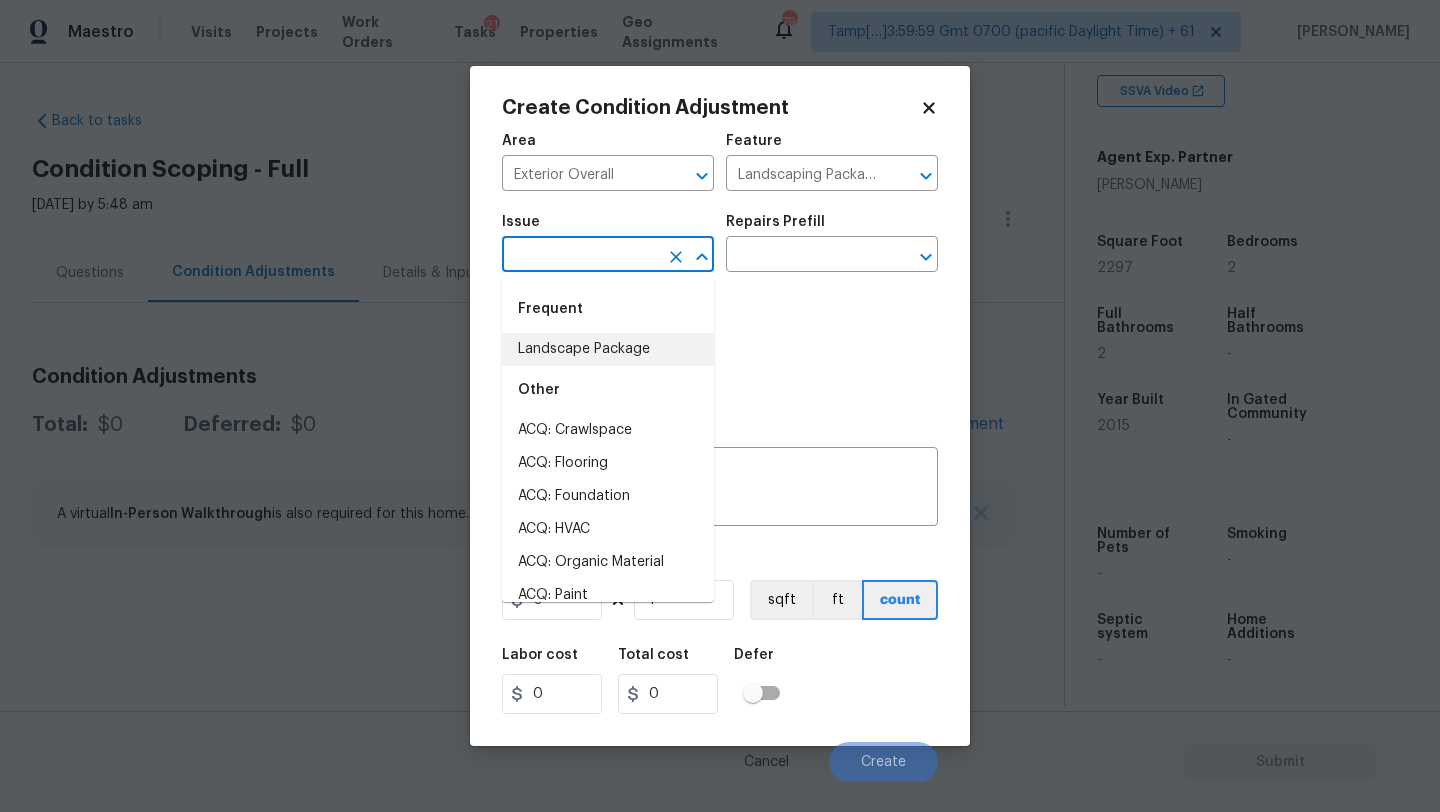 click on "Landscape Package" at bounding box center [608, 349] 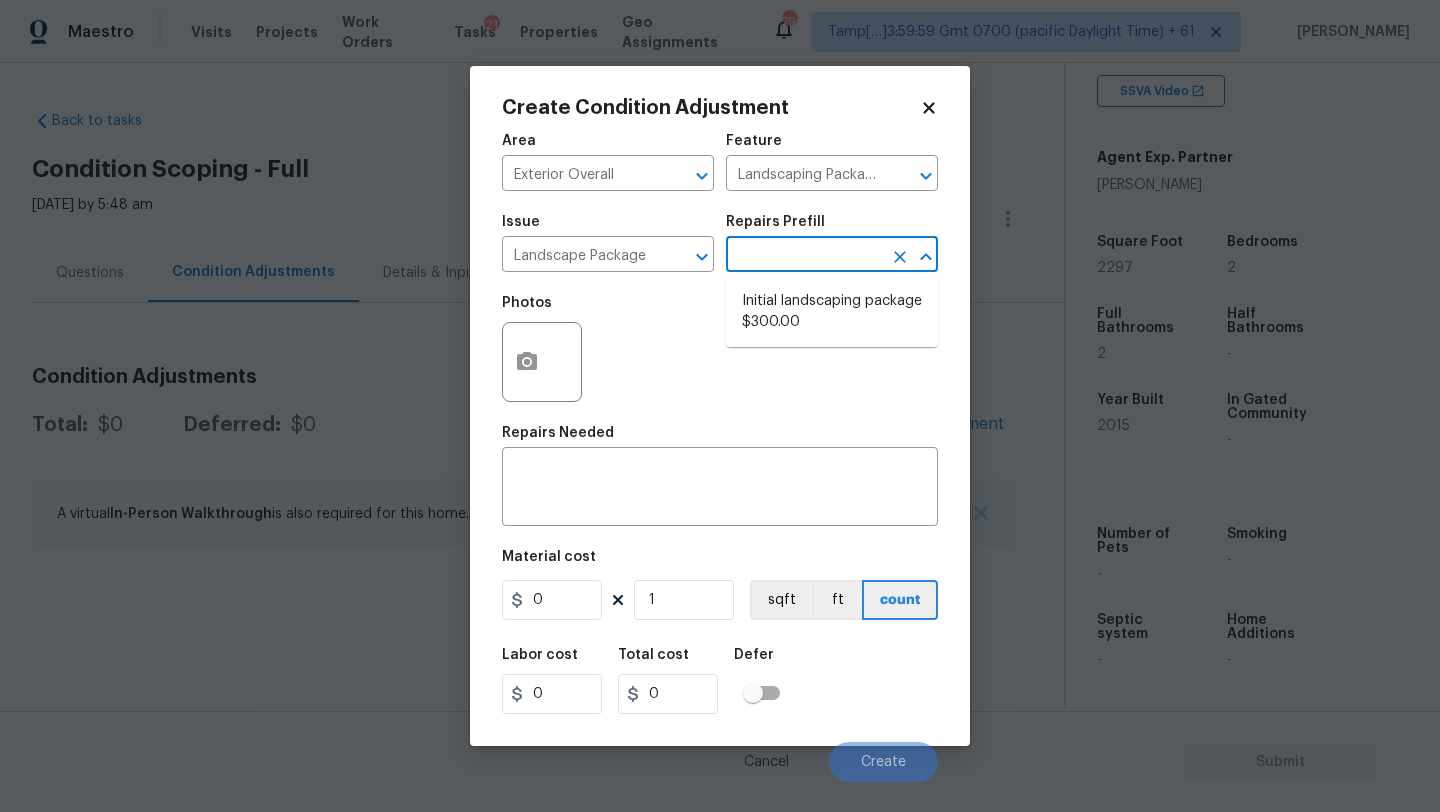 click at bounding box center (804, 256) 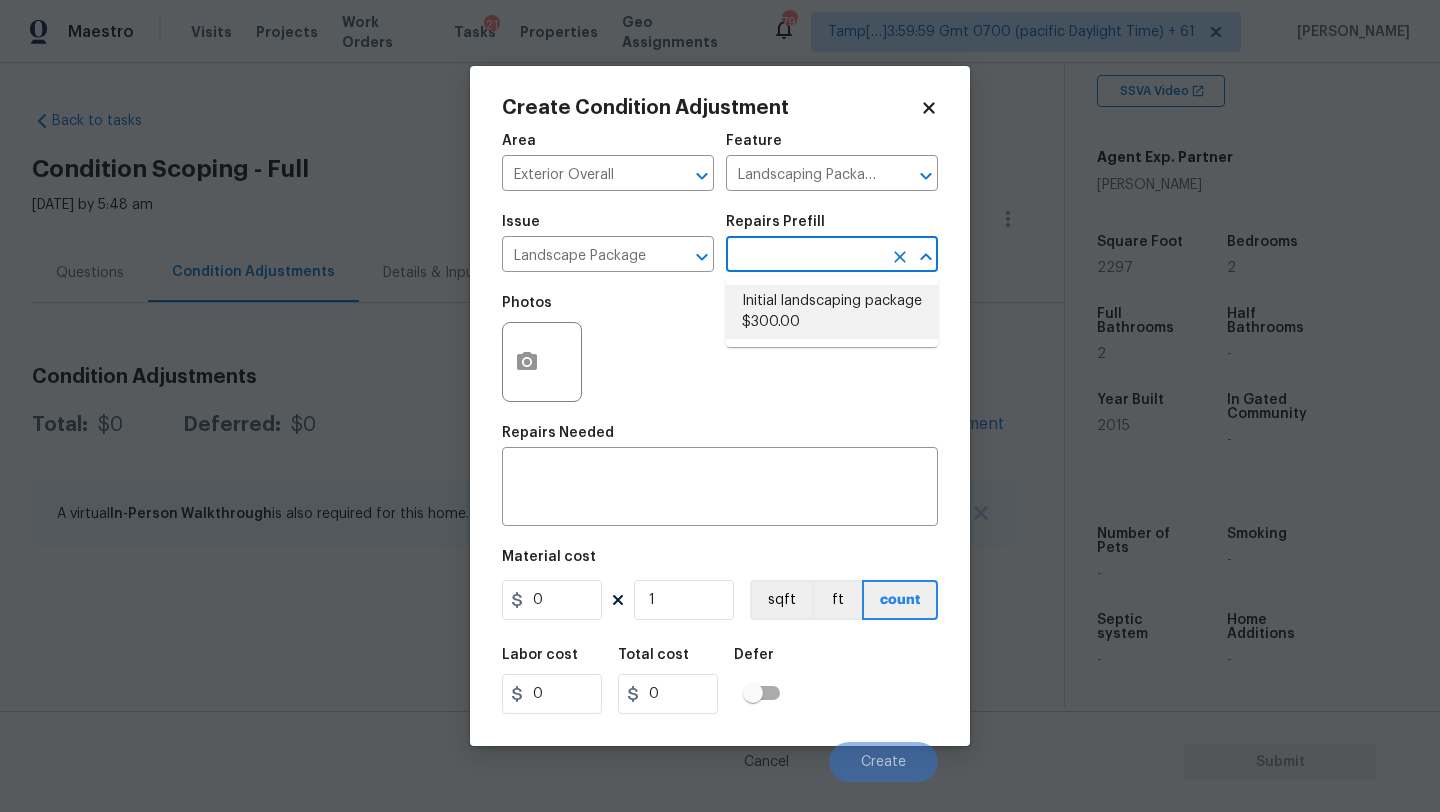 click on "Initial landscaping package $300.00" at bounding box center [832, 312] 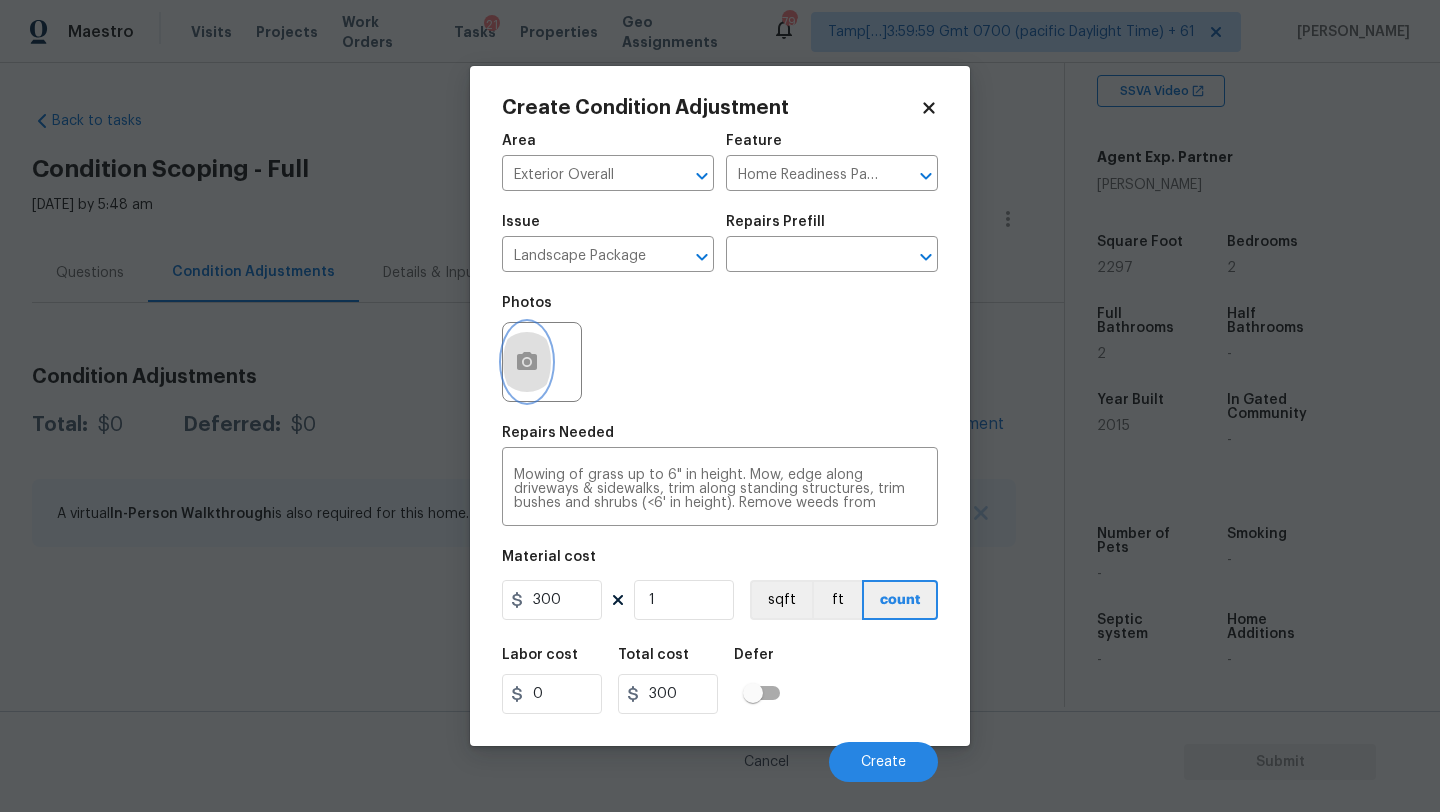 click 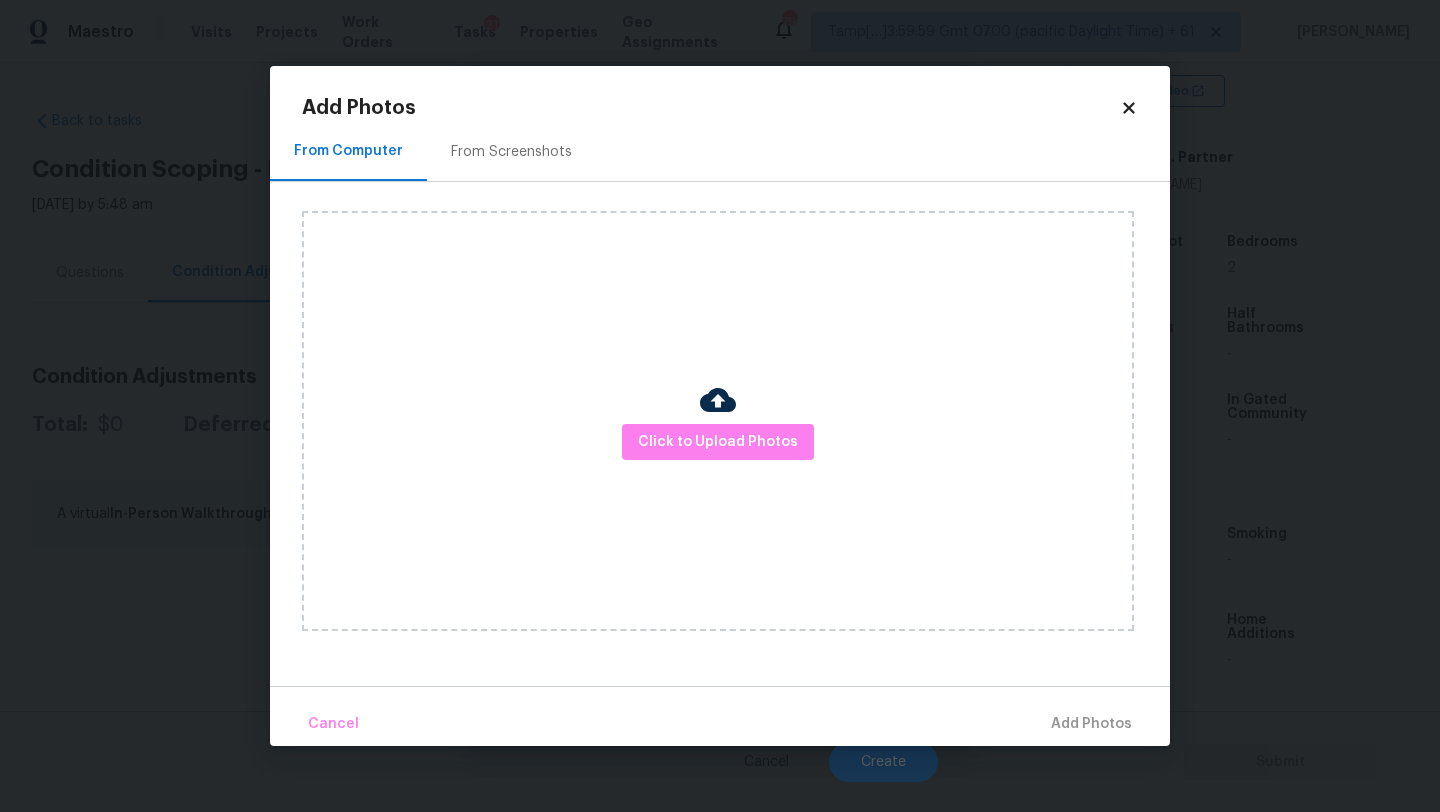 click on "From Screenshots" at bounding box center (511, 152) 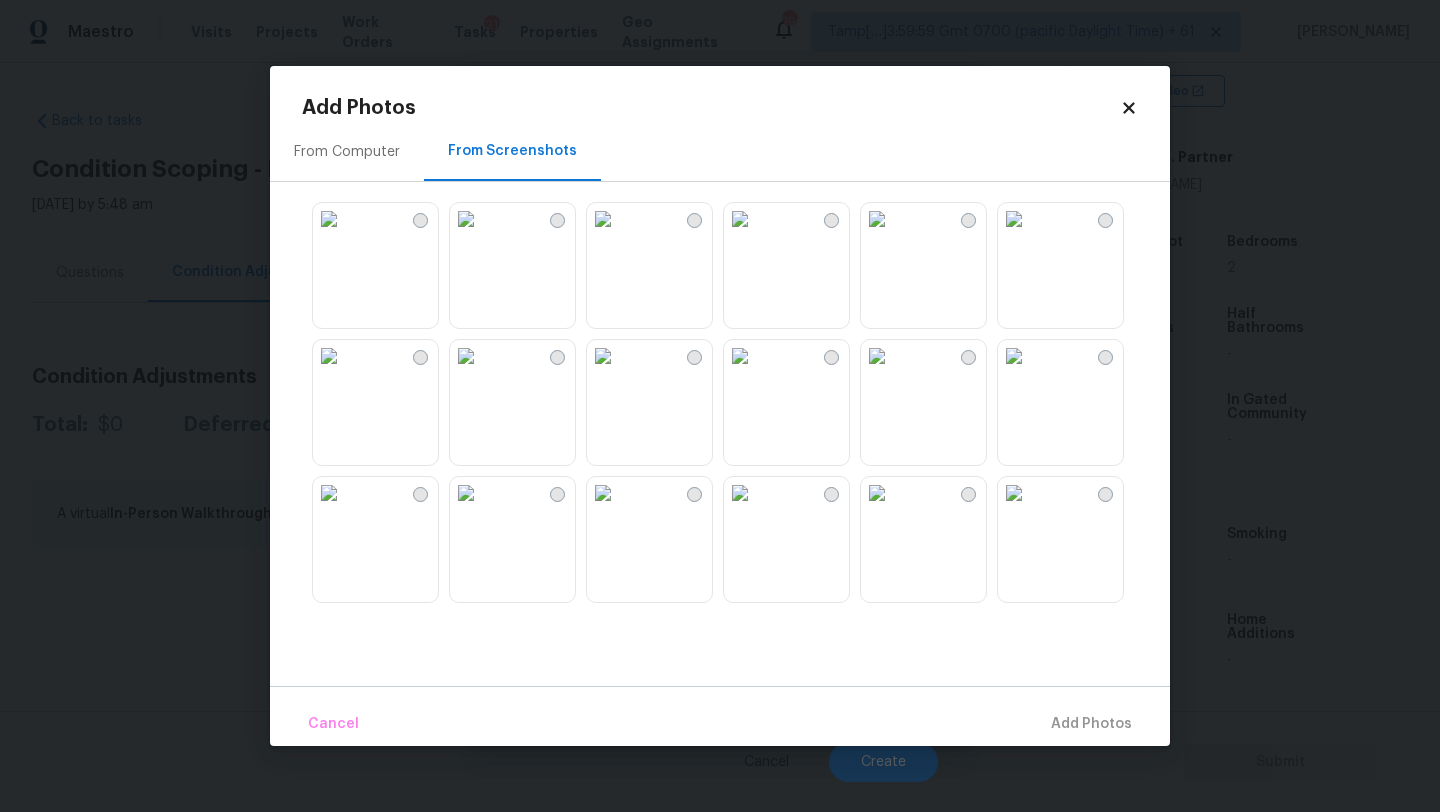 click at bounding box center [877, 356] 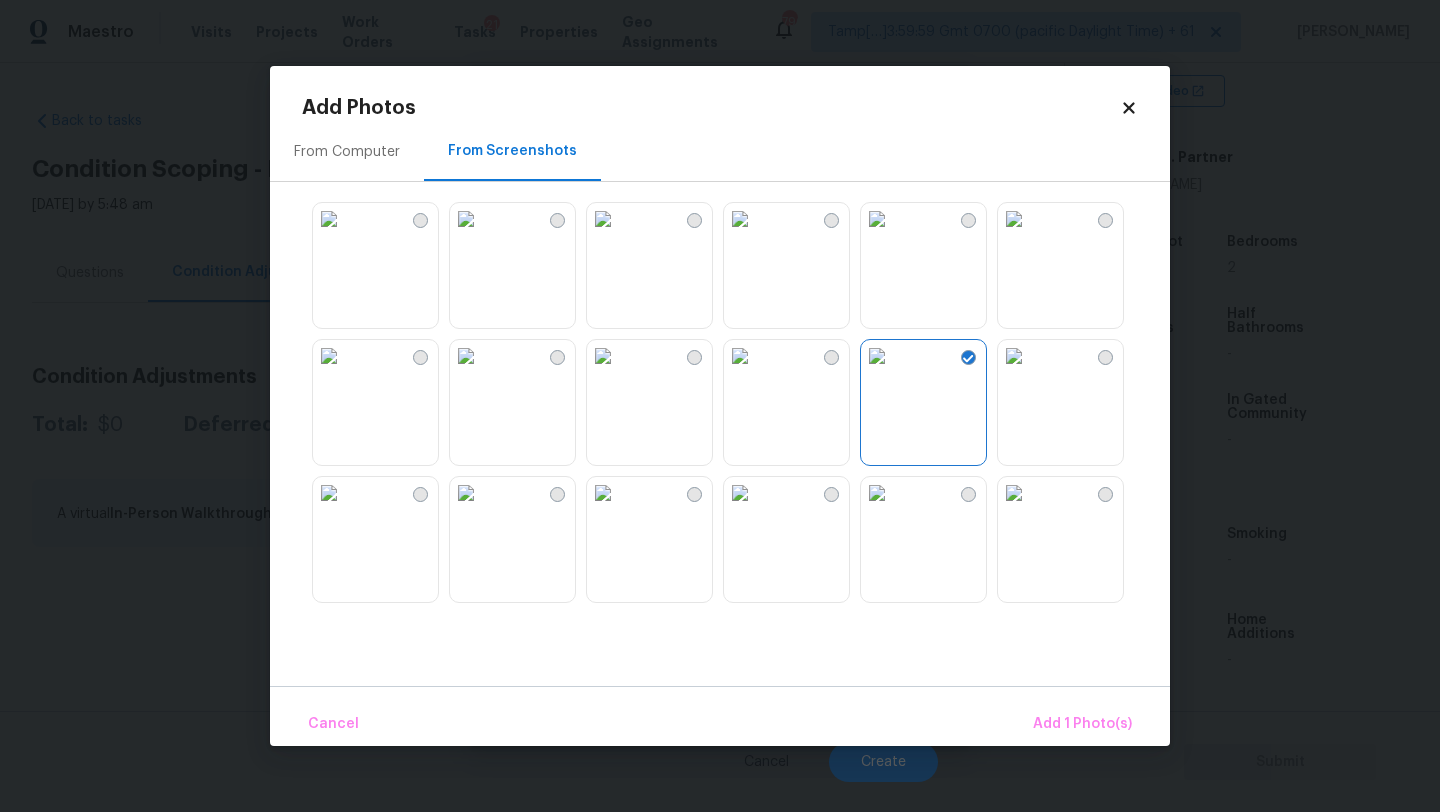 click at bounding box center (1014, 356) 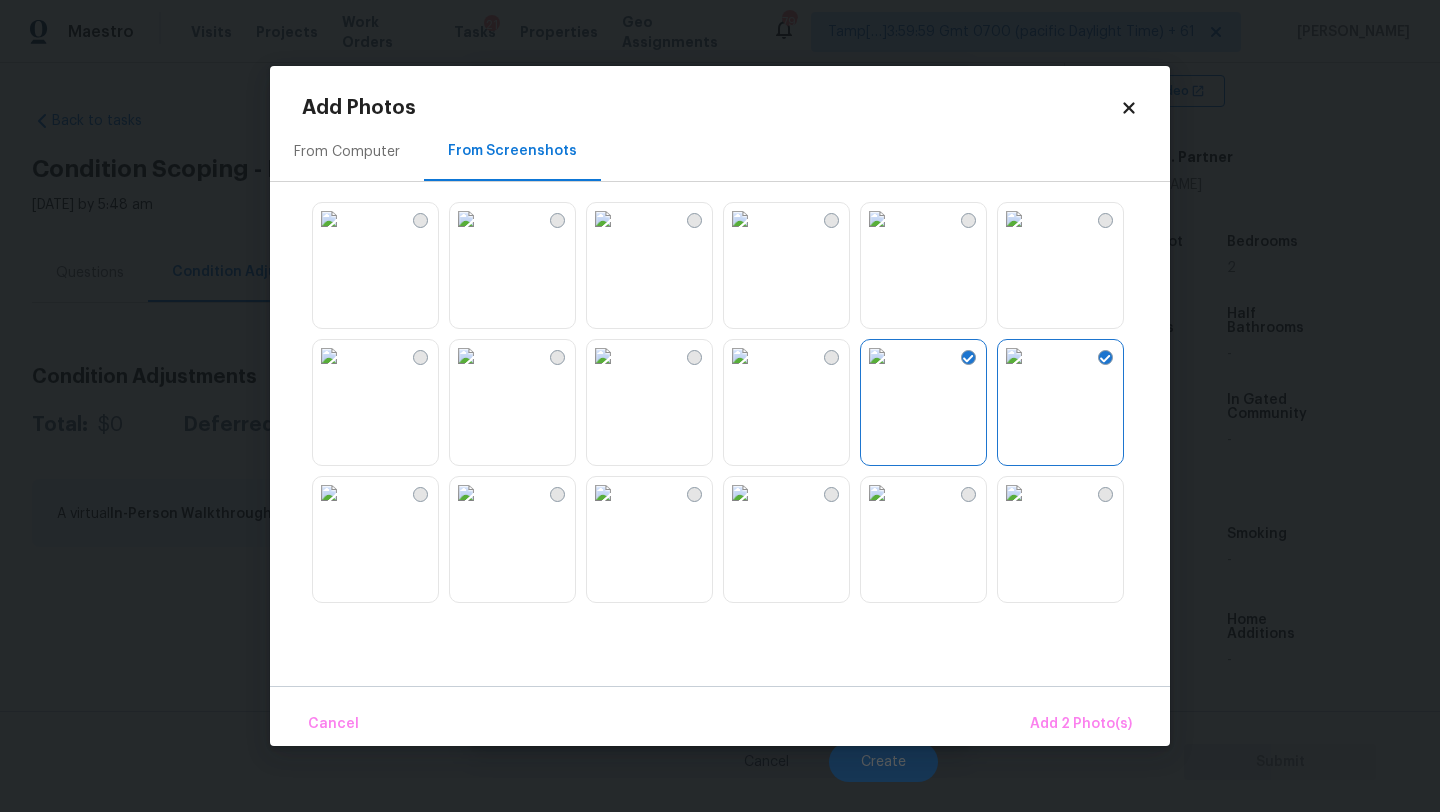 click at bounding box center [1014, 219] 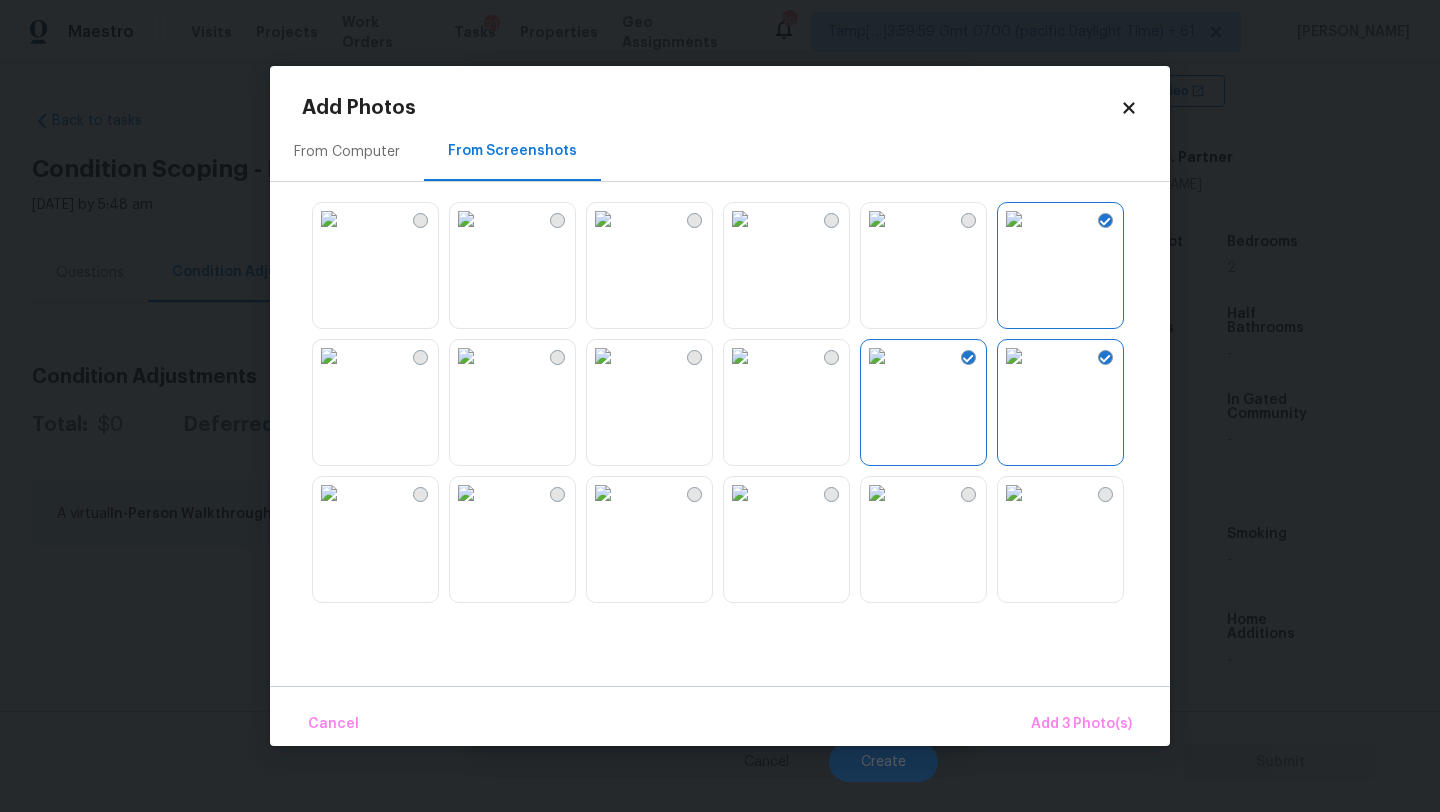click at bounding box center (1014, 493) 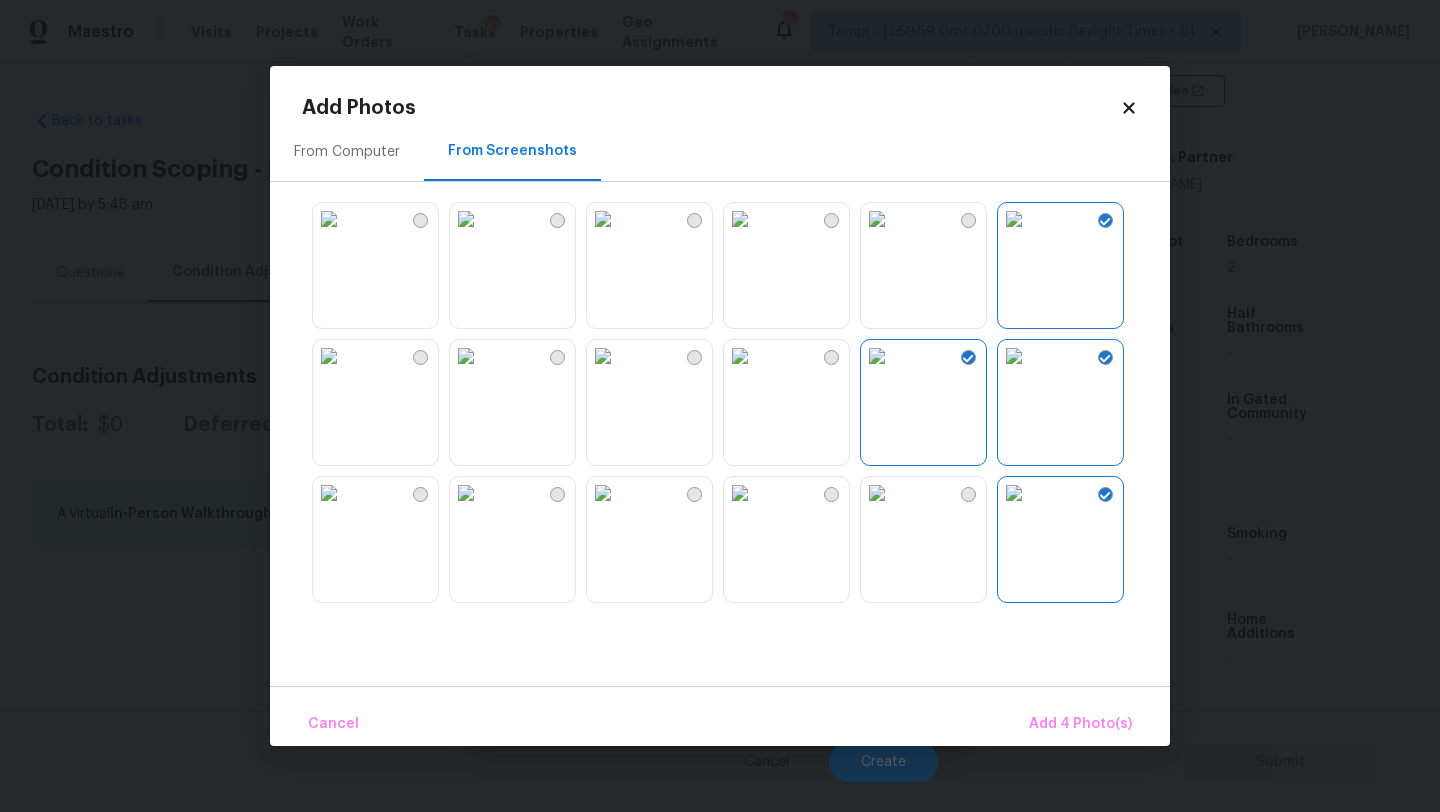 click at bounding box center [466, 493] 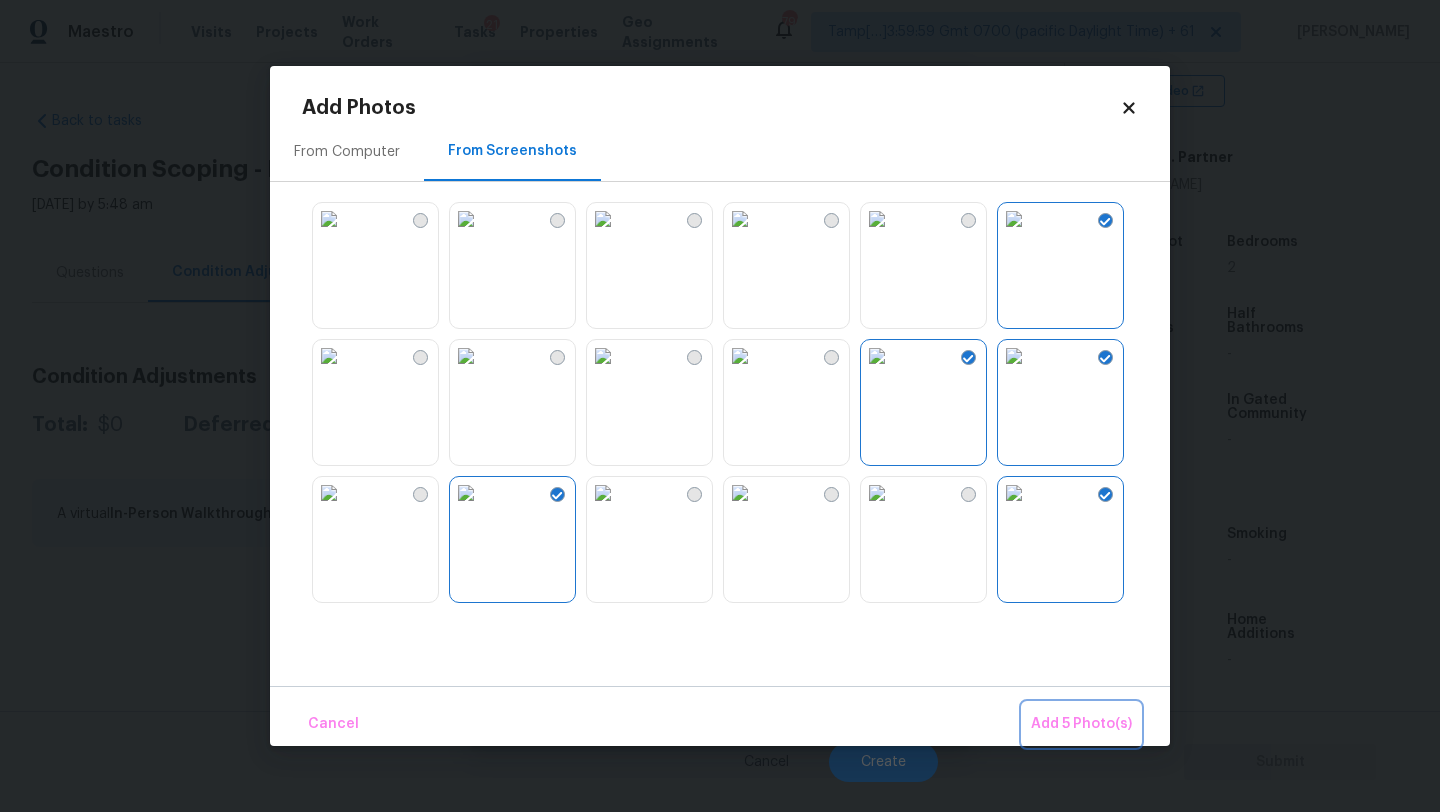 click on "Add 5 Photo(s)" at bounding box center (1081, 724) 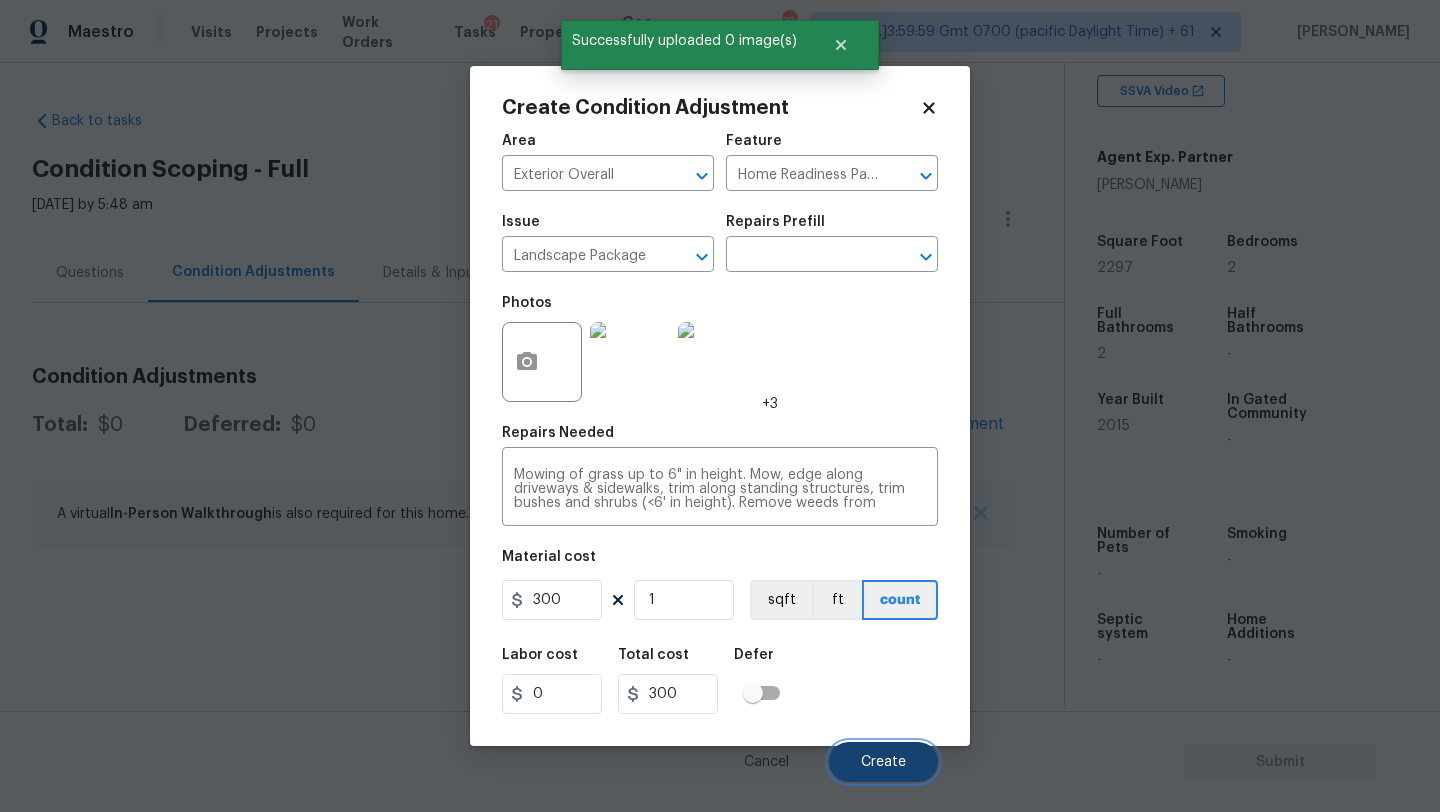 click on "Create" at bounding box center (883, 762) 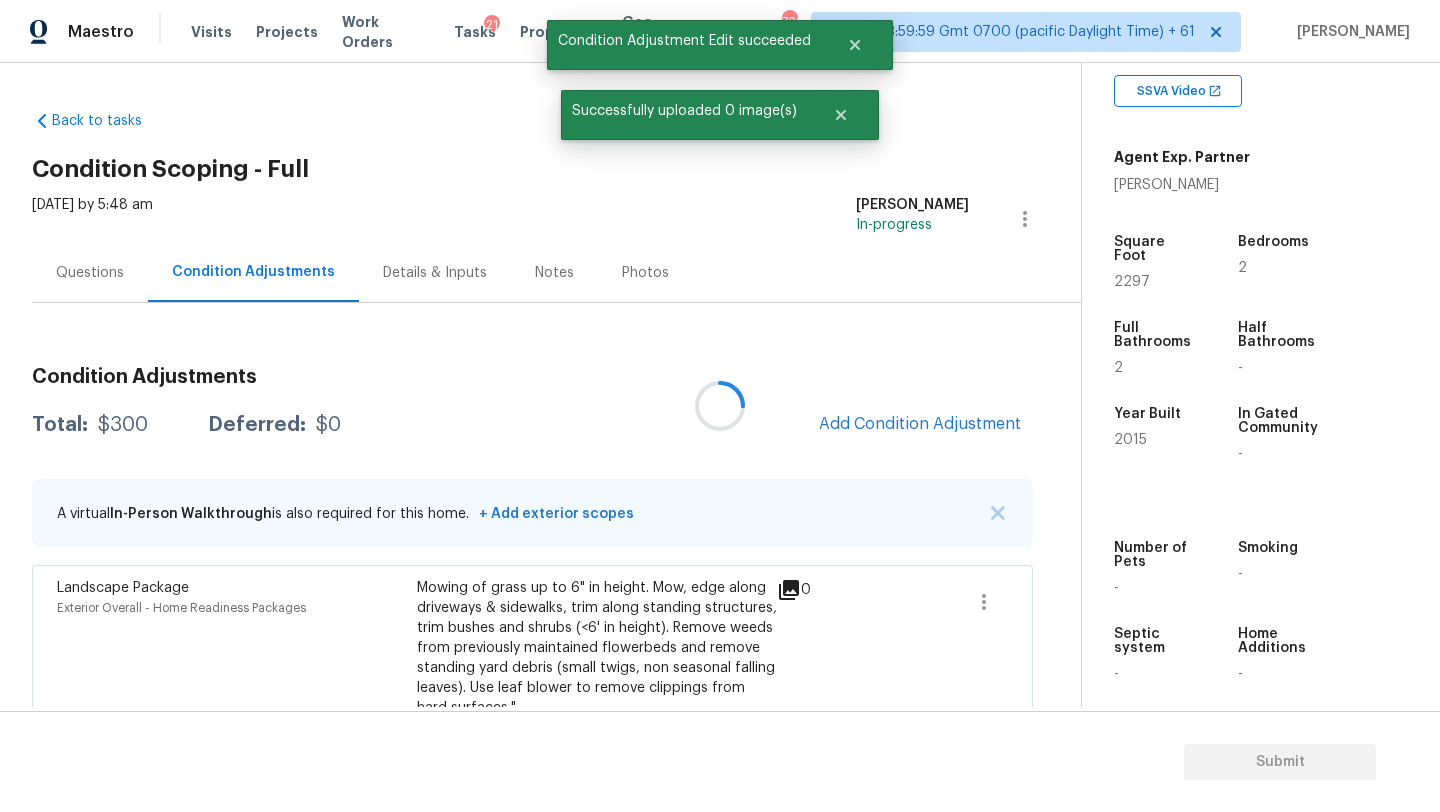 click at bounding box center [720, 406] 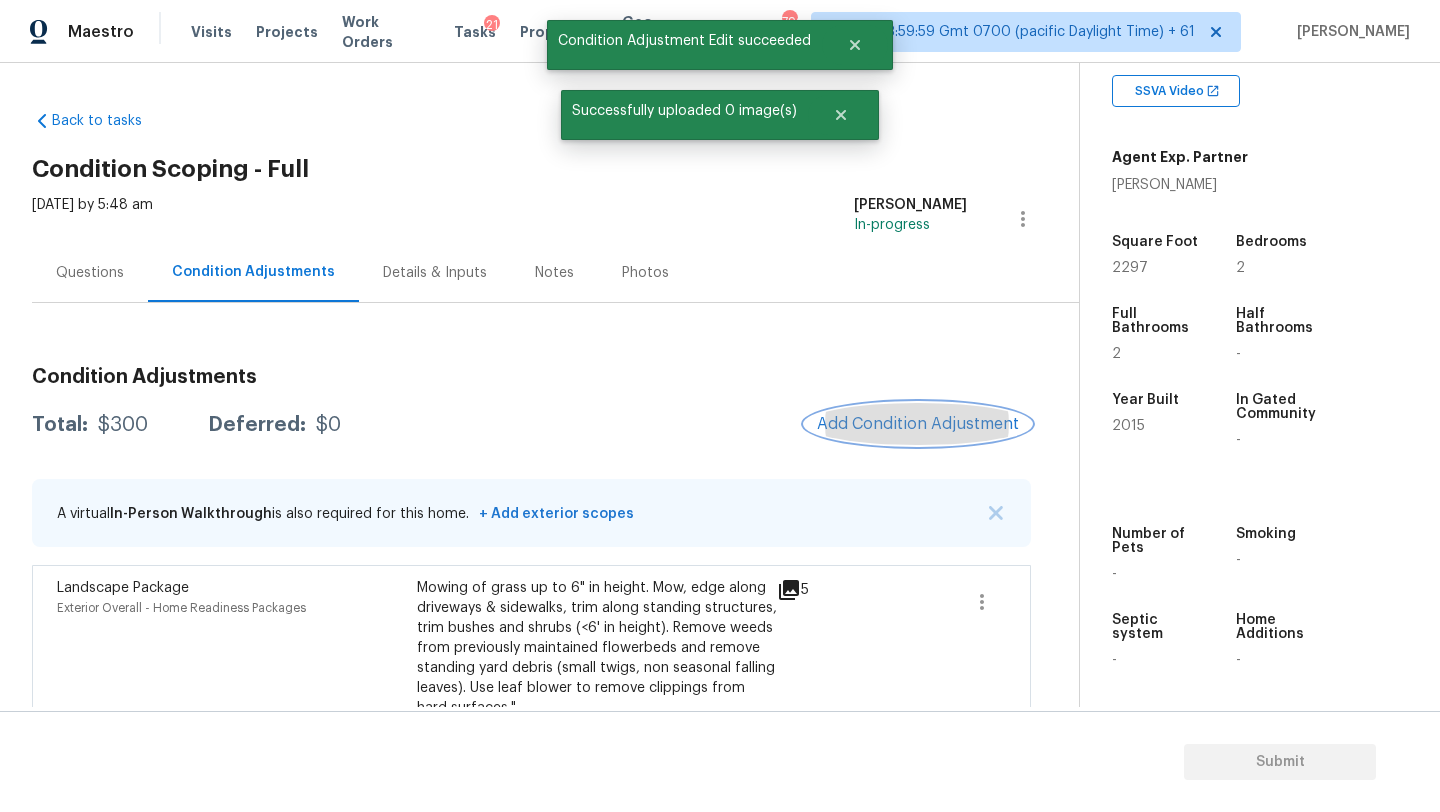 click on "Add Condition Adjustment" at bounding box center (918, 424) 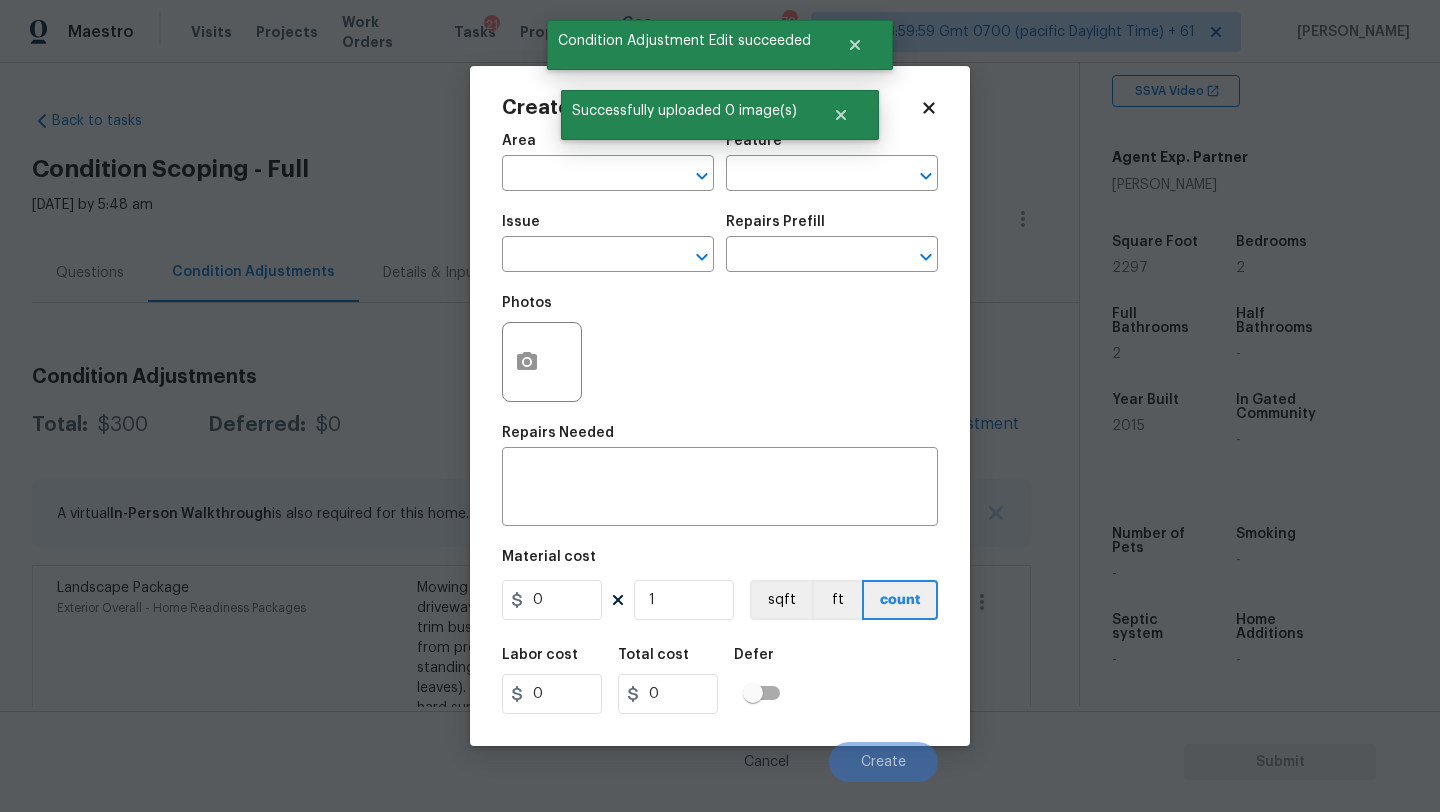 click on "Area ​" at bounding box center (608, 162) 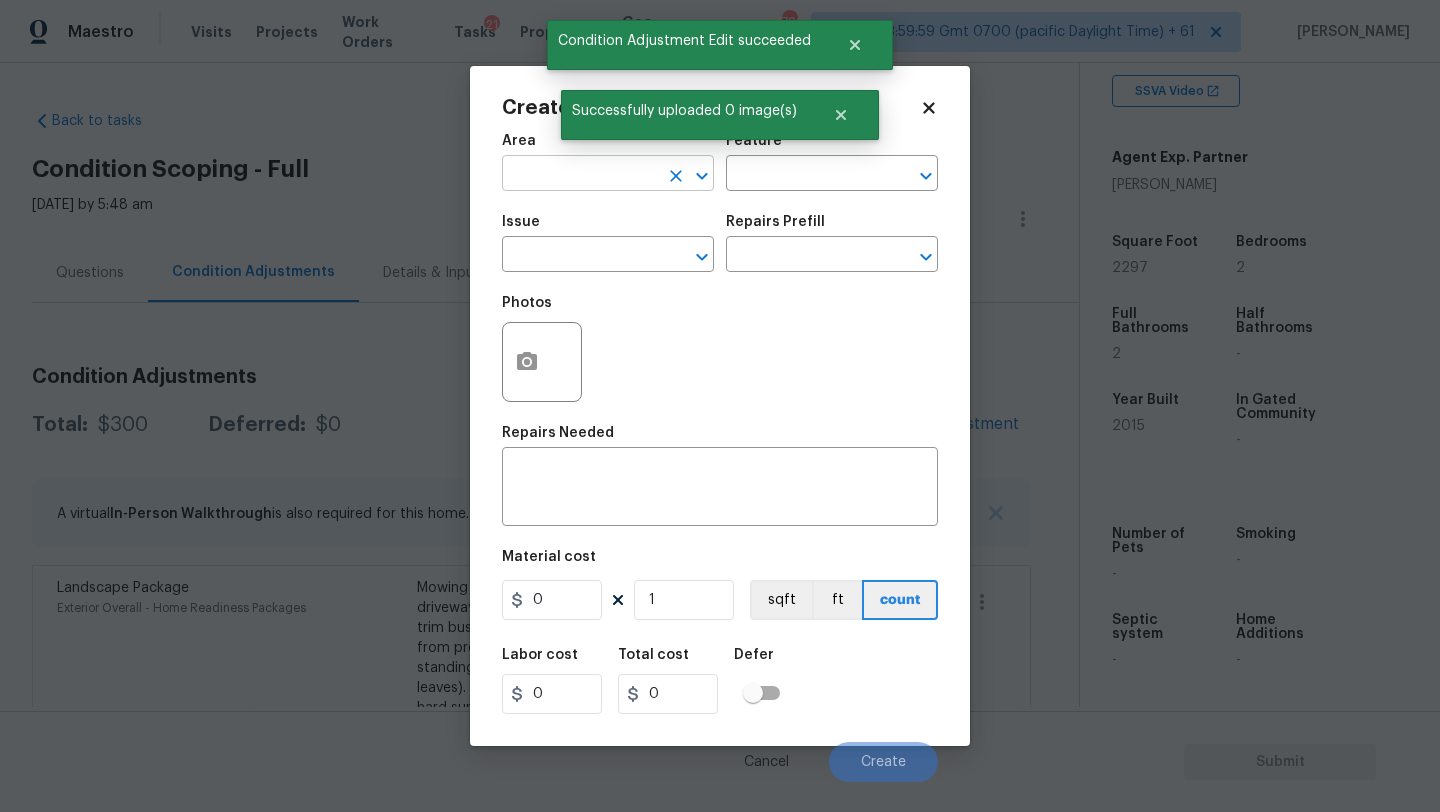 click at bounding box center (580, 175) 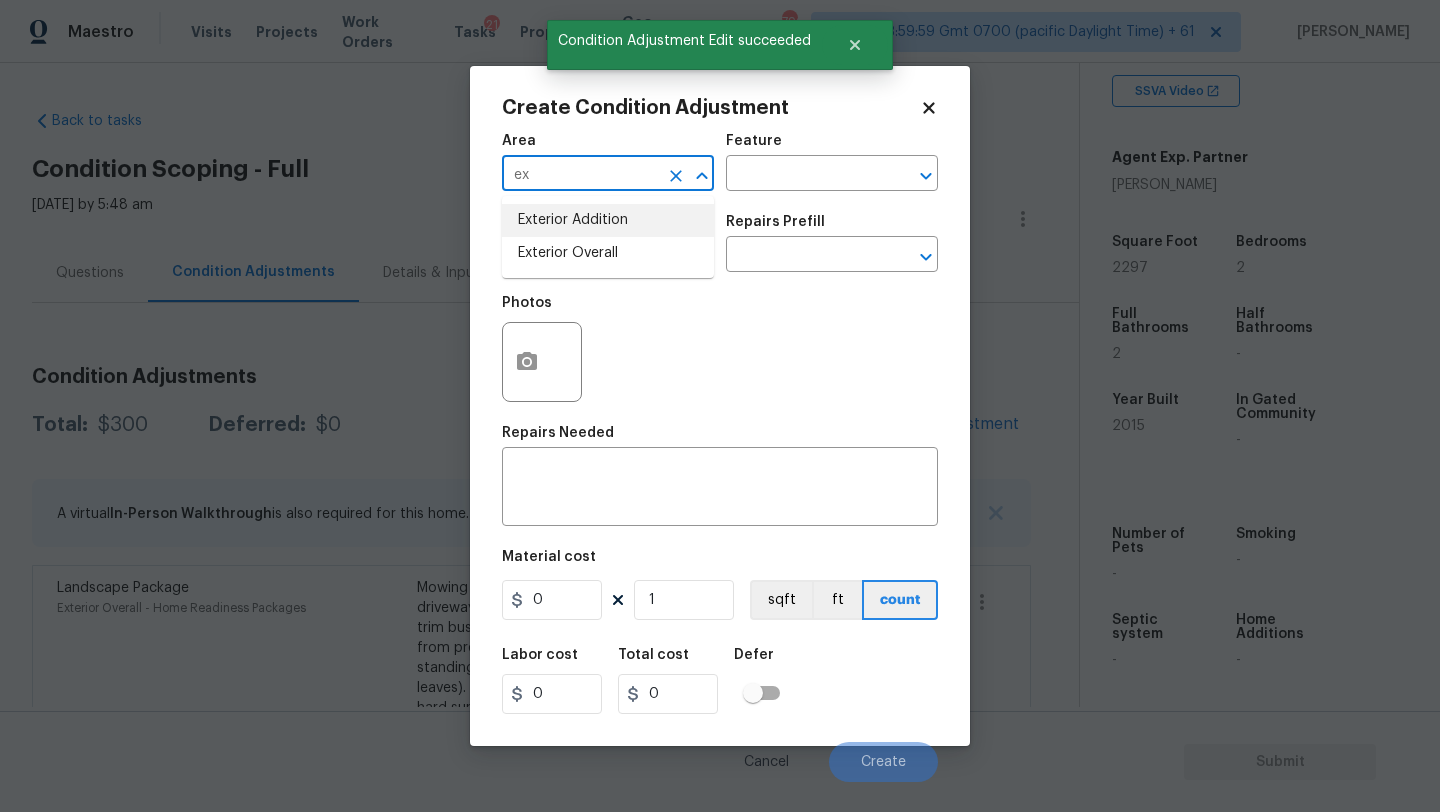 click on "Exterior Addition" at bounding box center (608, 220) 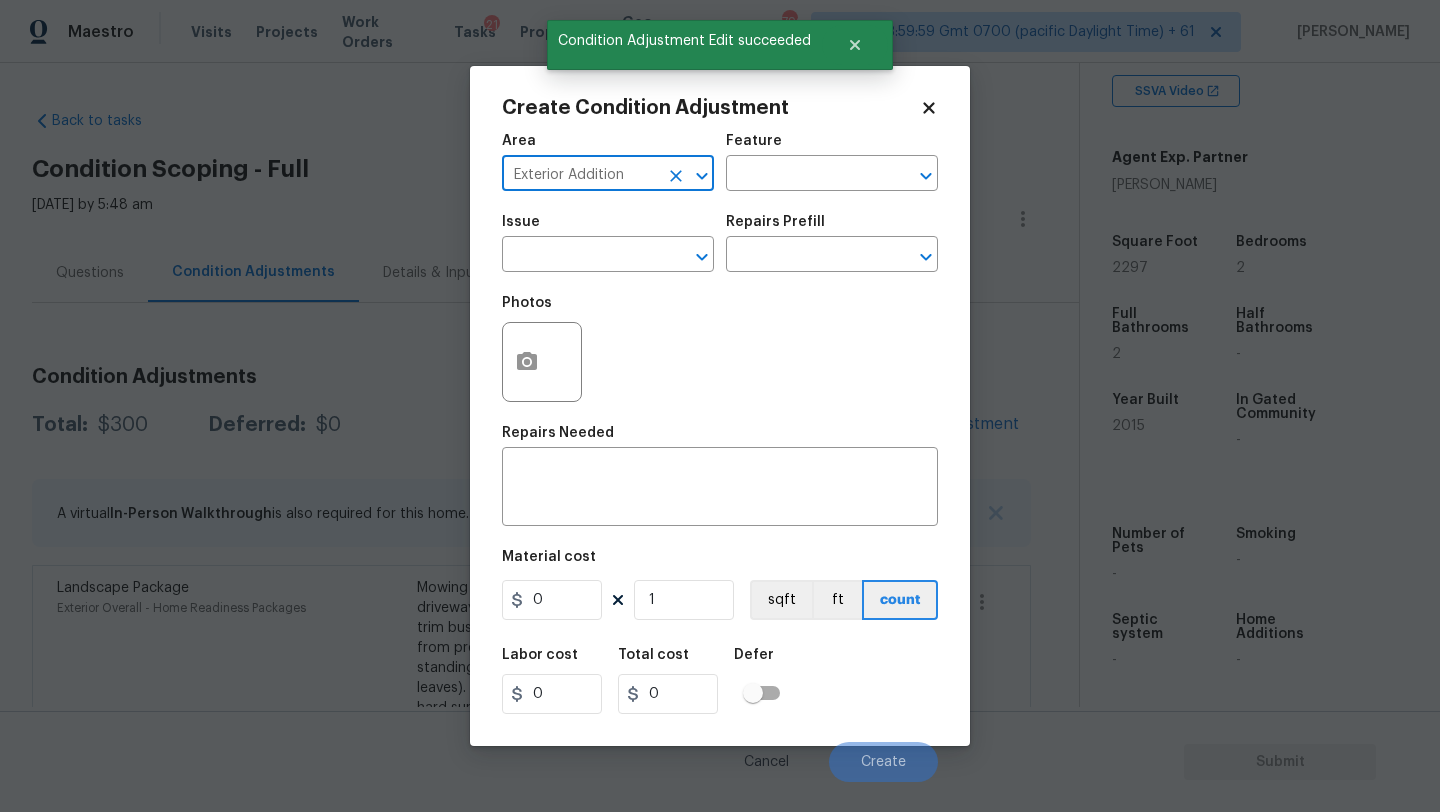 click at bounding box center (688, 176) 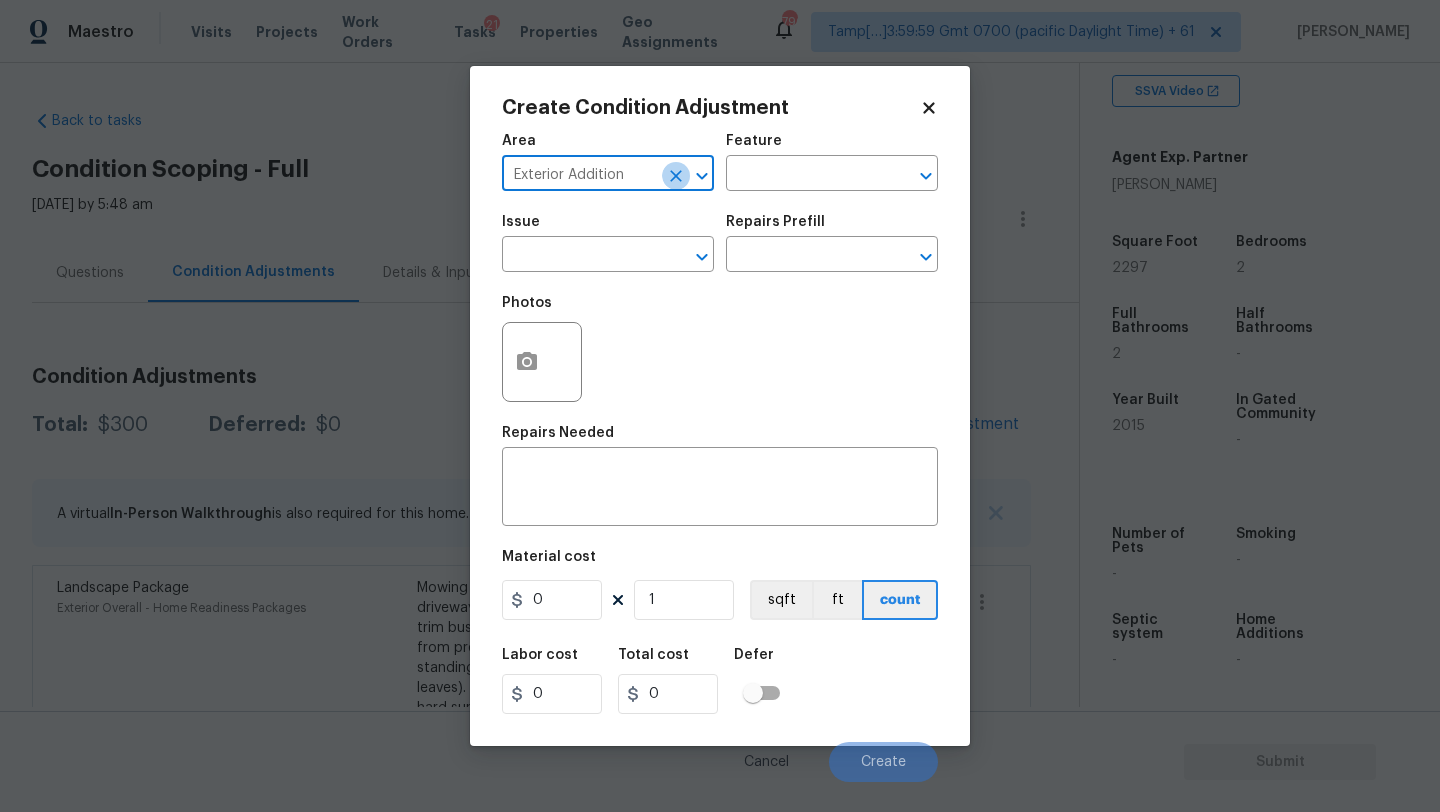 click 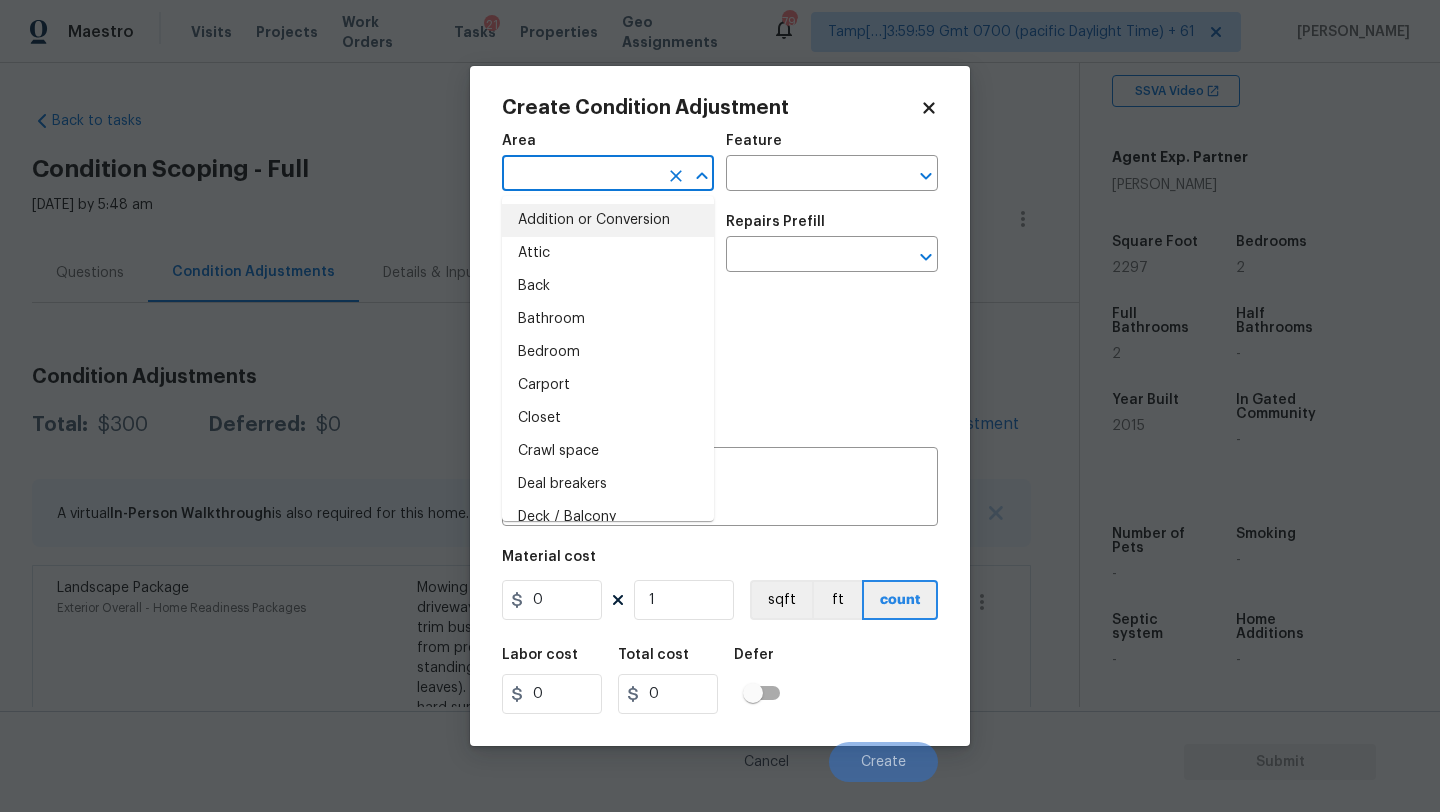 click at bounding box center (580, 175) 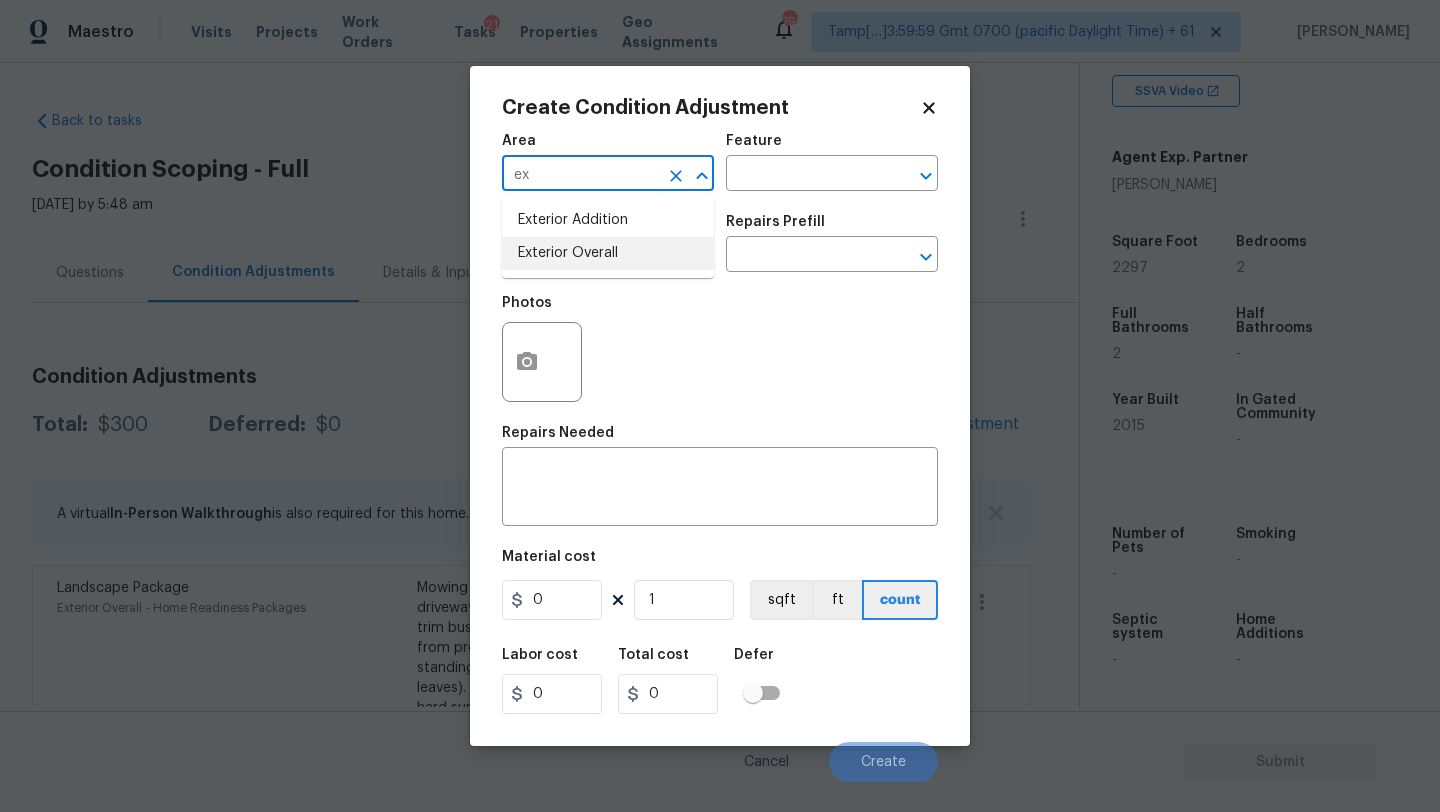 drag, startPoint x: 598, startPoint y: 251, endPoint x: 731, endPoint y: 195, distance: 144.3087 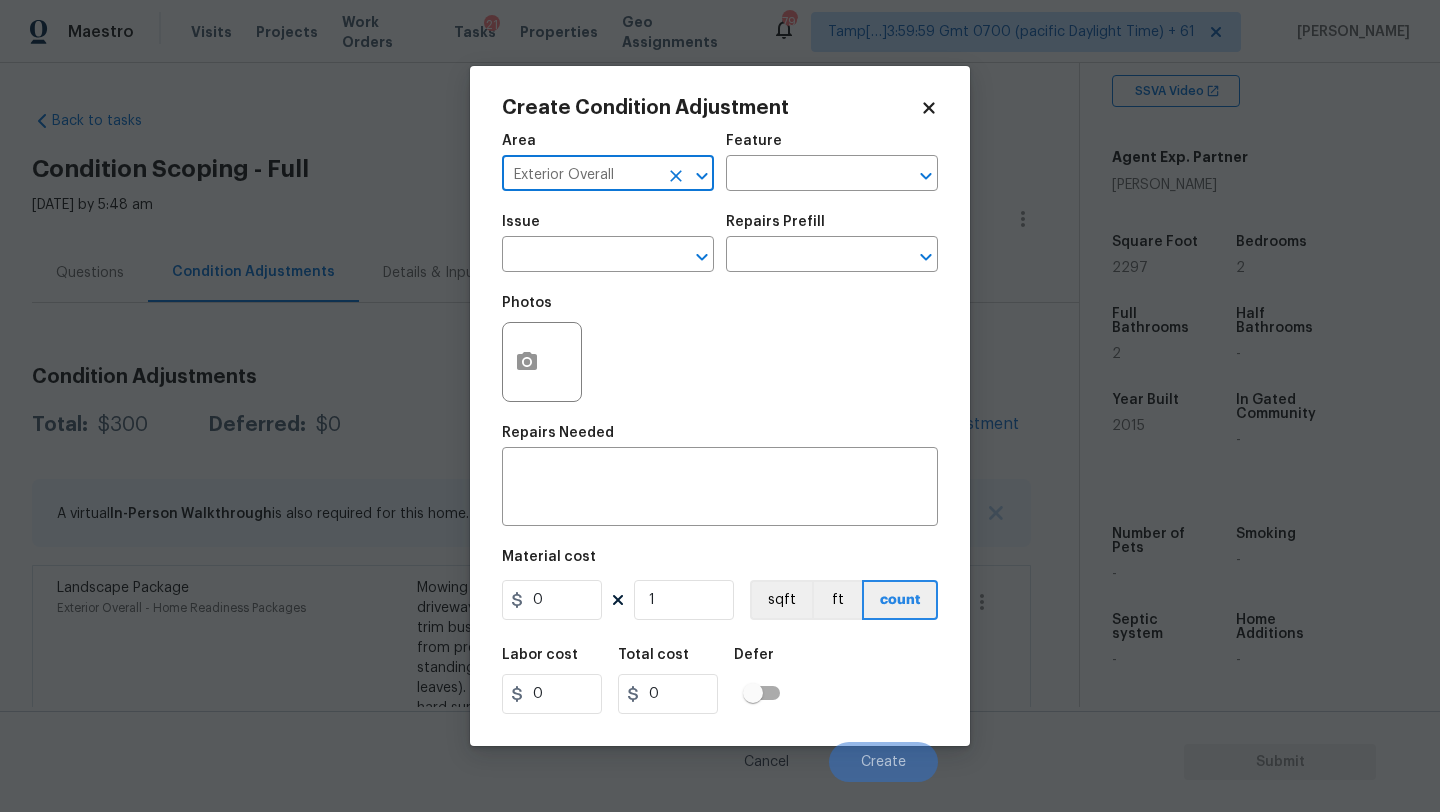 type on "Exterior Overall" 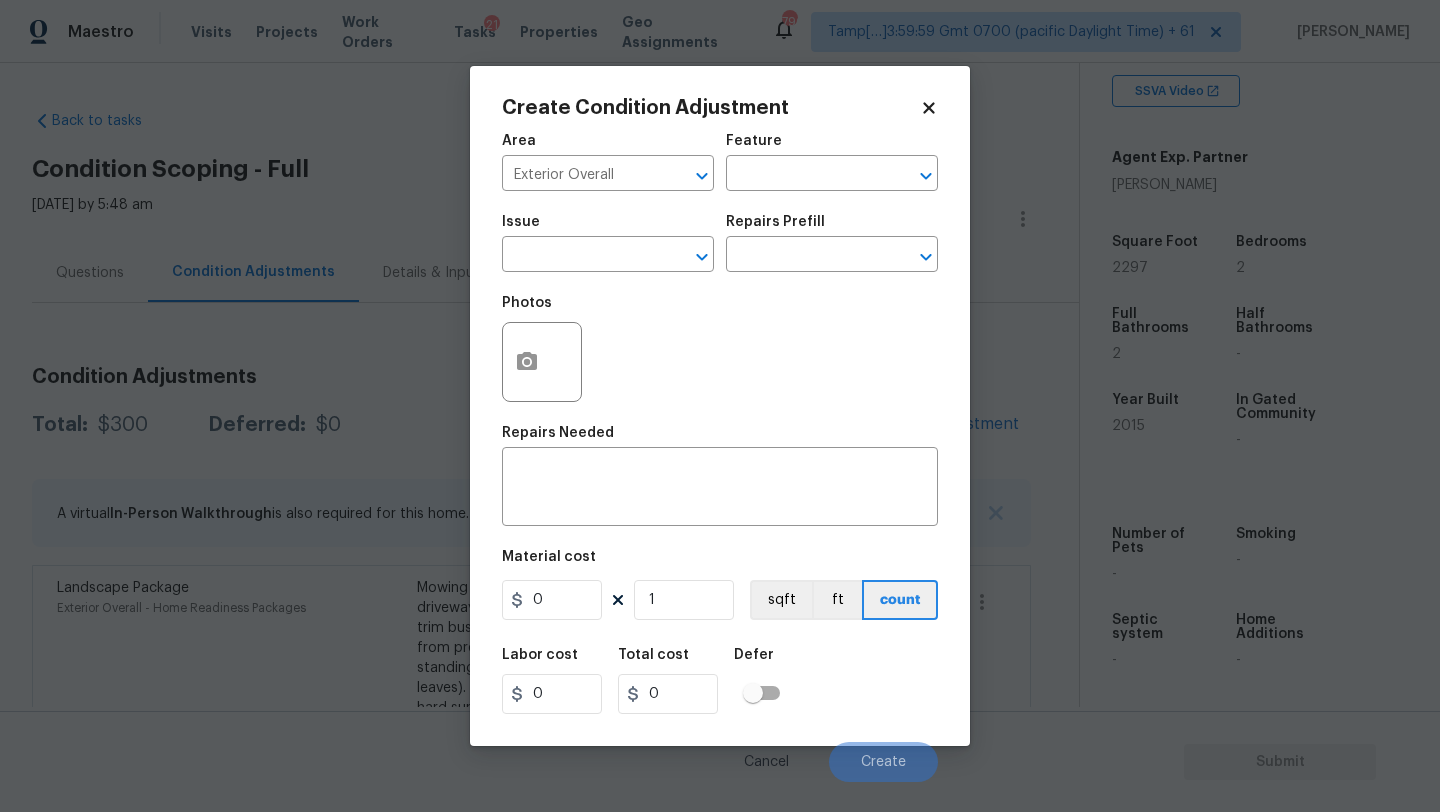 click on "Area Exterior Overall ​ Feature ​" at bounding box center [720, 162] 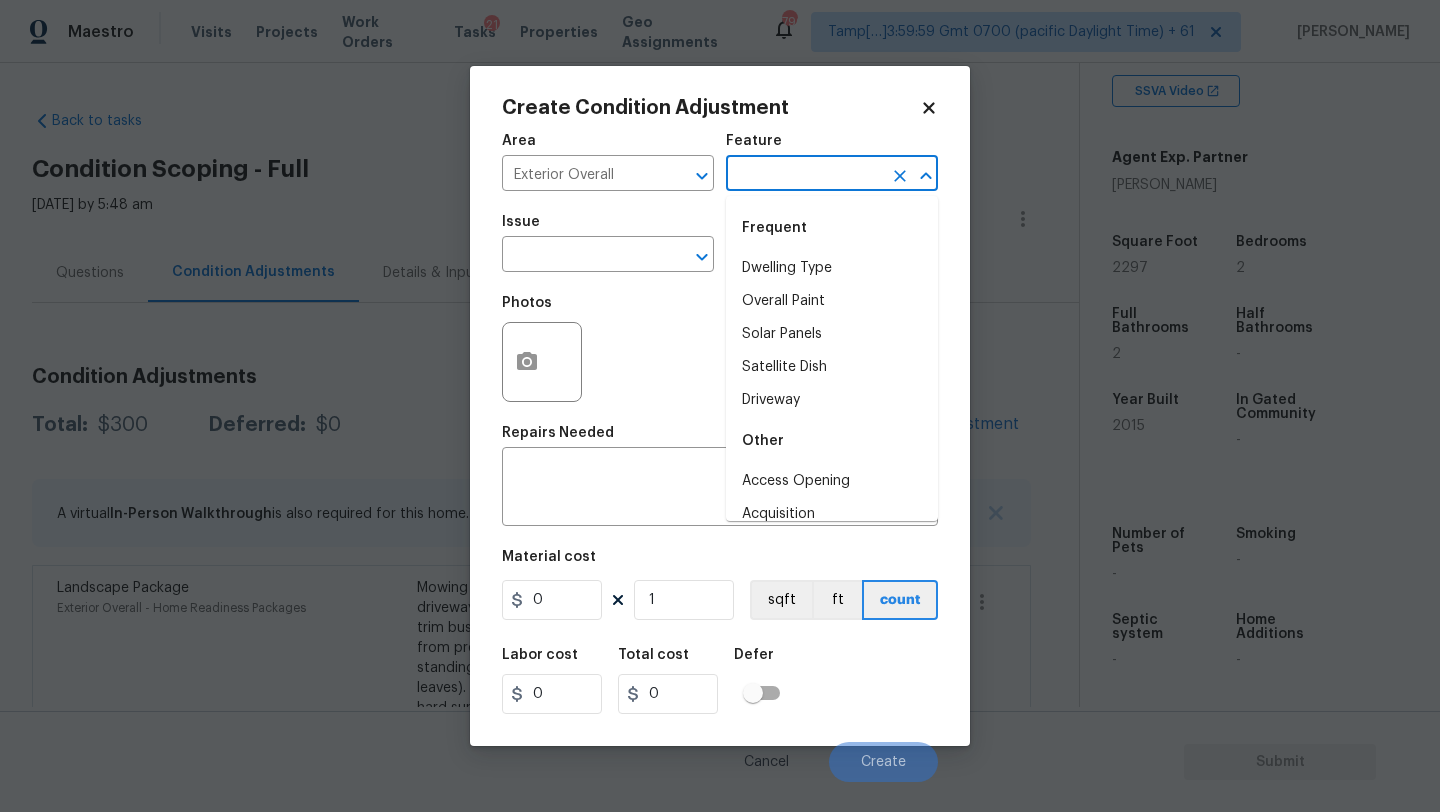 click at bounding box center [804, 175] 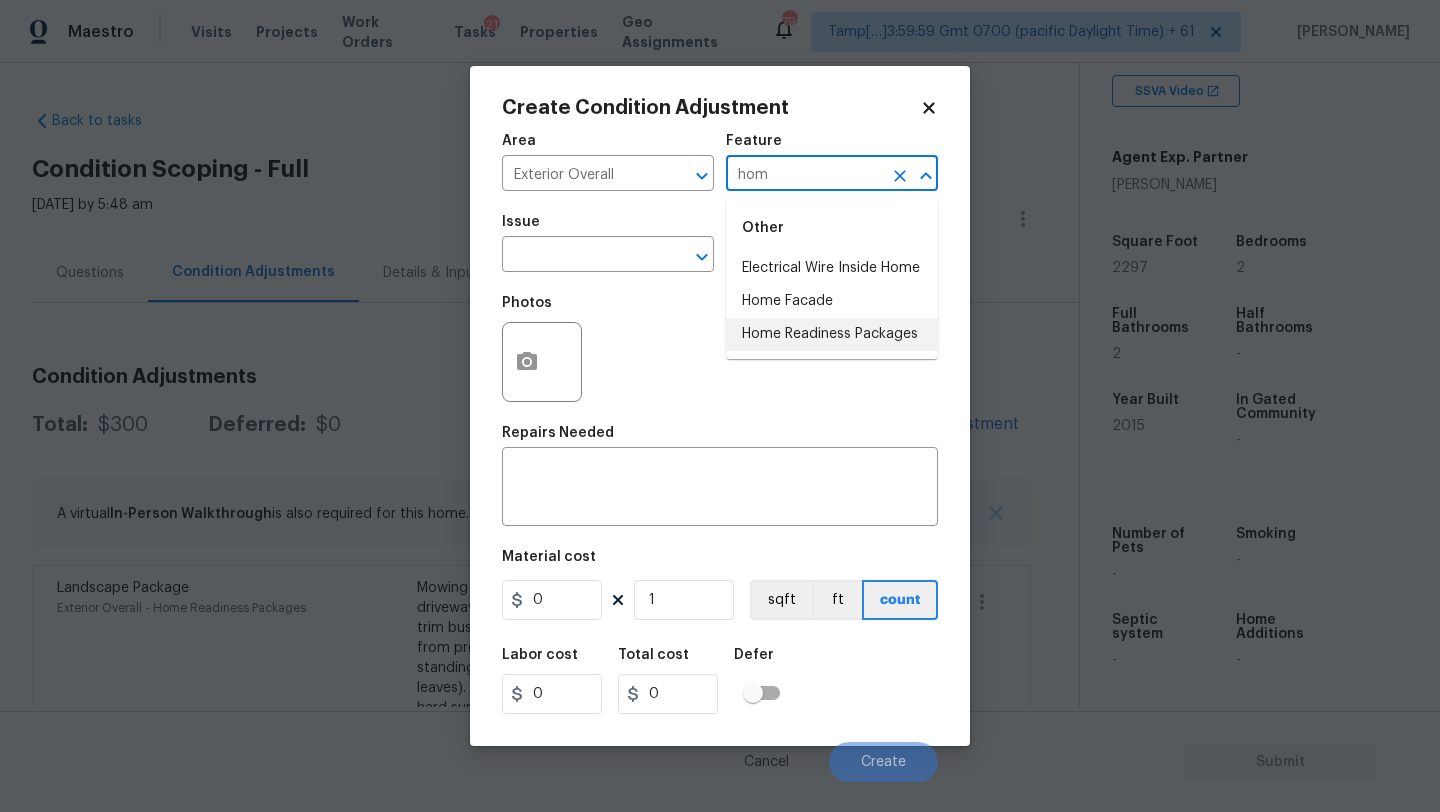 click on "Home Readiness Packages" at bounding box center [832, 334] 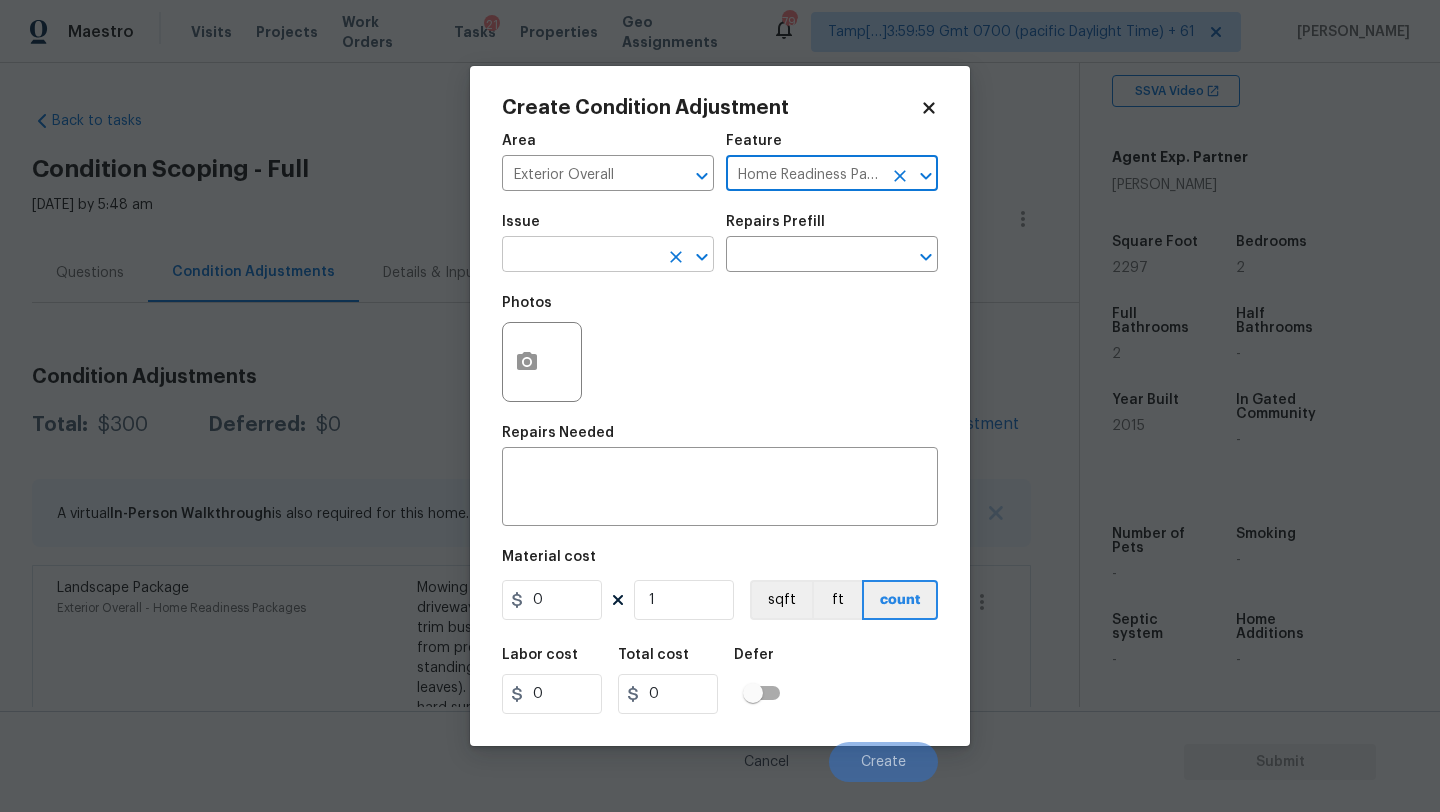 type on "Home Readiness Packages" 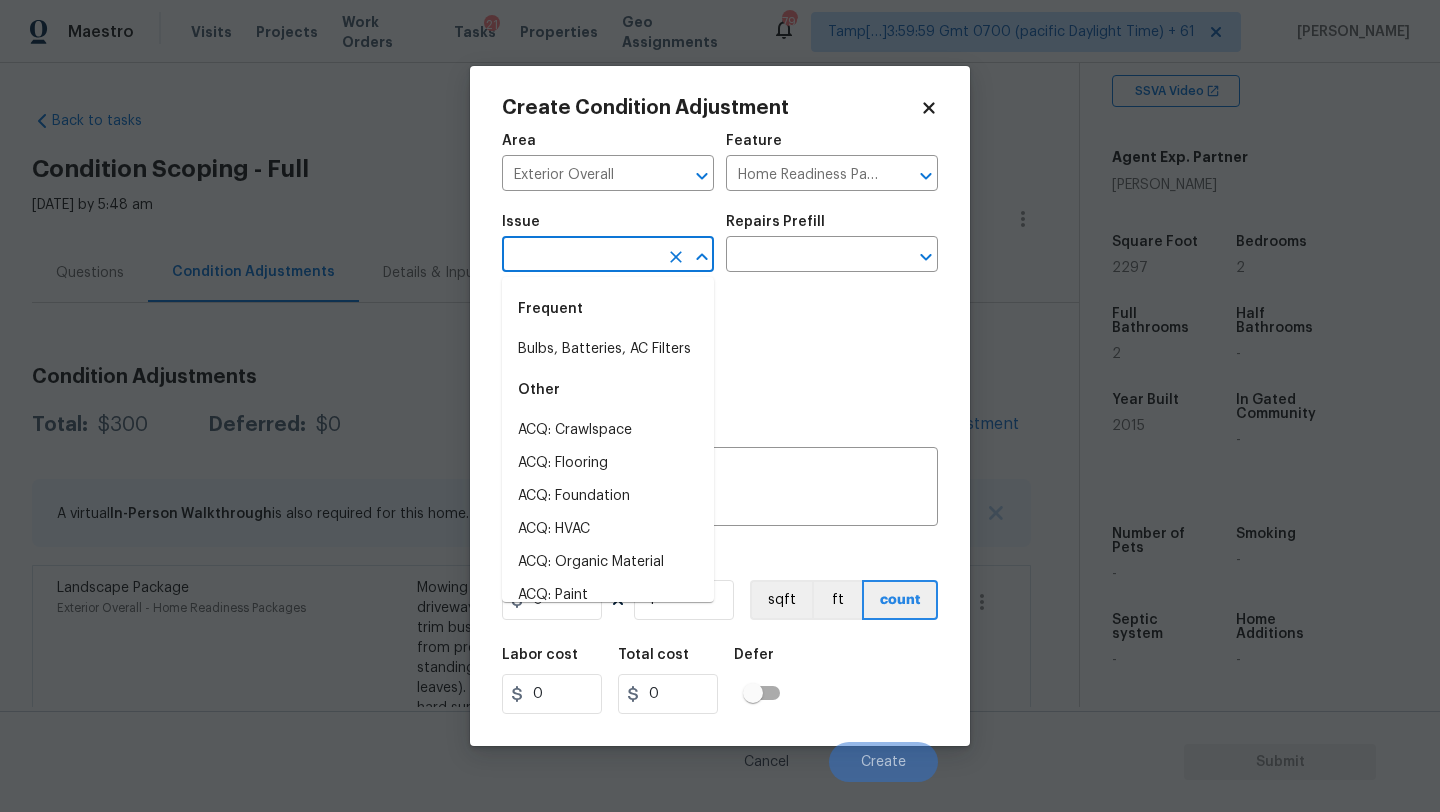 click at bounding box center [580, 256] 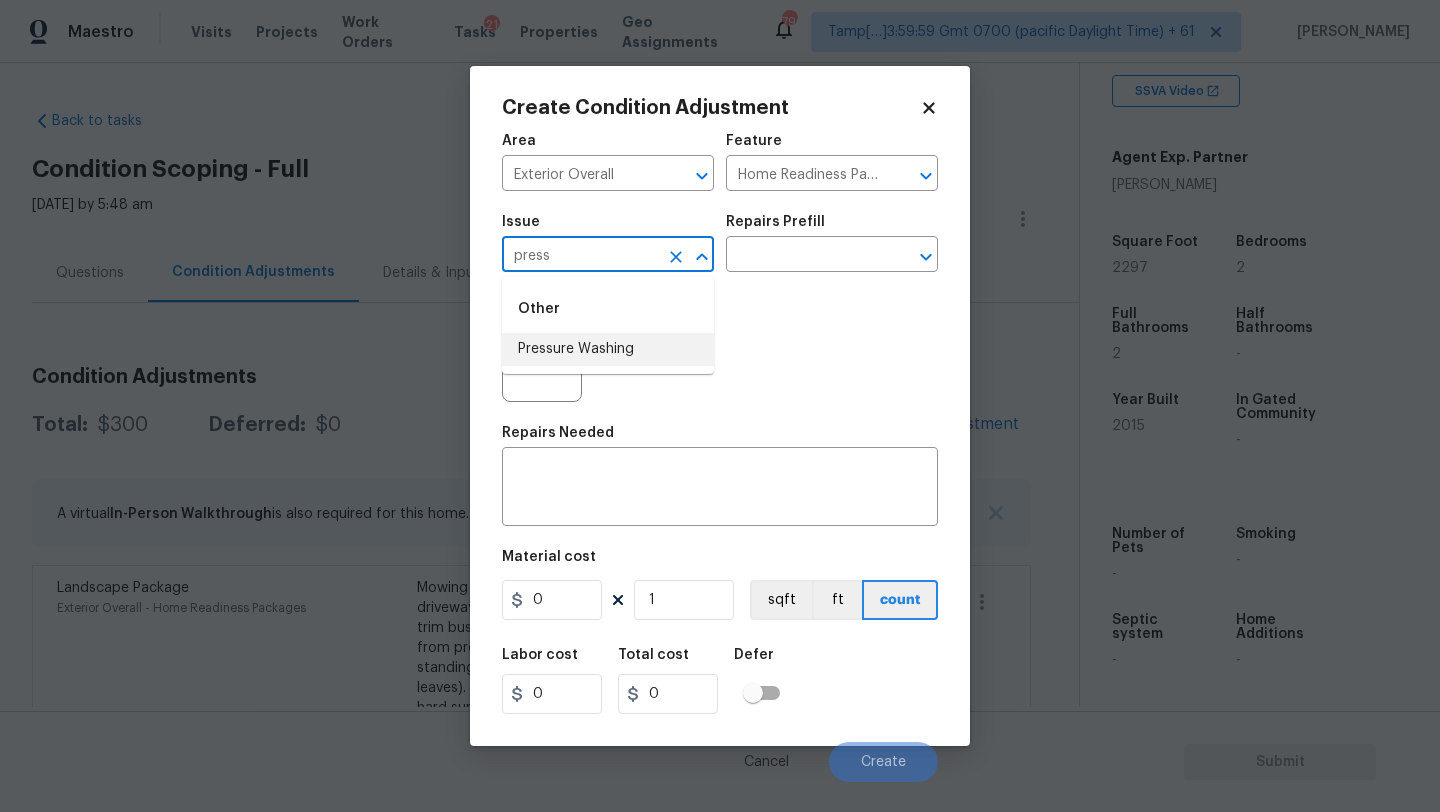 click on "Pressure Washing" at bounding box center [608, 349] 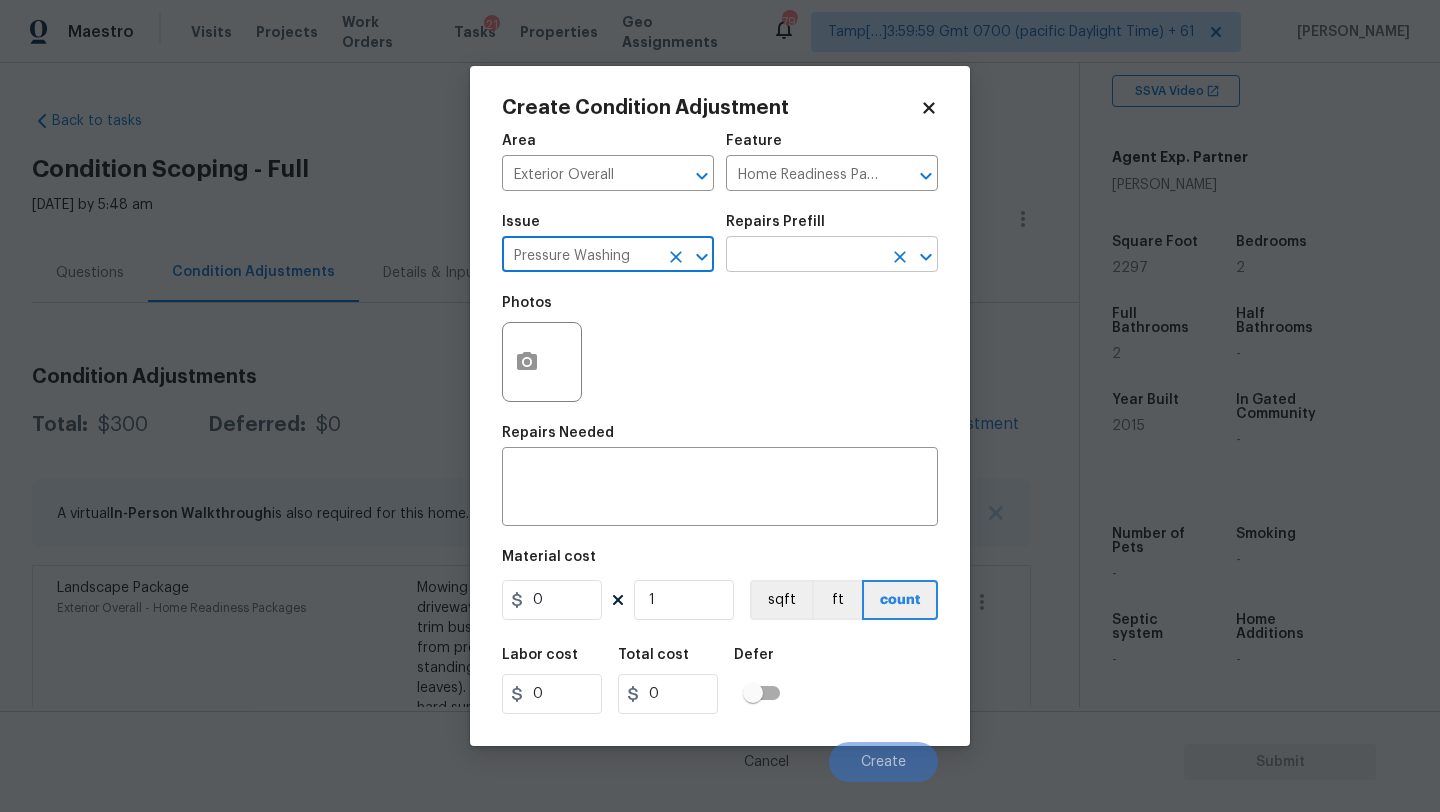 type on "Pressure Washing" 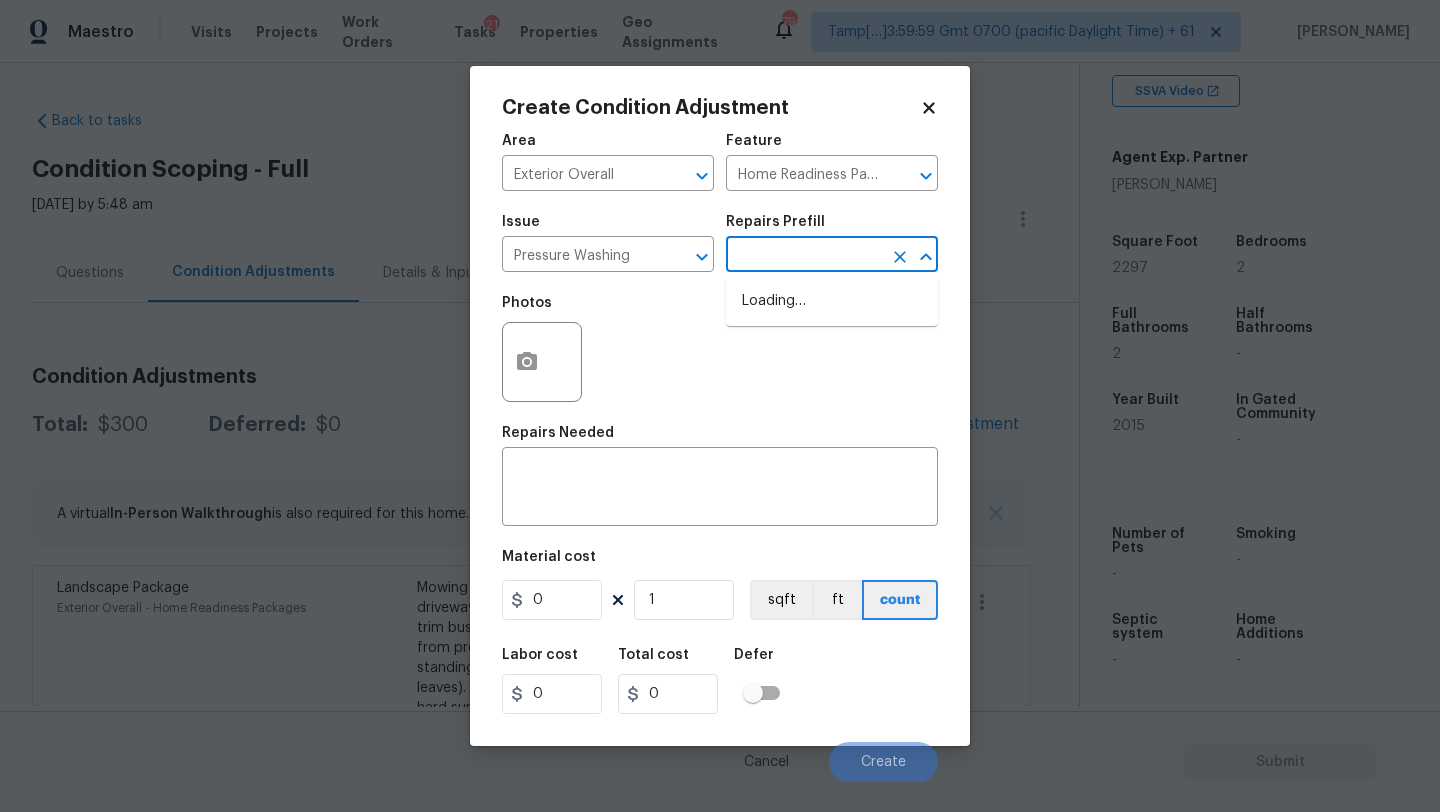 click at bounding box center (804, 256) 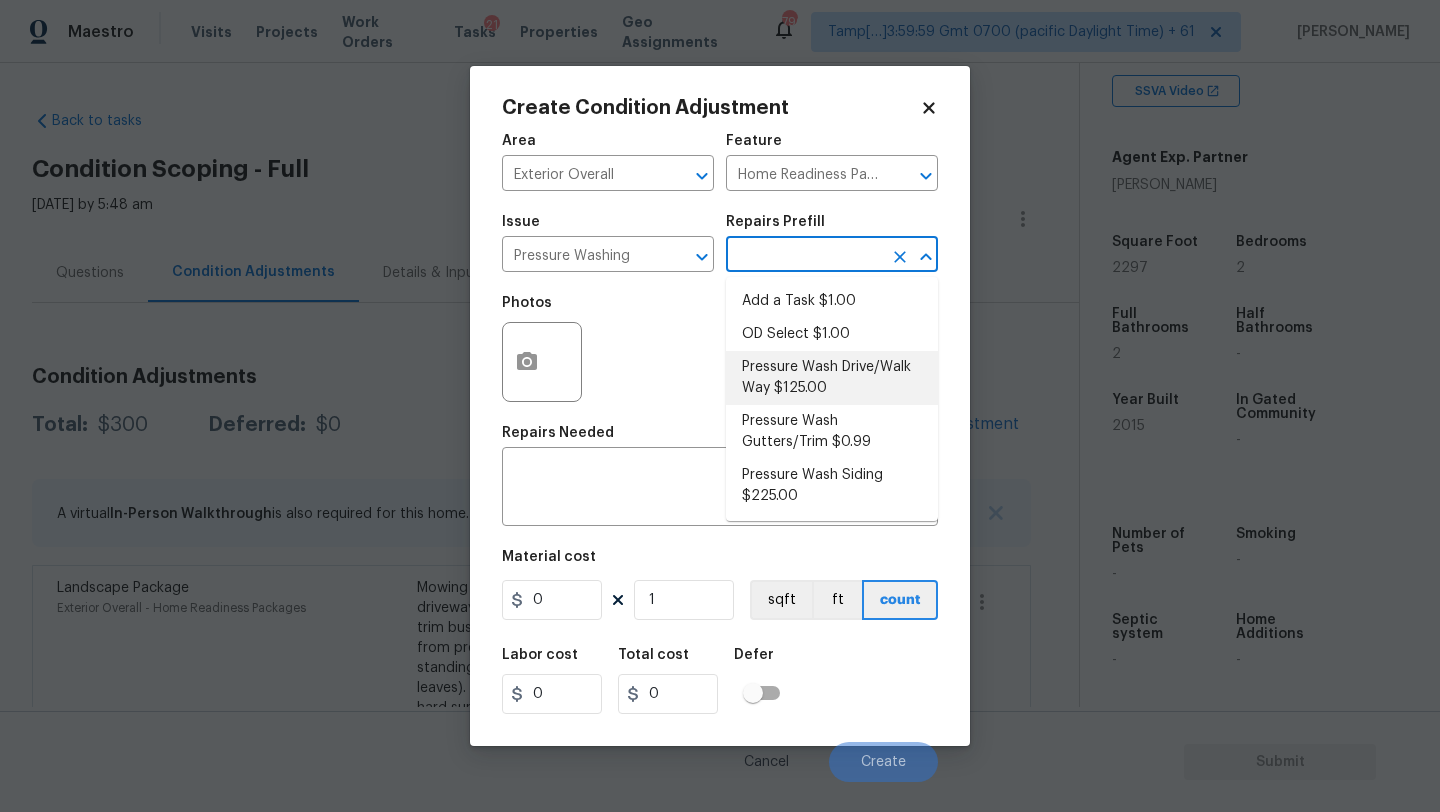click on "Pressure Wash Drive/Walk Way $125.00" at bounding box center (832, 378) 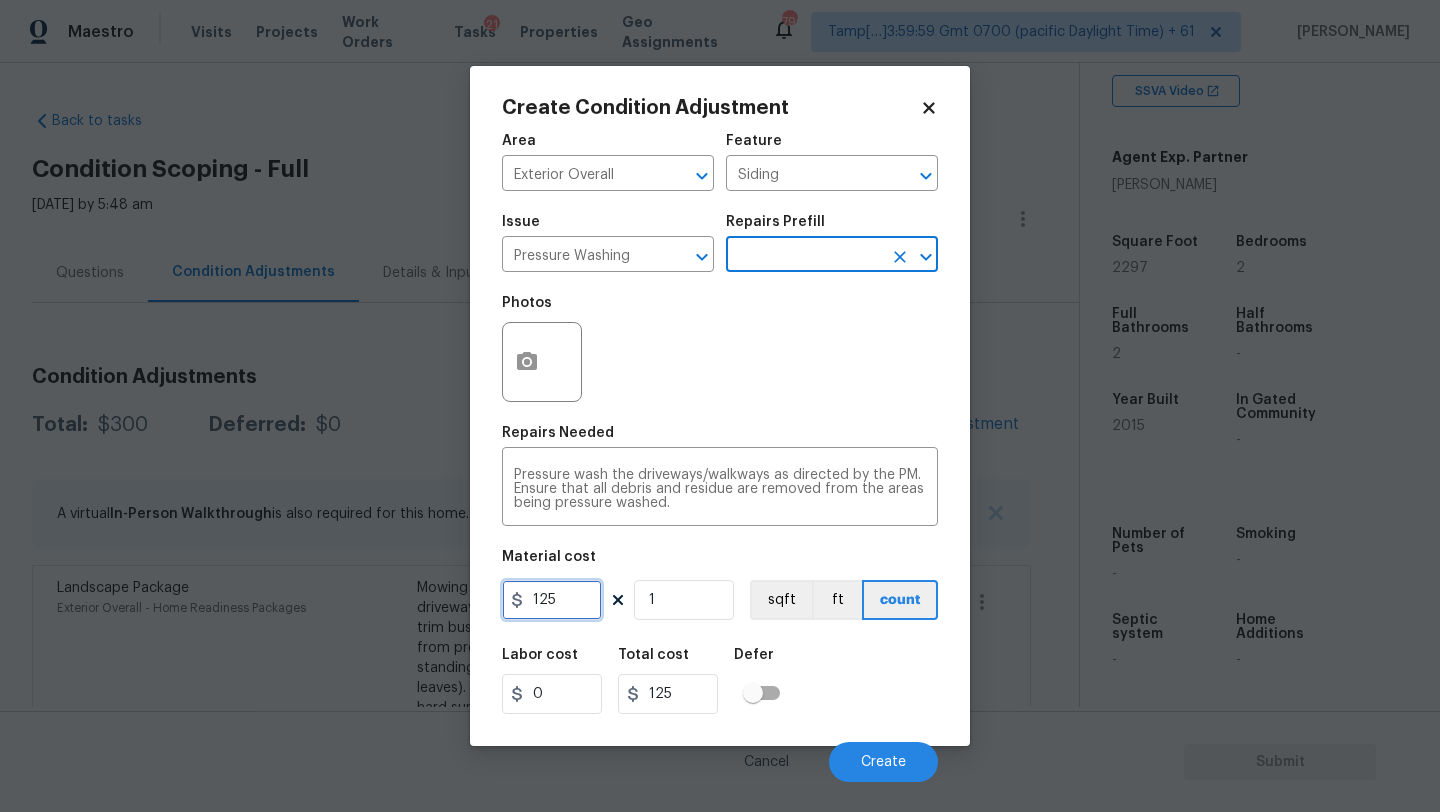 click on "125" at bounding box center (552, 600) 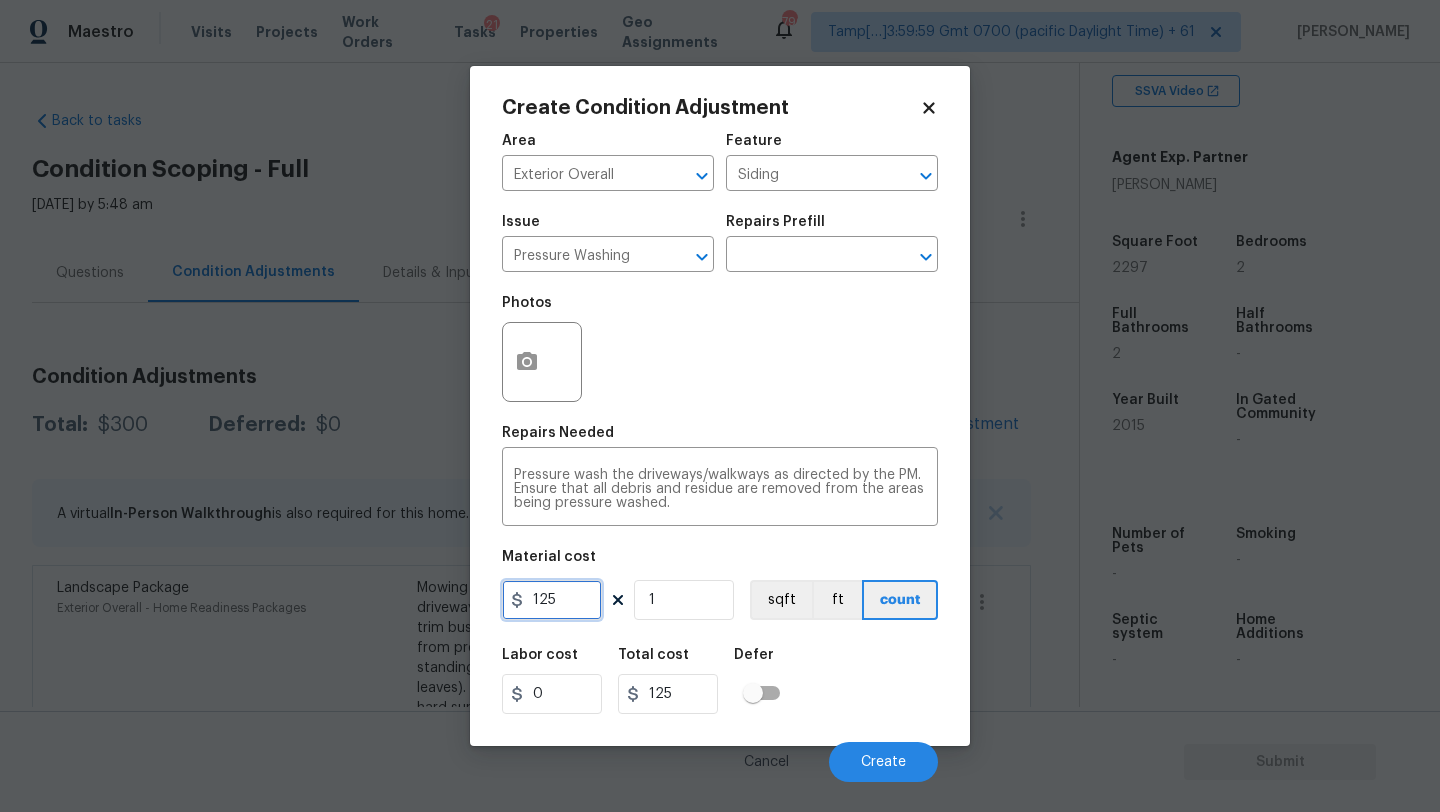 click on "125" at bounding box center (552, 600) 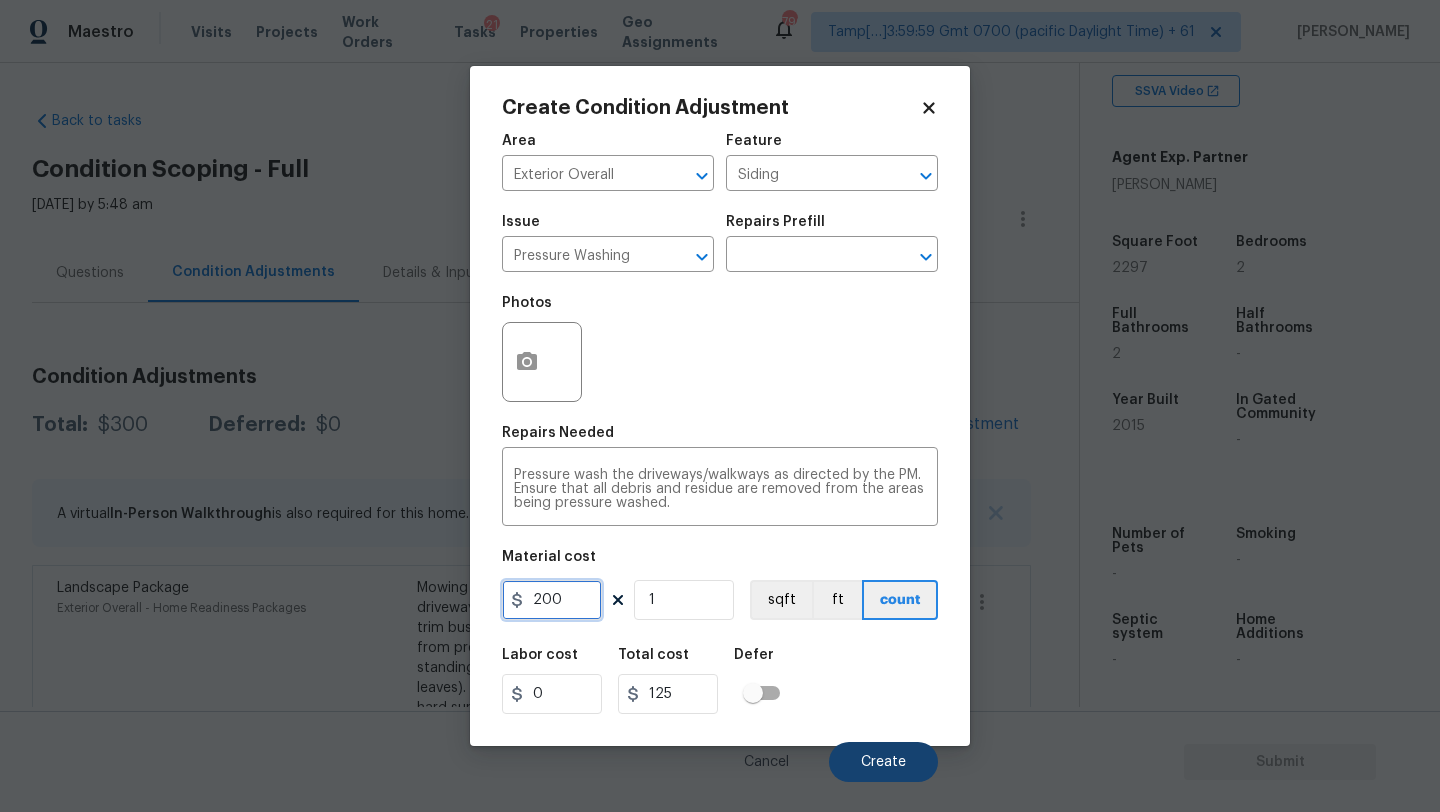 type on "200" 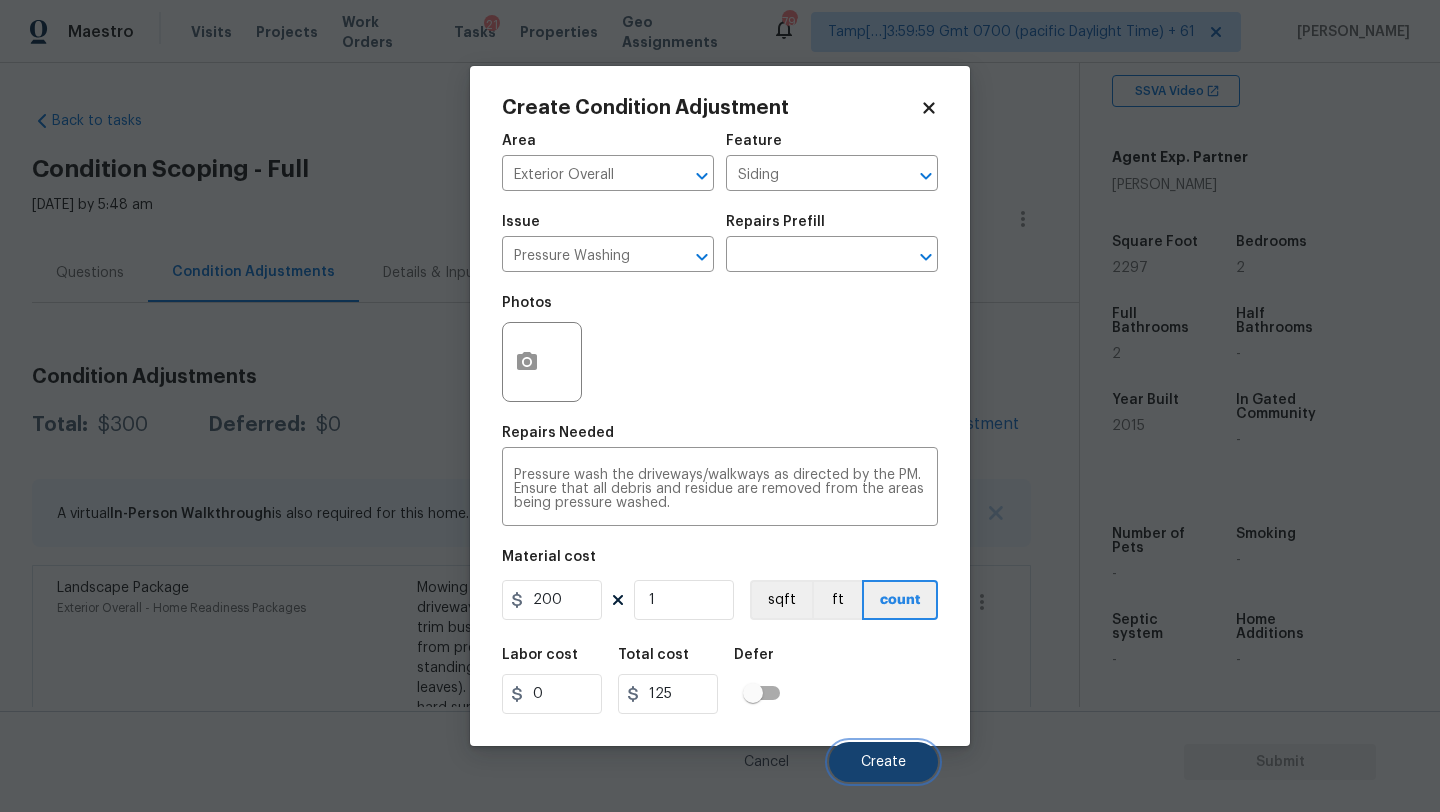 type on "200" 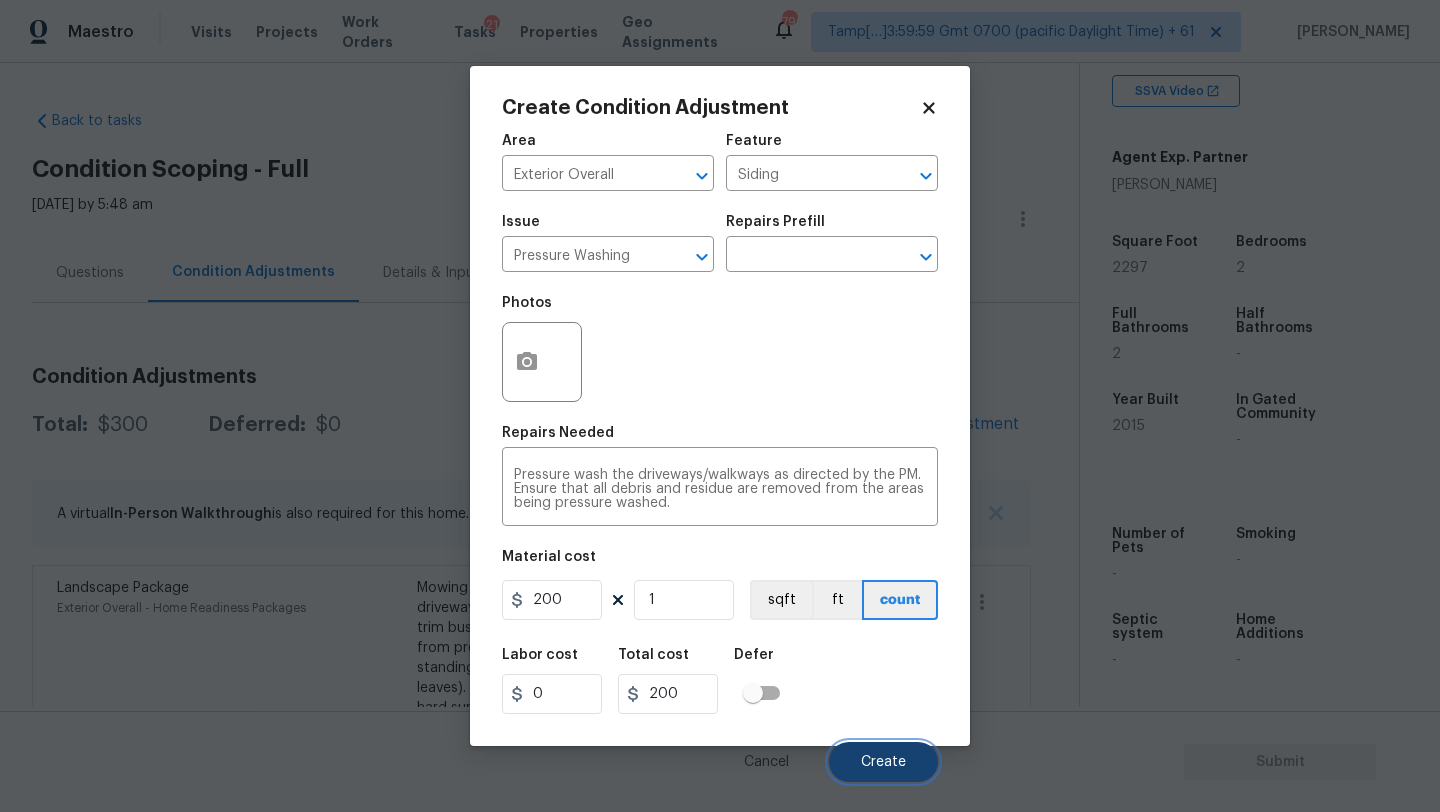 click on "Create" at bounding box center (883, 762) 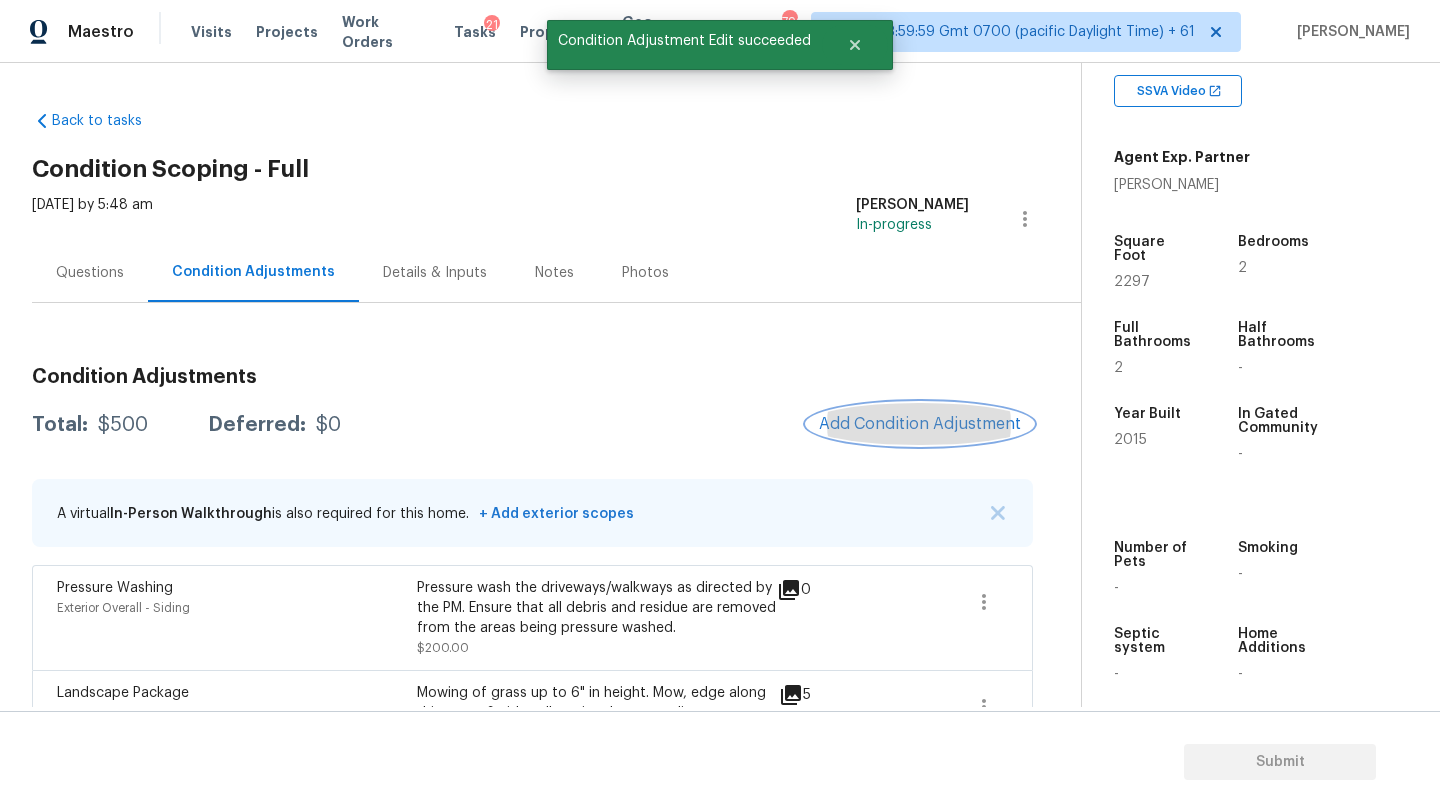 click on "Add Condition Adjustment" at bounding box center [920, 424] 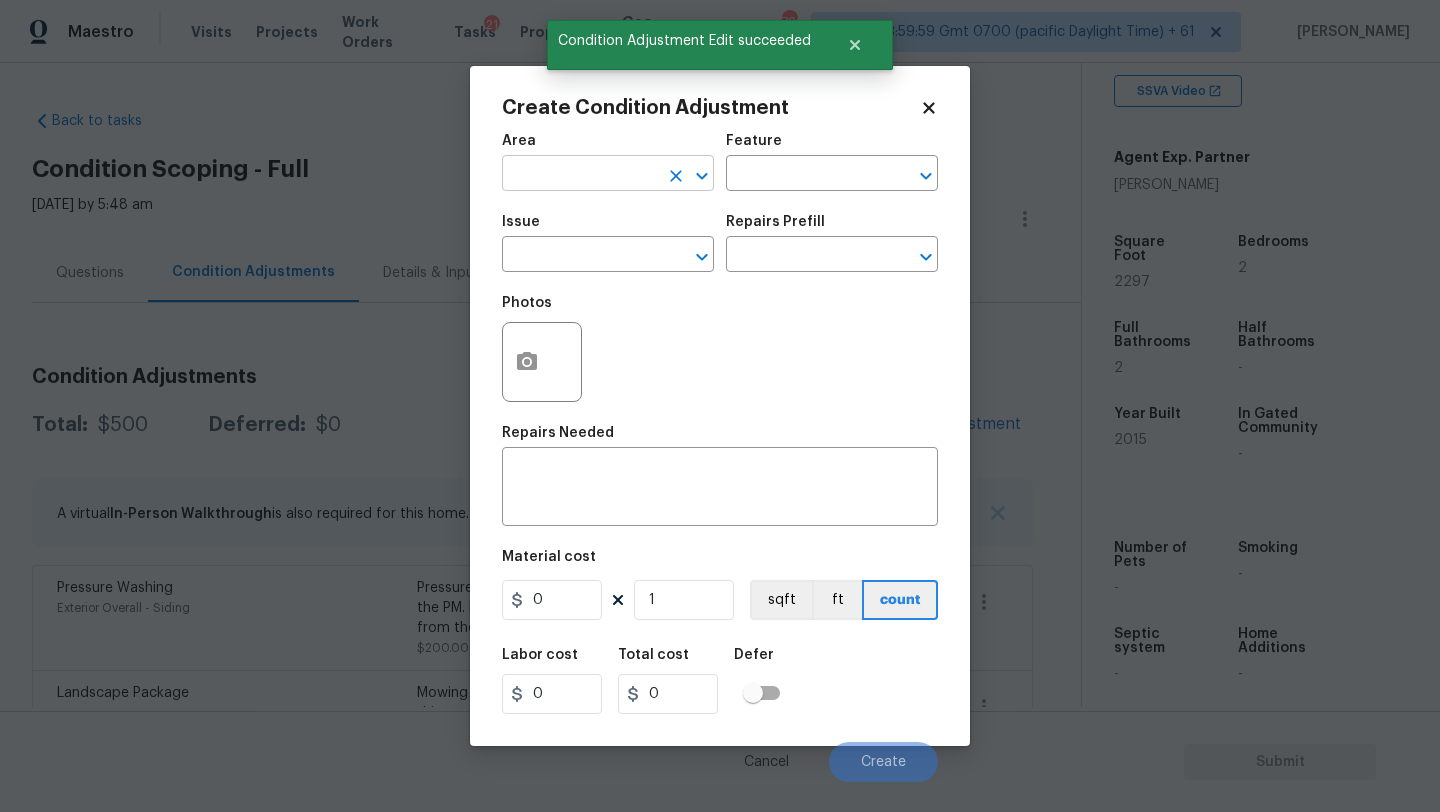 click at bounding box center [580, 175] 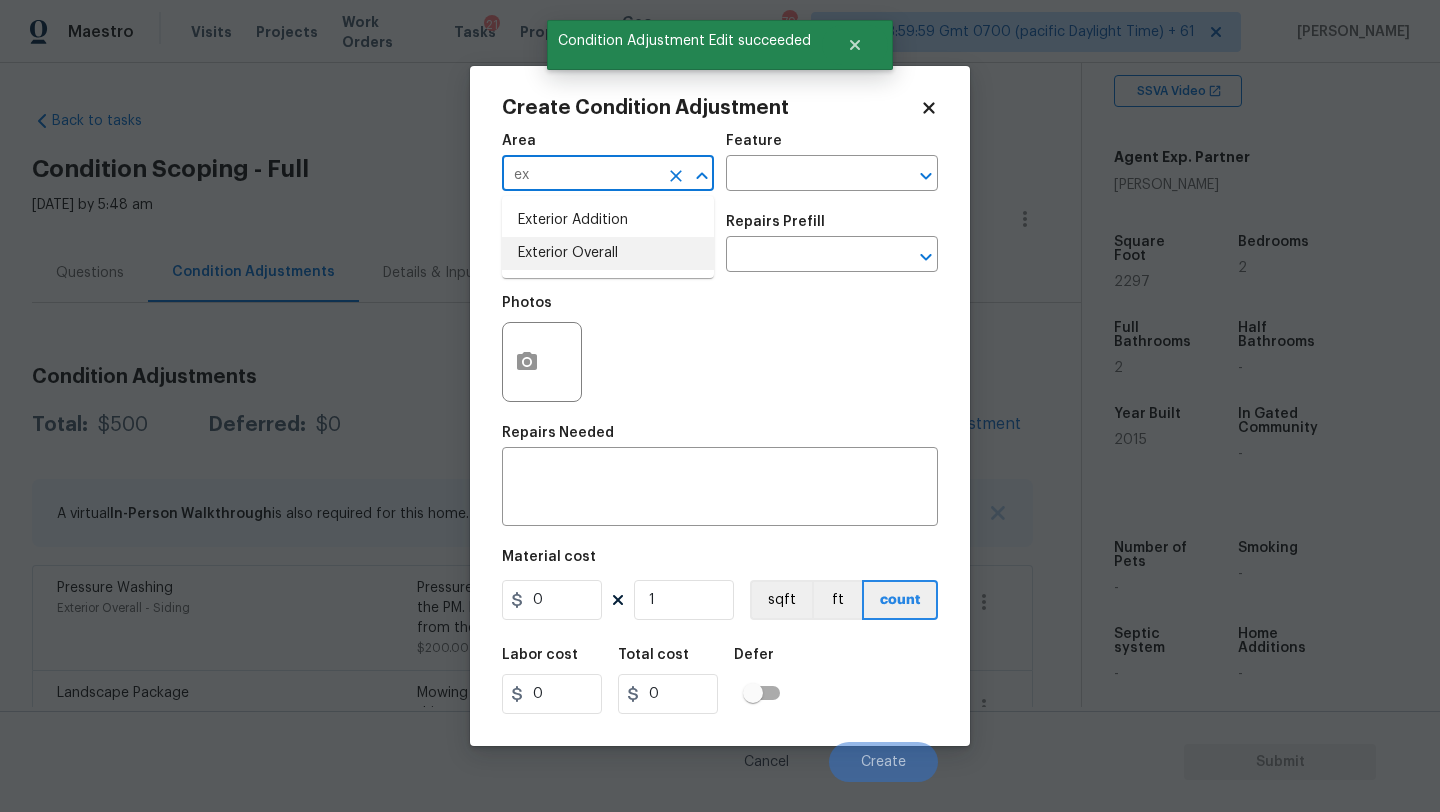 click on "Exterior Overall" at bounding box center (608, 253) 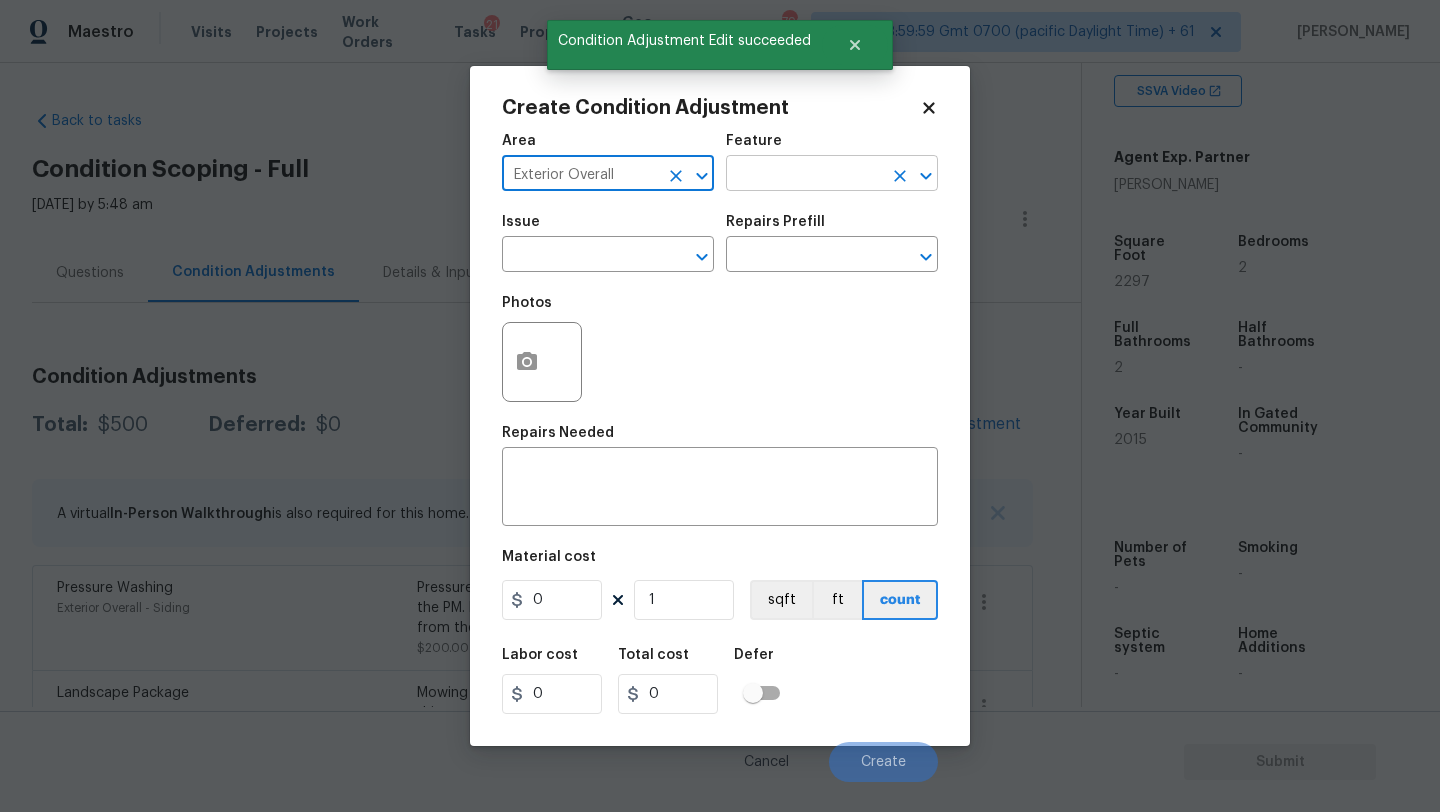 type on "Exterior Overall" 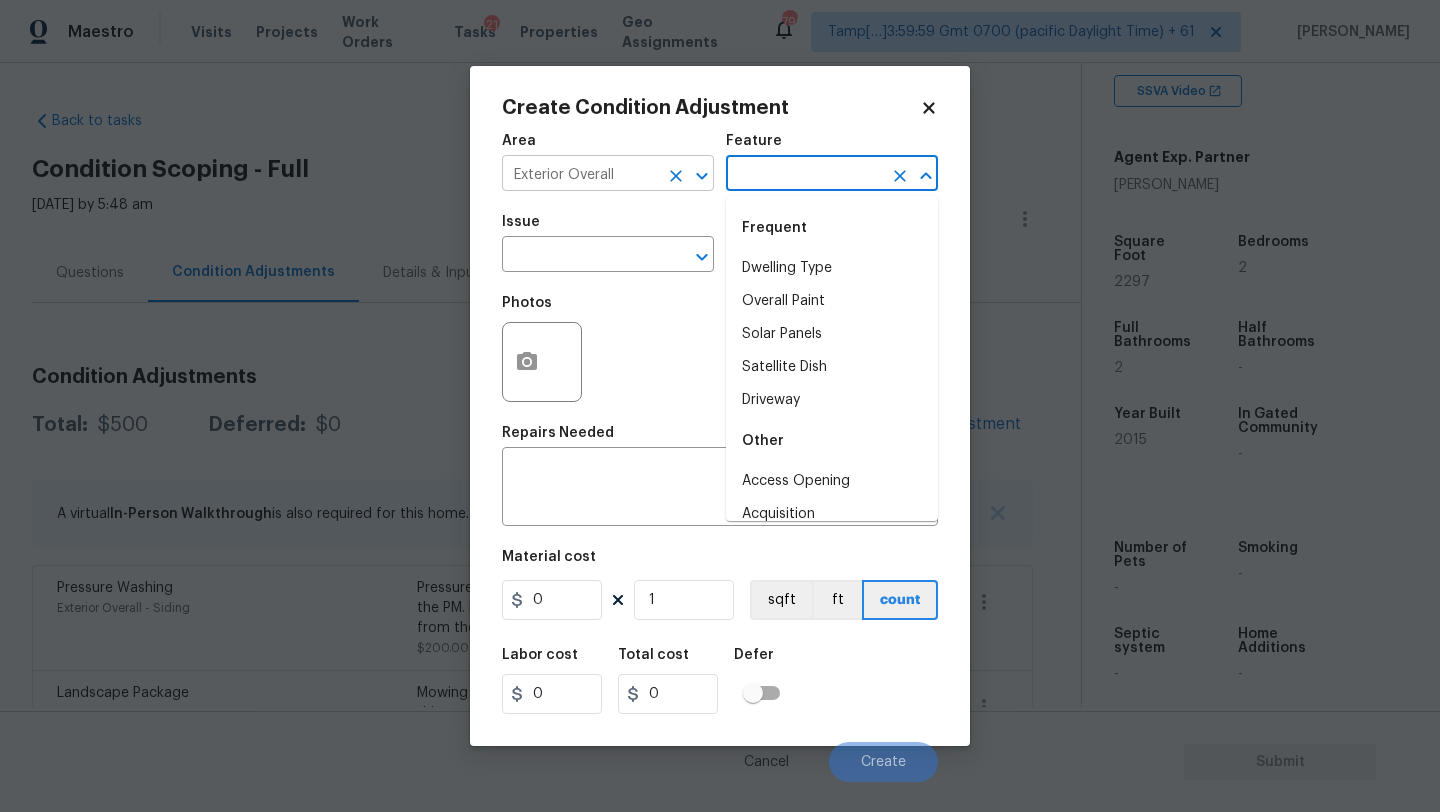 click 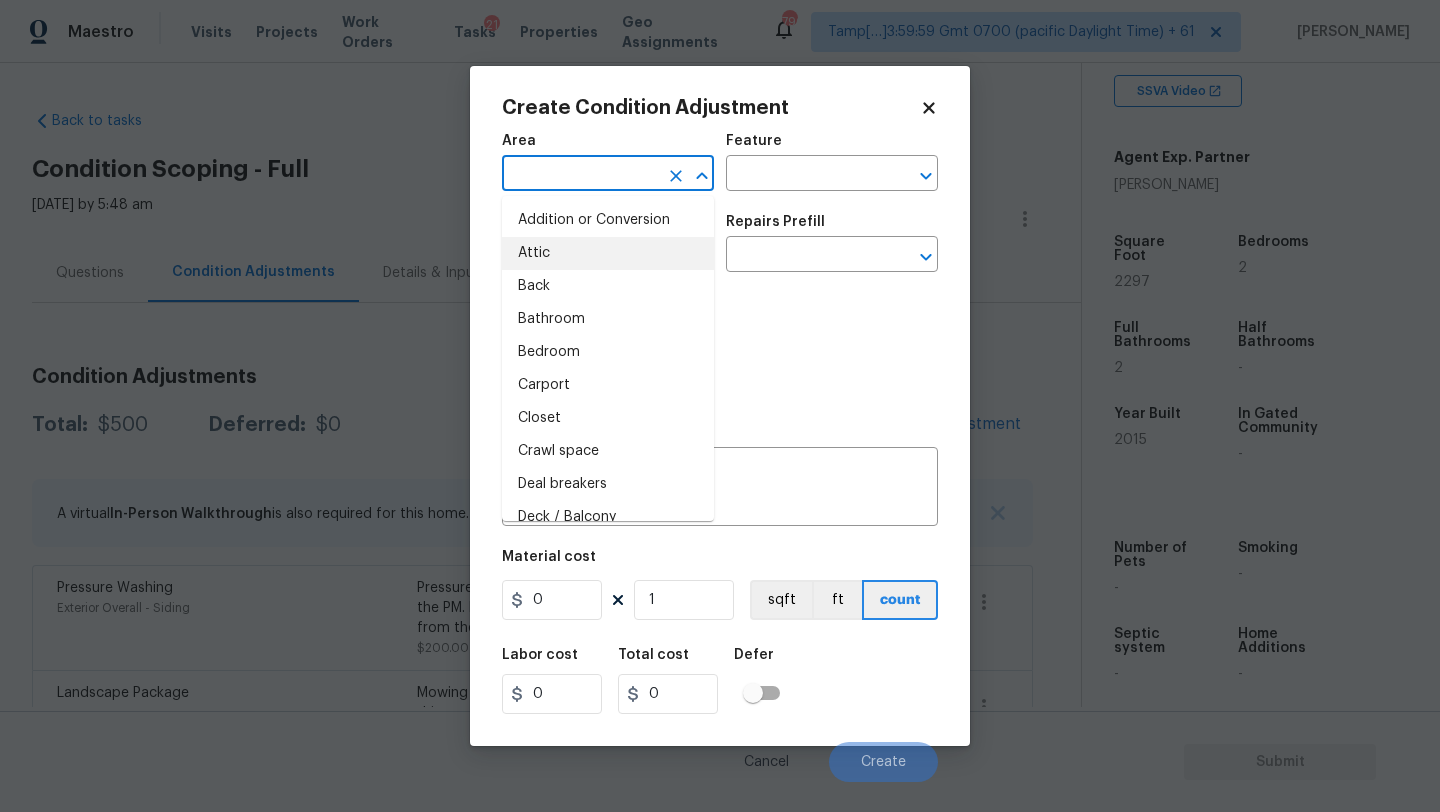 click at bounding box center [580, 175] 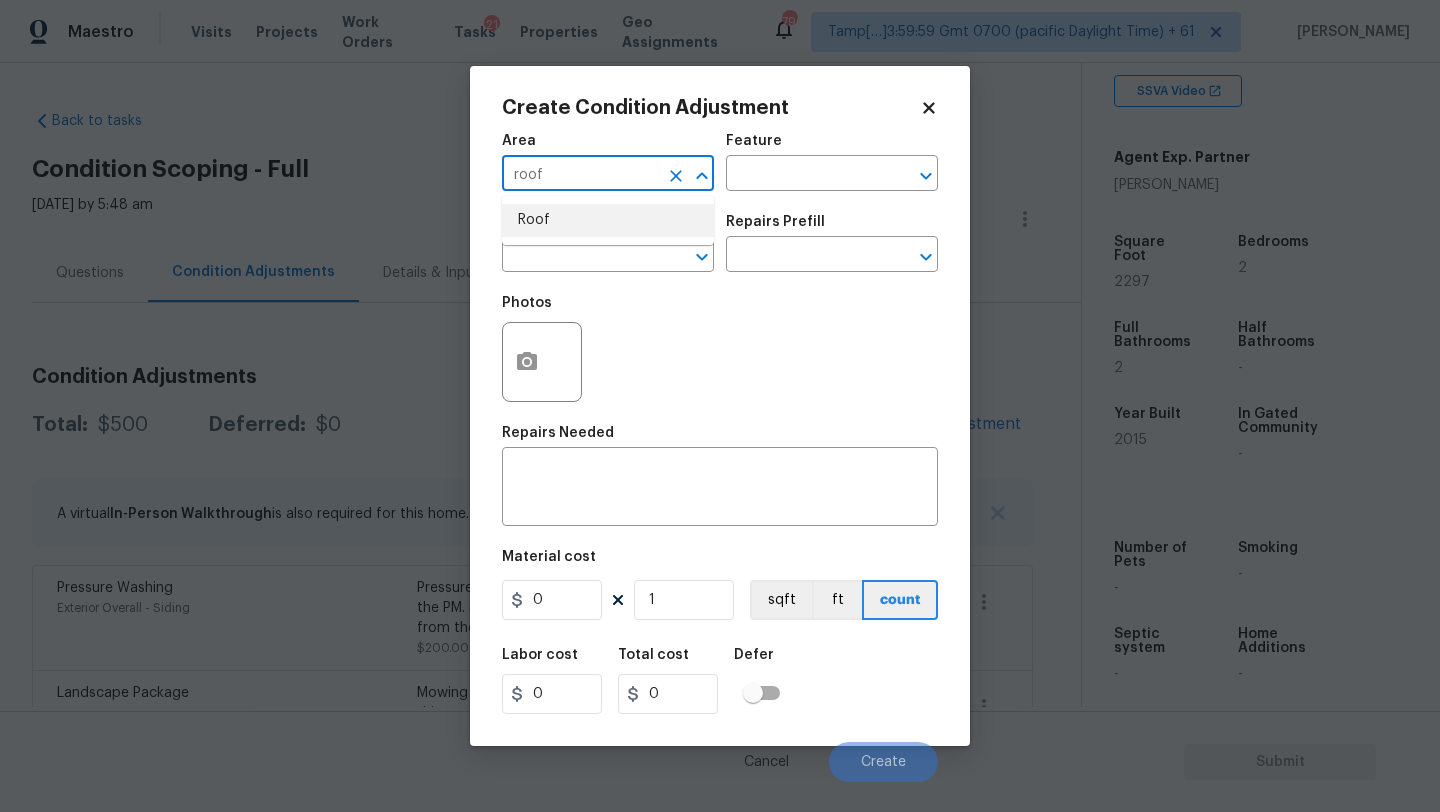 click on "Roof" at bounding box center (608, 220) 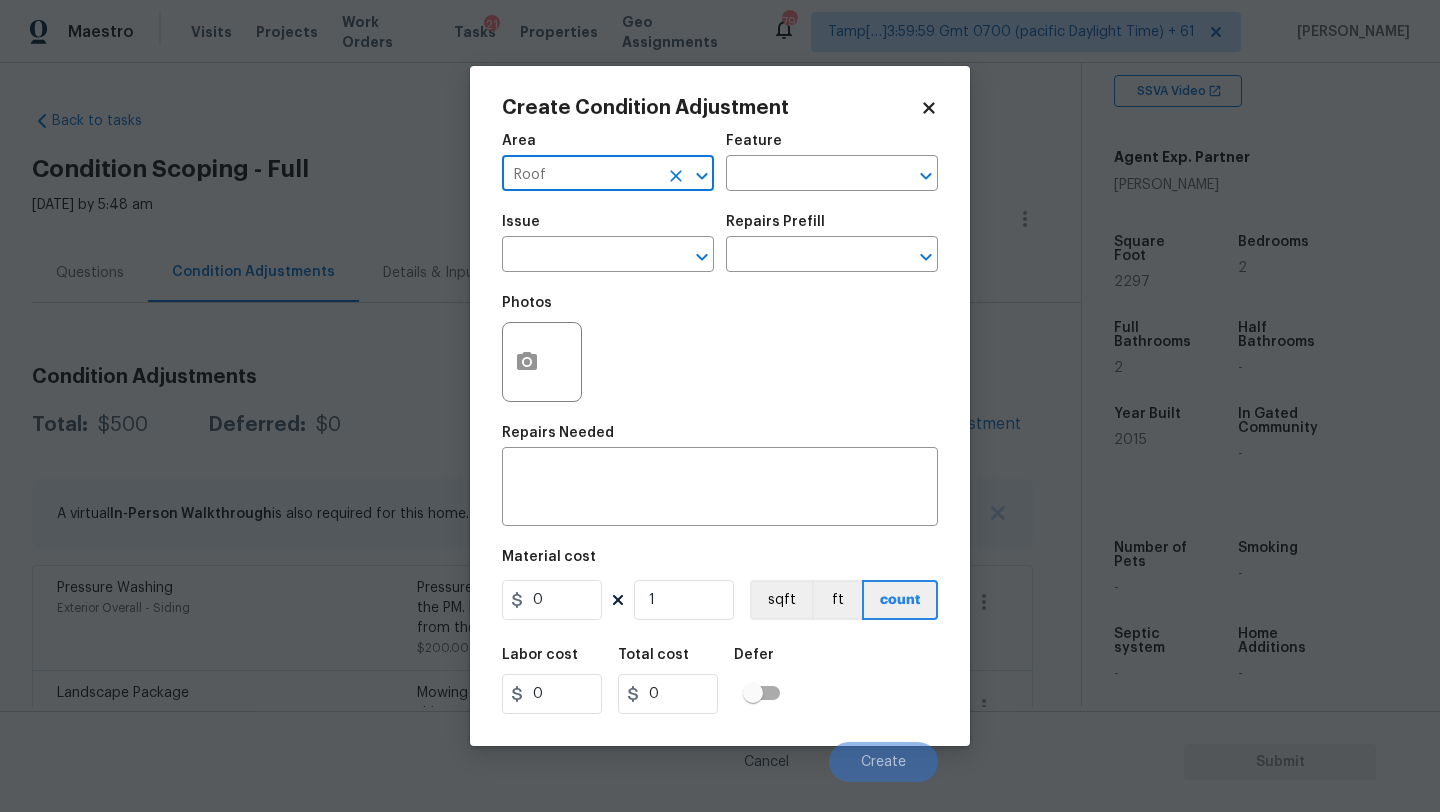 type on "Roof" 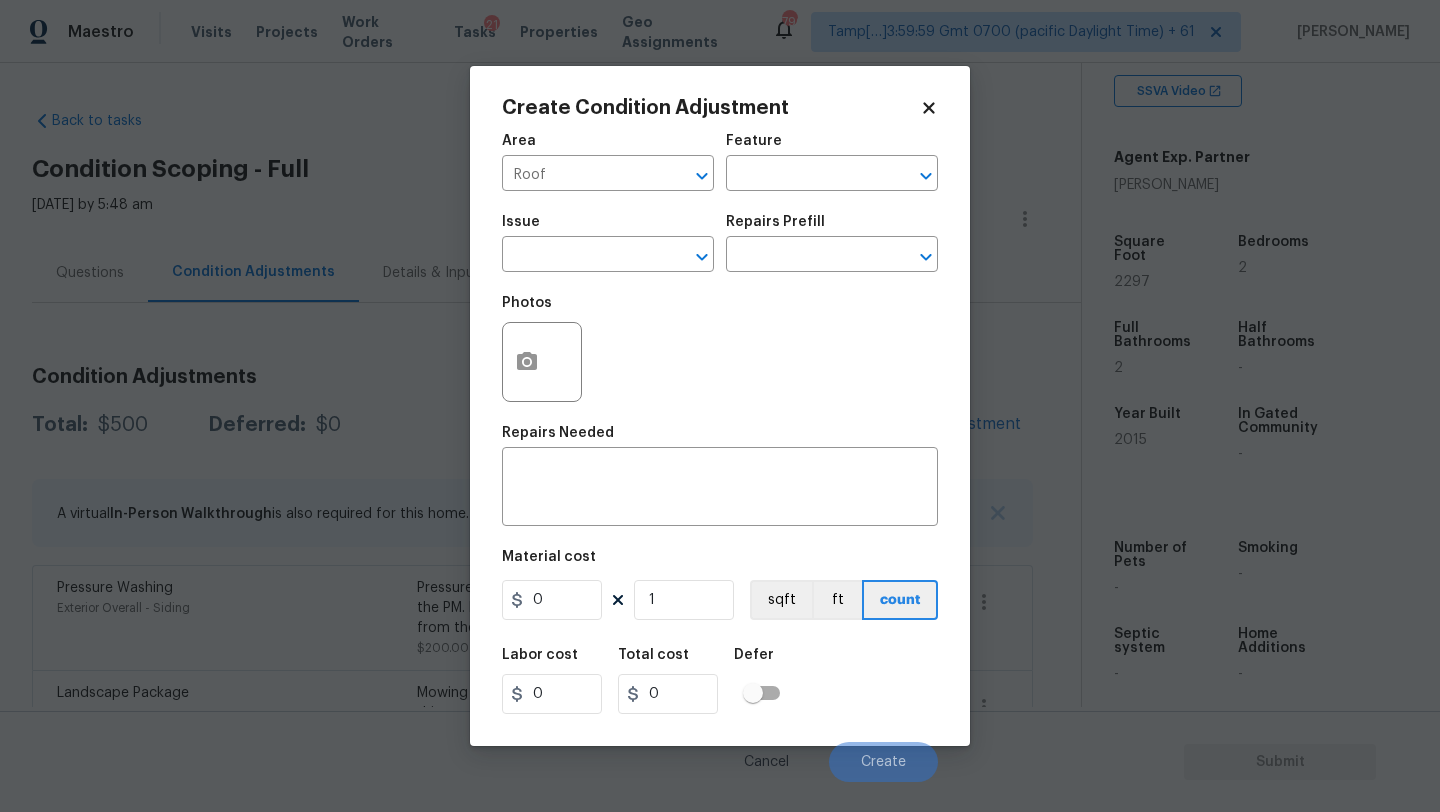 click on "Area Roof ​ Feature ​" at bounding box center (720, 162) 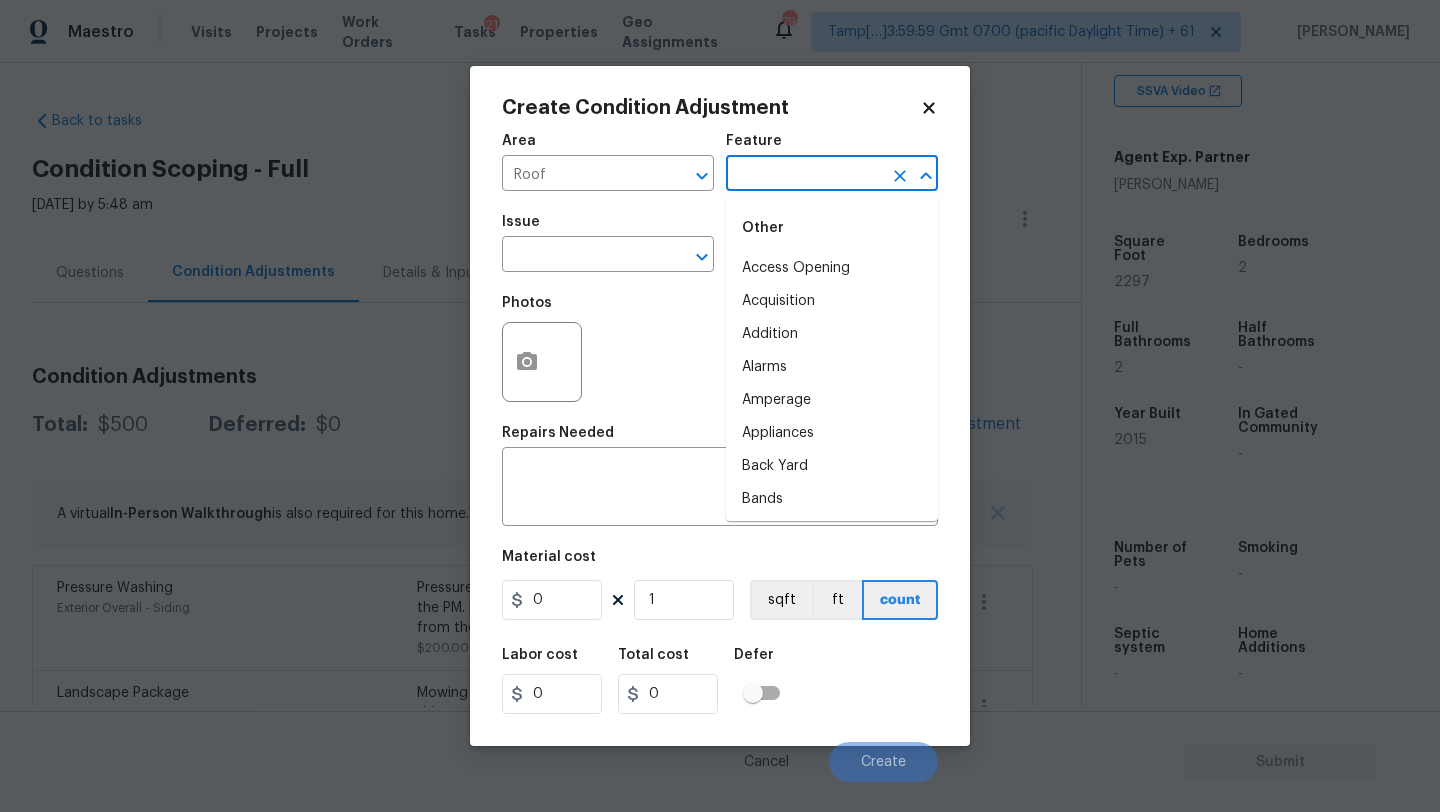 click at bounding box center (804, 175) 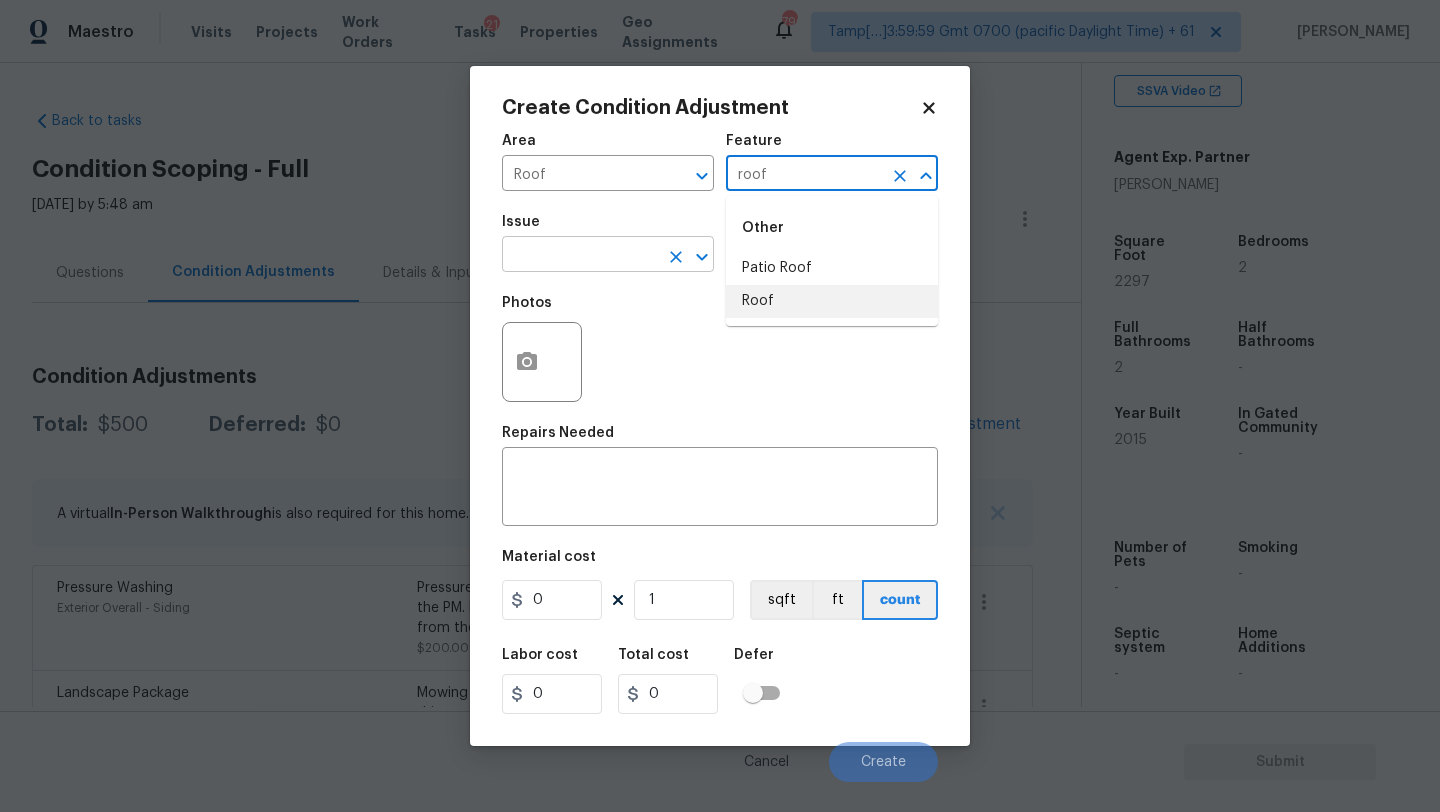 drag, startPoint x: 752, startPoint y: 297, endPoint x: 652, endPoint y: 268, distance: 104.120125 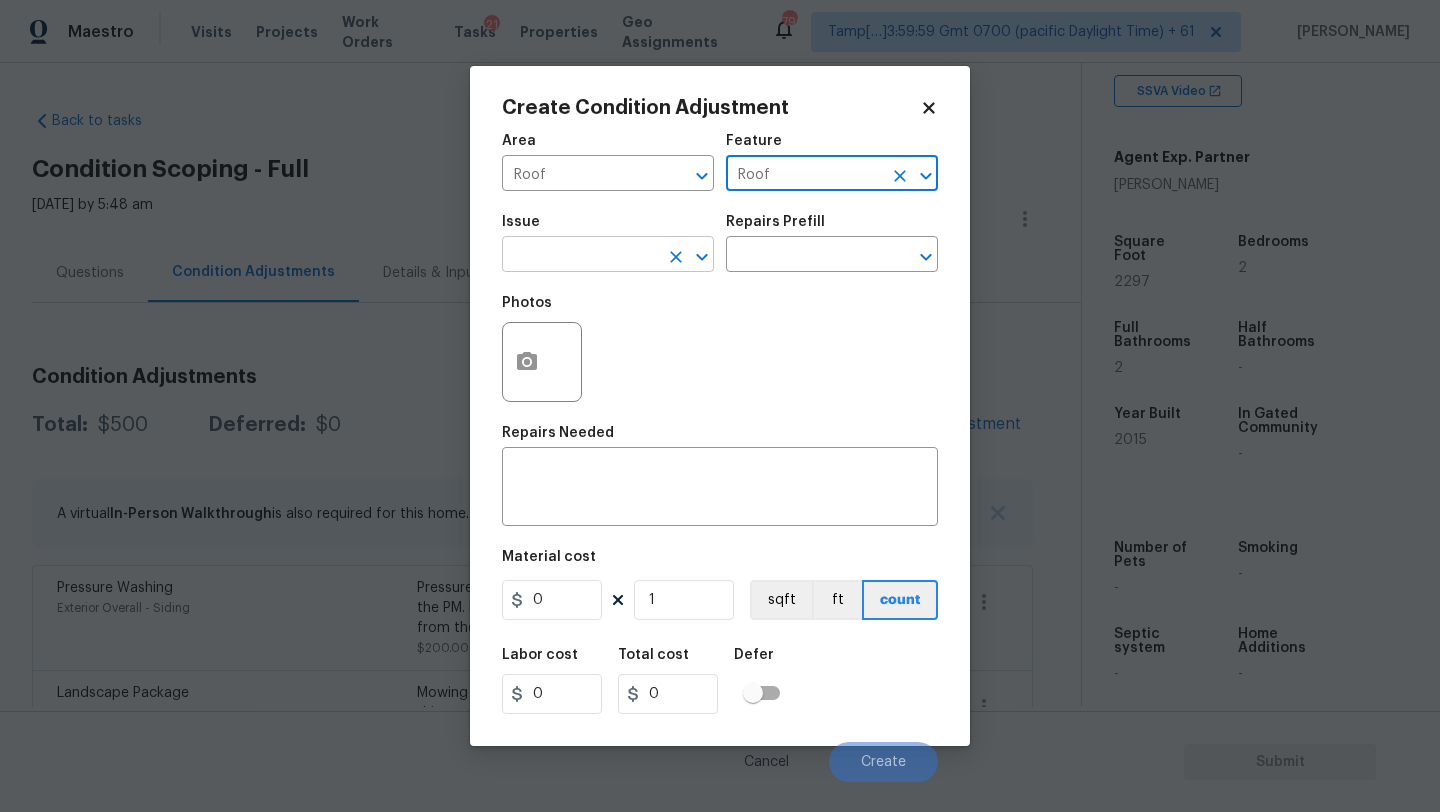 type on "Roof" 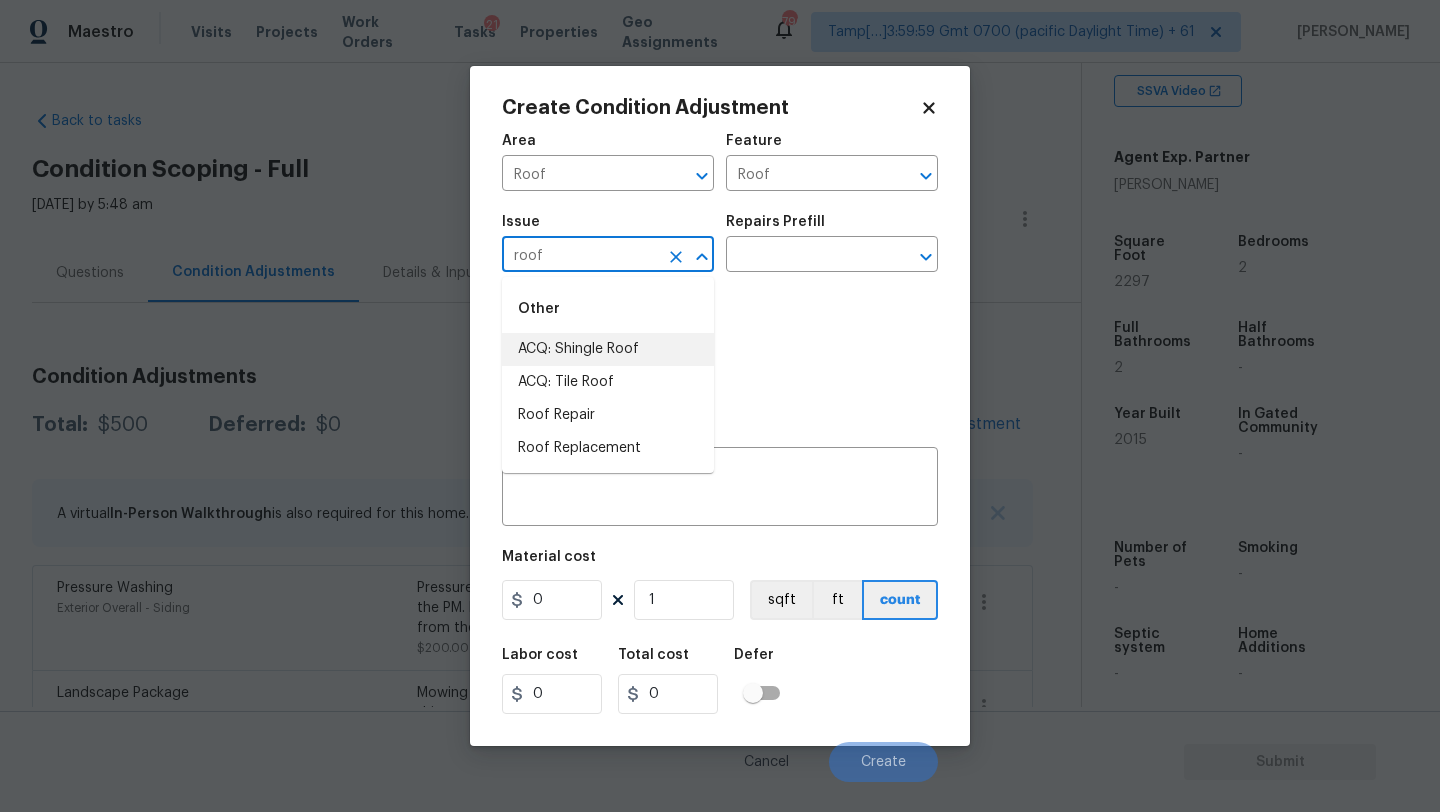 click on "ACQ: Shingle Roof" at bounding box center [608, 349] 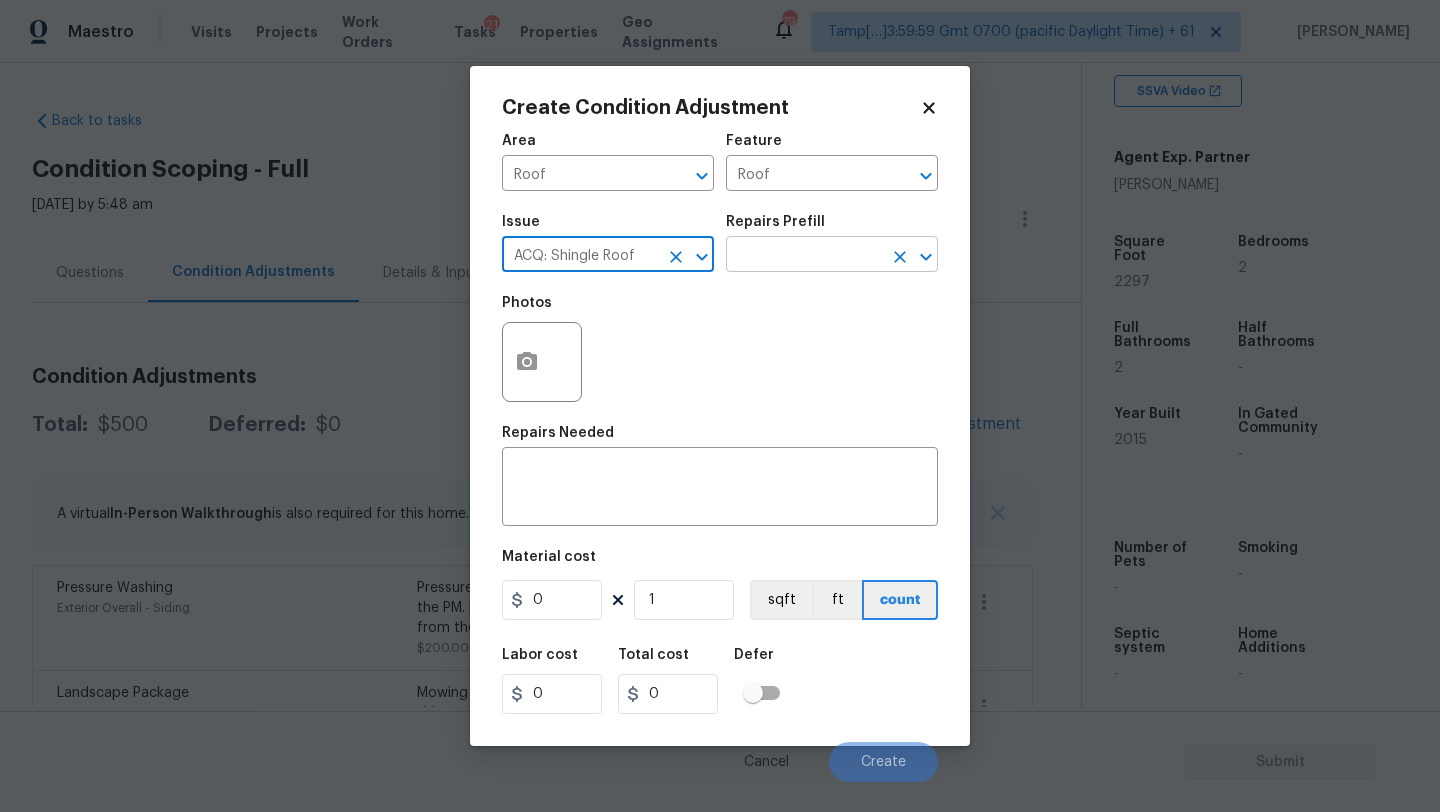 type on "ACQ: Shingle Roof" 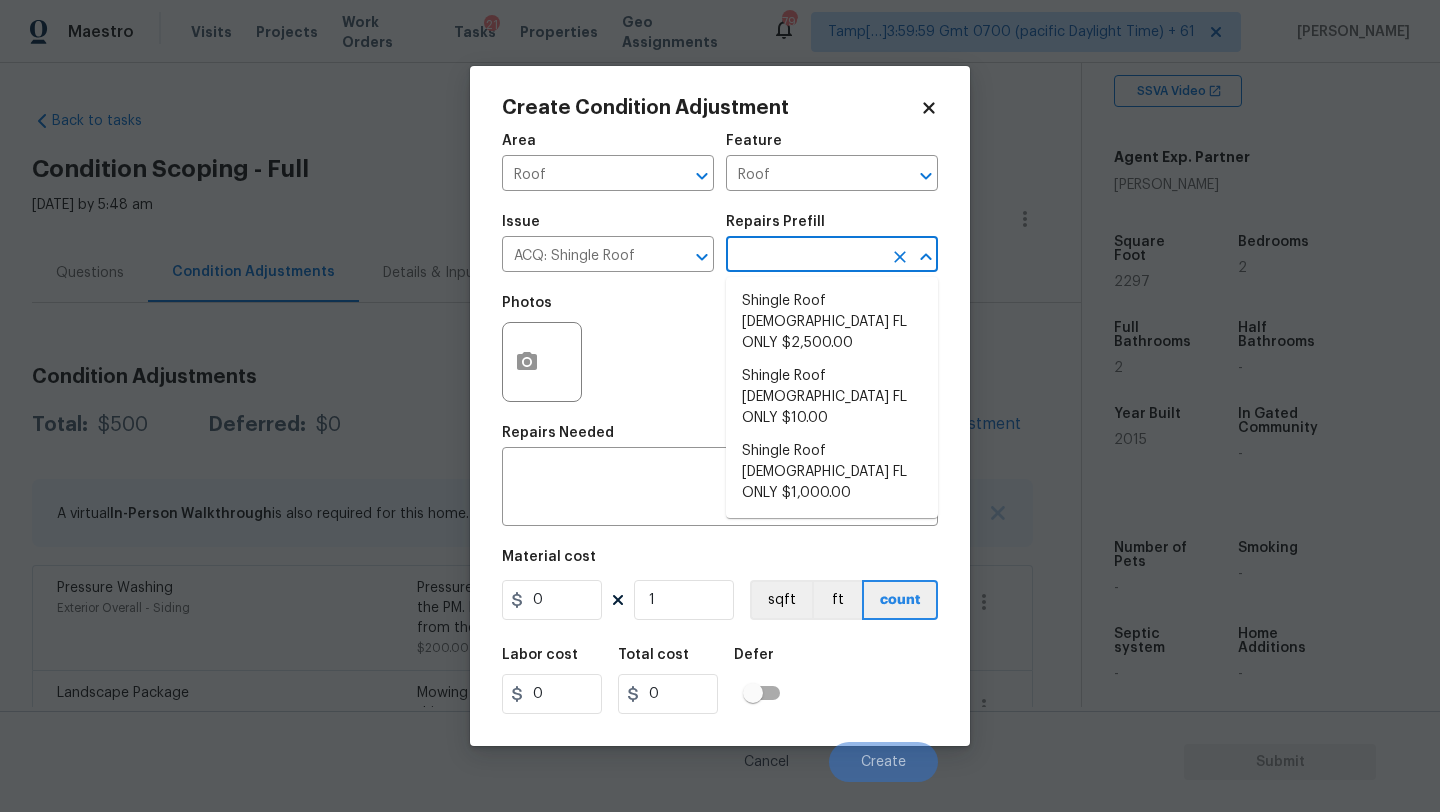 click at bounding box center (804, 256) 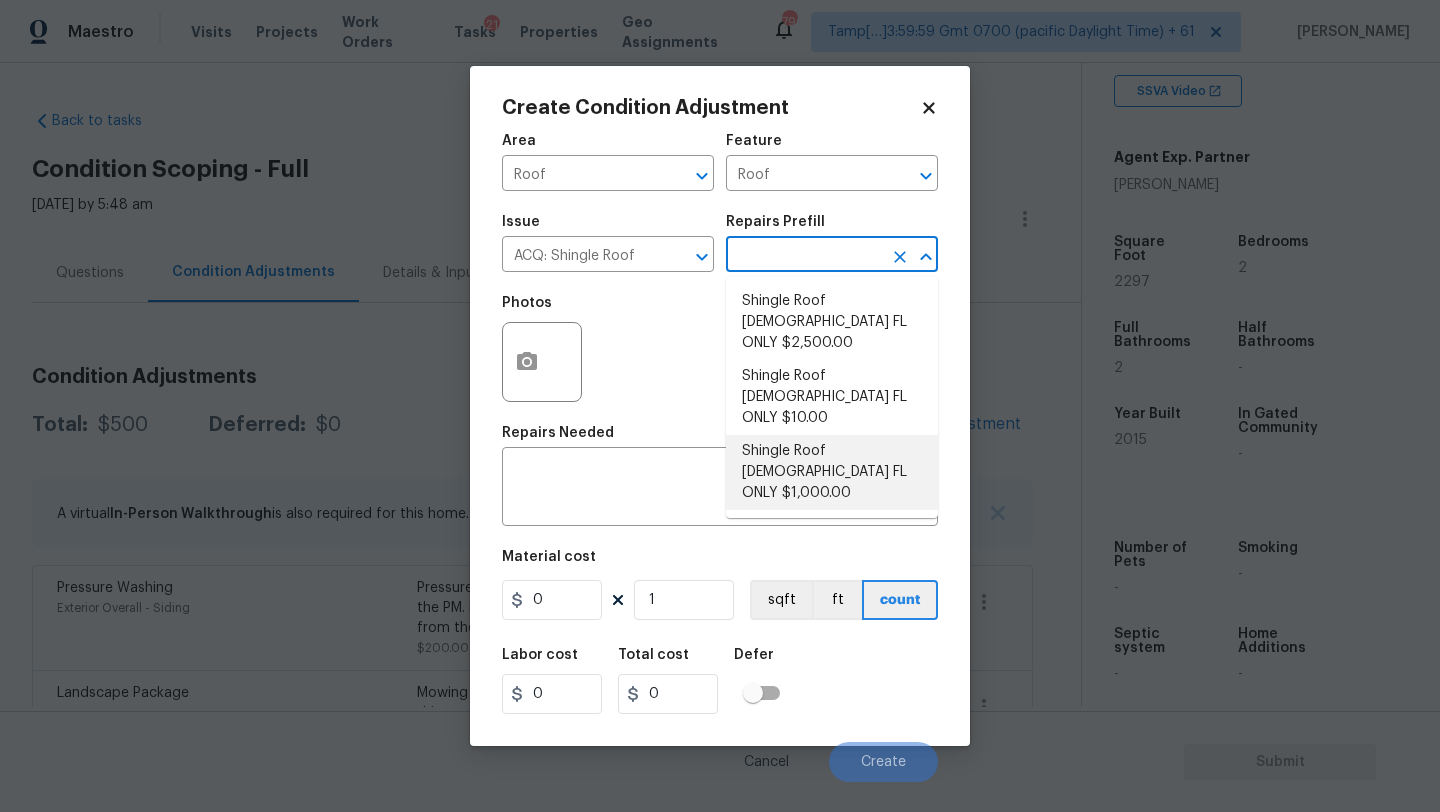 click on "Shingle Roof 5-9 Years Old FL ONLY $1,000.00" at bounding box center (832, 472) 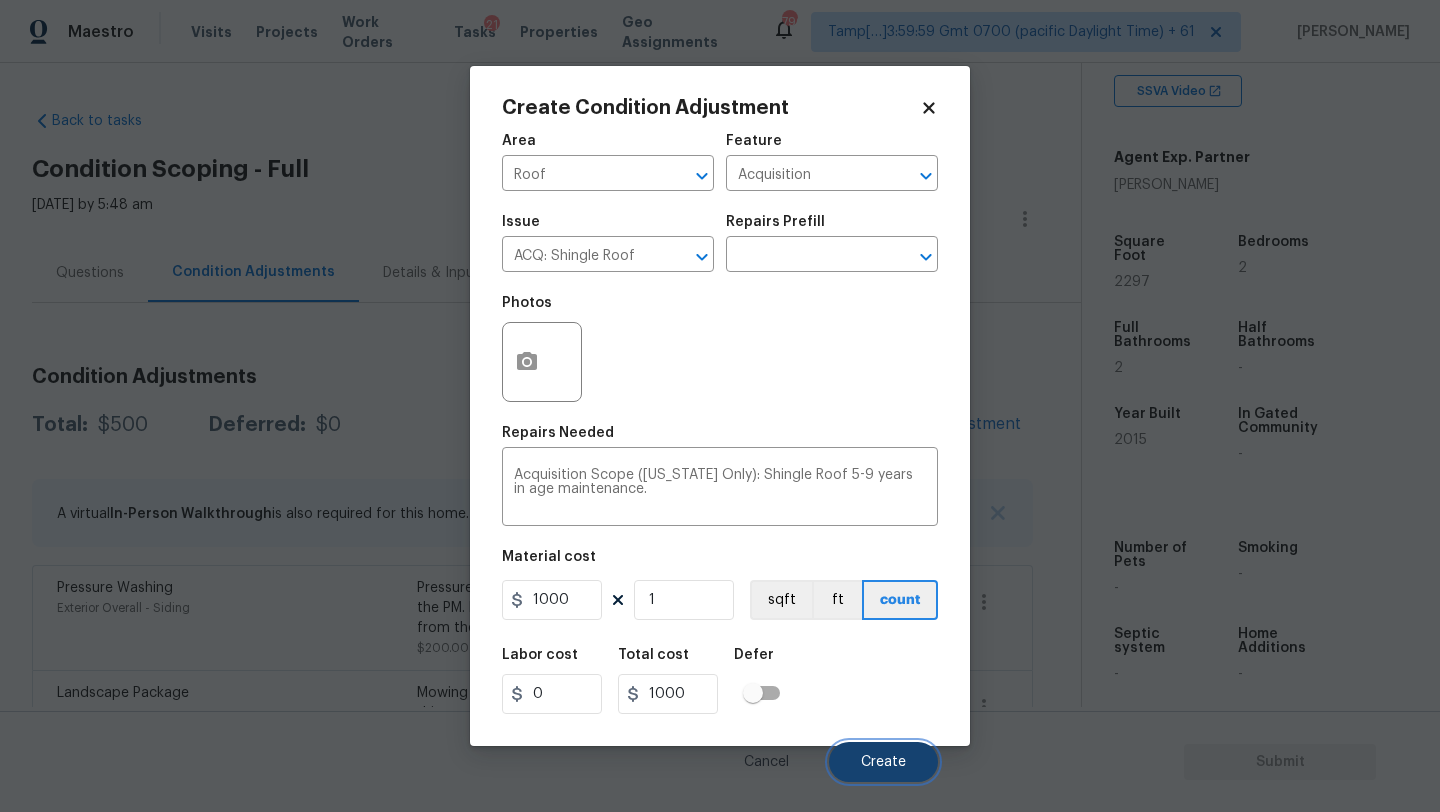 click on "Create" at bounding box center (883, 762) 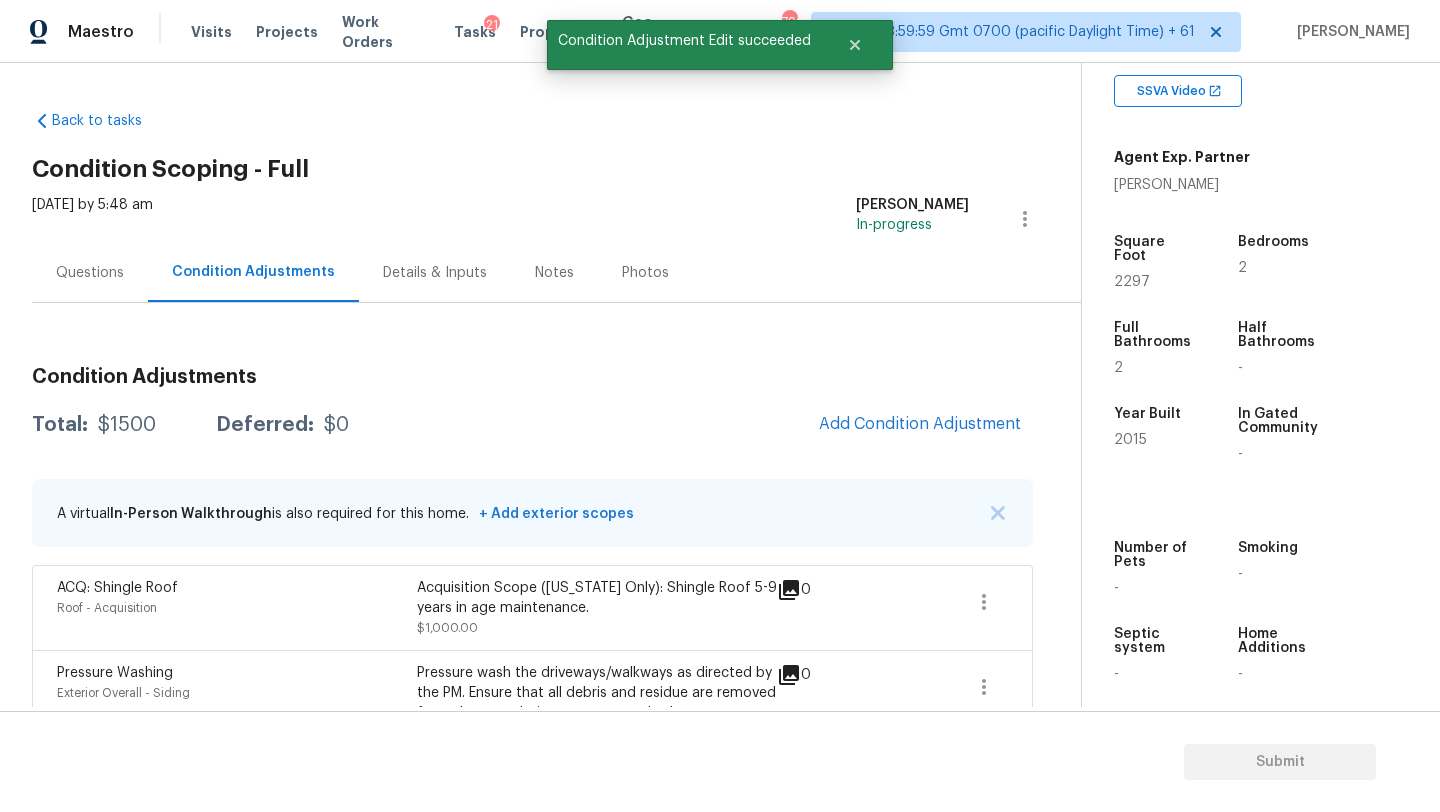 click on "Questions" at bounding box center [90, 272] 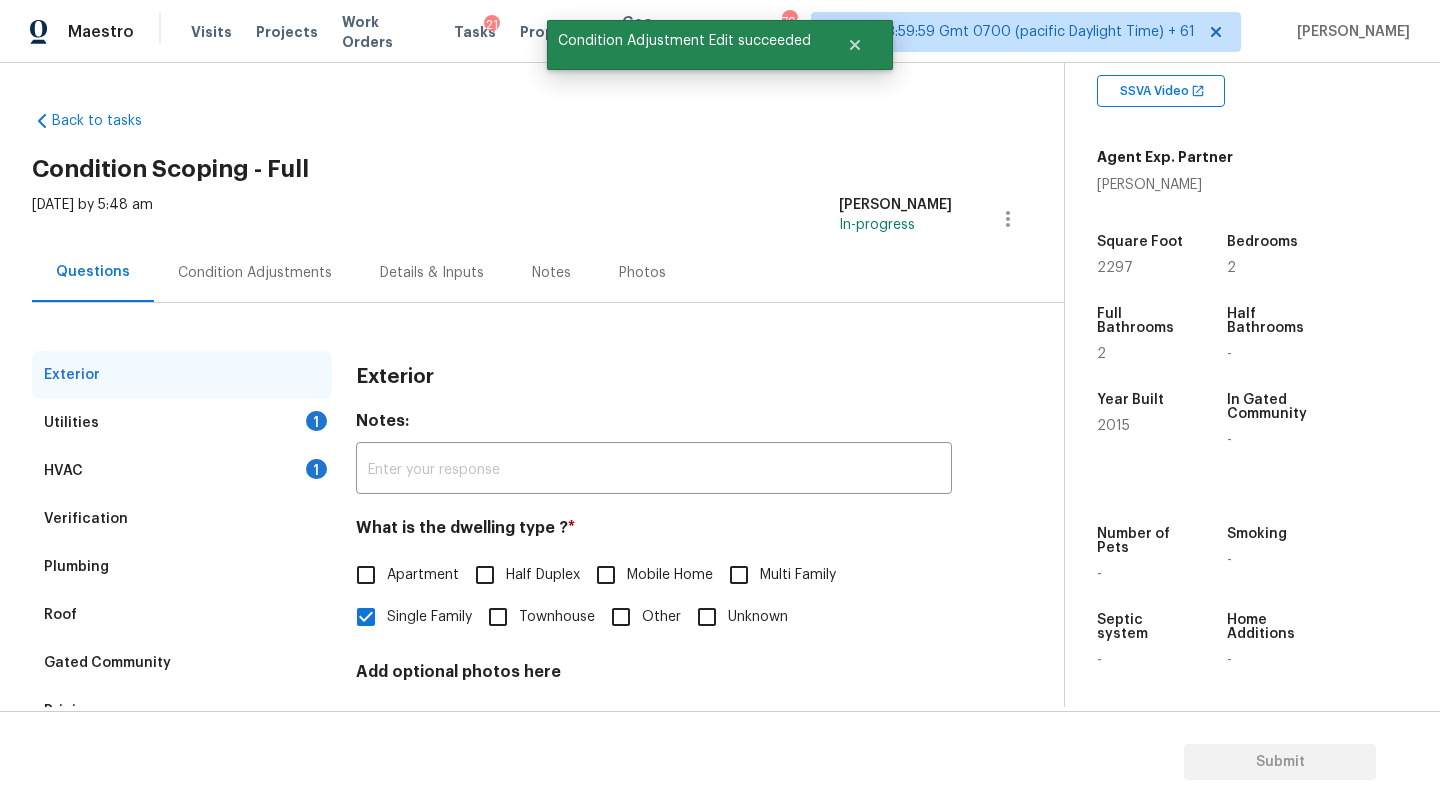 scroll, scrollTop: 151, scrollLeft: 0, axis: vertical 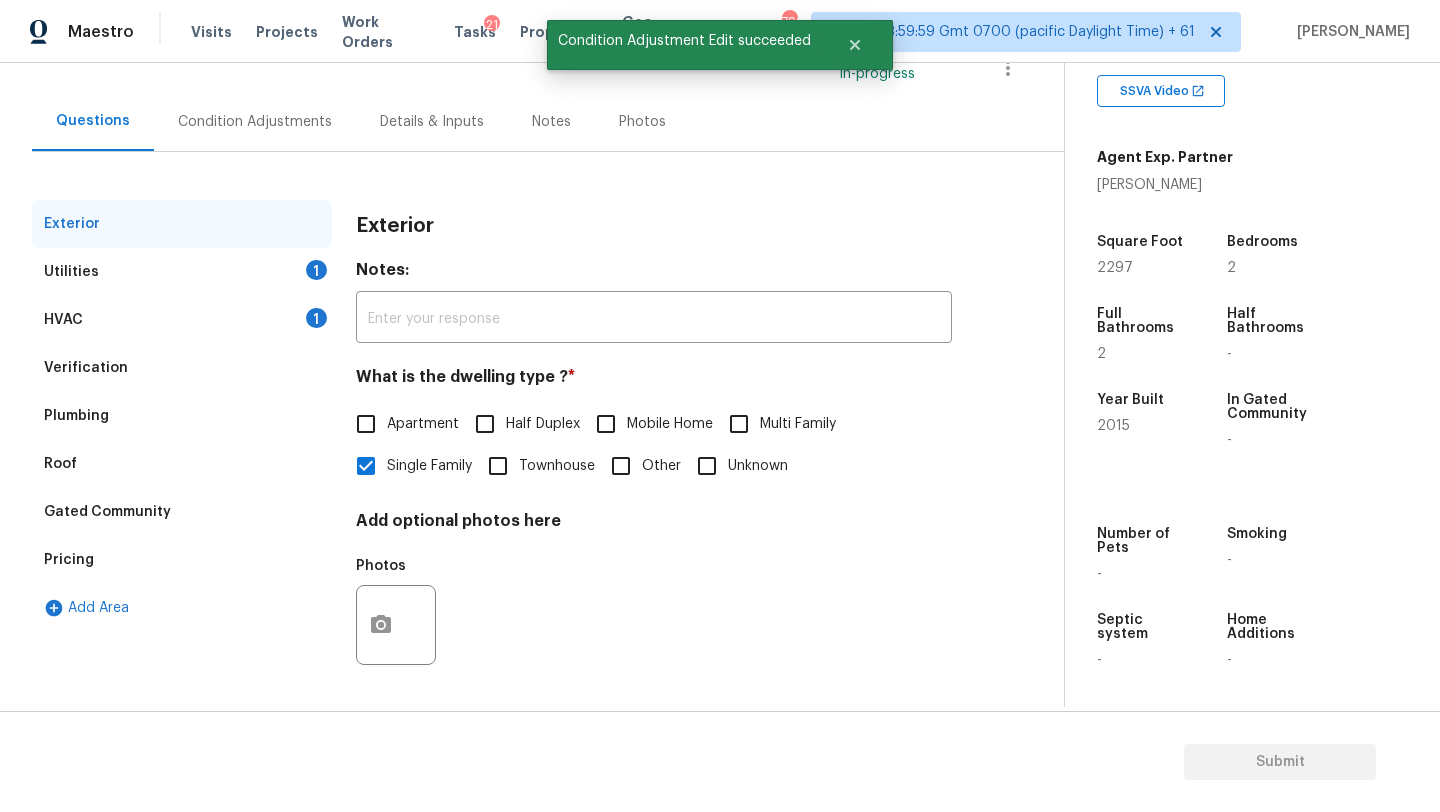 click on "Roof" at bounding box center (182, 464) 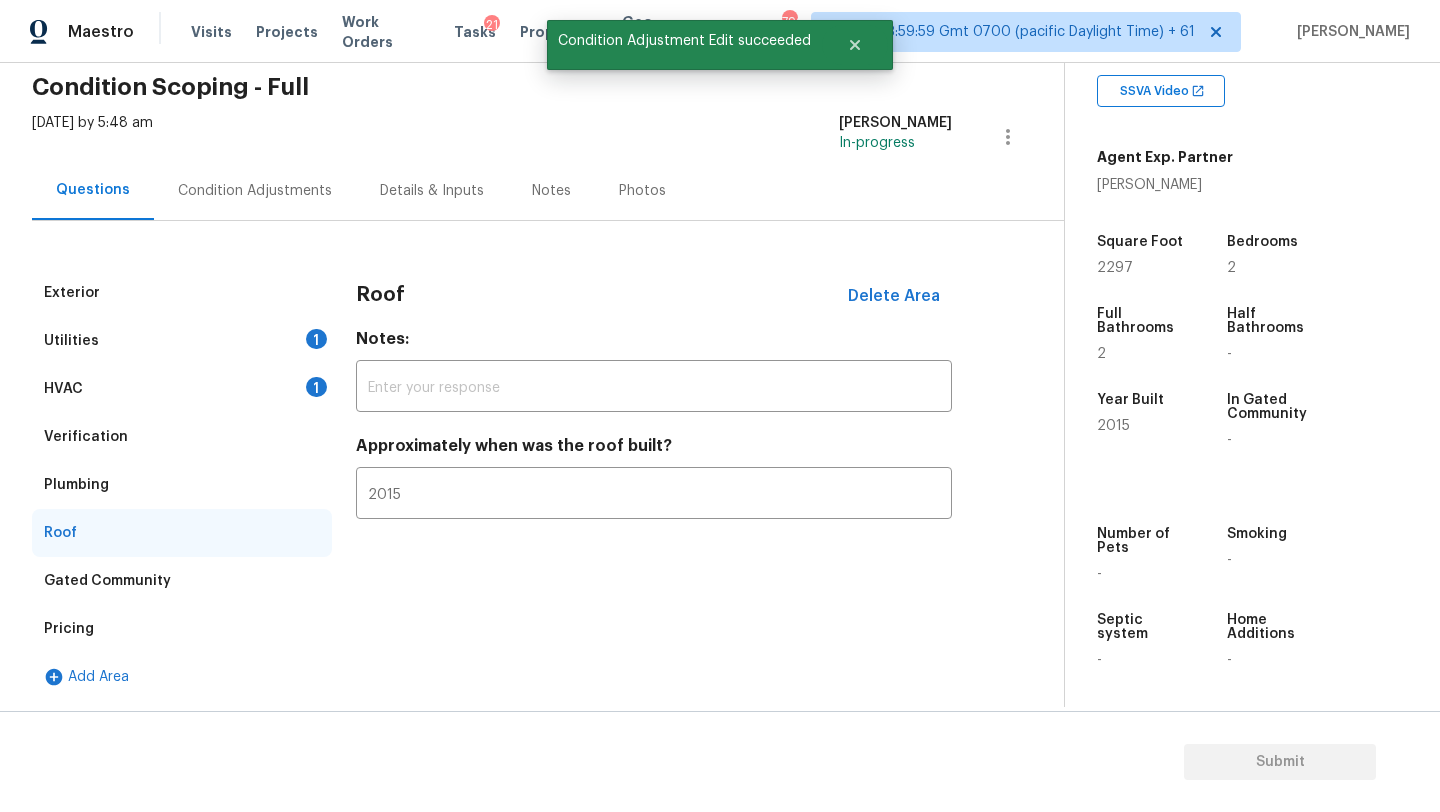 click on "Condition Adjustments" at bounding box center (255, 191) 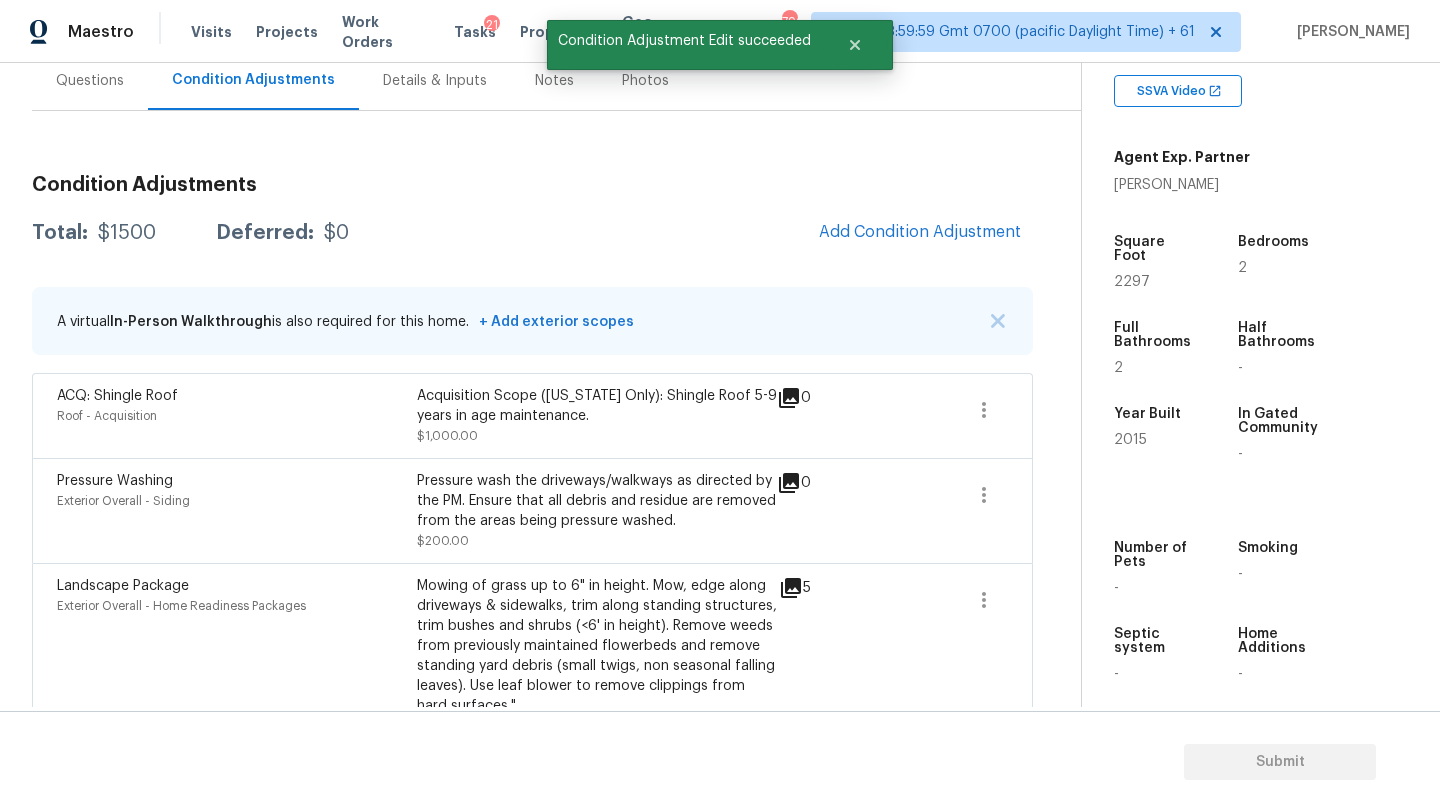 scroll, scrollTop: 241, scrollLeft: 0, axis: vertical 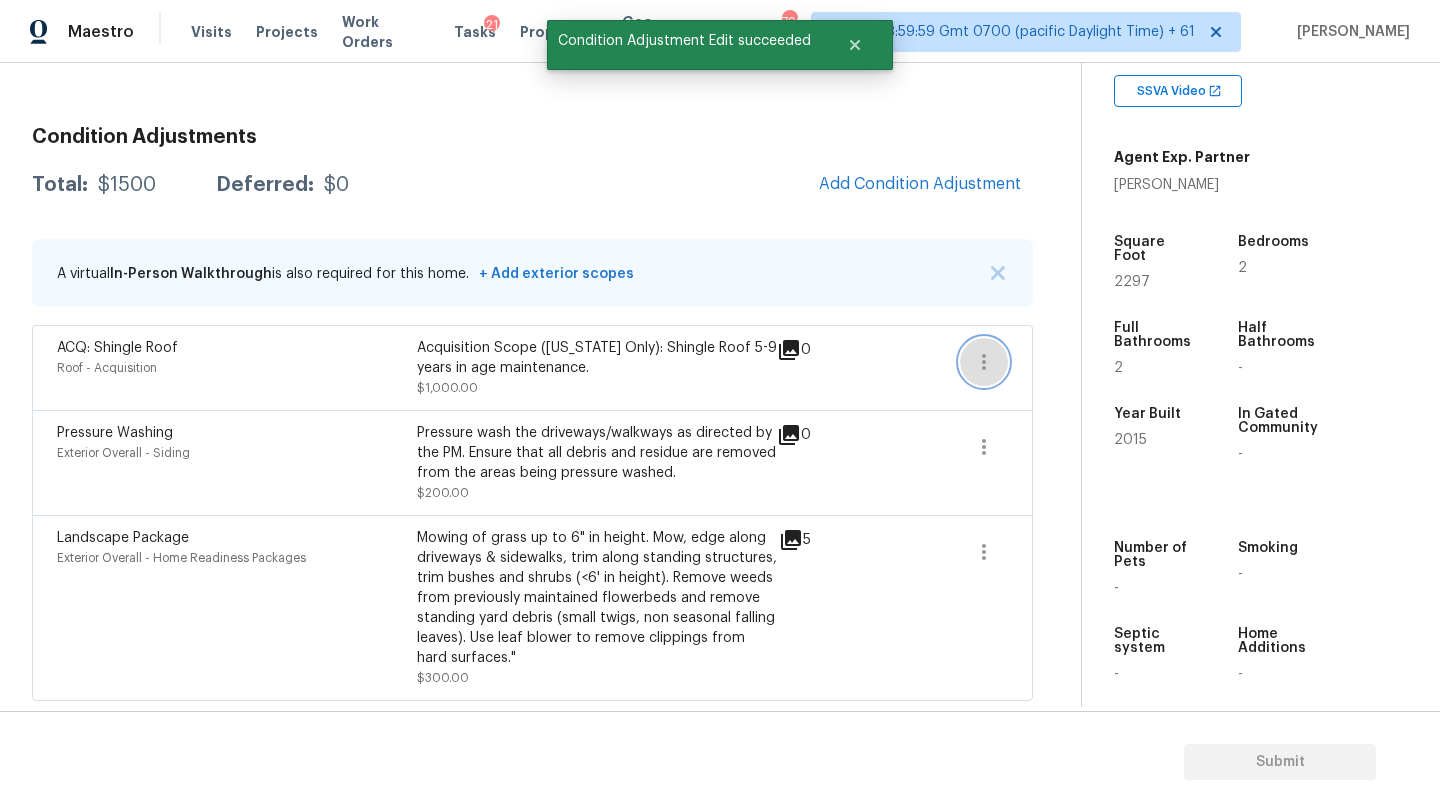 click 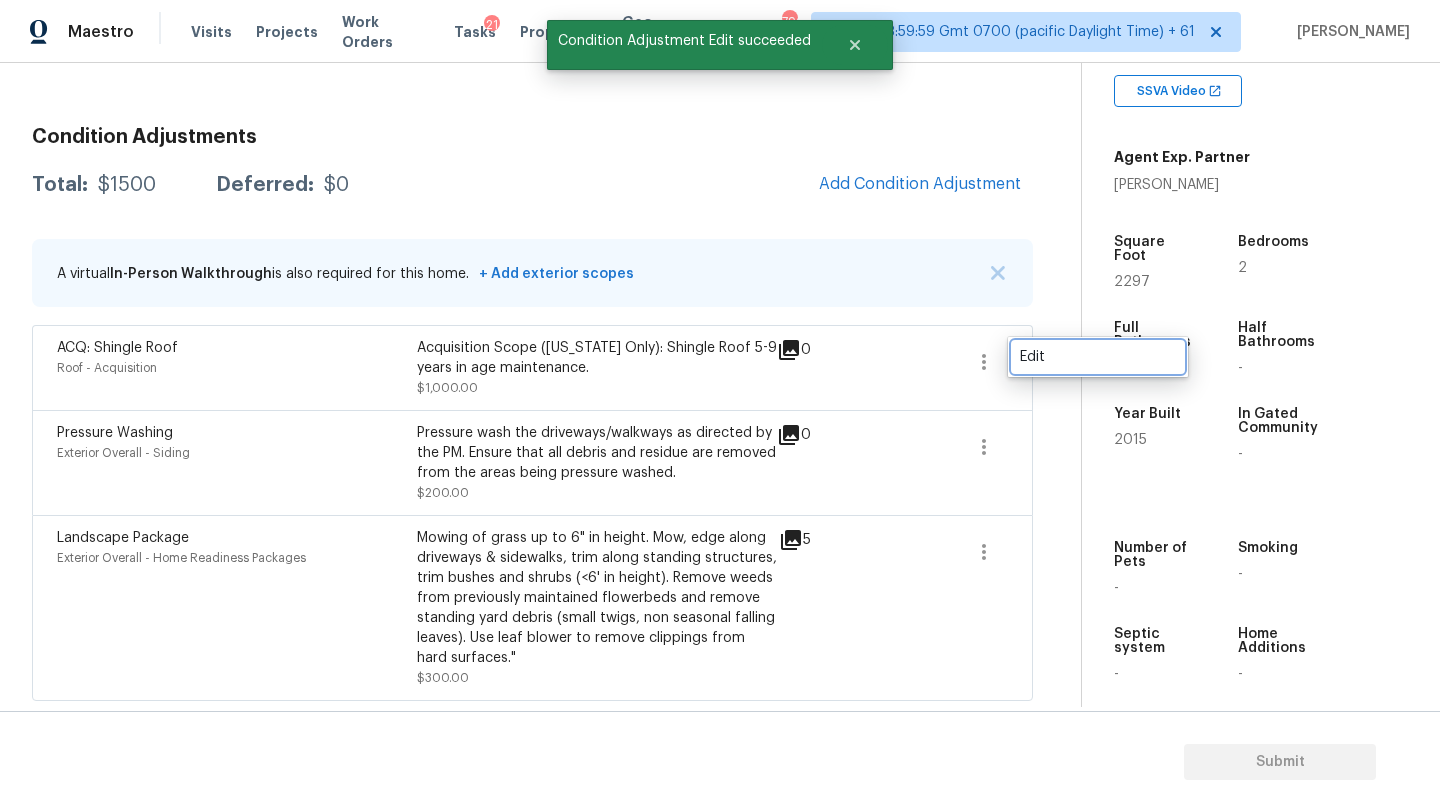 click on "Edit" at bounding box center (1098, 357) 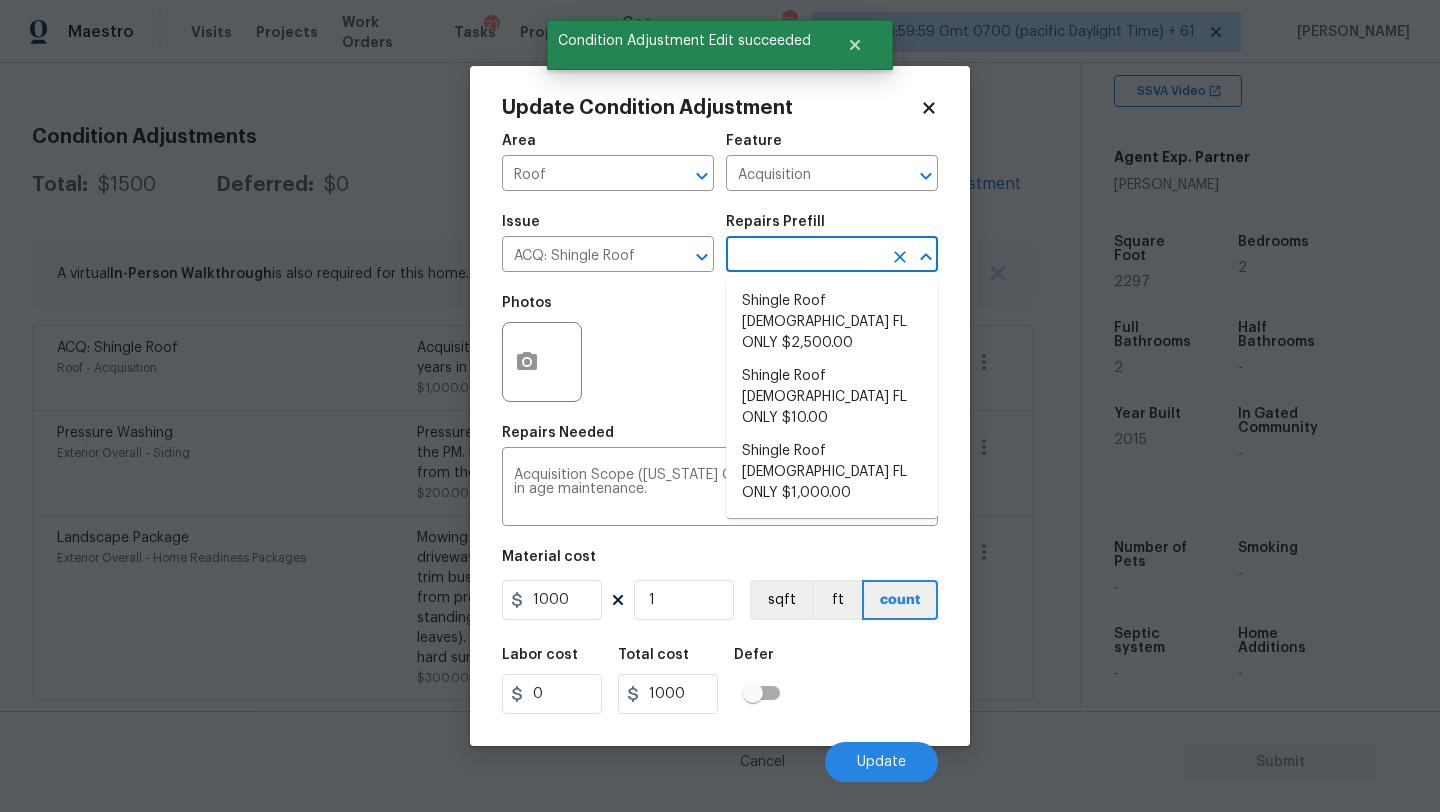 click at bounding box center (804, 256) 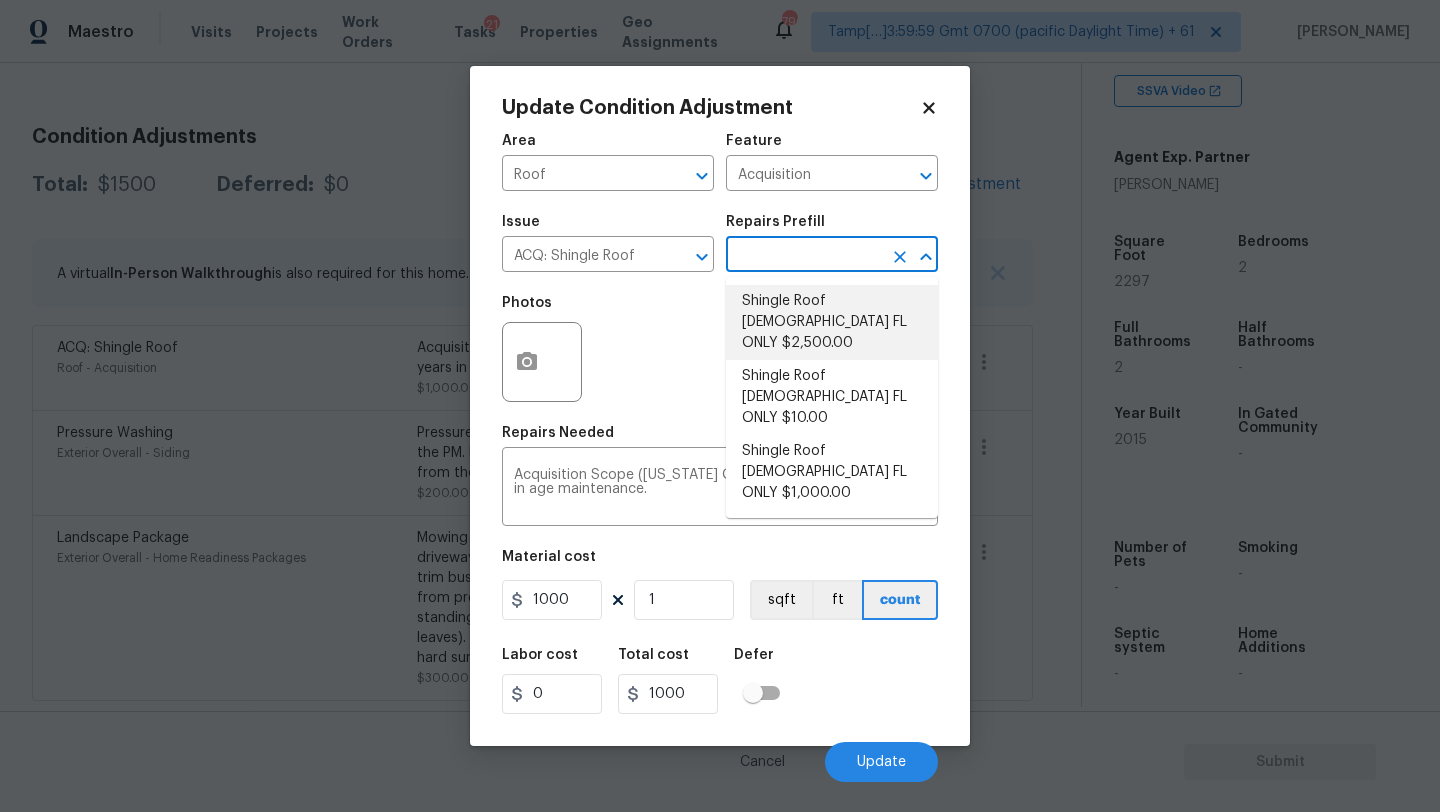 click on "Shingle Roof 10-14 Years Old FL ONLY $2,500.00" at bounding box center (832, 322) 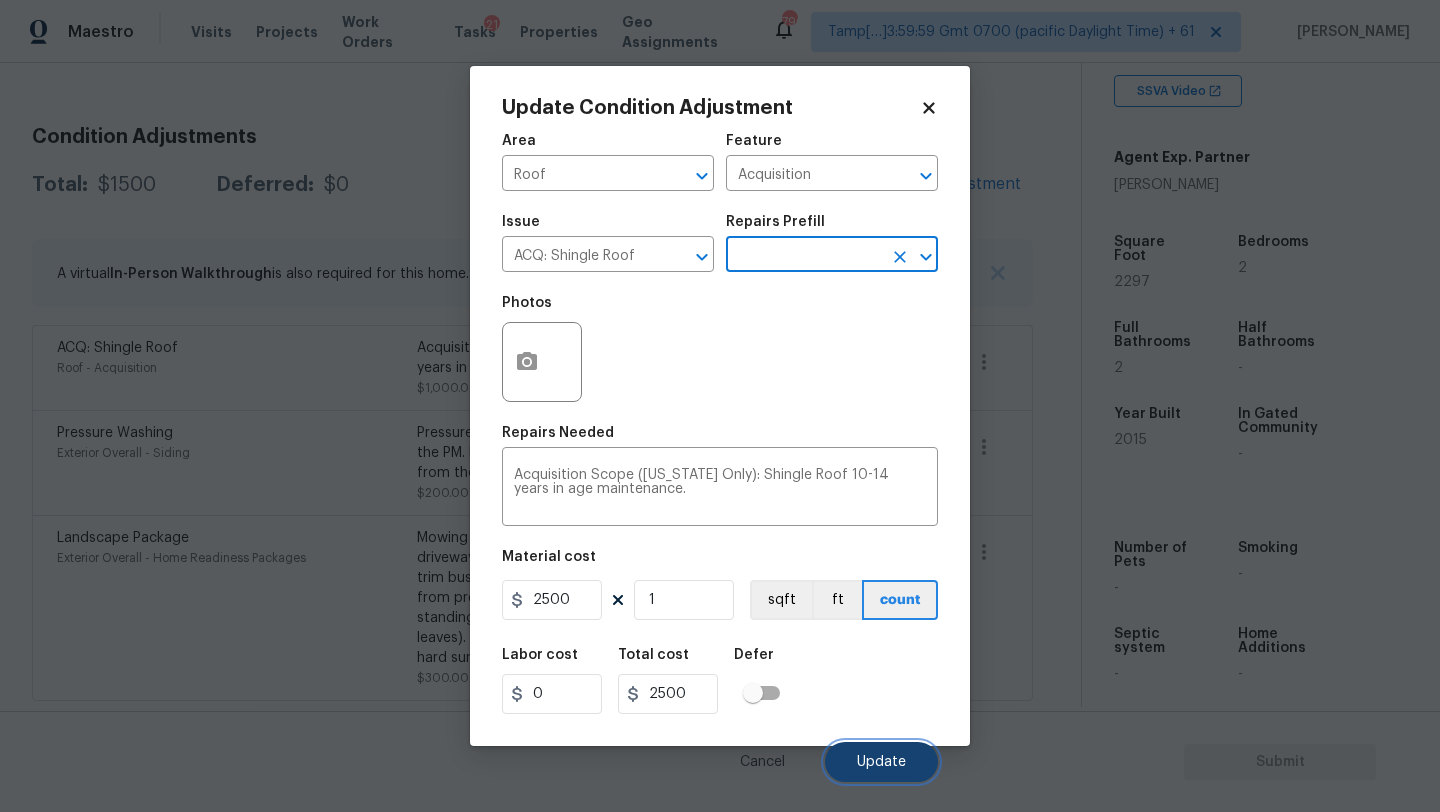 click on "Update" at bounding box center [881, 762] 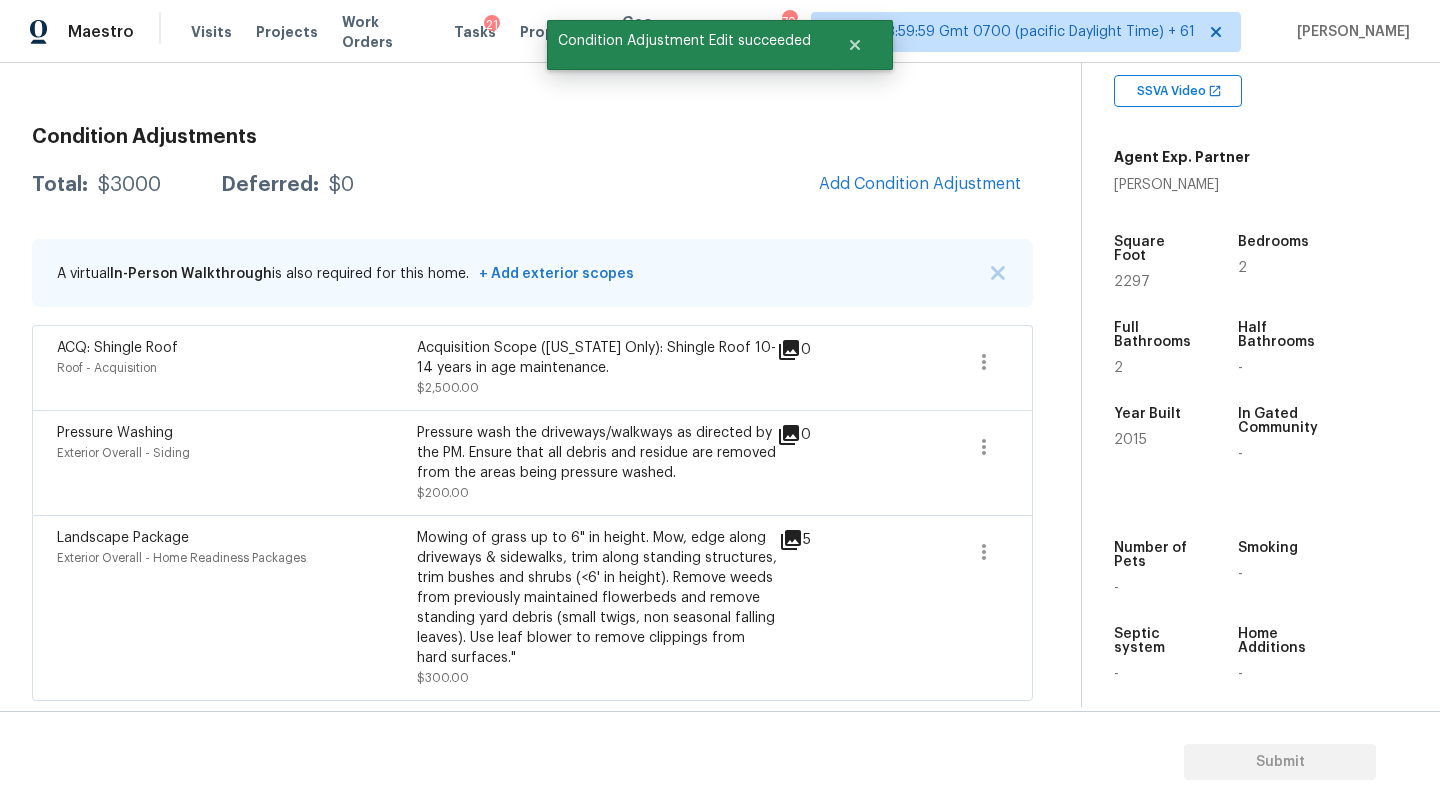 scroll, scrollTop: 241, scrollLeft: 0, axis: vertical 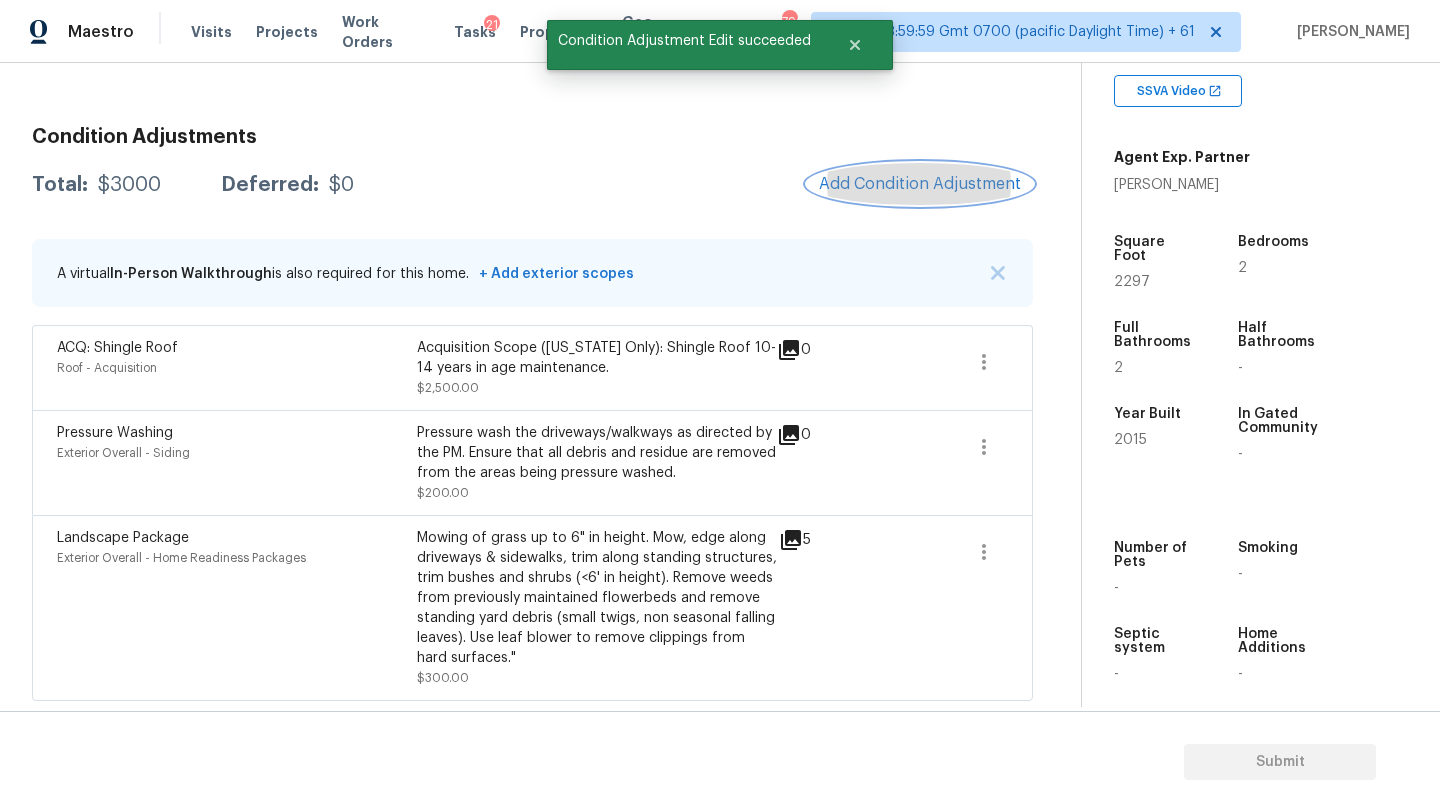 click on "Add Condition Adjustment" at bounding box center [920, 184] 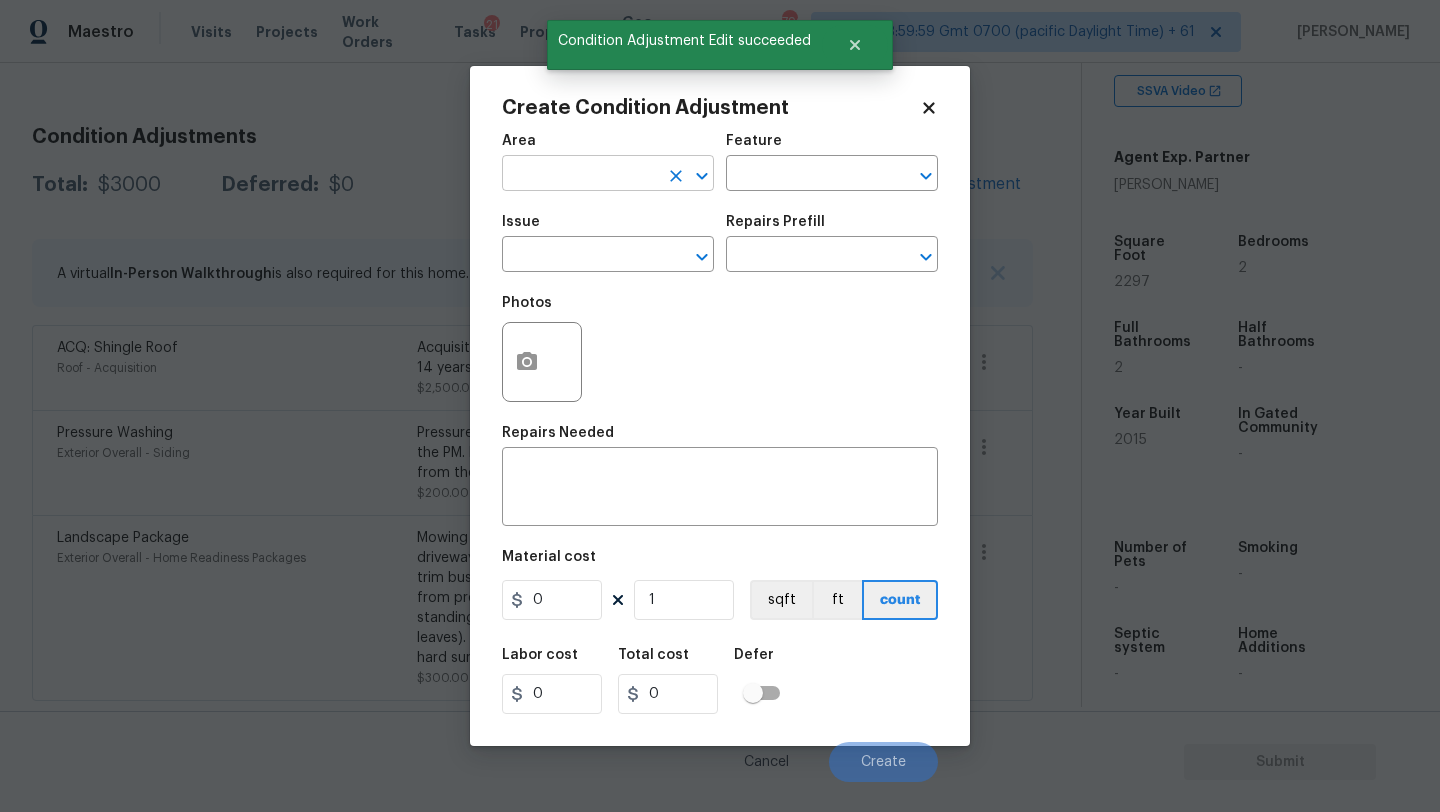 click at bounding box center [580, 175] 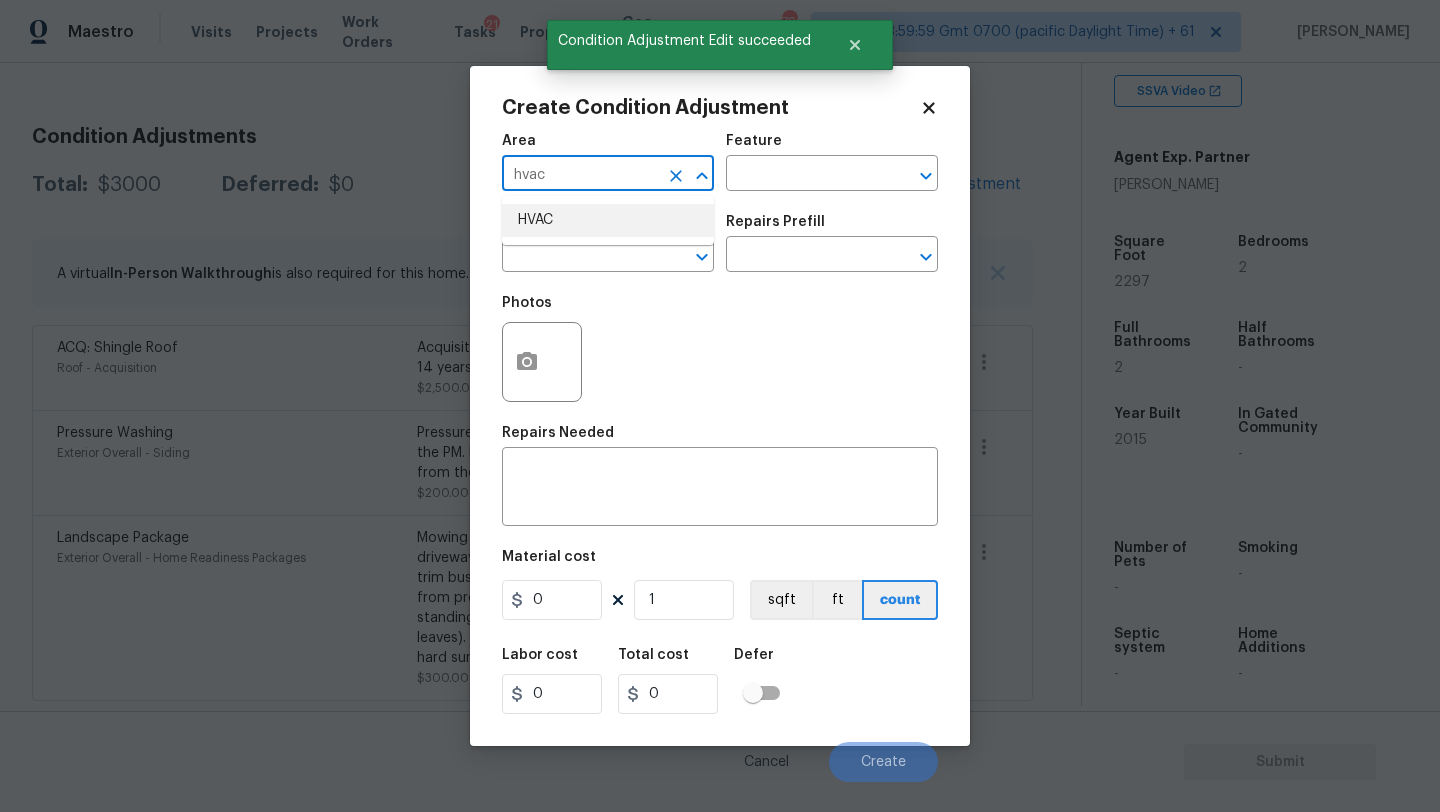 click on "HVAC" at bounding box center (608, 220) 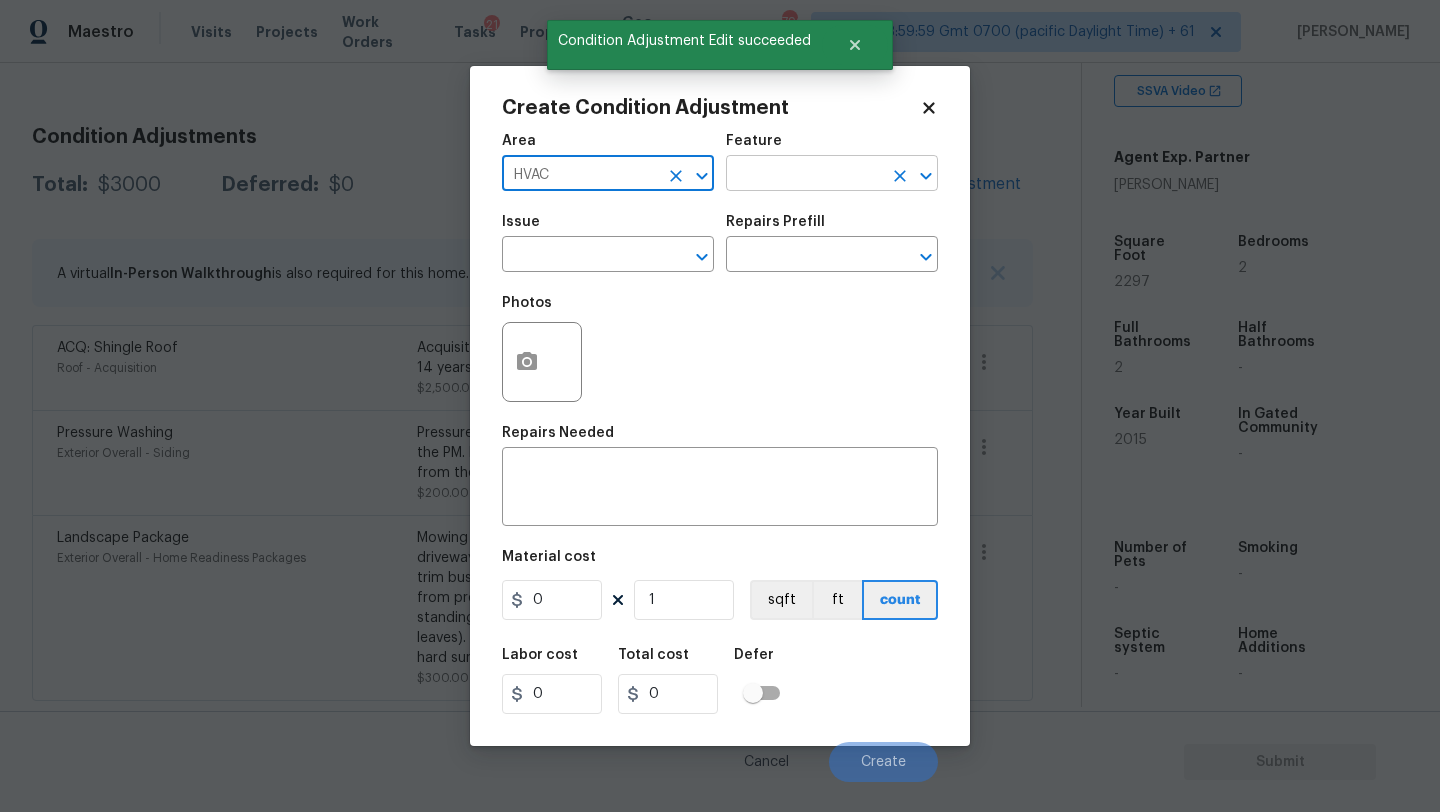type on "HVAC" 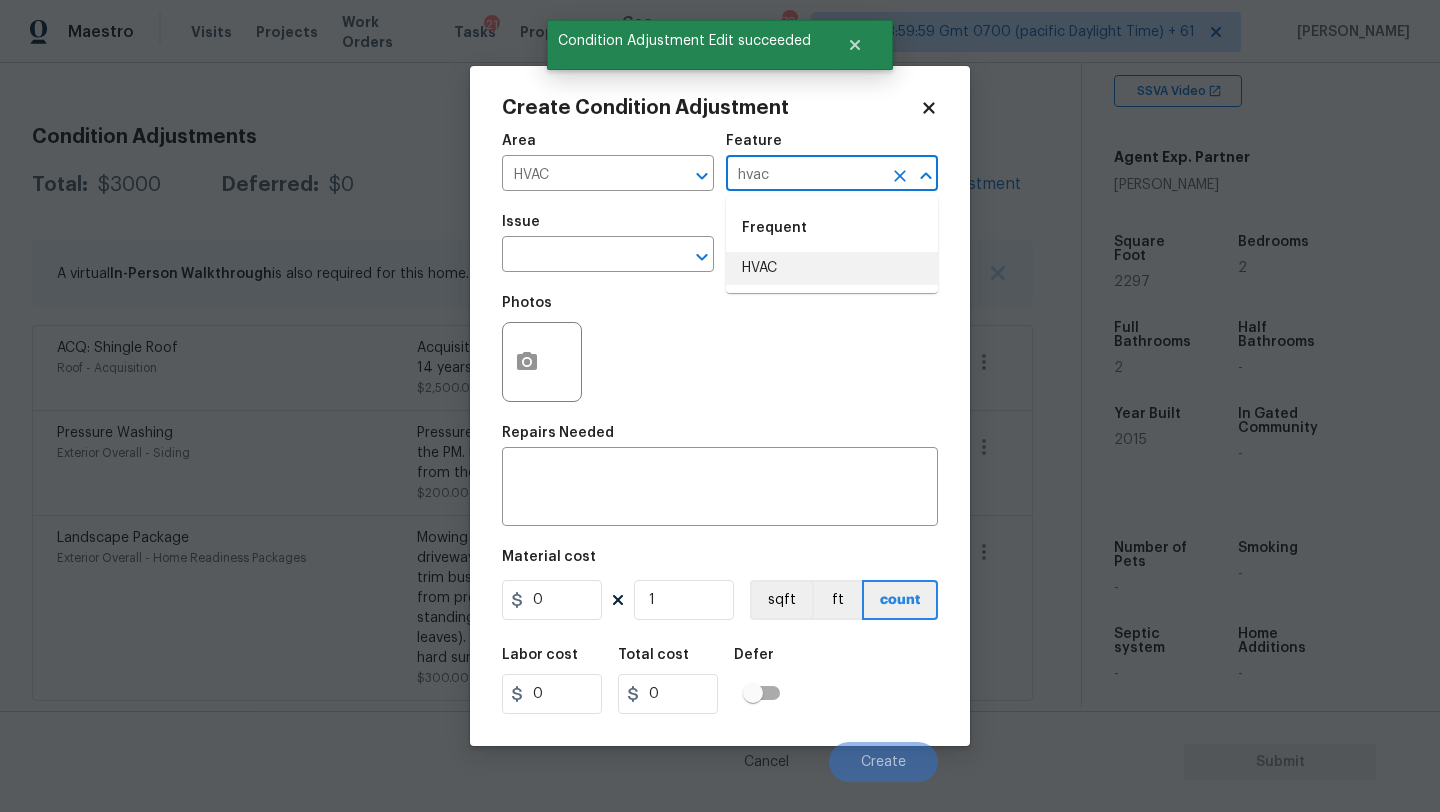 click on "Frequent HVAC" at bounding box center [832, 244] 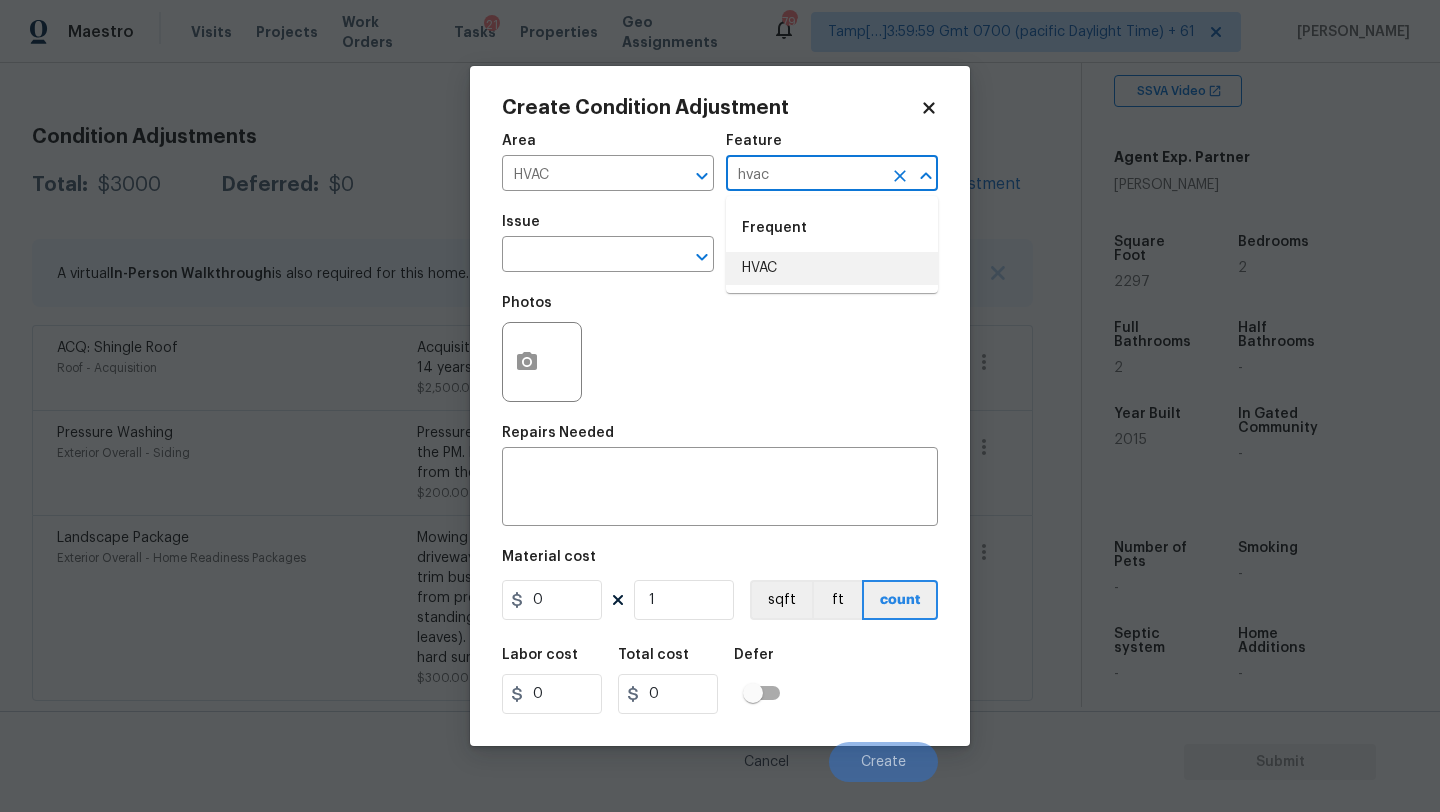 click on "HVAC" at bounding box center [832, 268] 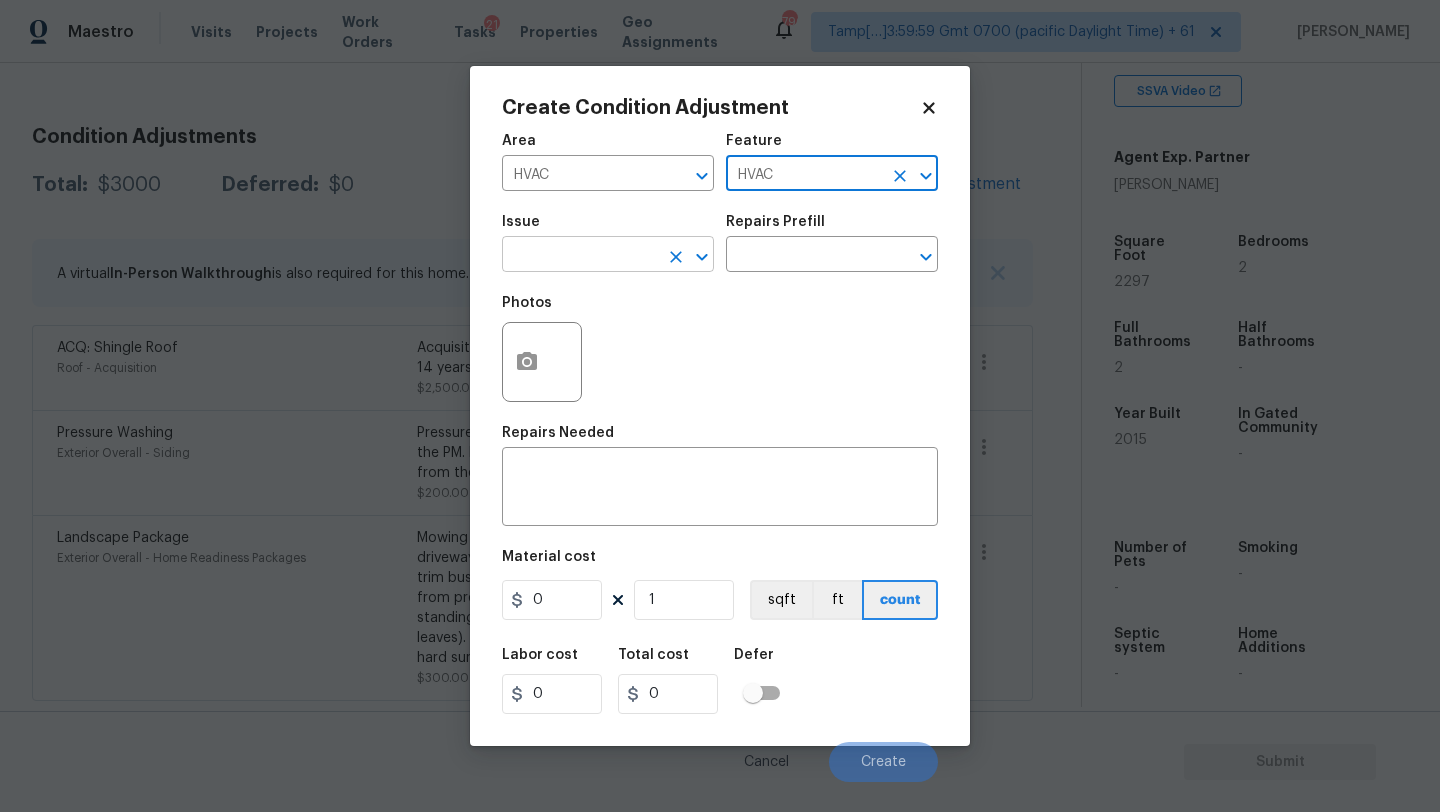 type on "HVAC" 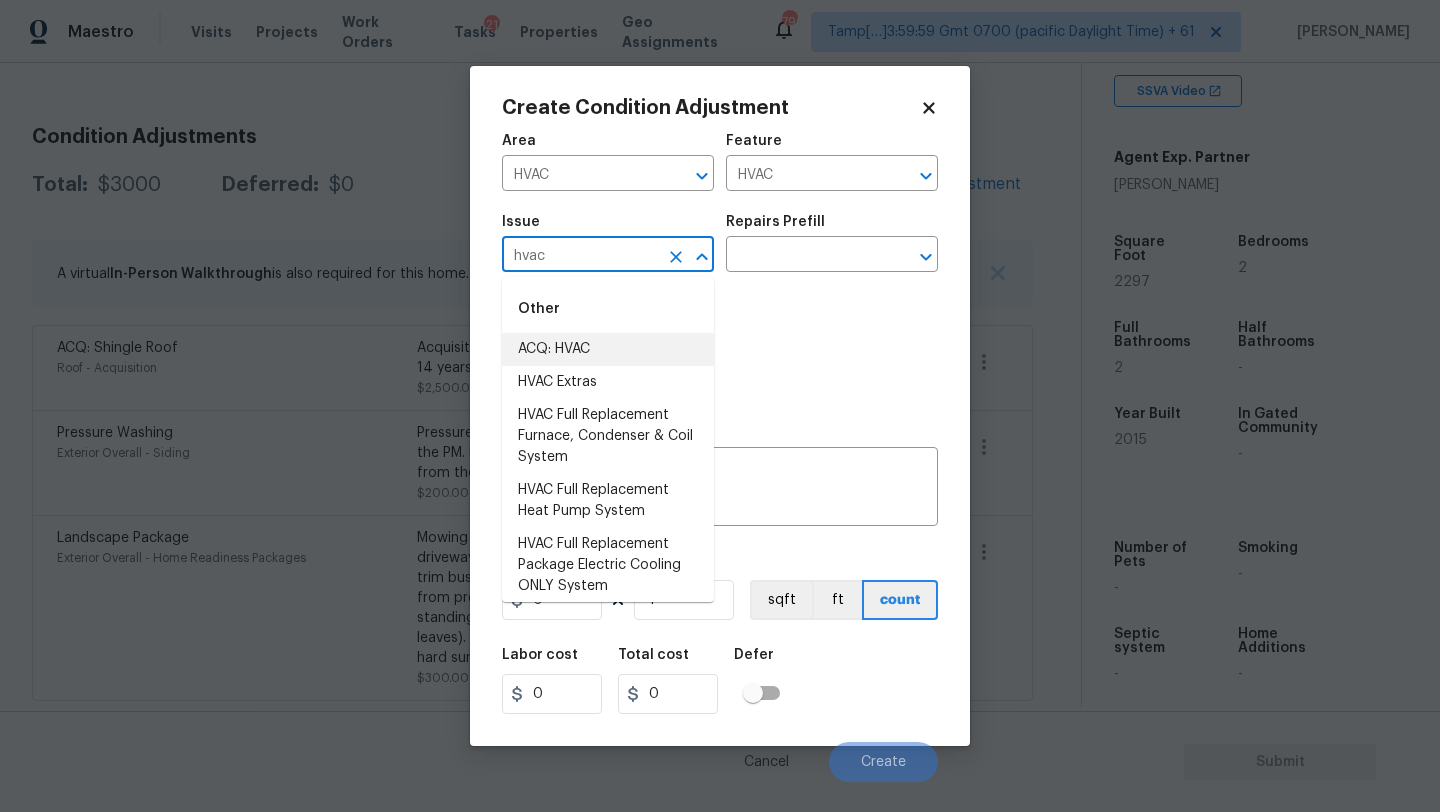 click on "ACQ: HVAC" at bounding box center (608, 349) 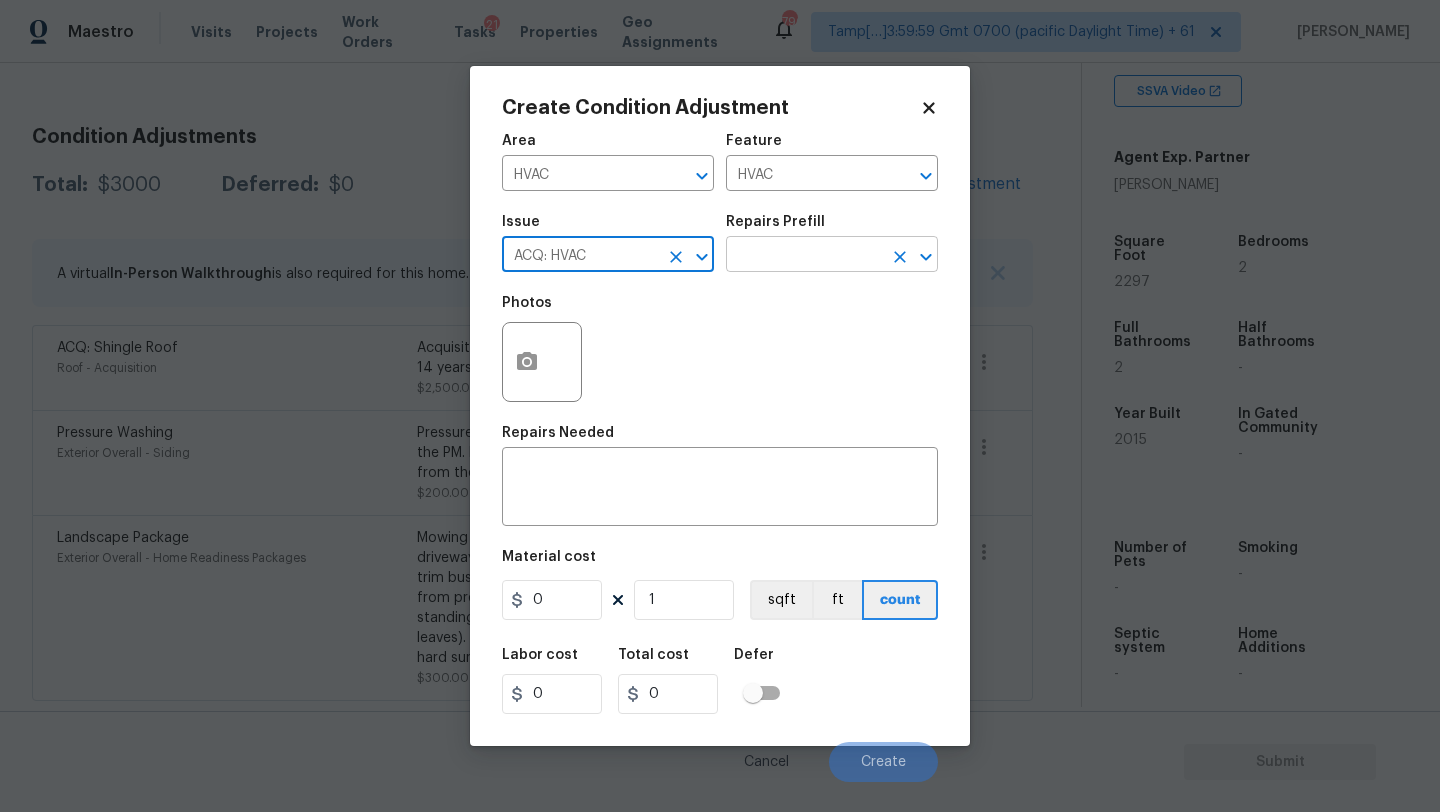 type on "ACQ: HVAC" 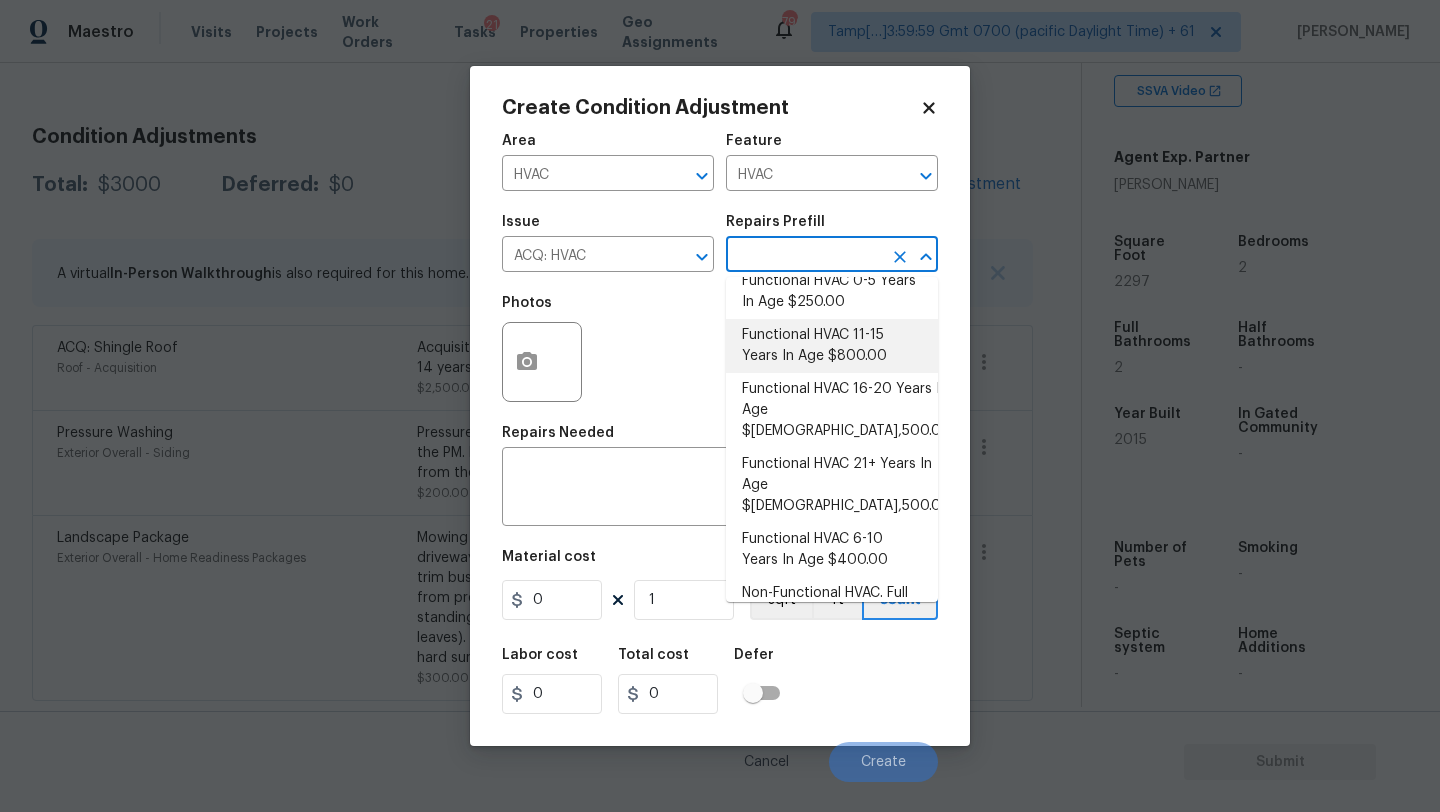 scroll, scrollTop: 0, scrollLeft: 0, axis: both 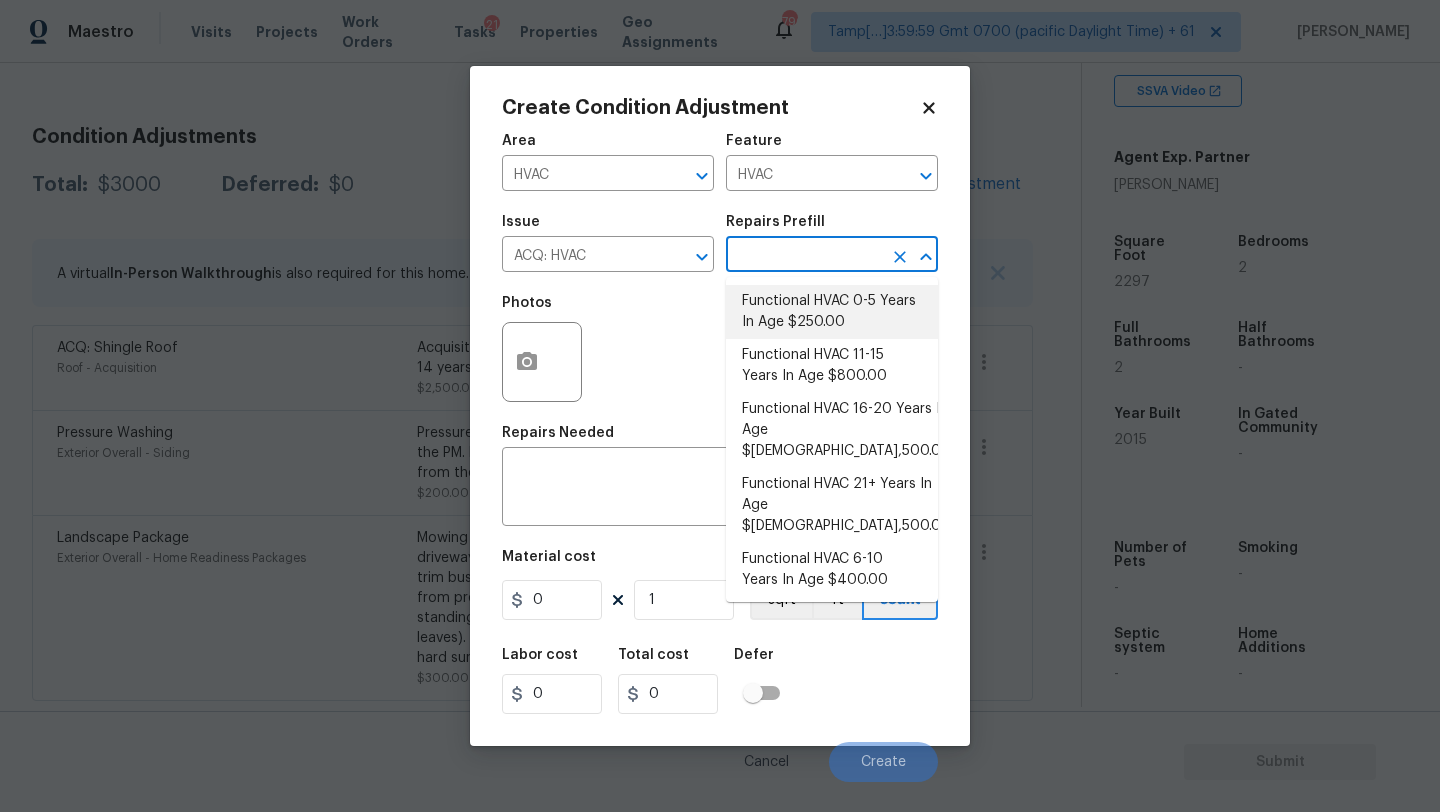 click on "Functional HVAC 0-5 Years In Age $250.00" at bounding box center (832, 312) 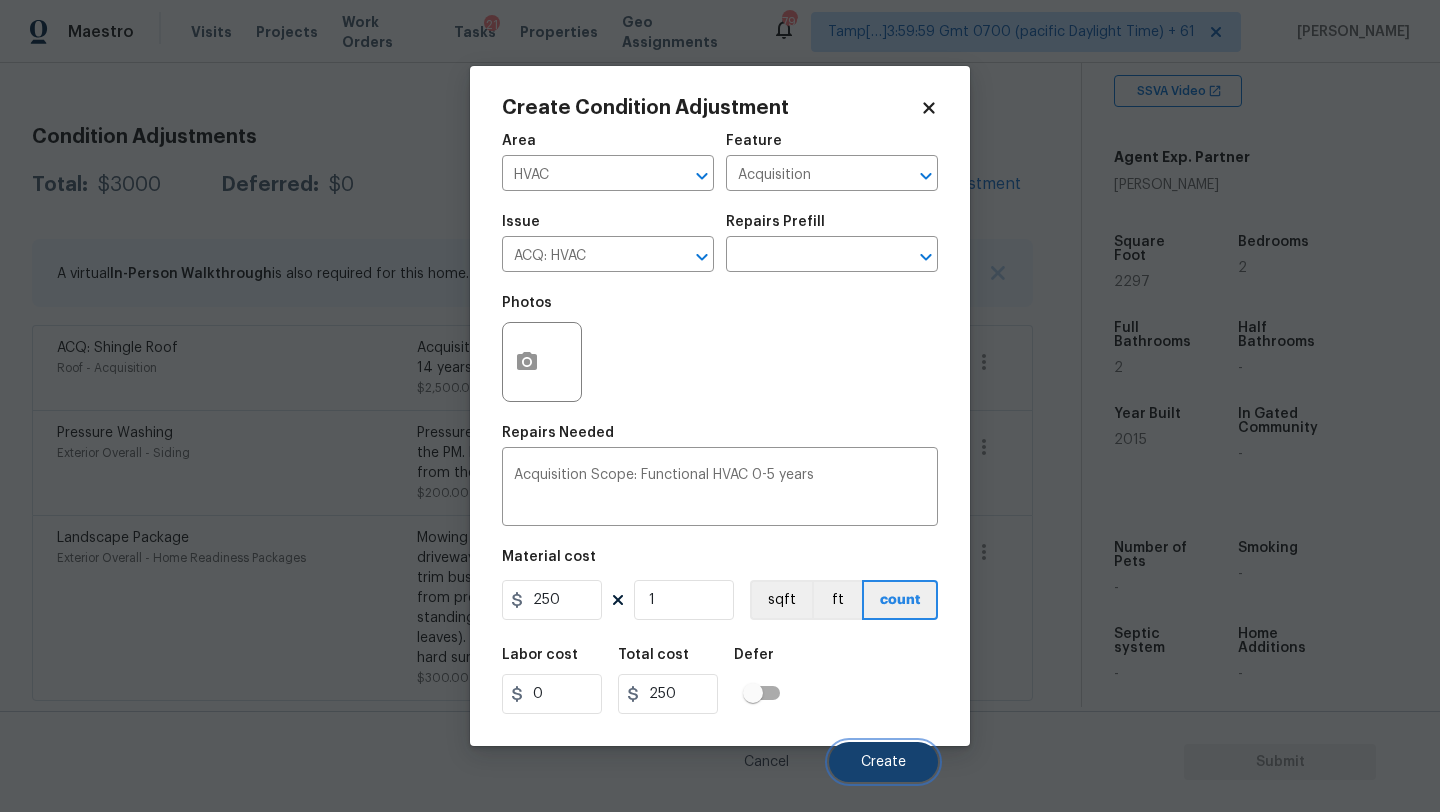 click on "Create" at bounding box center (883, 762) 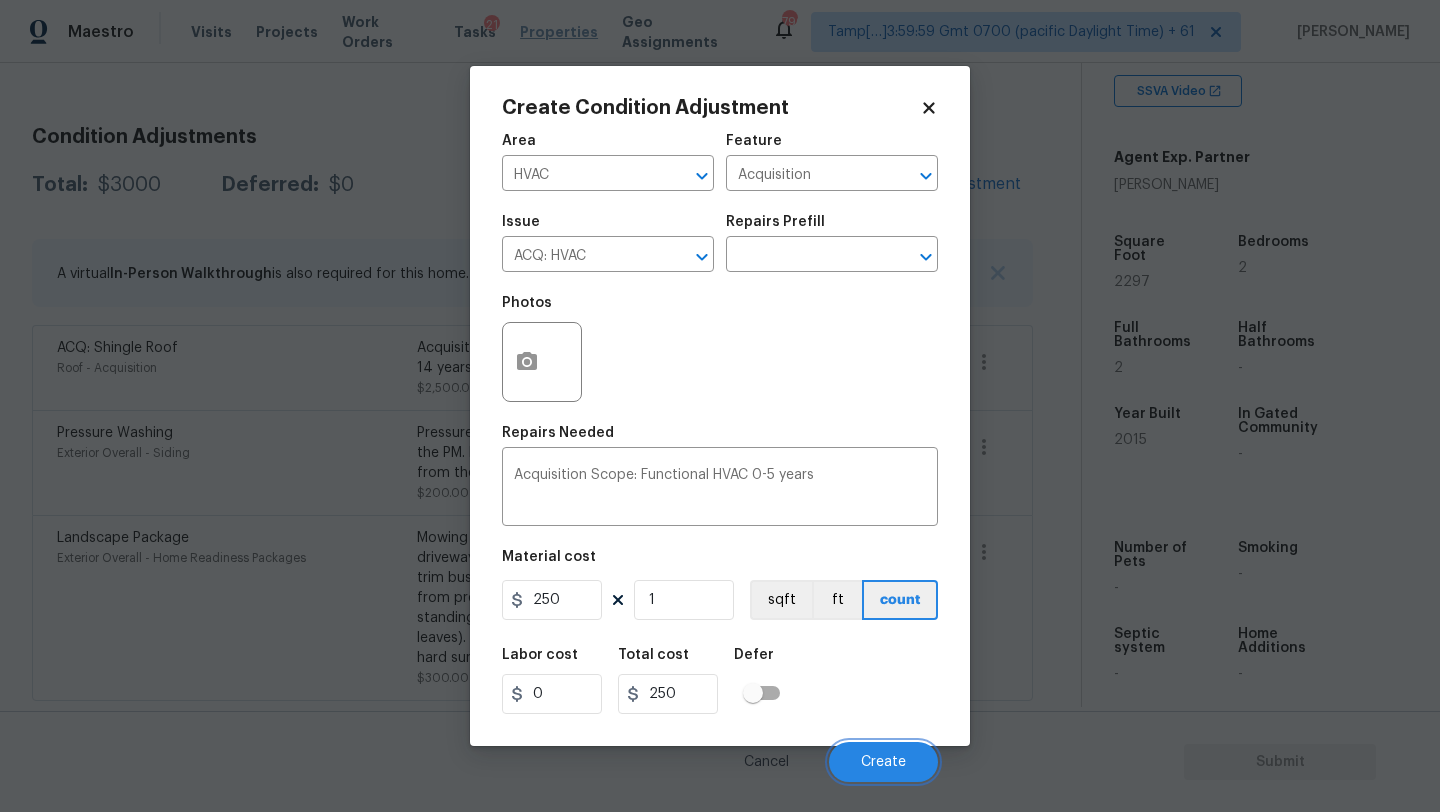 scroll, scrollTop: 241, scrollLeft: 0, axis: vertical 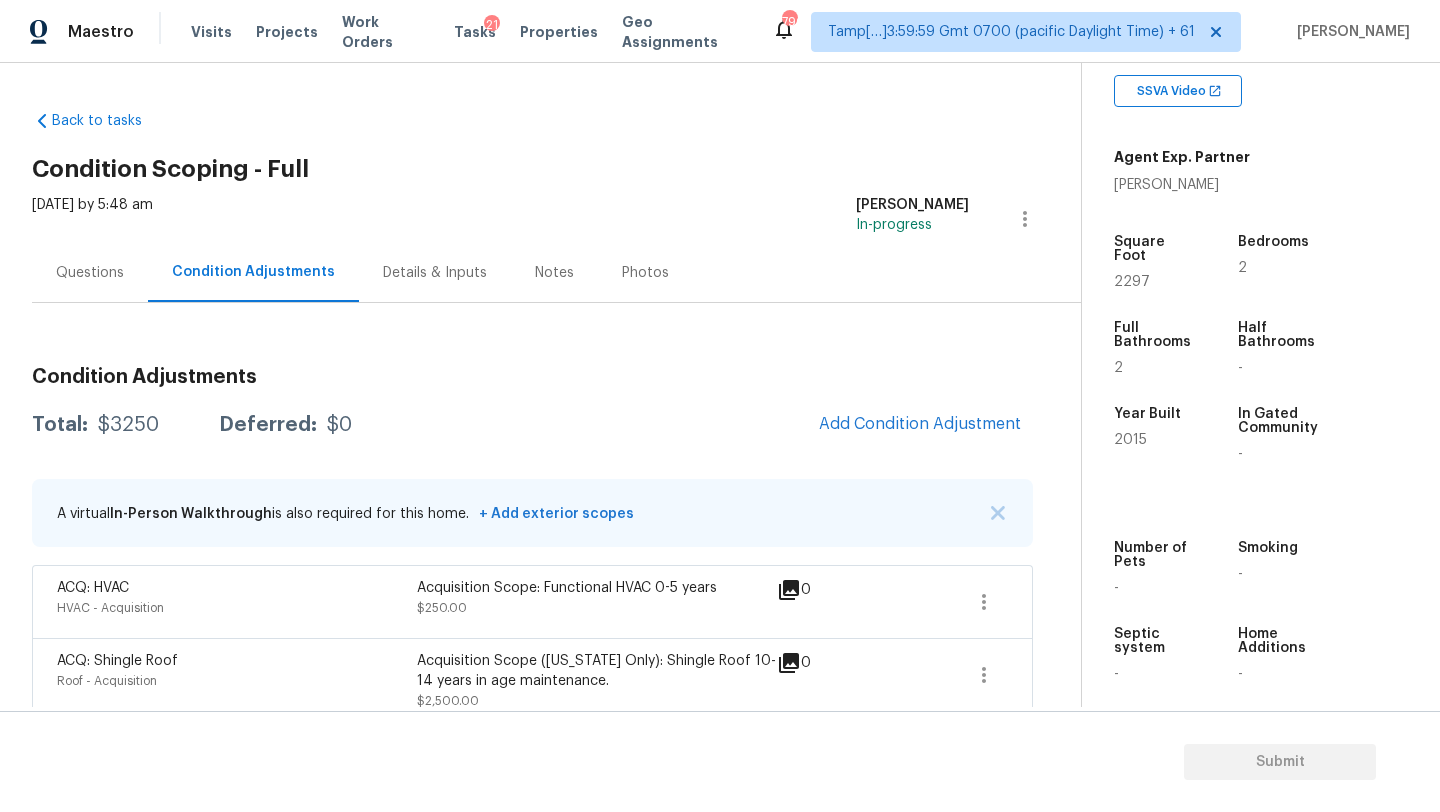 click on "Questions" at bounding box center (90, 272) 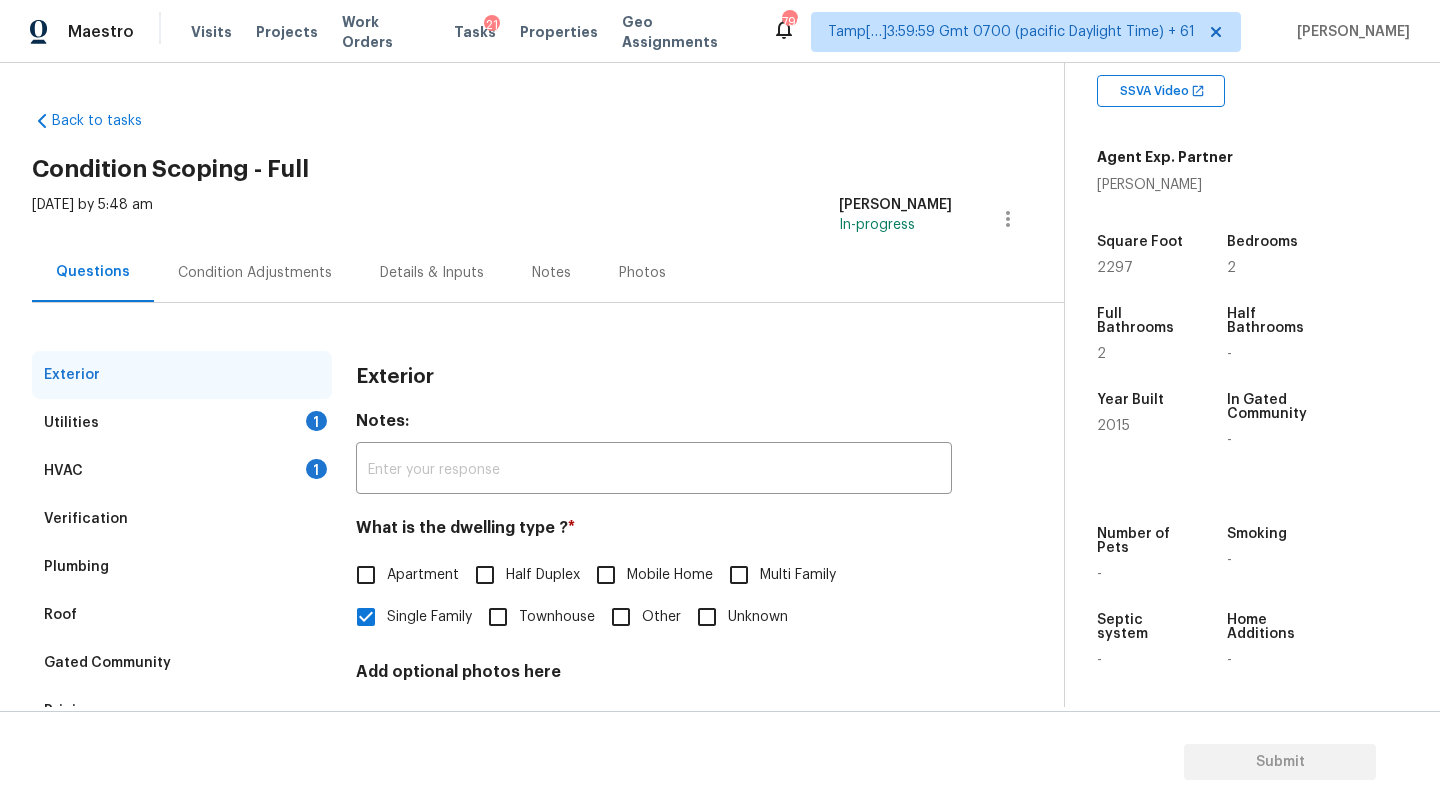 scroll, scrollTop: 85, scrollLeft: 0, axis: vertical 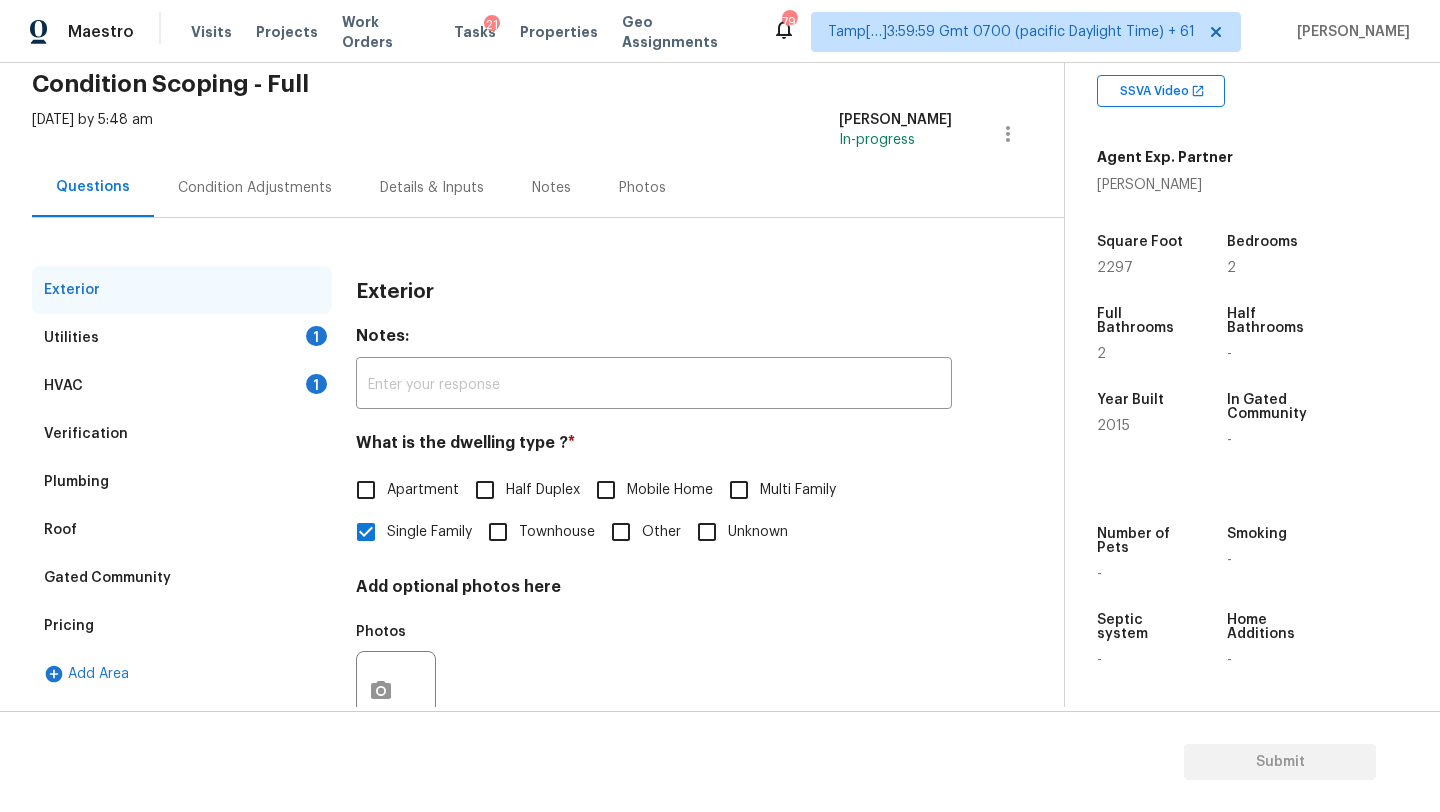 click on "Pricing" at bounding box center [182, 626] 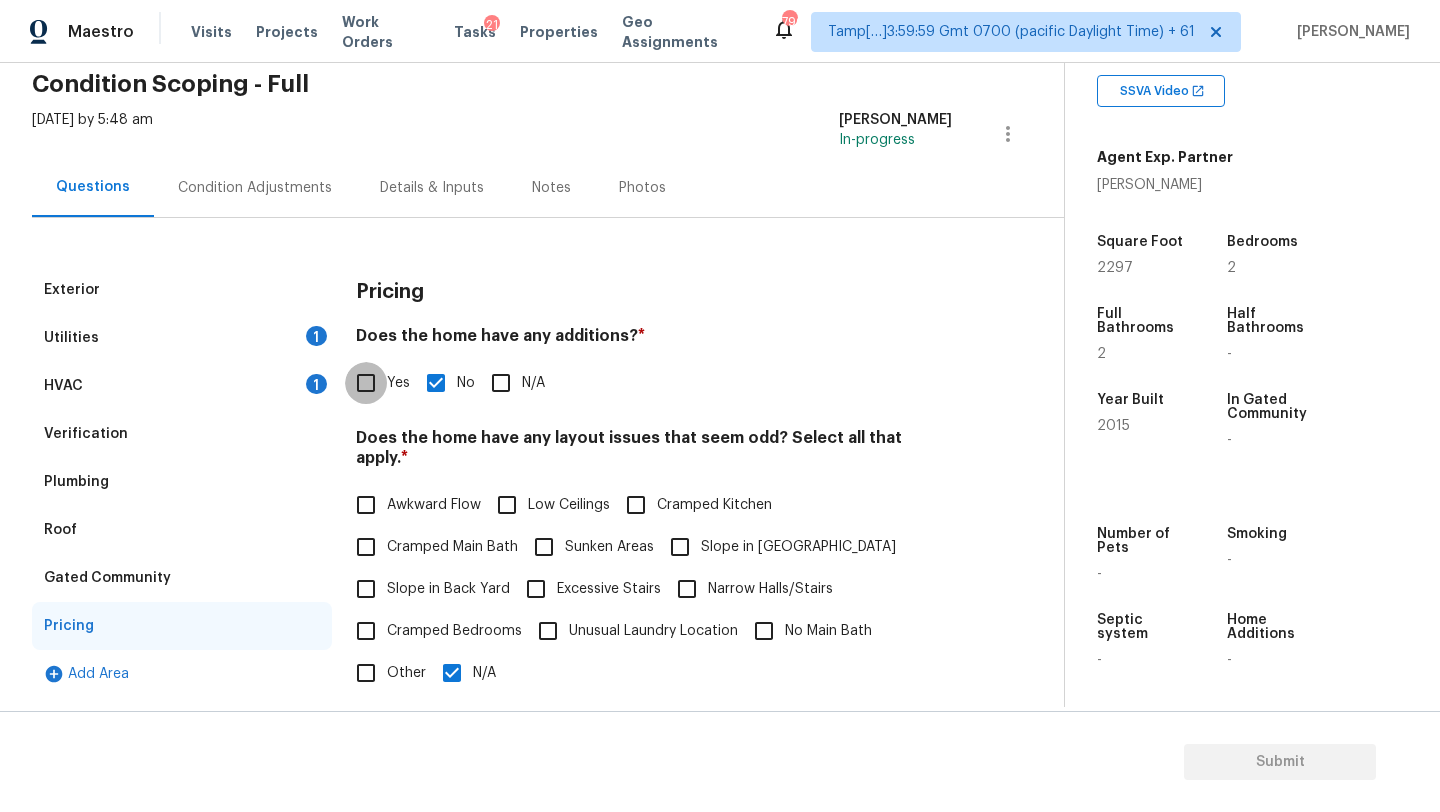 click on "Yes" at bounding box center (366, 383) 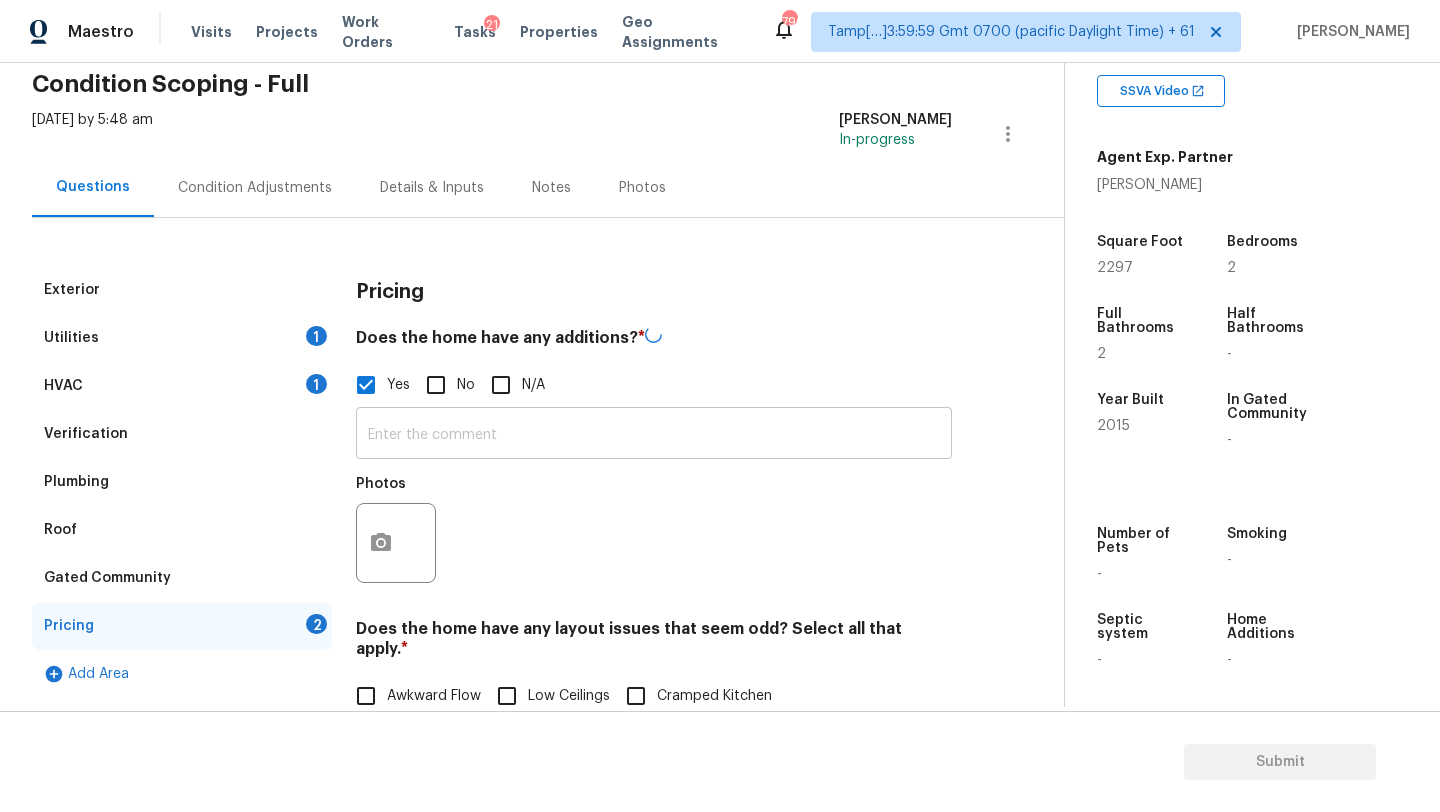 click at bounding box center (654, 435) 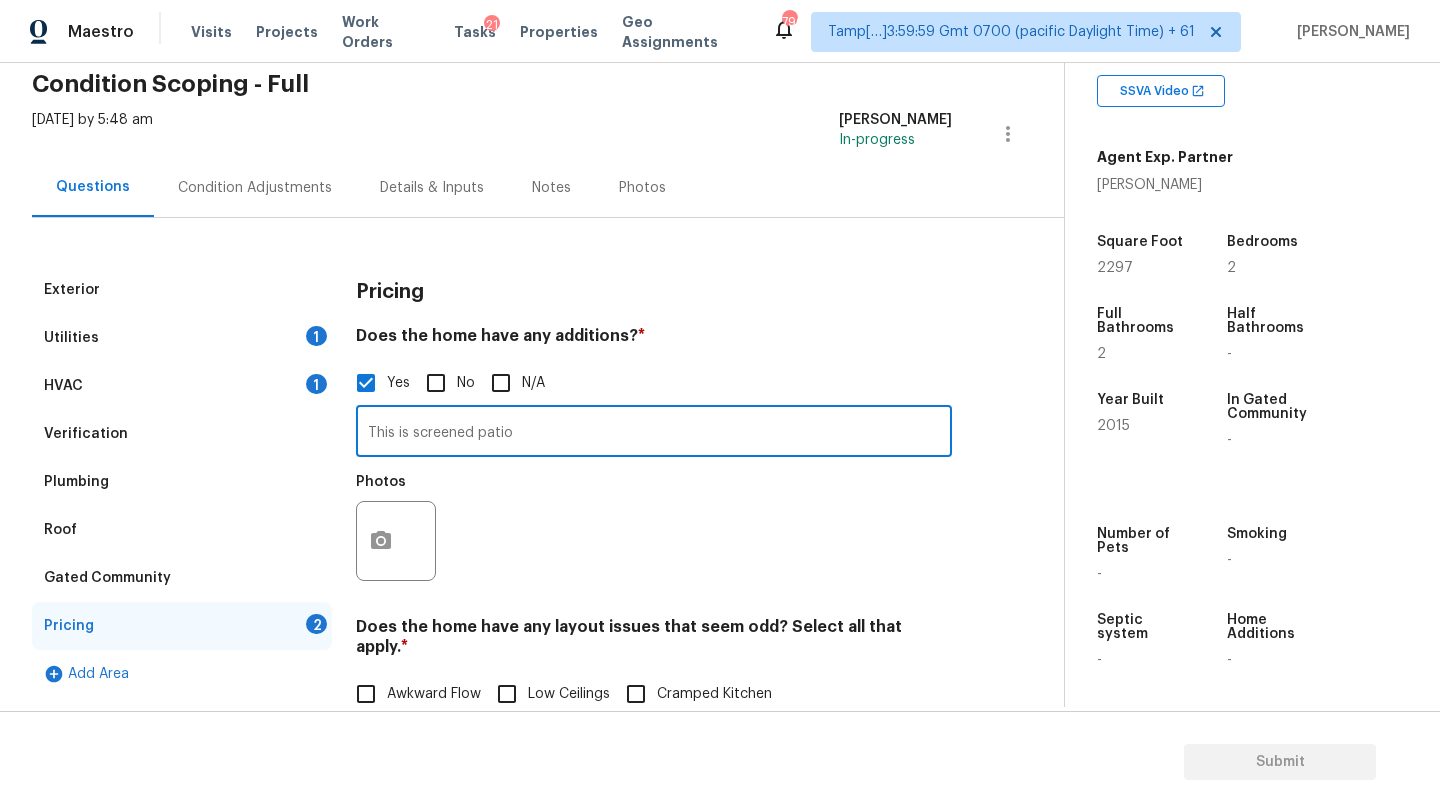 type on "This is screened patio" 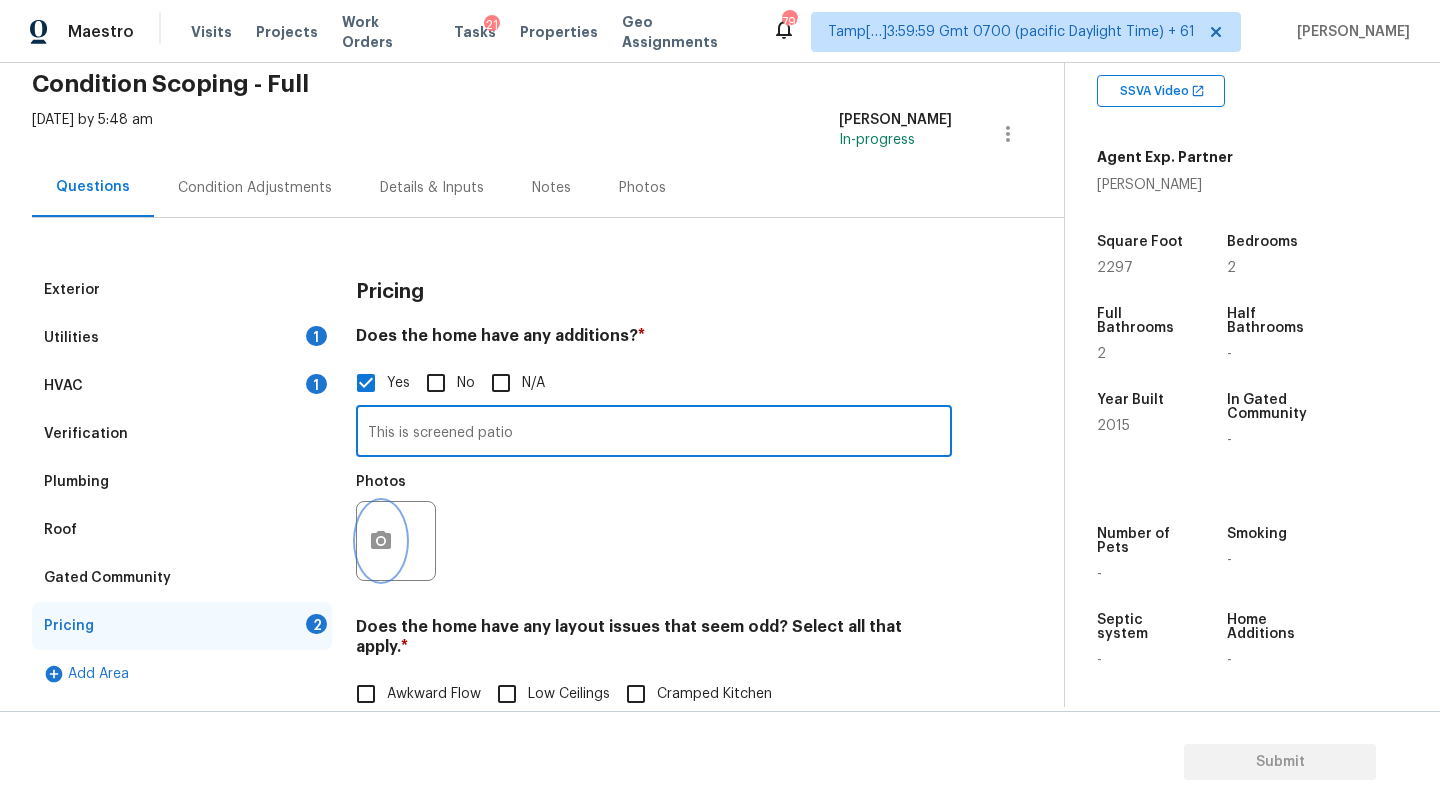 click at bounding box center (381, 541) 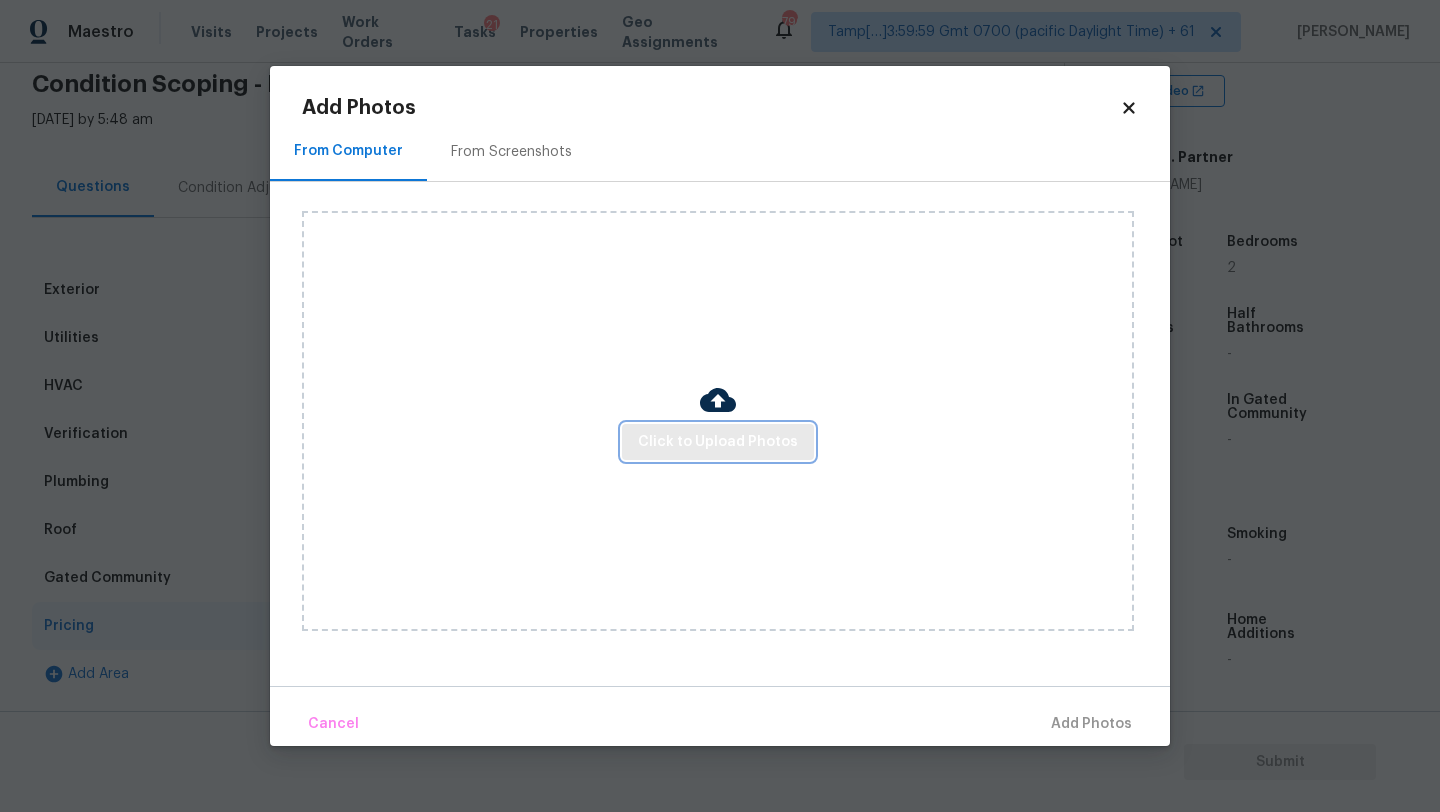 click on "Click to Upload Photos" at bounding box center [718, 442] 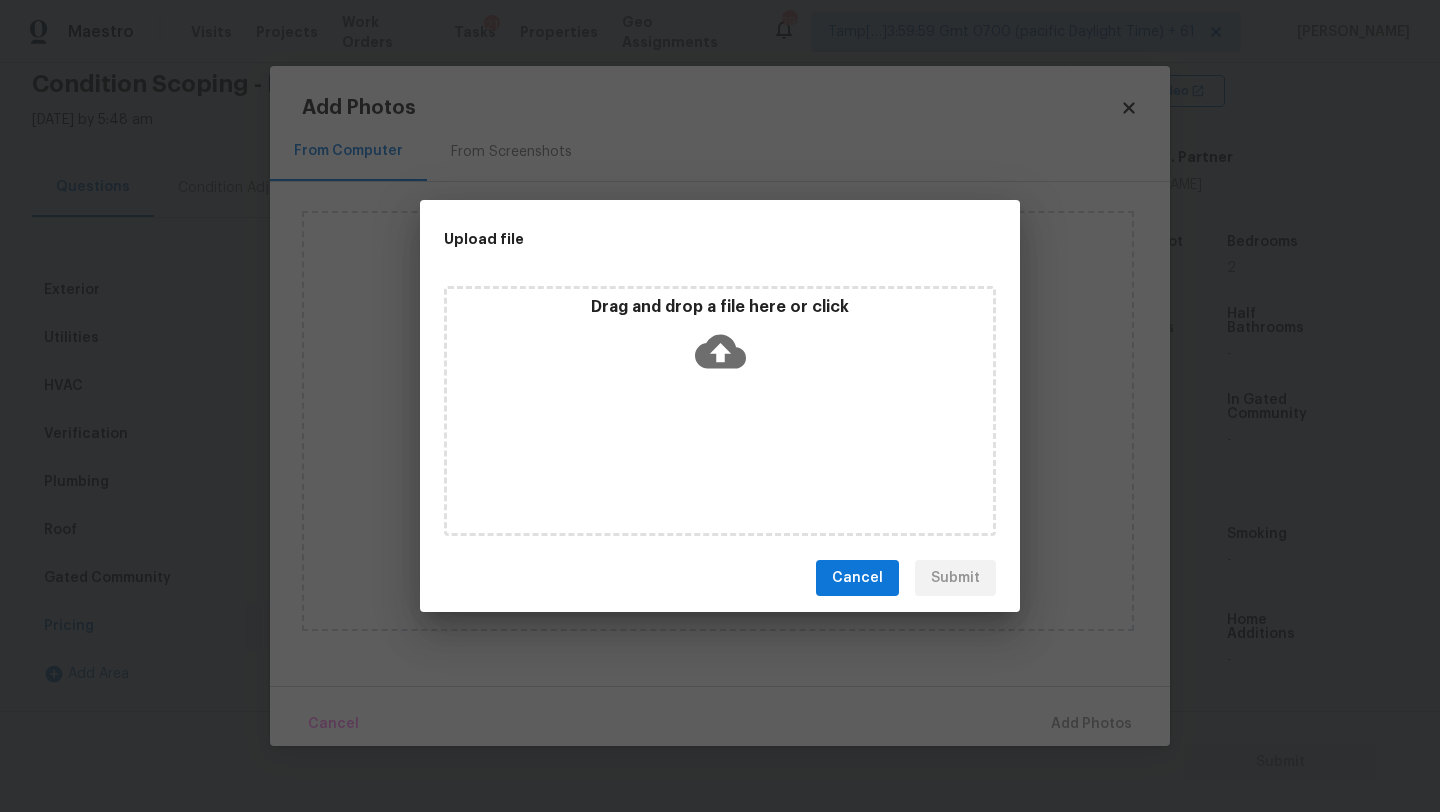click on "Drag and drop a file here or click" at bounding box center [720, 340] 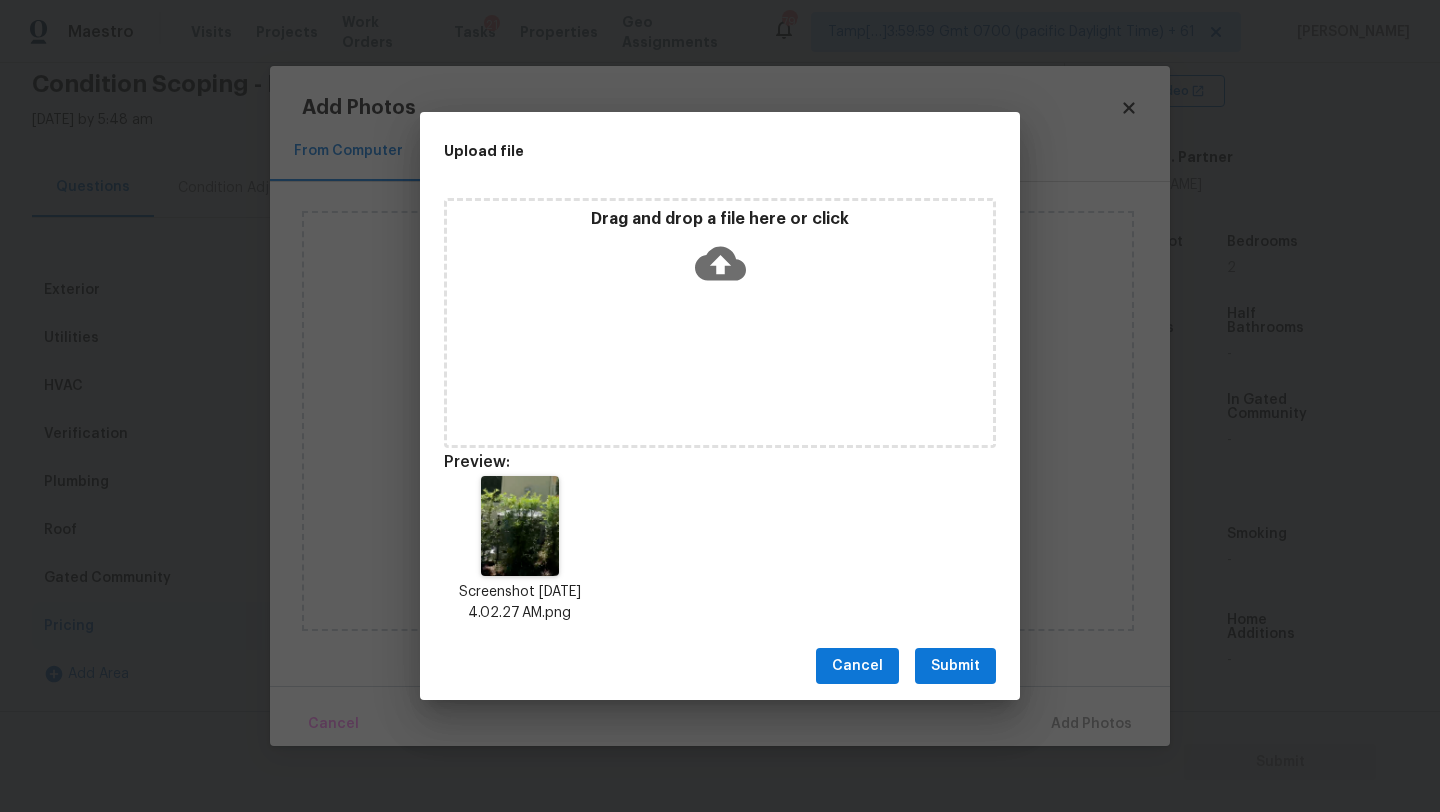 click on "Cancel" at bounding box center (857, 666) 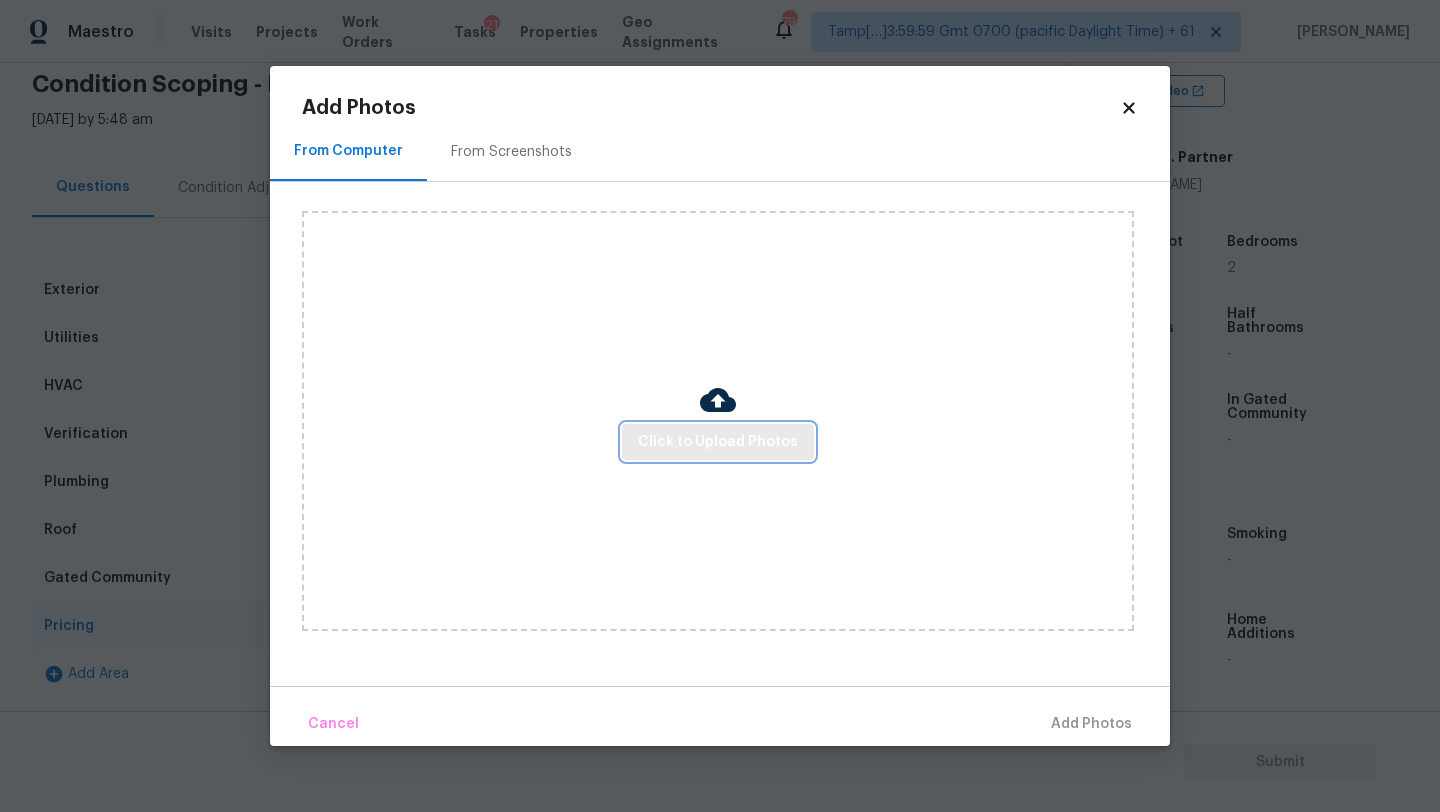 click on "Click to Upload Photos" at bounding box center [718, 442] 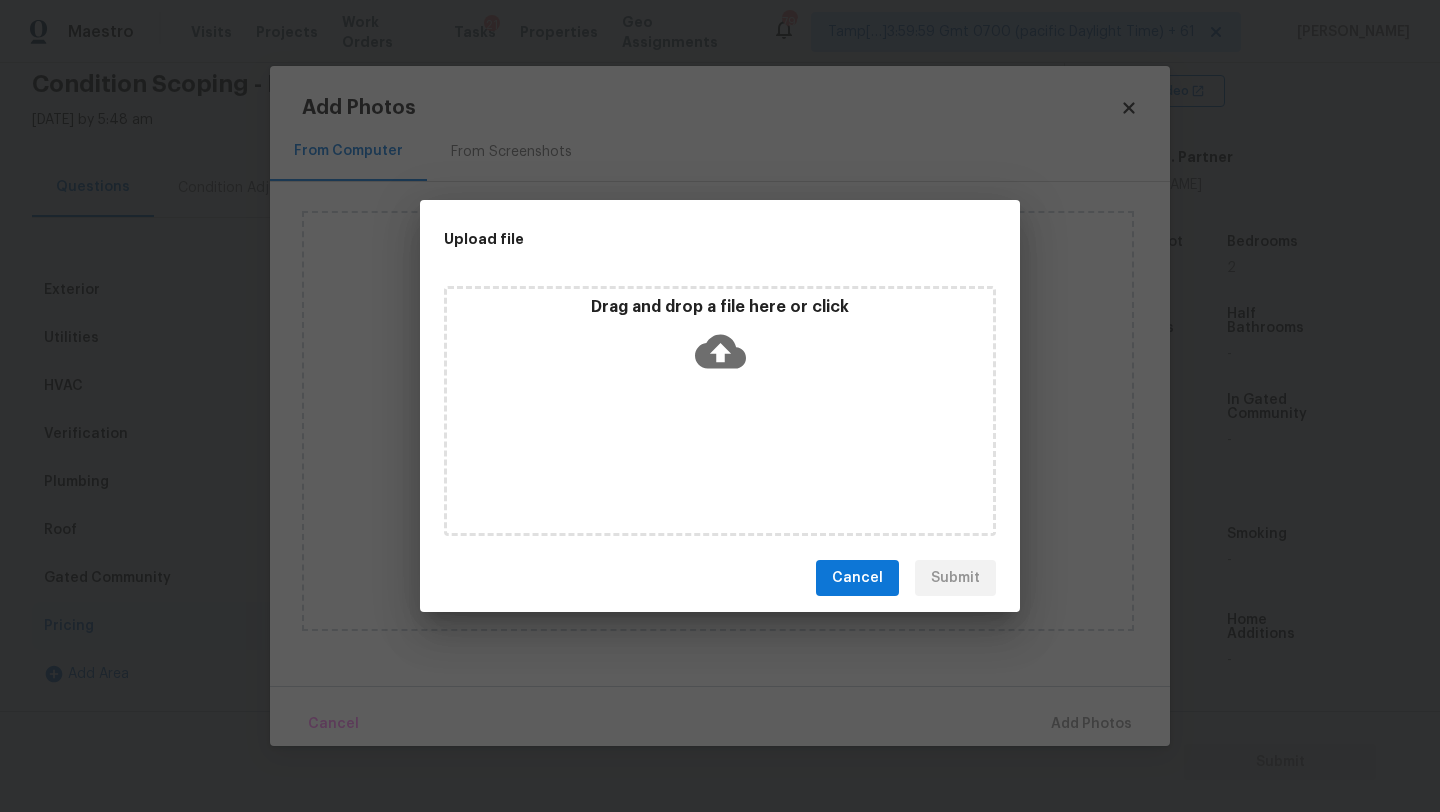 click on "Drag and drop a file here or click" at bounding box center (720, 411) 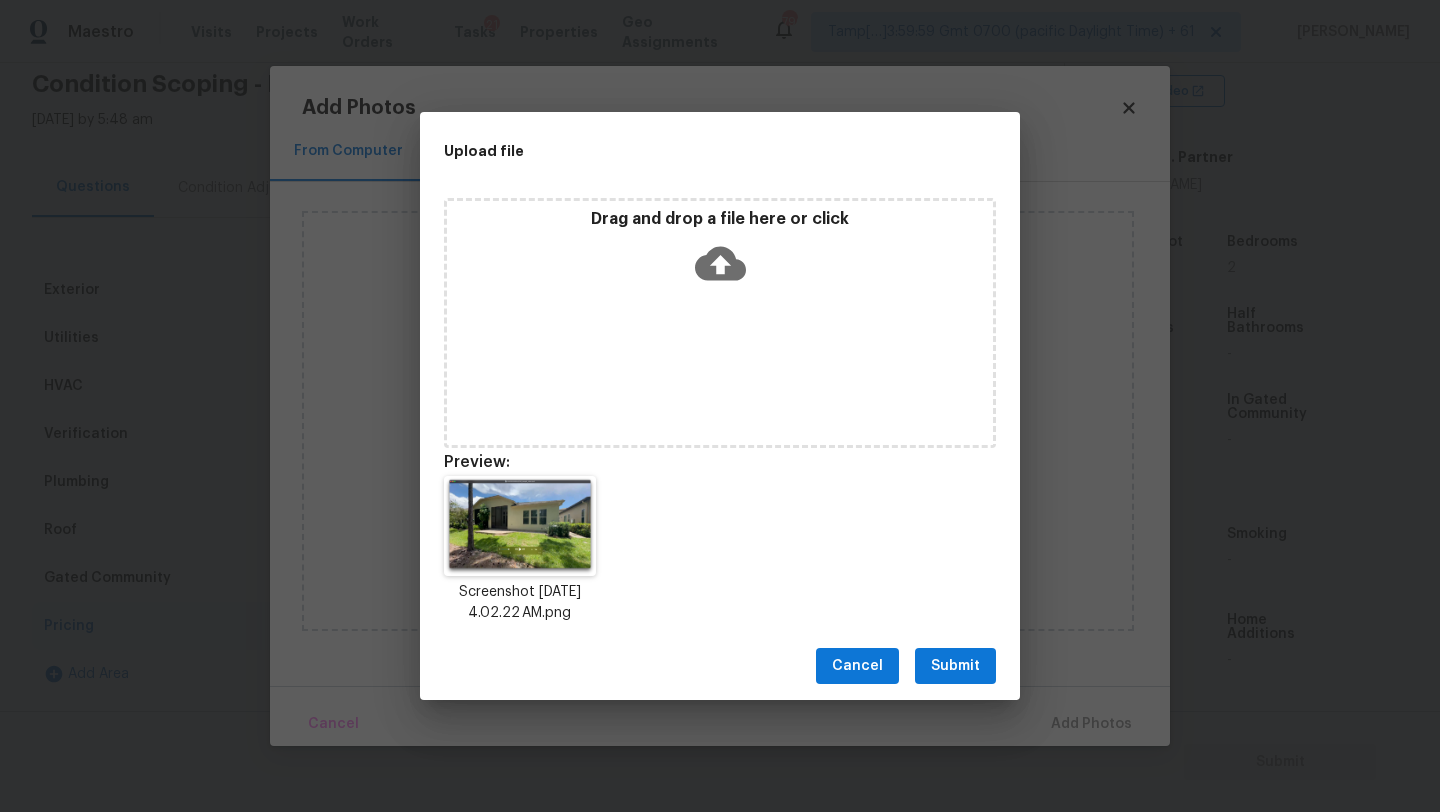 click on "Submit" at bounding box center (955, 666) 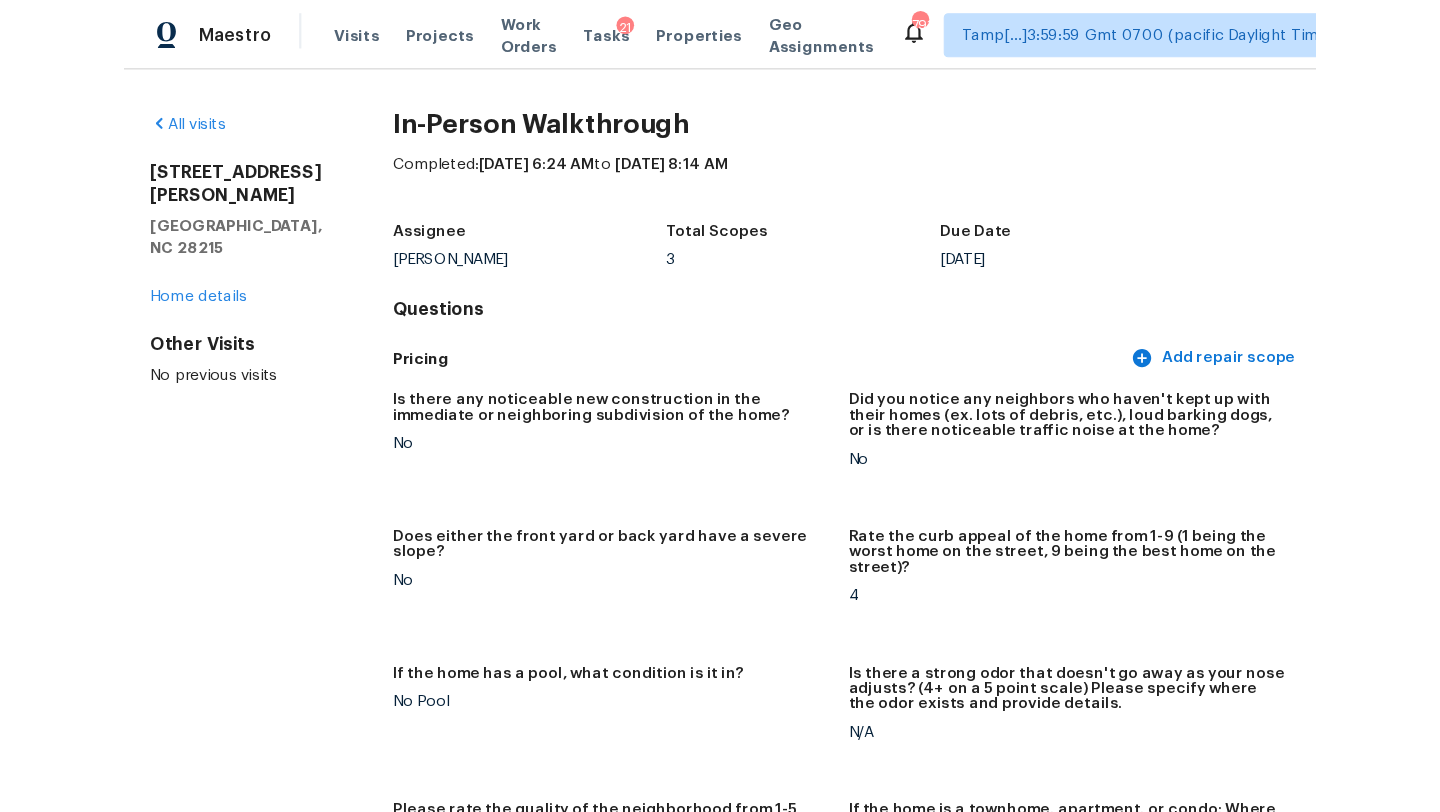 scroll, scrollTop: 0, scrollLeft: 0, axis: both 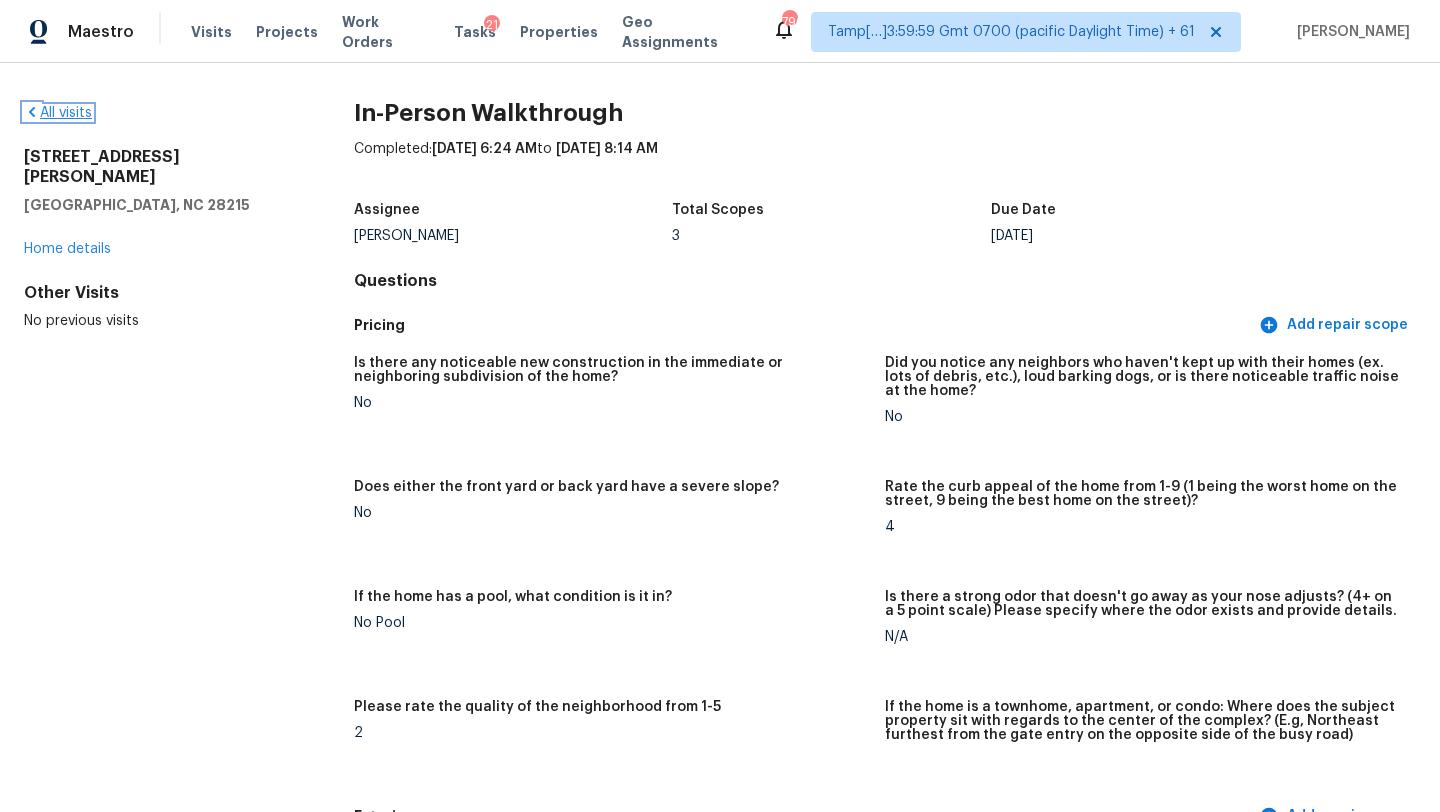click on "All visits" at bounding box center [58, 113] 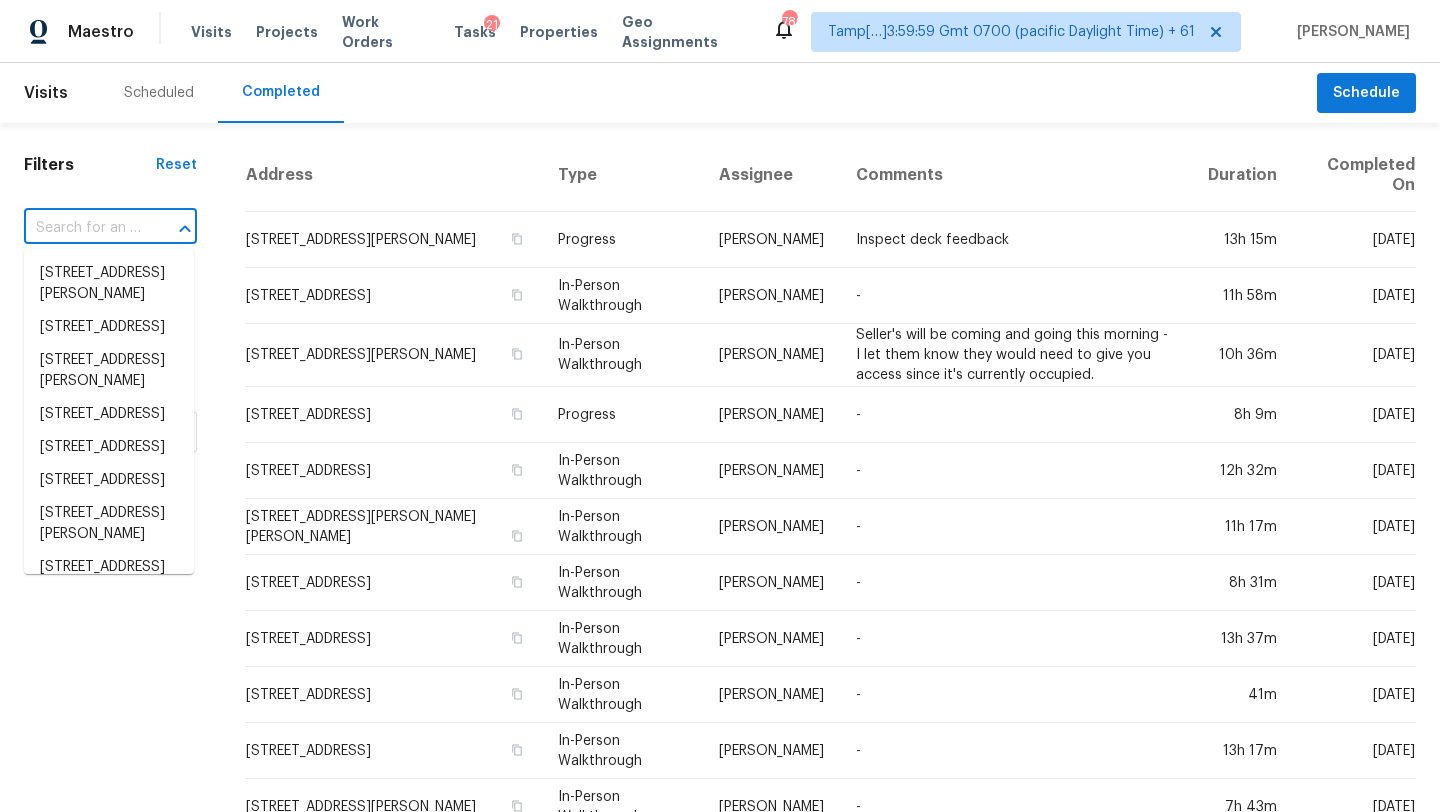 click at bounding box center (82, 228) 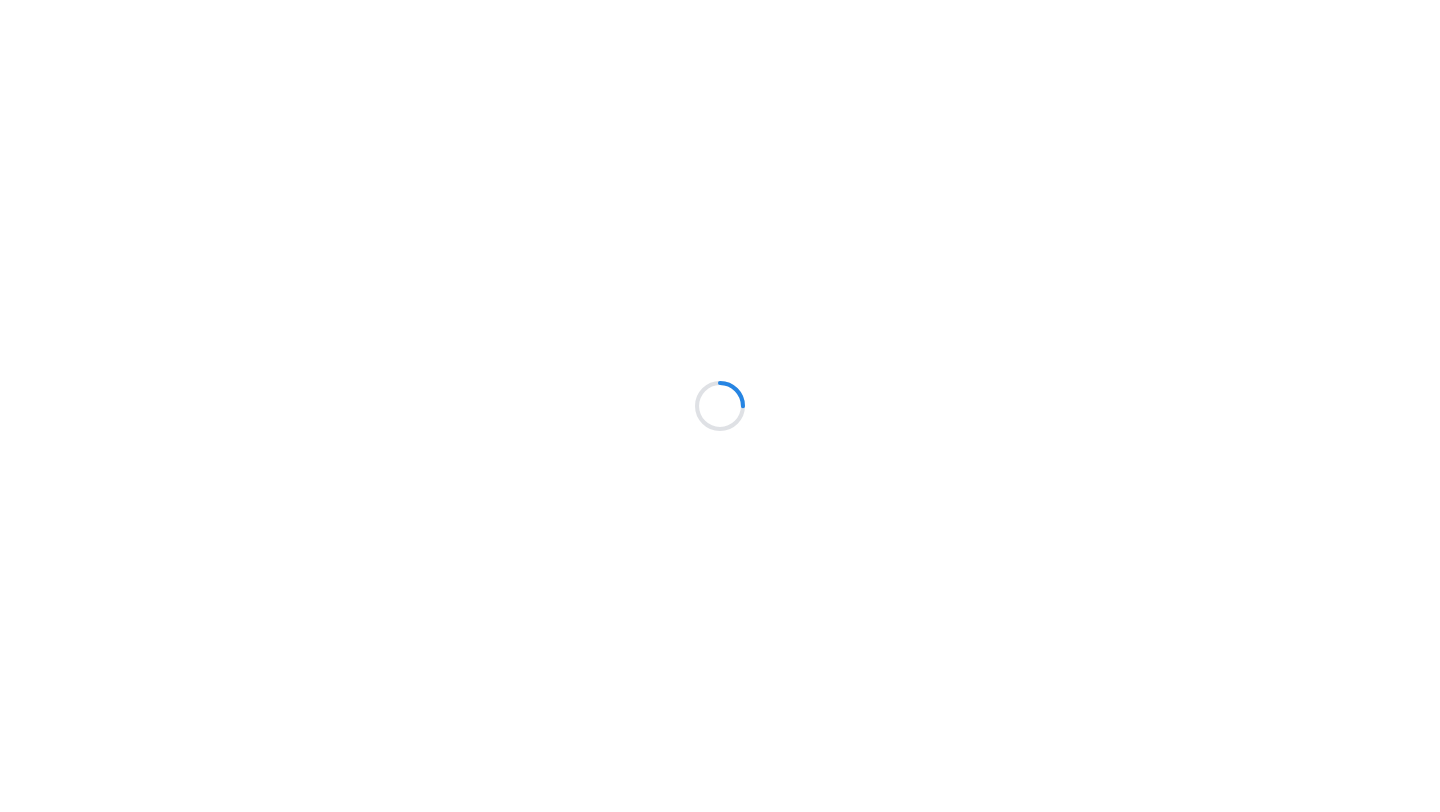 scroll, scrollTop: 0, scrollLeft: 0, axis: both 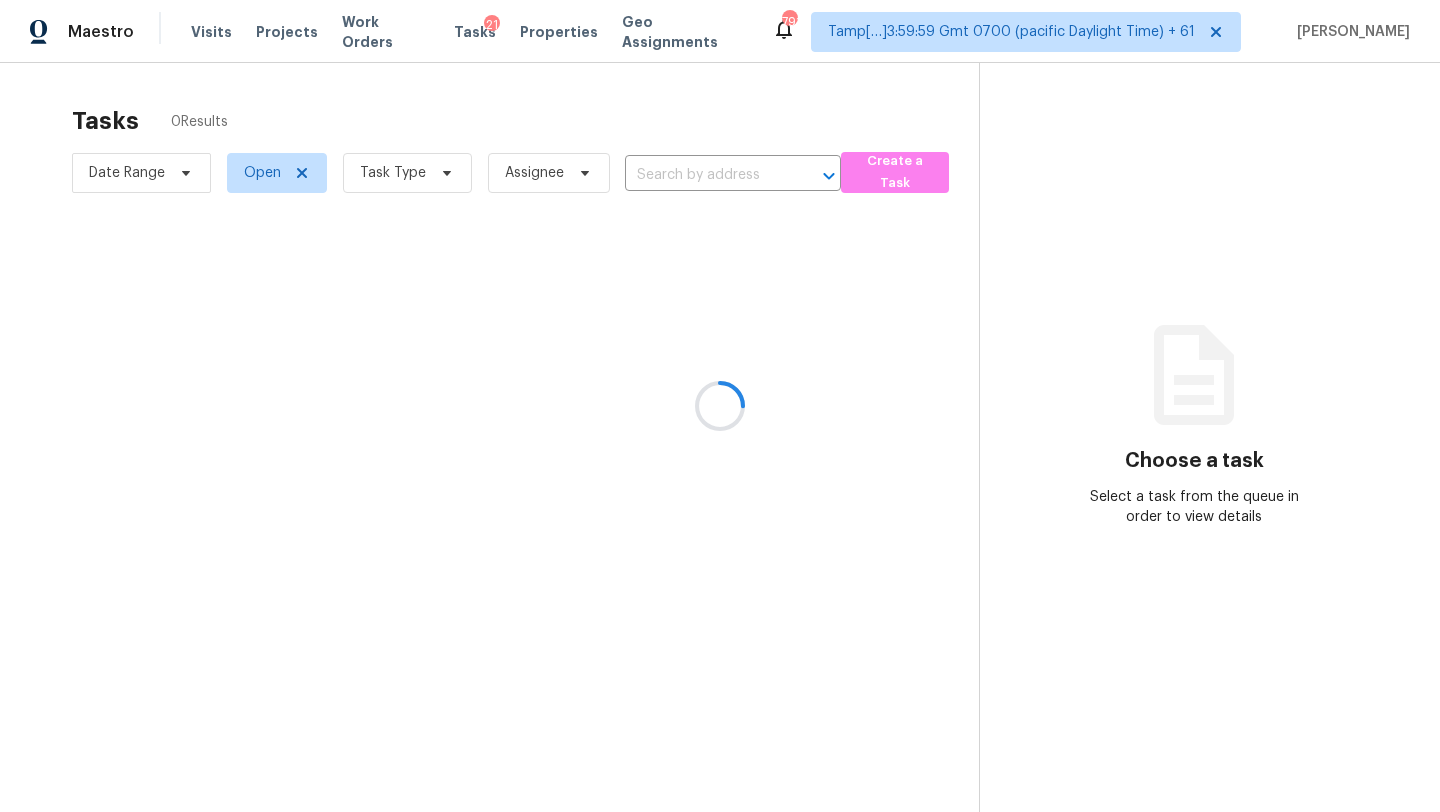 click at bounding box center [720, 406] 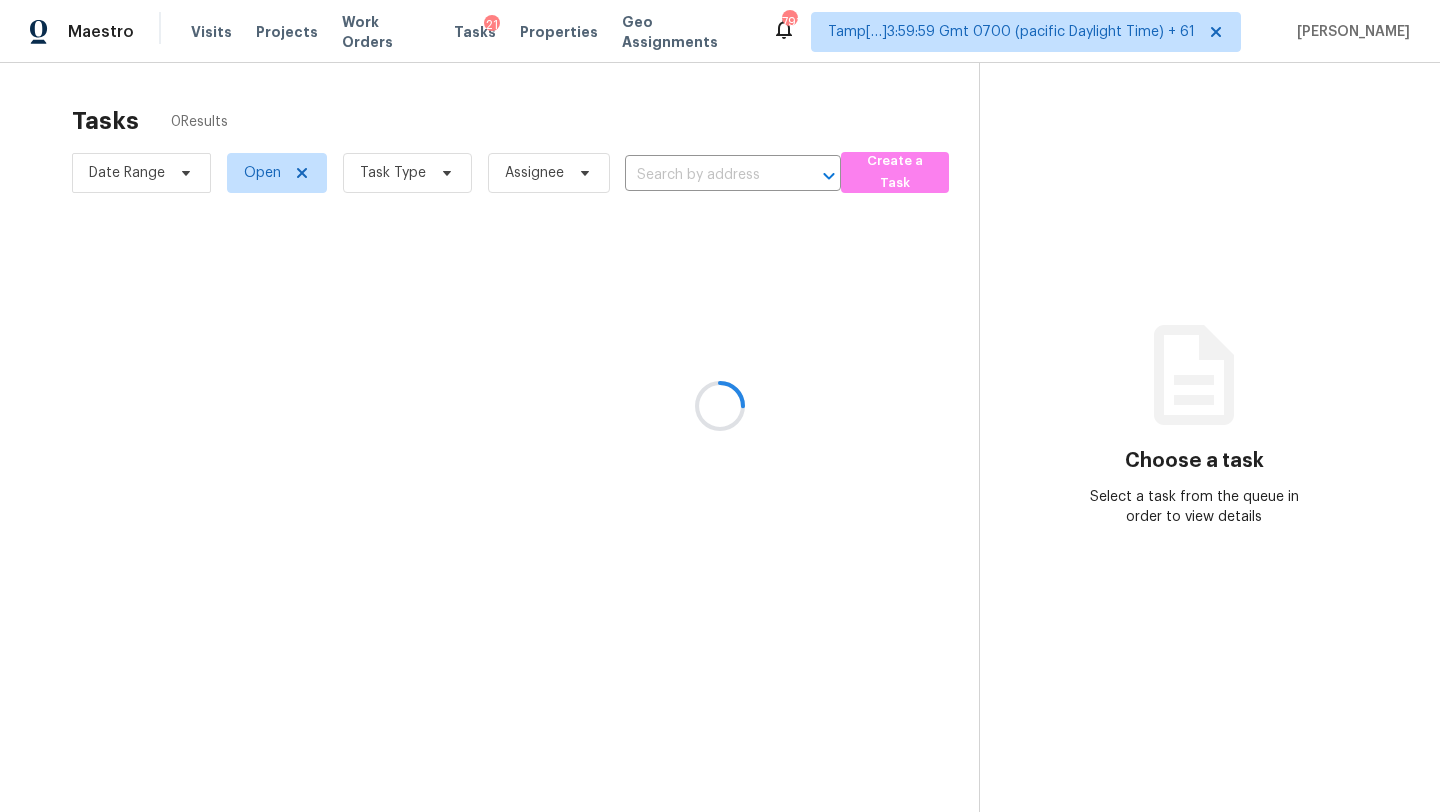 click at bounding box center [720, 406] 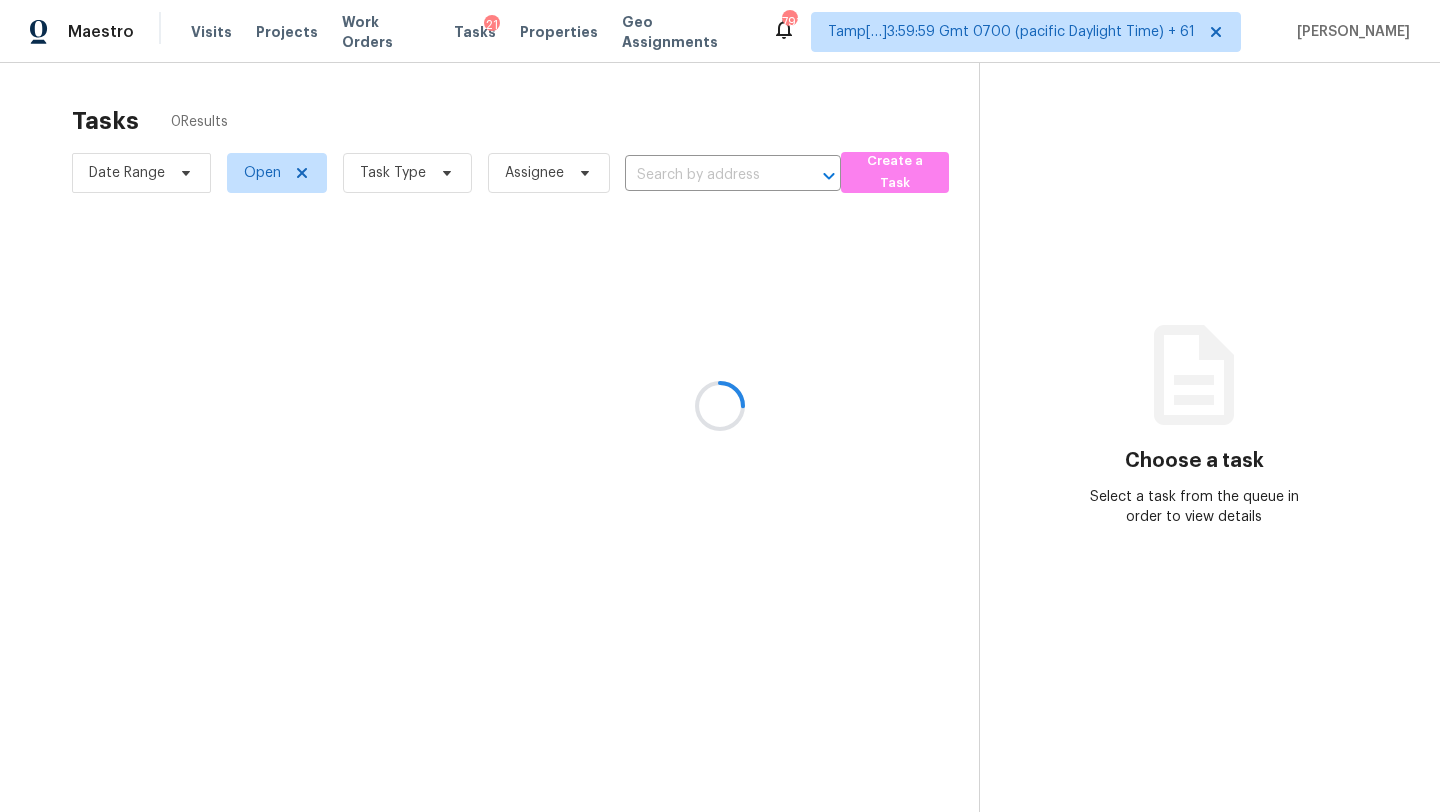 click at bounding box center (720, 406) 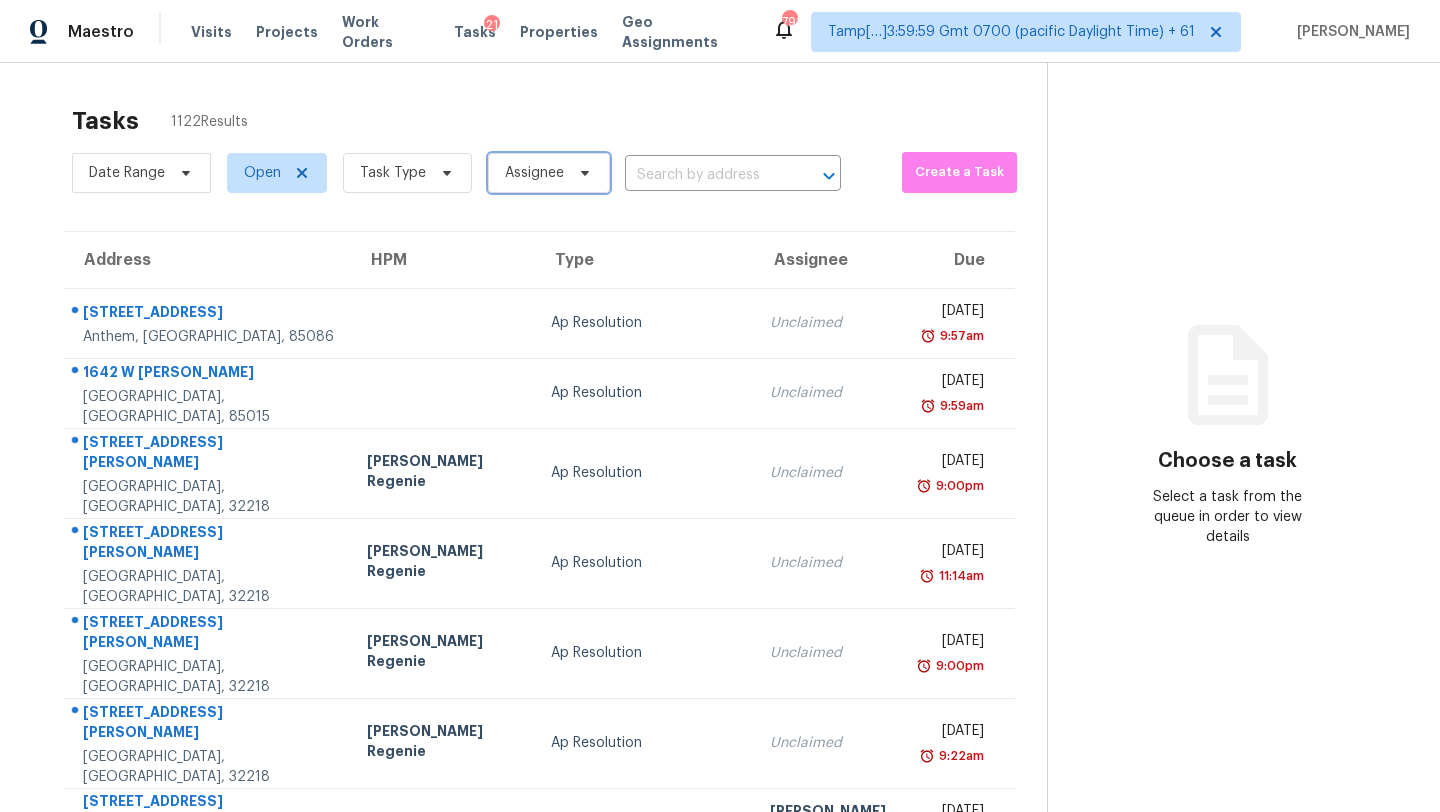 click on "Assignee" at bounding box center [534, 173] 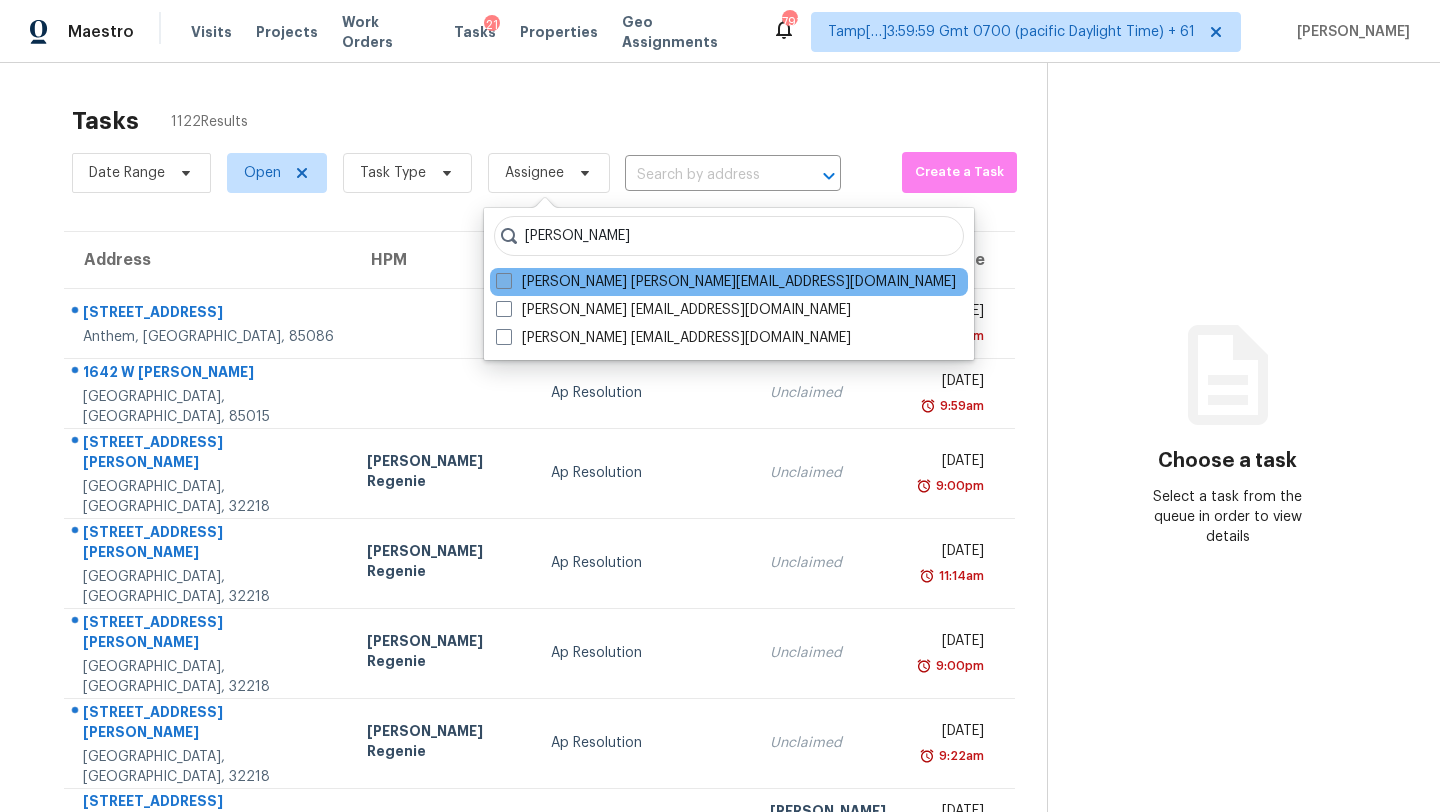 type on "[PERSON_NAME]" 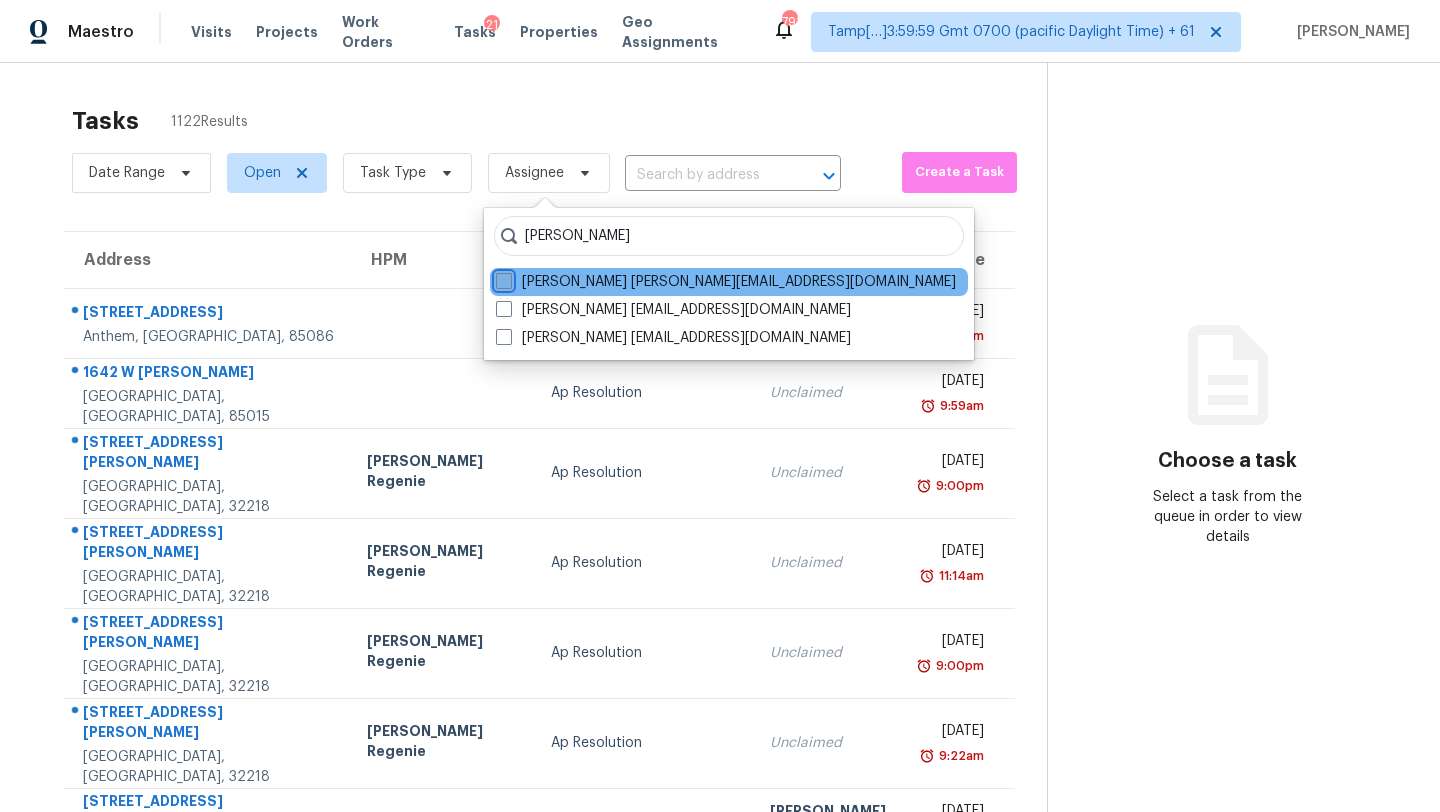 click on "Rajesh M
rajesh.m@opendoor.com" at bounding box center (502, 278) 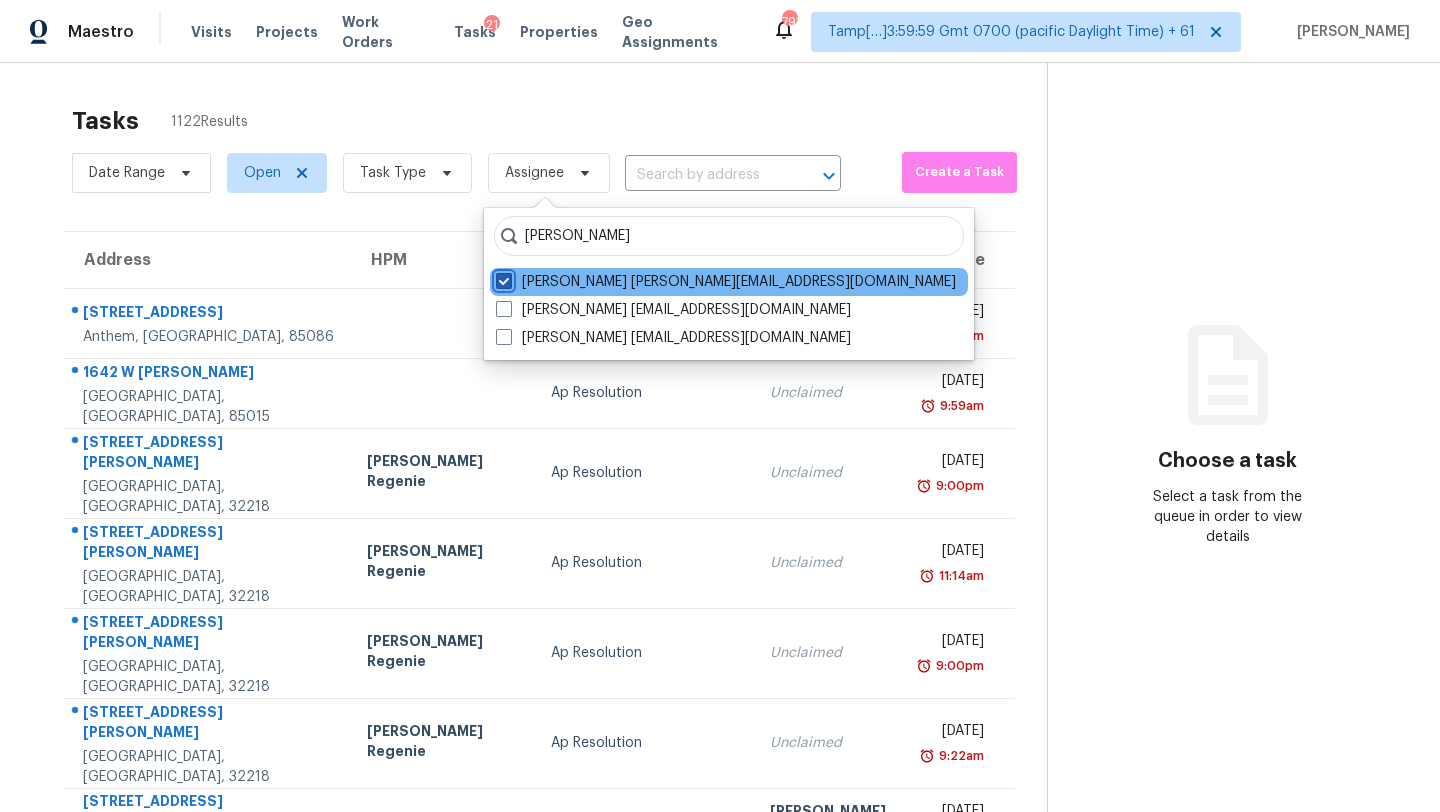 checkbox on "true" 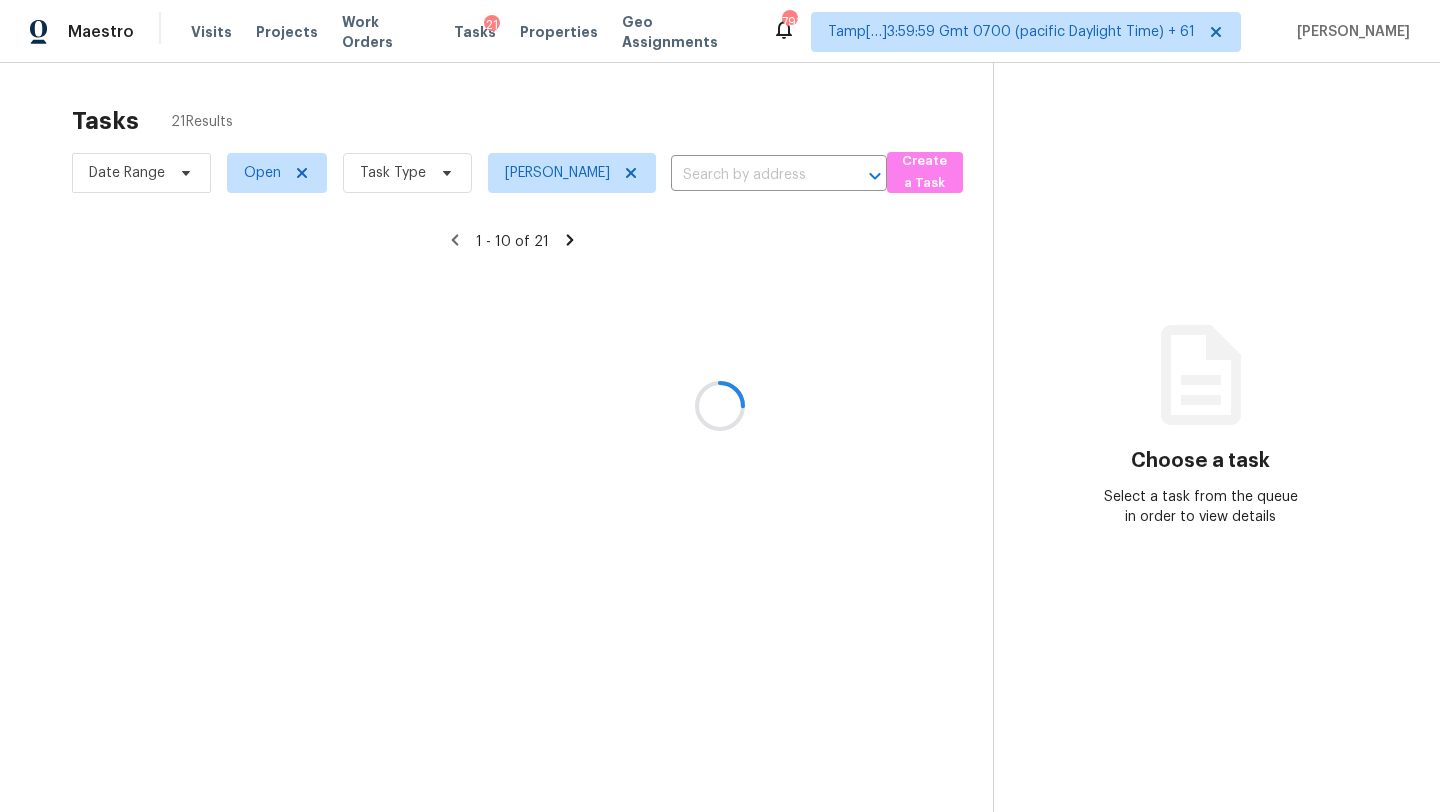click at bounding box center (720, 406) 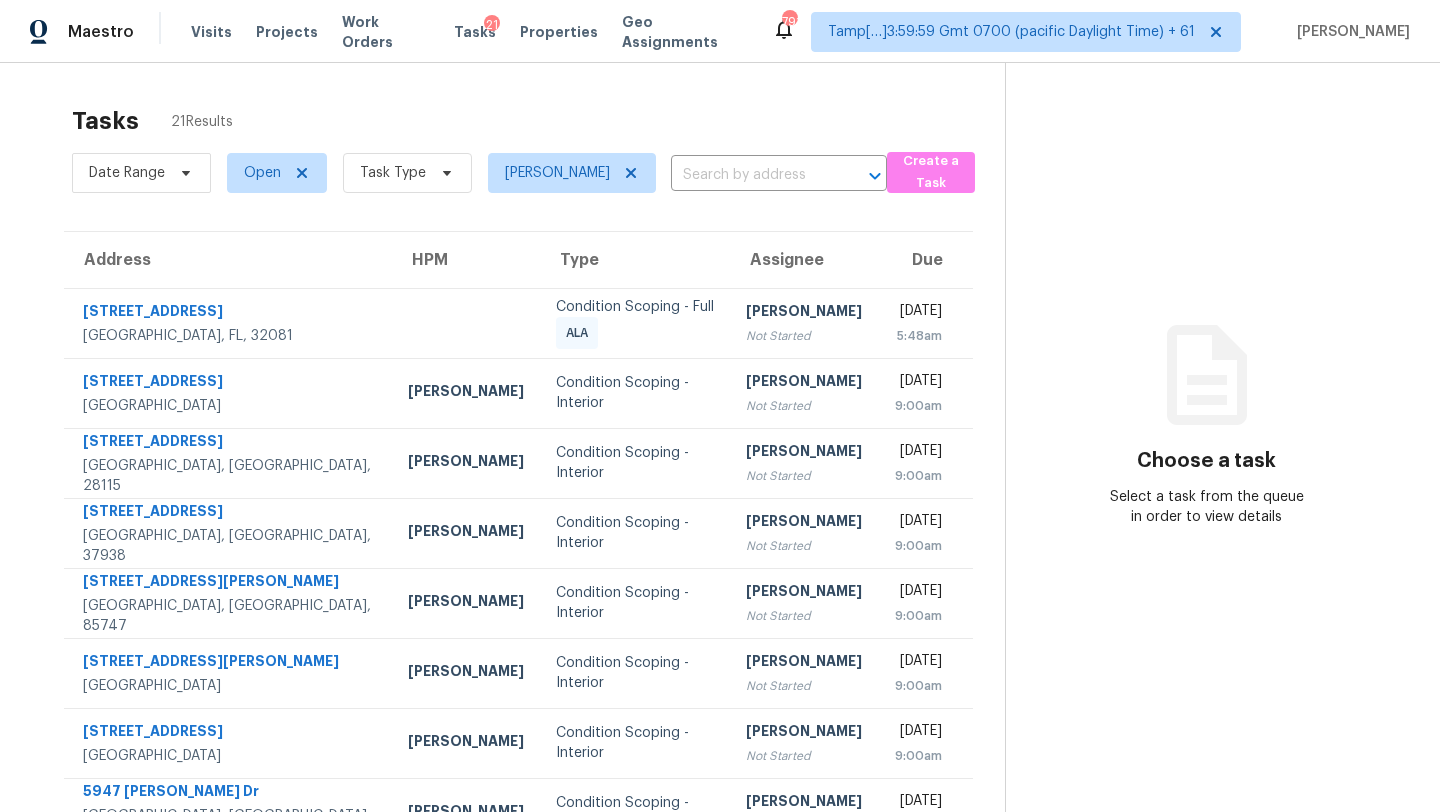 click on "Tasks 21  Results" at bounding box center (538, 121) 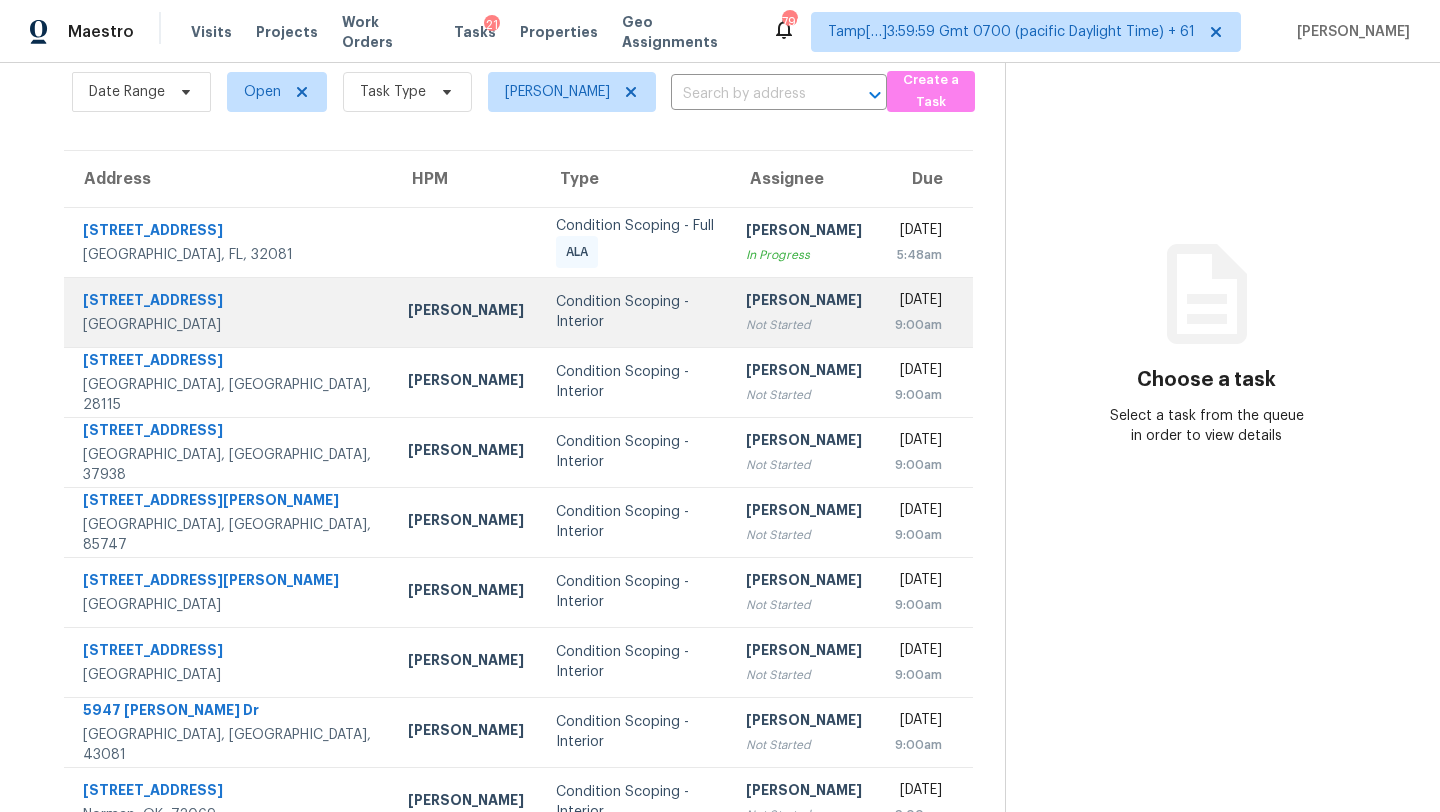 scroll, scrollTop: 83, scrollLeft: 0, axis: vertical 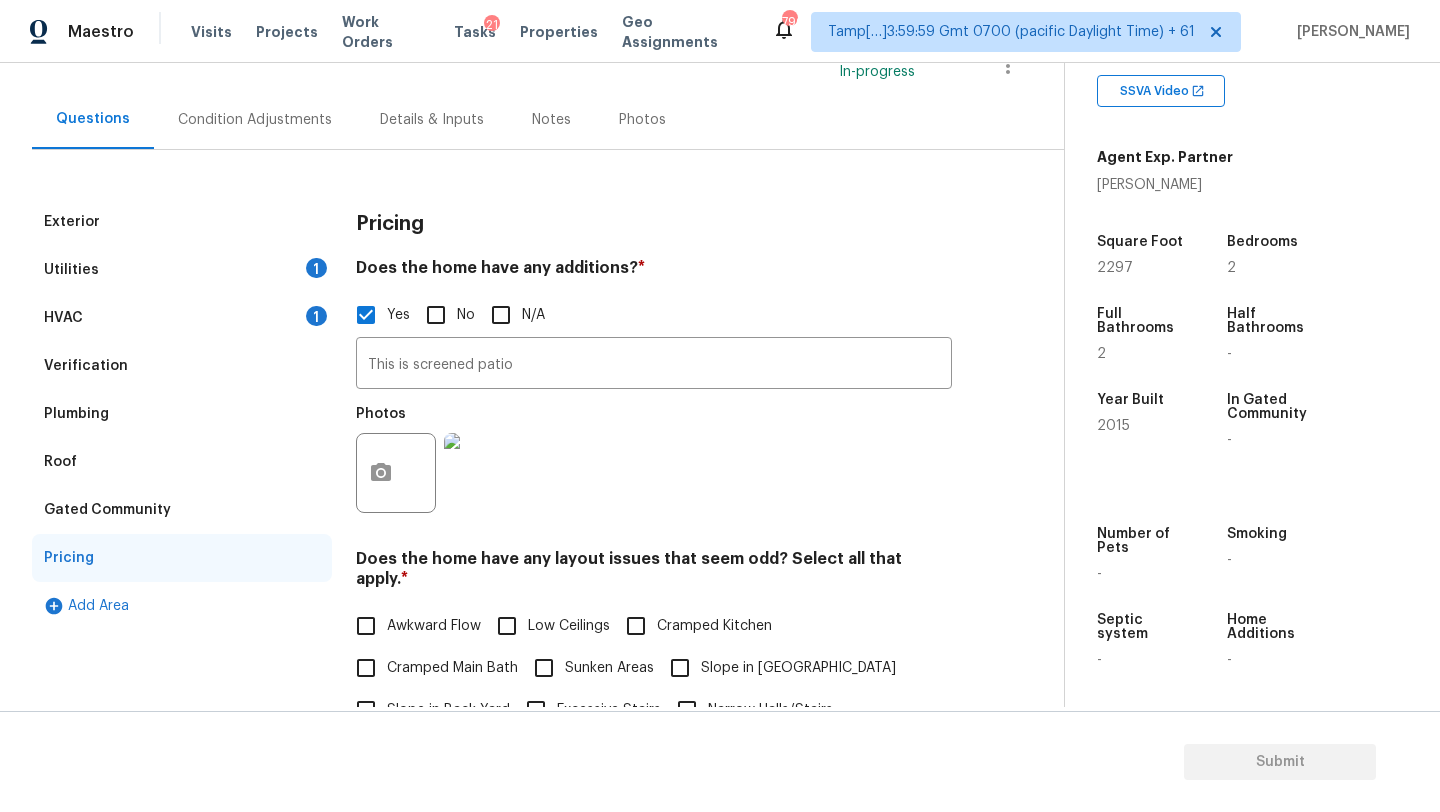 click on "Condition Adjustments" at bounding box center (255, 119) 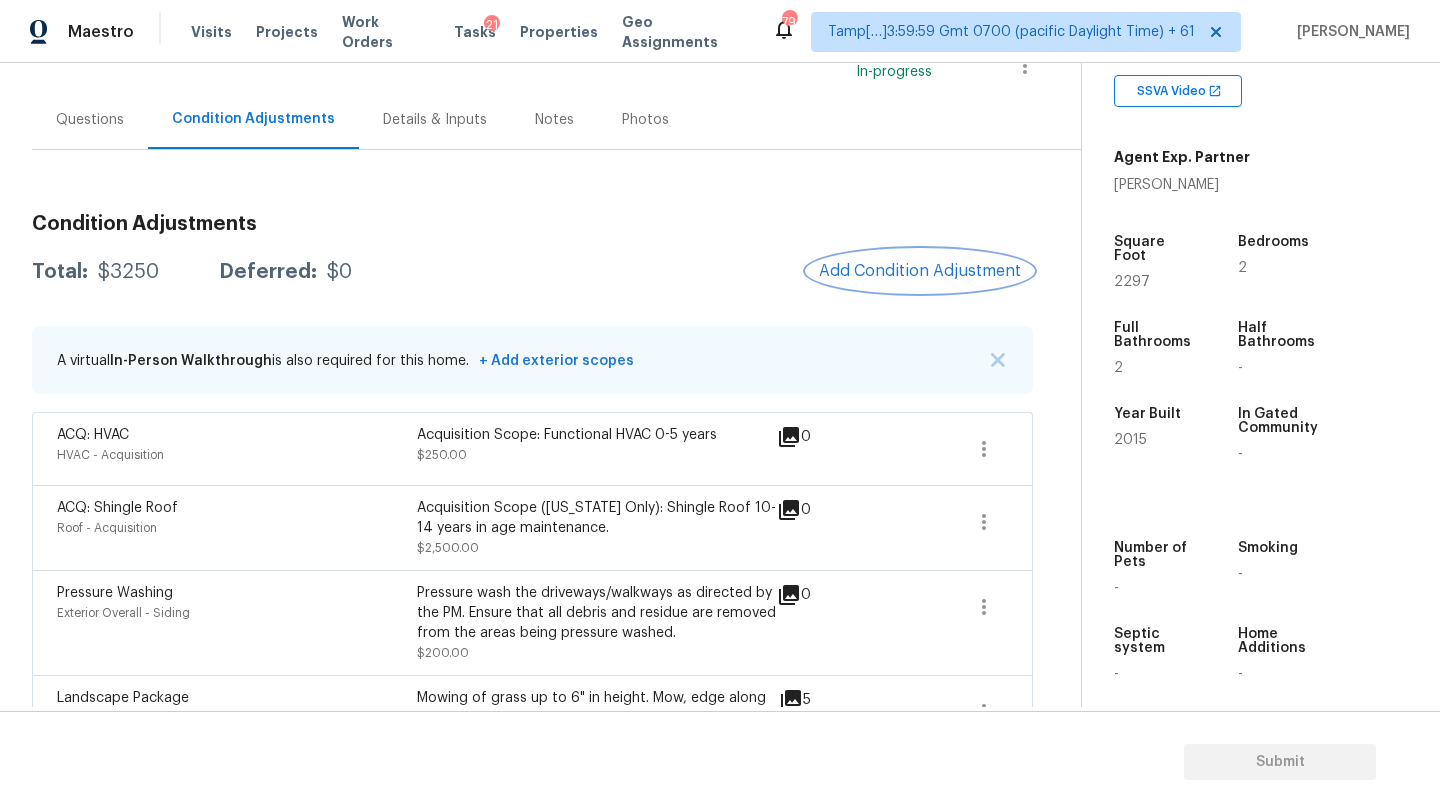 click on "Add Condition Adjustment" at bounding box center [920, 271] 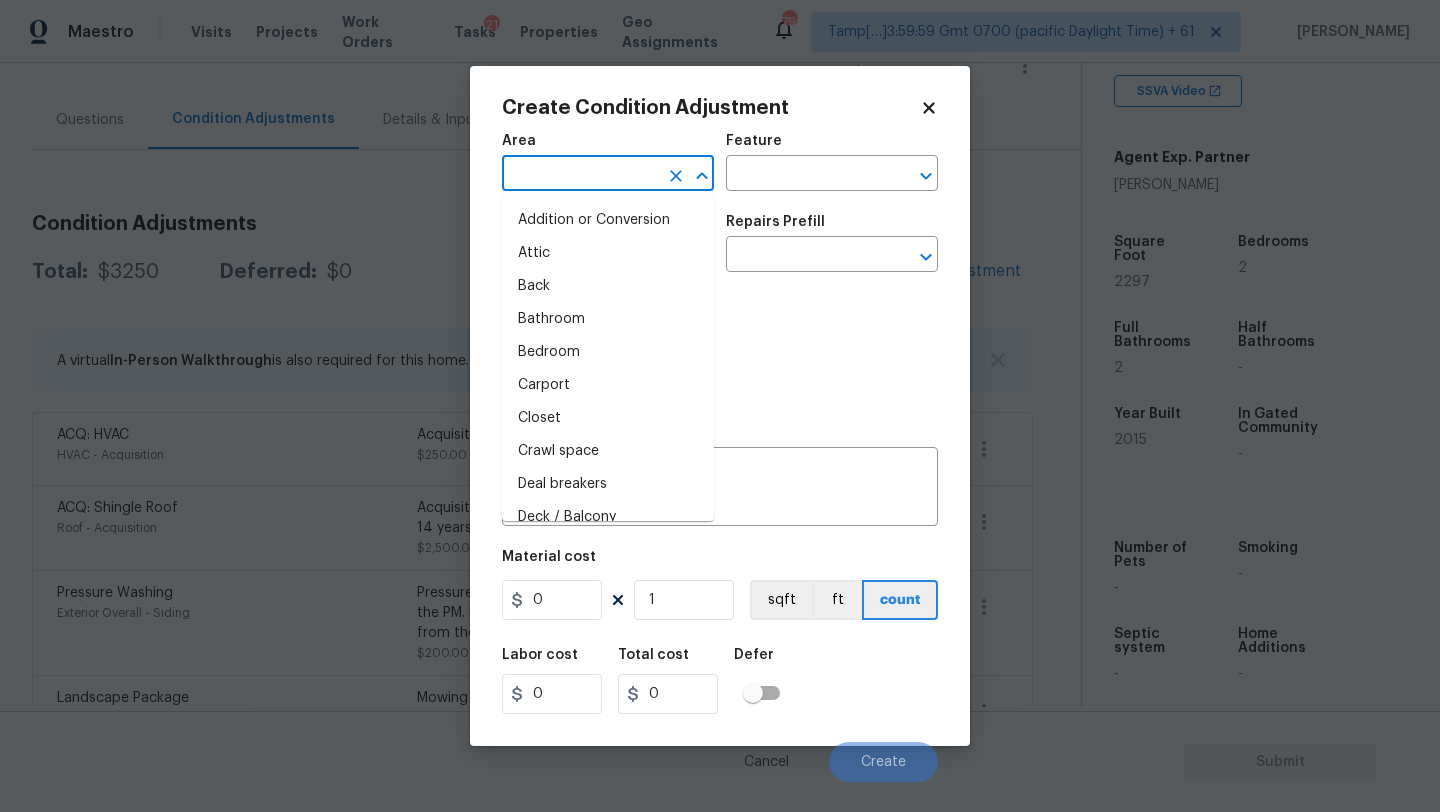 click at bounding box center (580, 175) 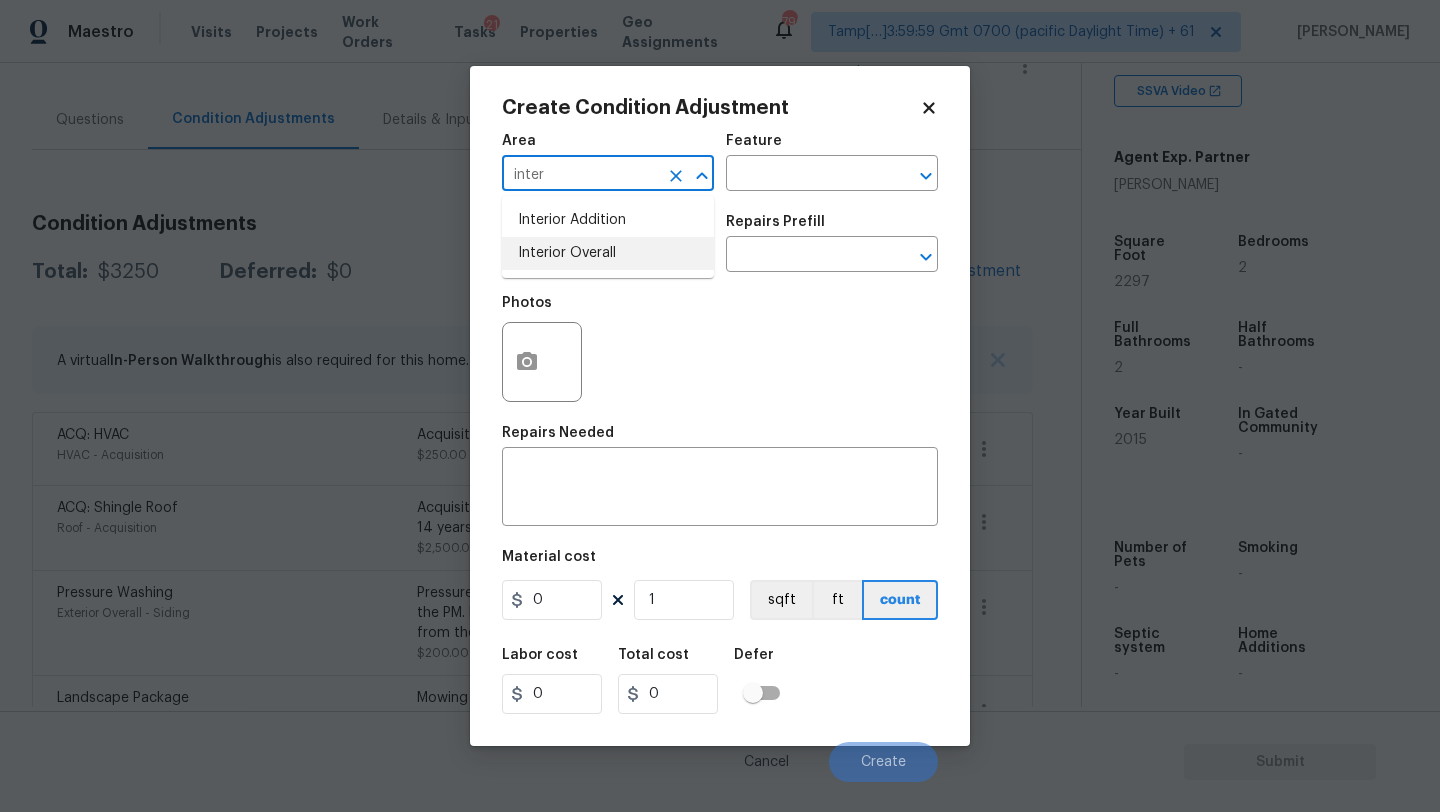 click on "Interior Overall" at bounding box center (608, 253) 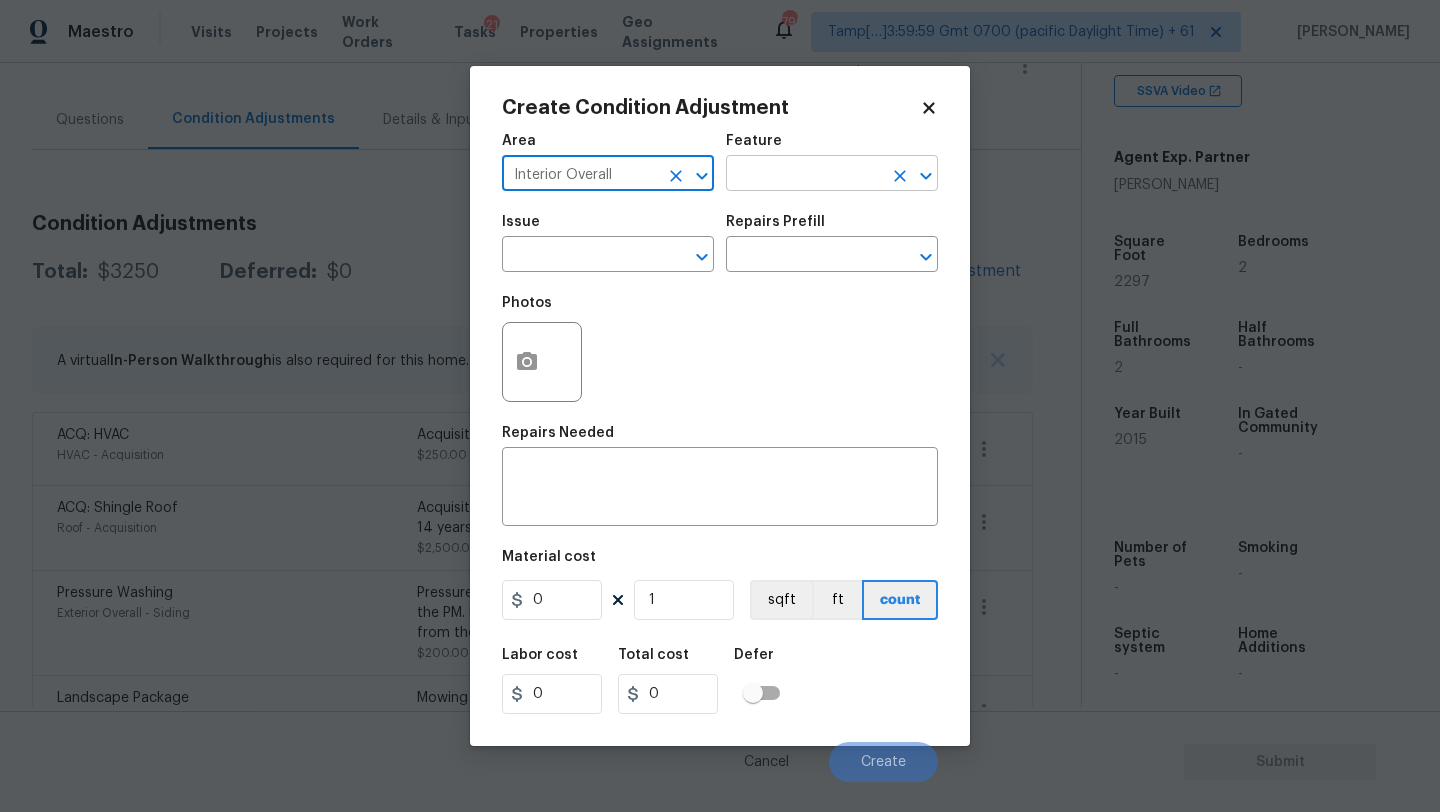 type on "Interior Overall" 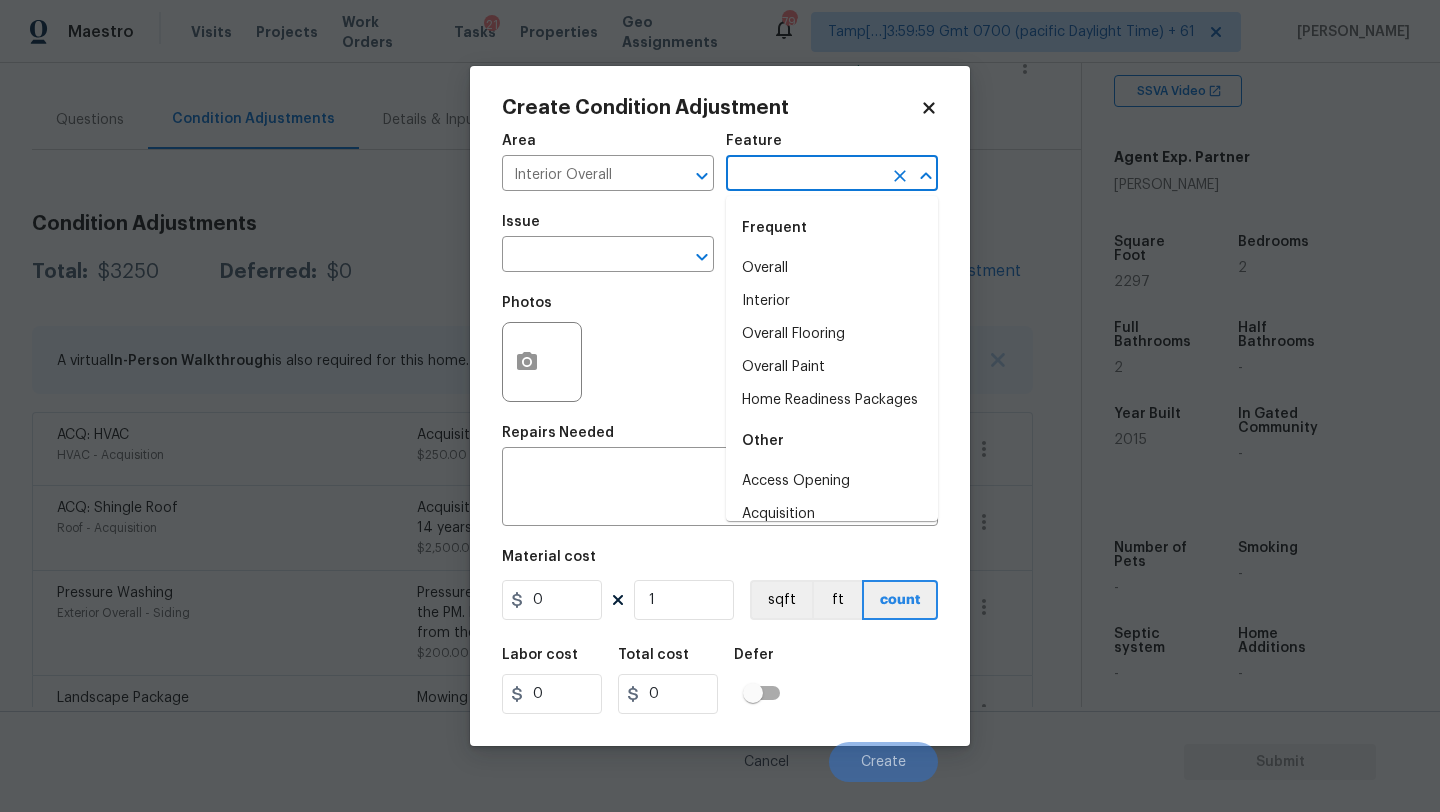 click at bounding box center (804, 175) 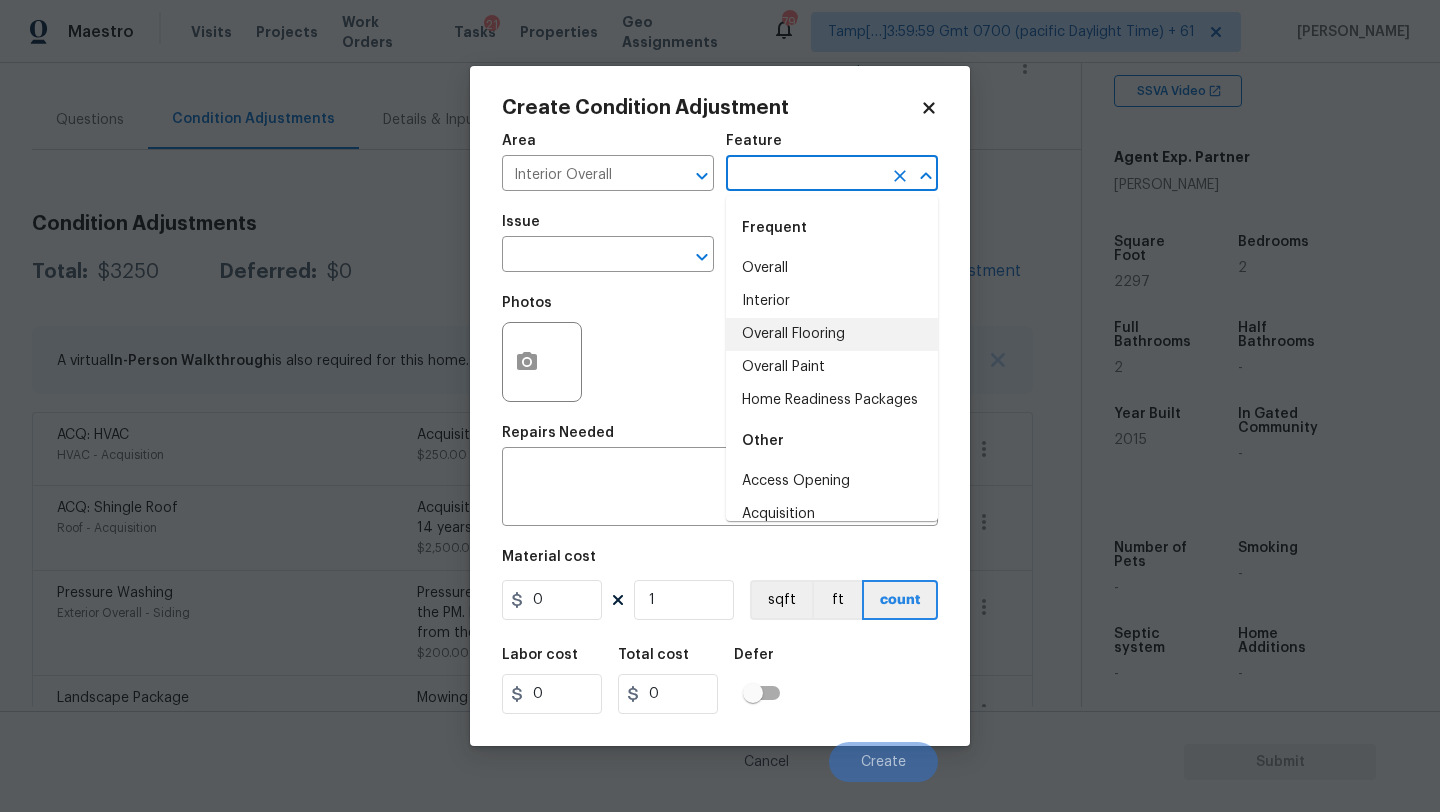 click on "Overall Flooring" at bounding box center (832, 334) 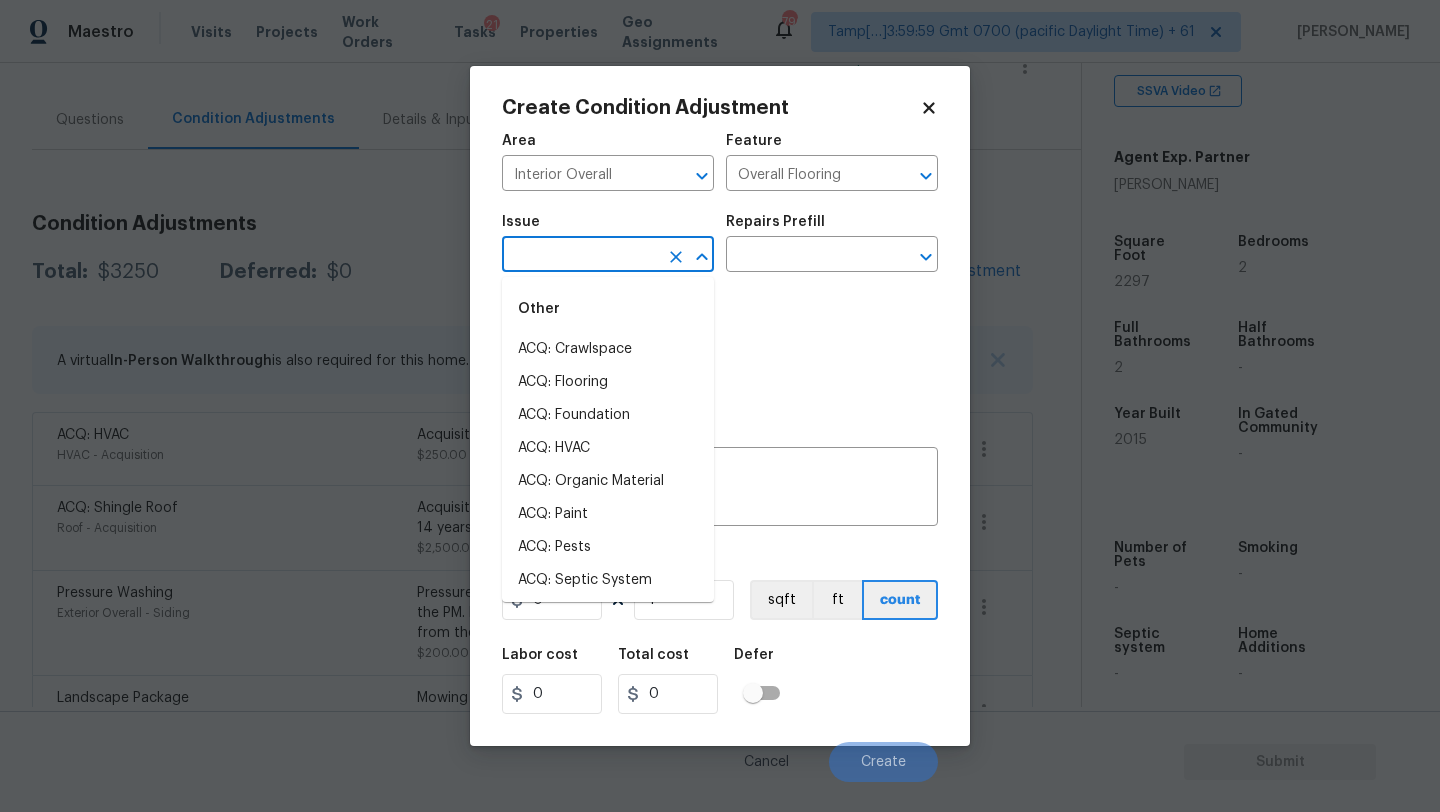 click at bounding box center (580, 256) 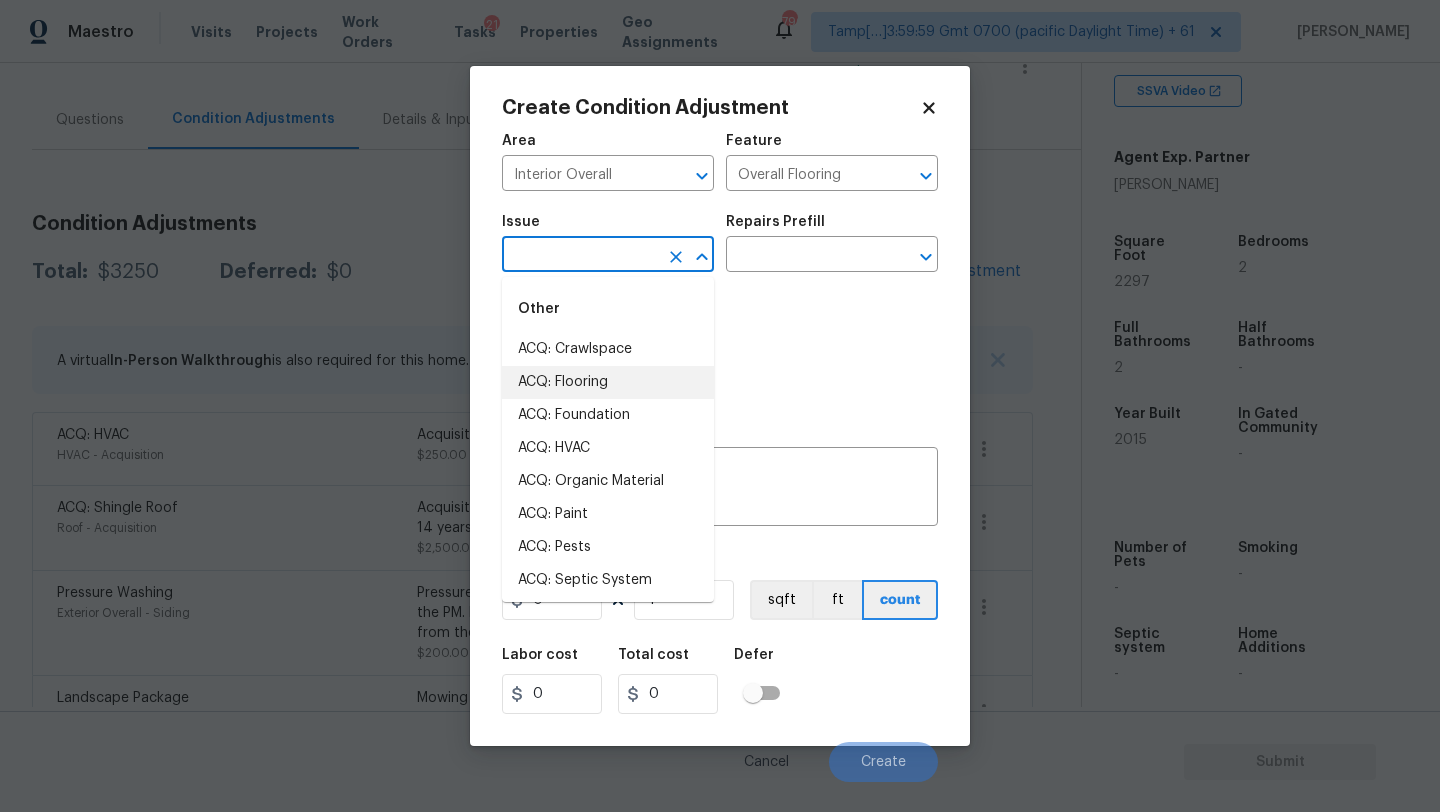 click on "ACQ: Flooring" at bounding box center (608, 382) 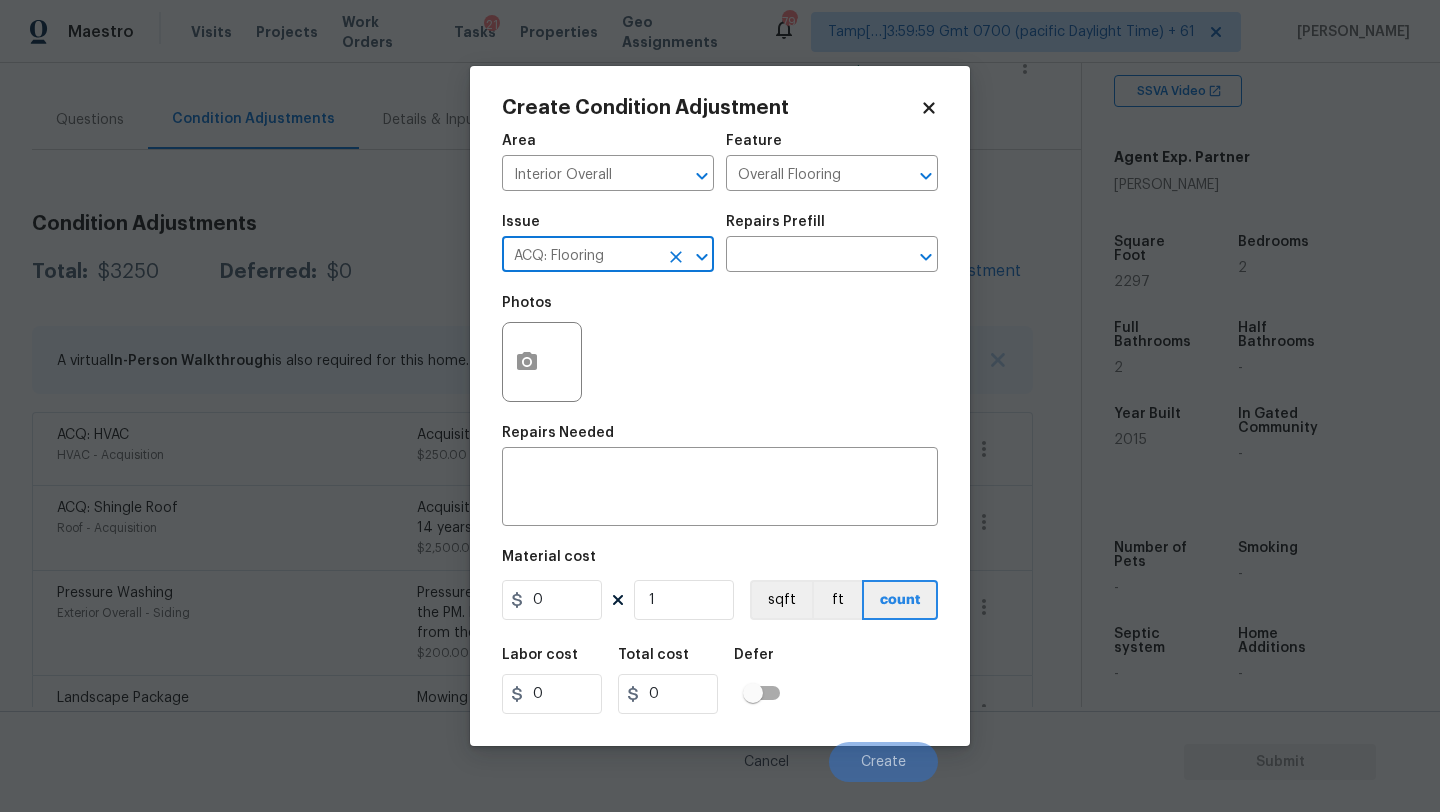 click on "Photos" at bounding box center [720, 349] 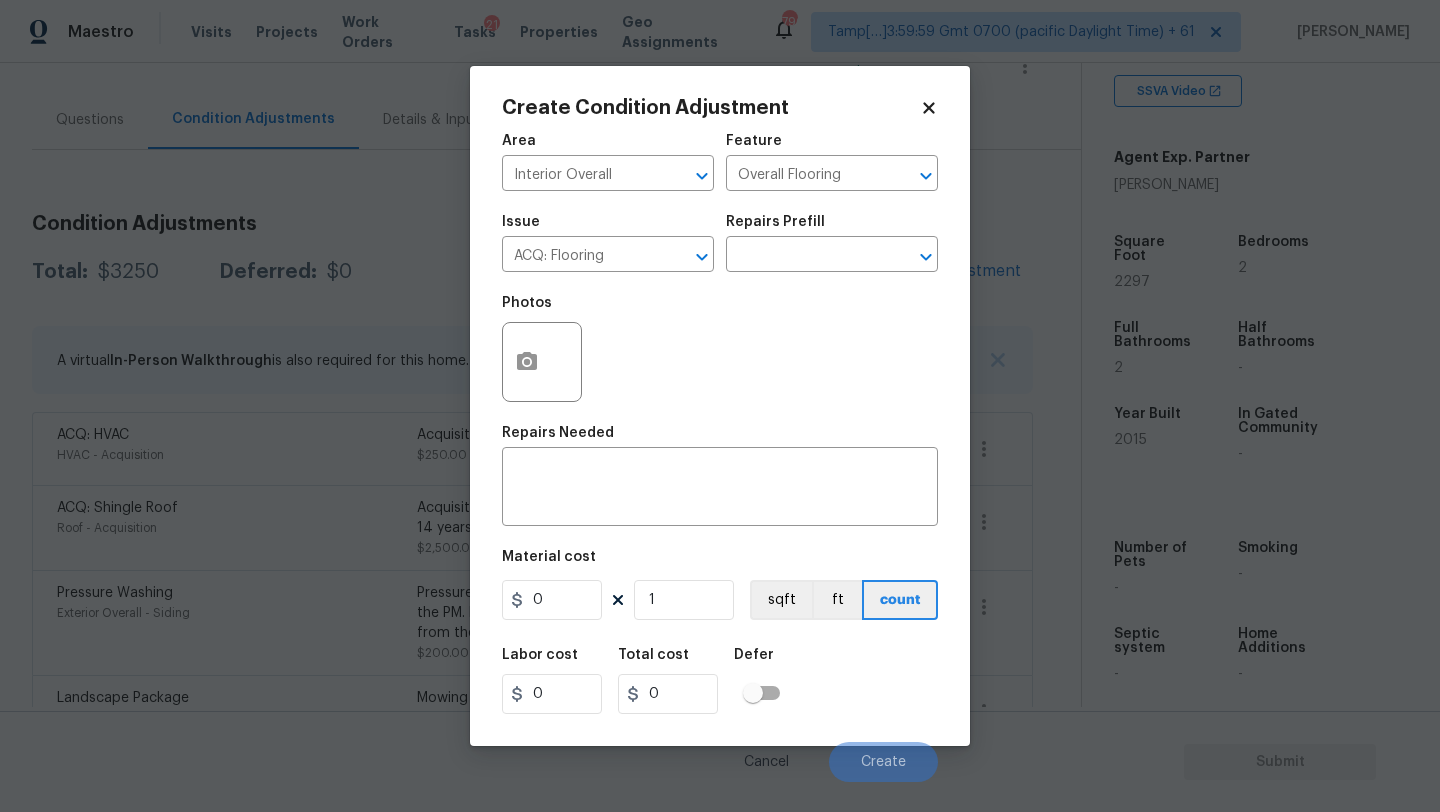 click on "Repairs Prefill" at bounding box center [832, 228] 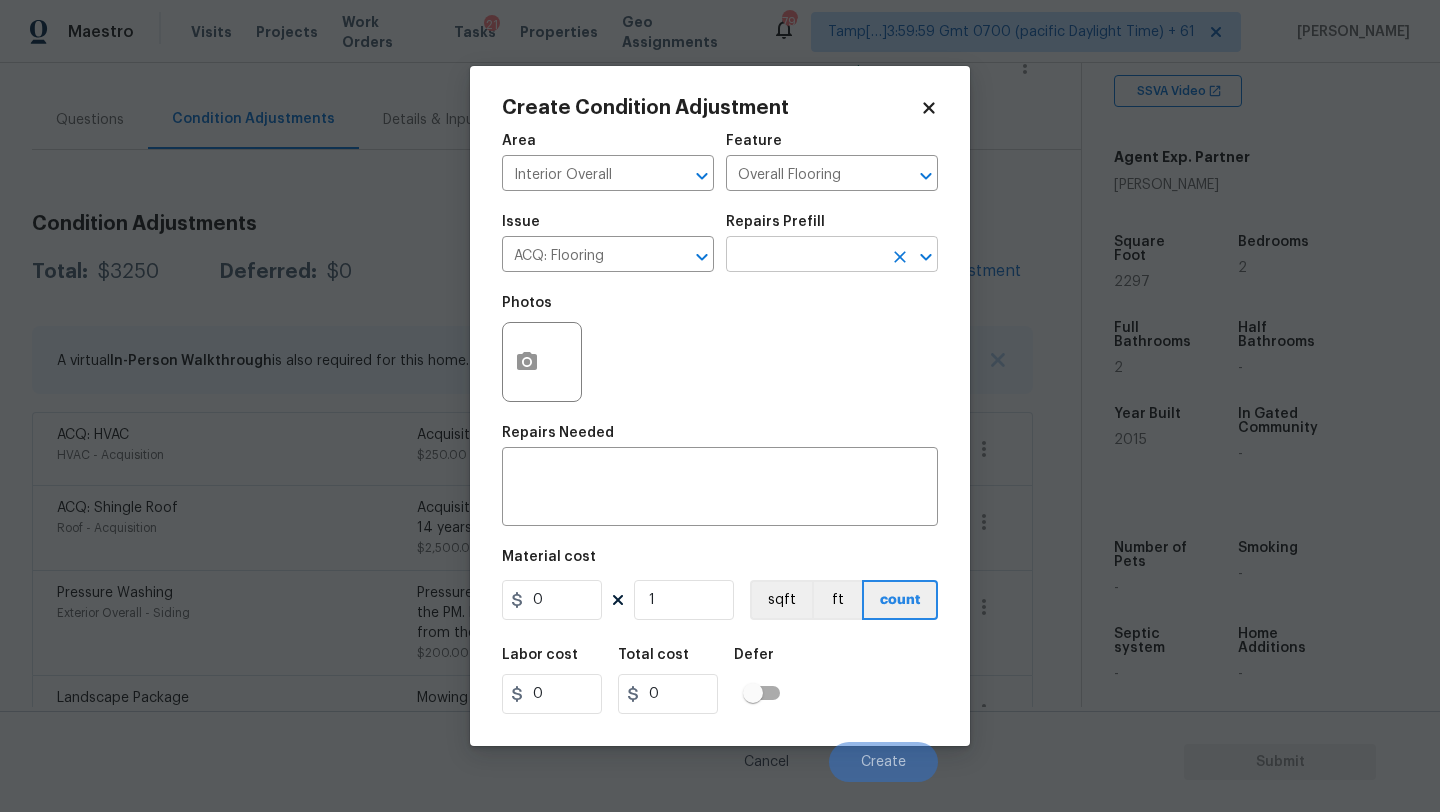click at bounding box center (804, 256) 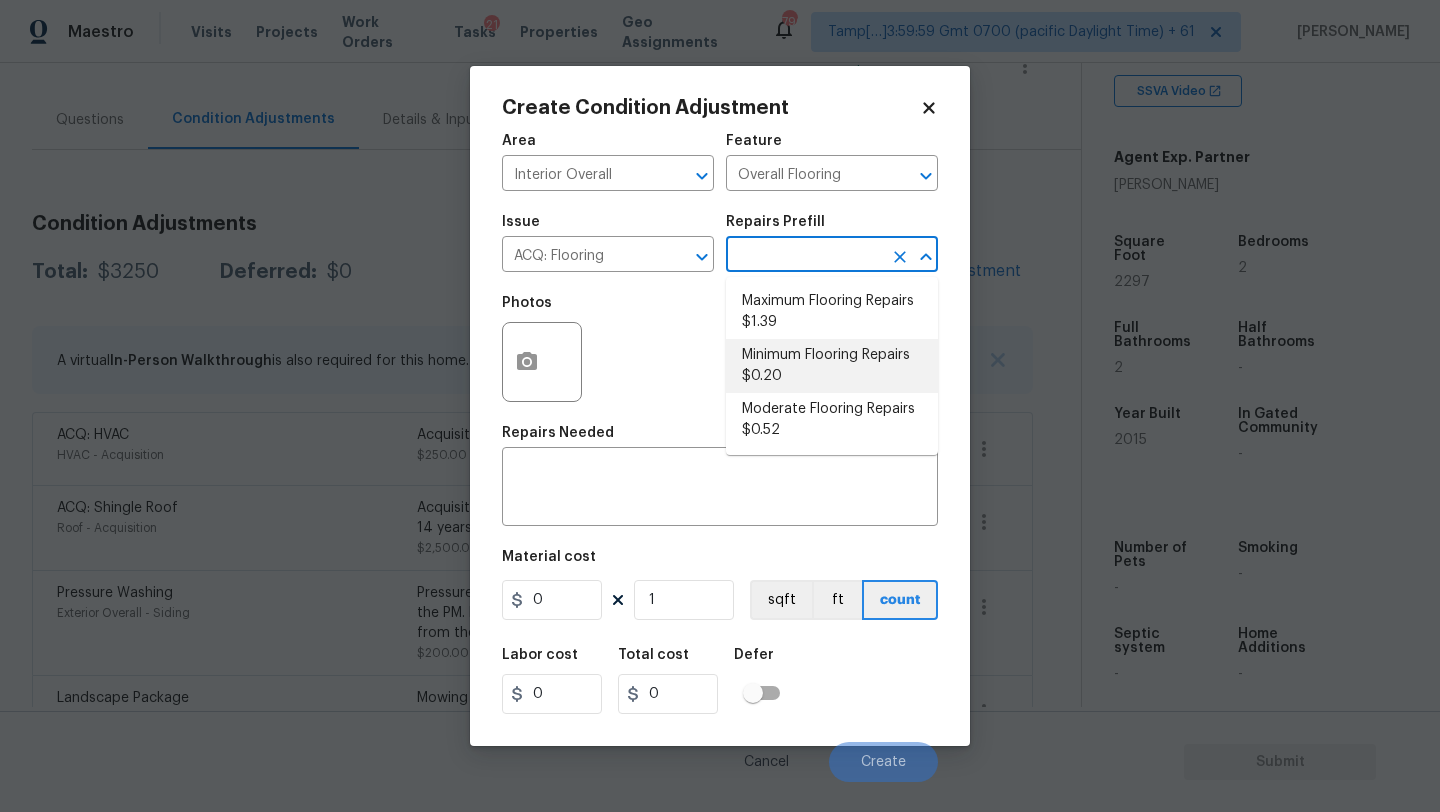 click on "Minimum Flooring Repairs $0.20" at bounding box center [832, 366] 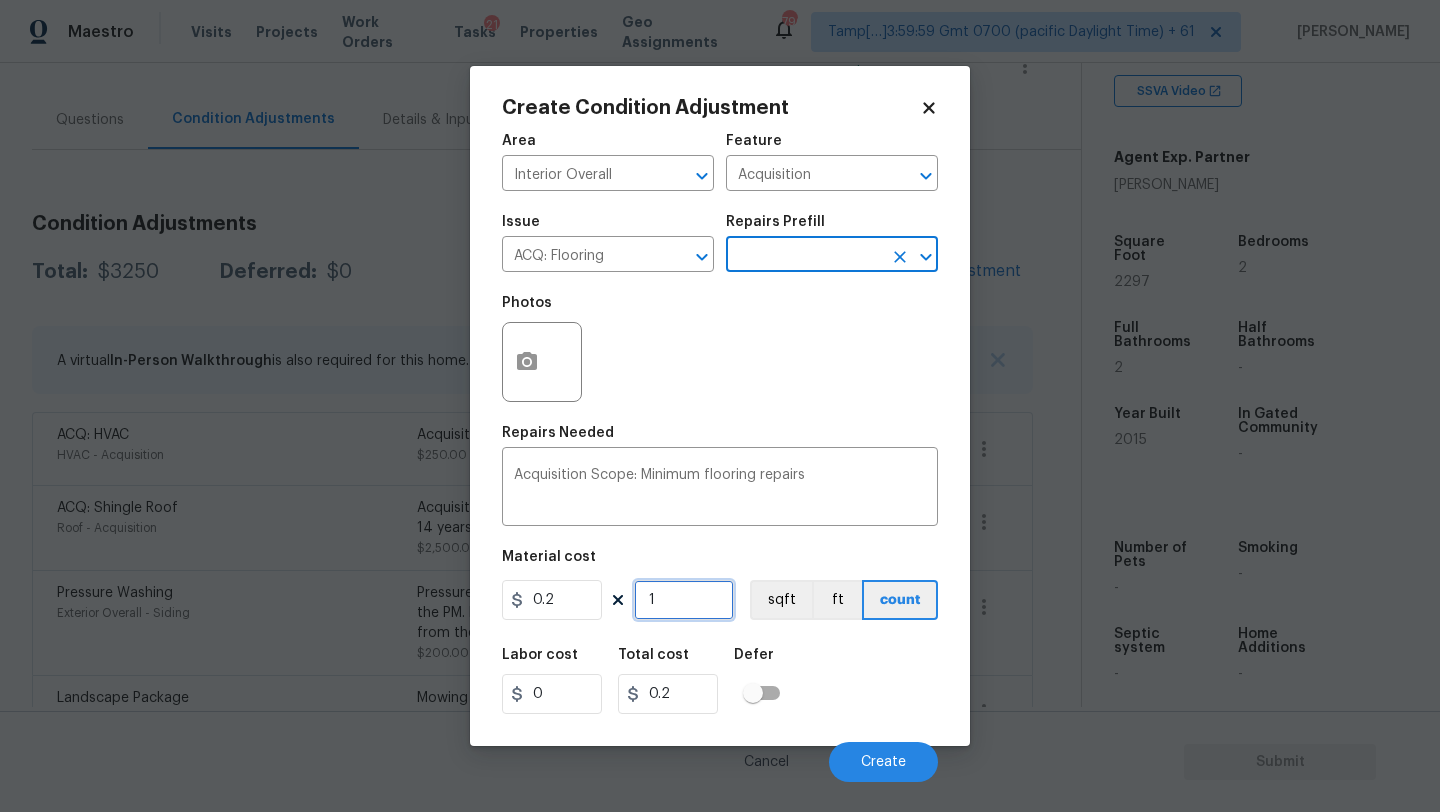 click on "1" at bounding box center [684, 600] 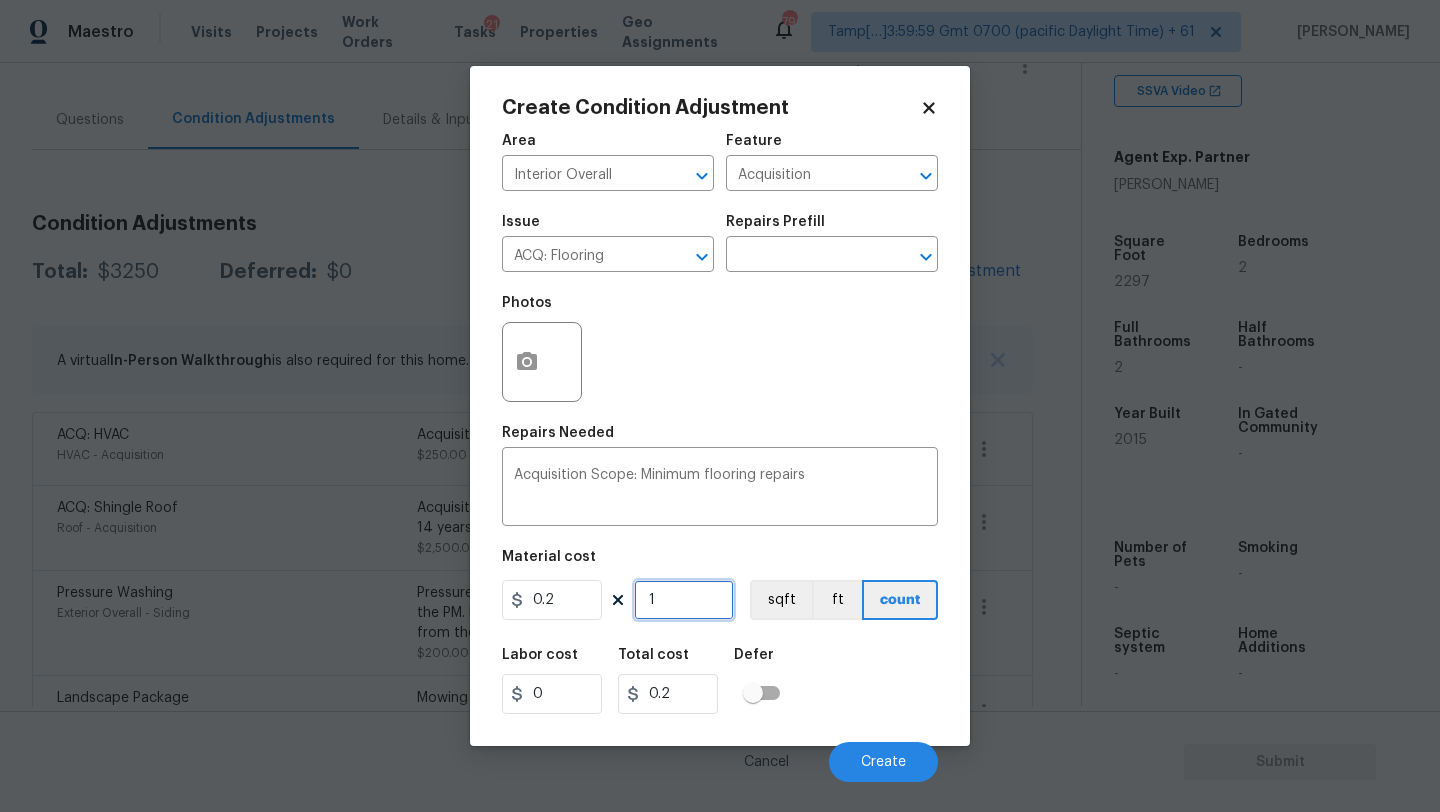 click on "1" at bounding box center [684, 600] 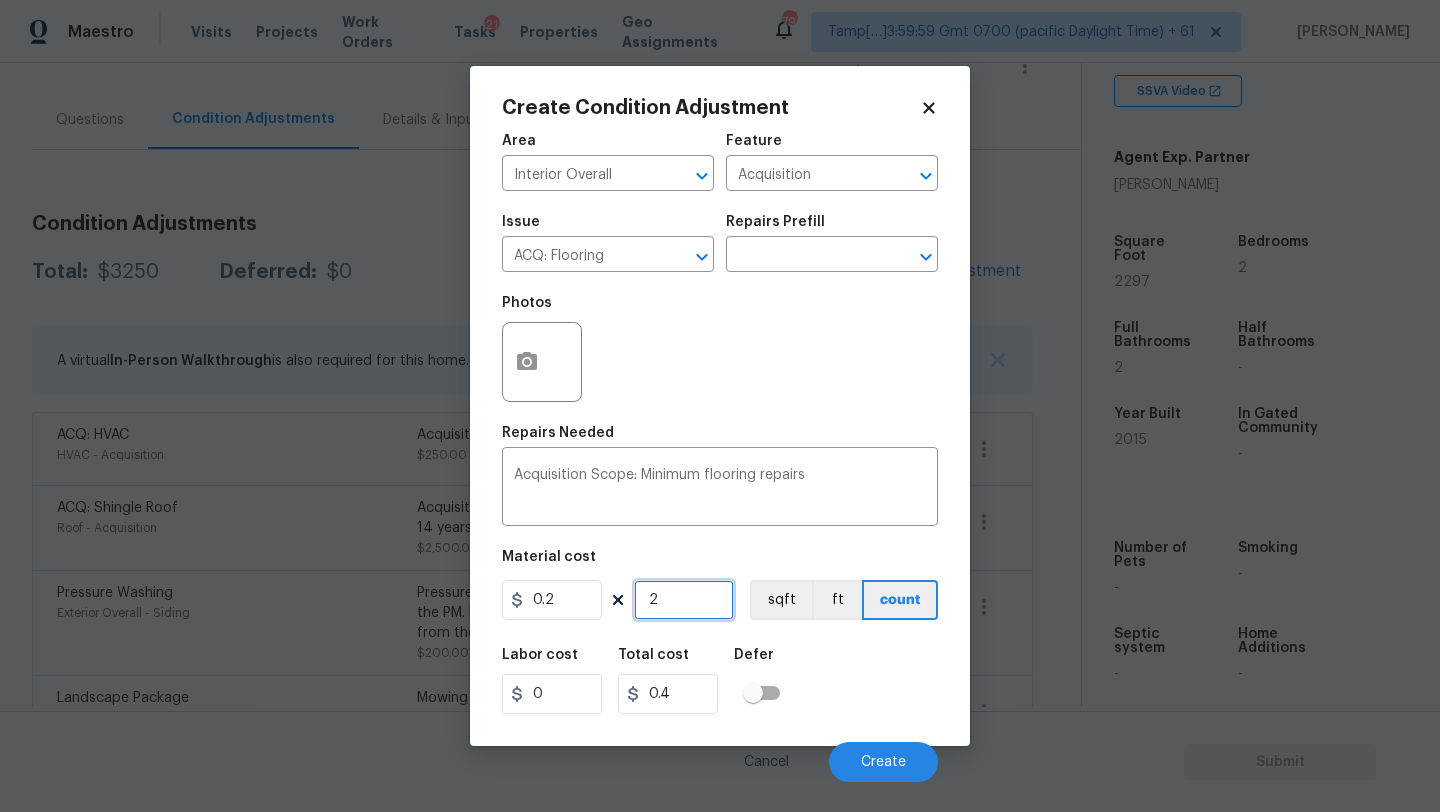 type on "22" 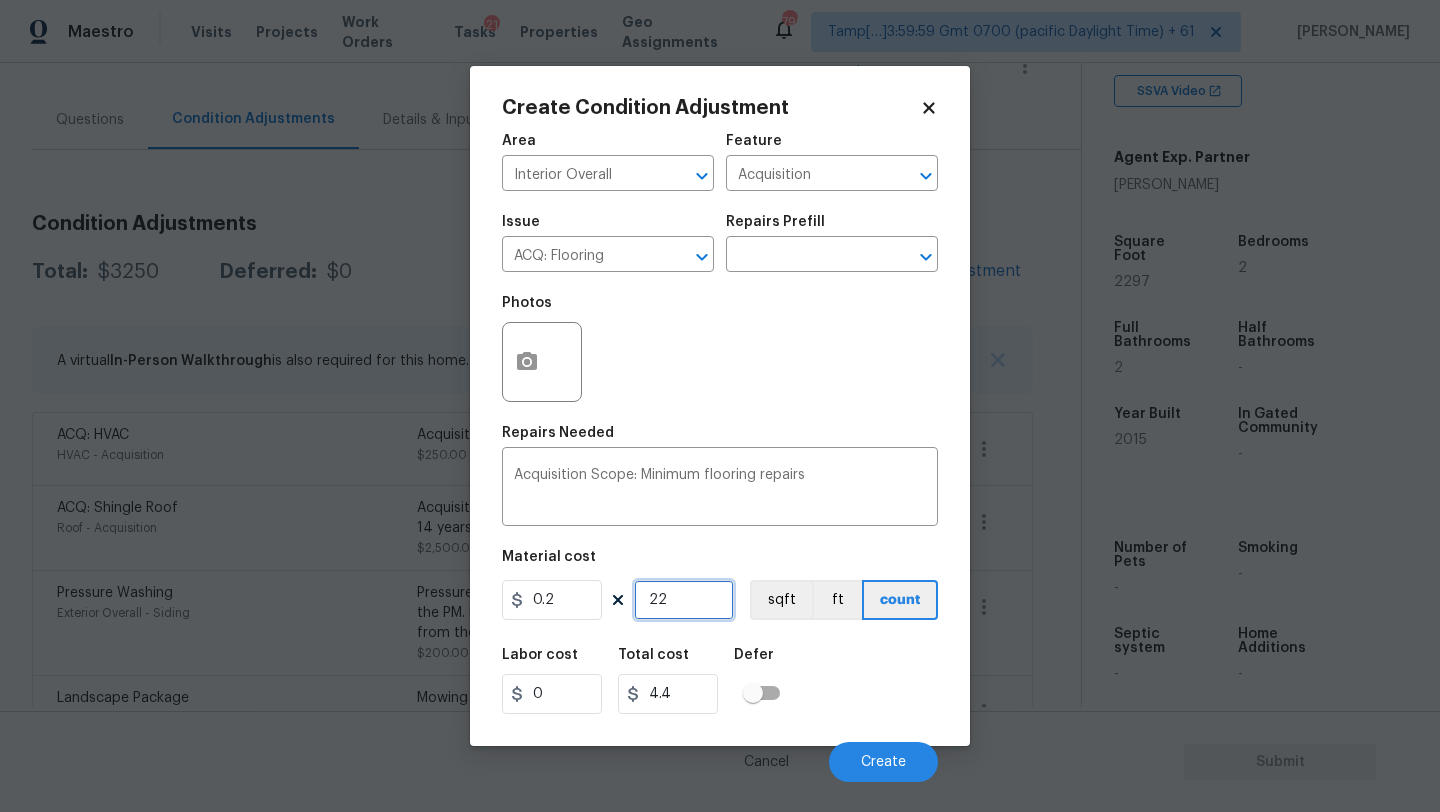 type on "229" 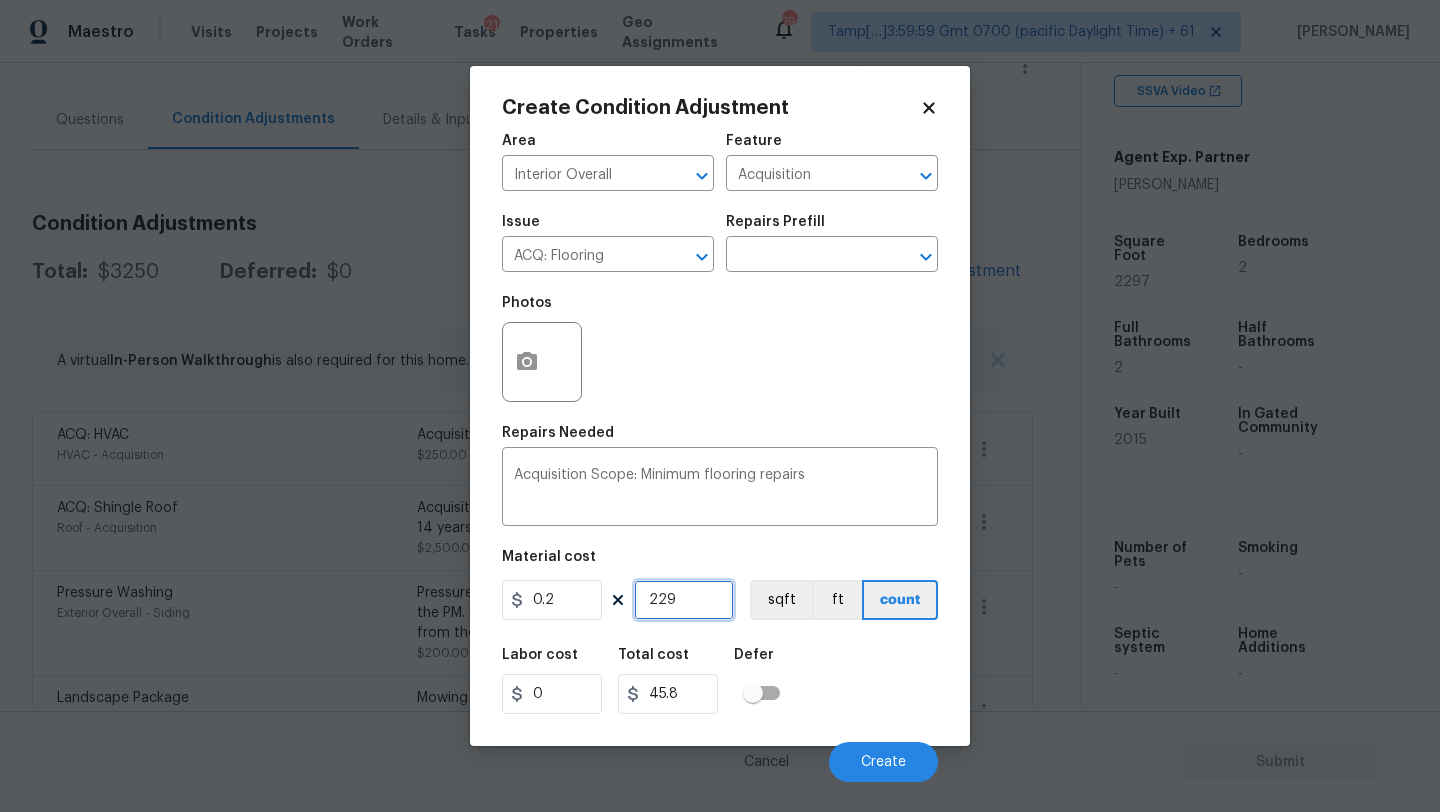 type on "2297" 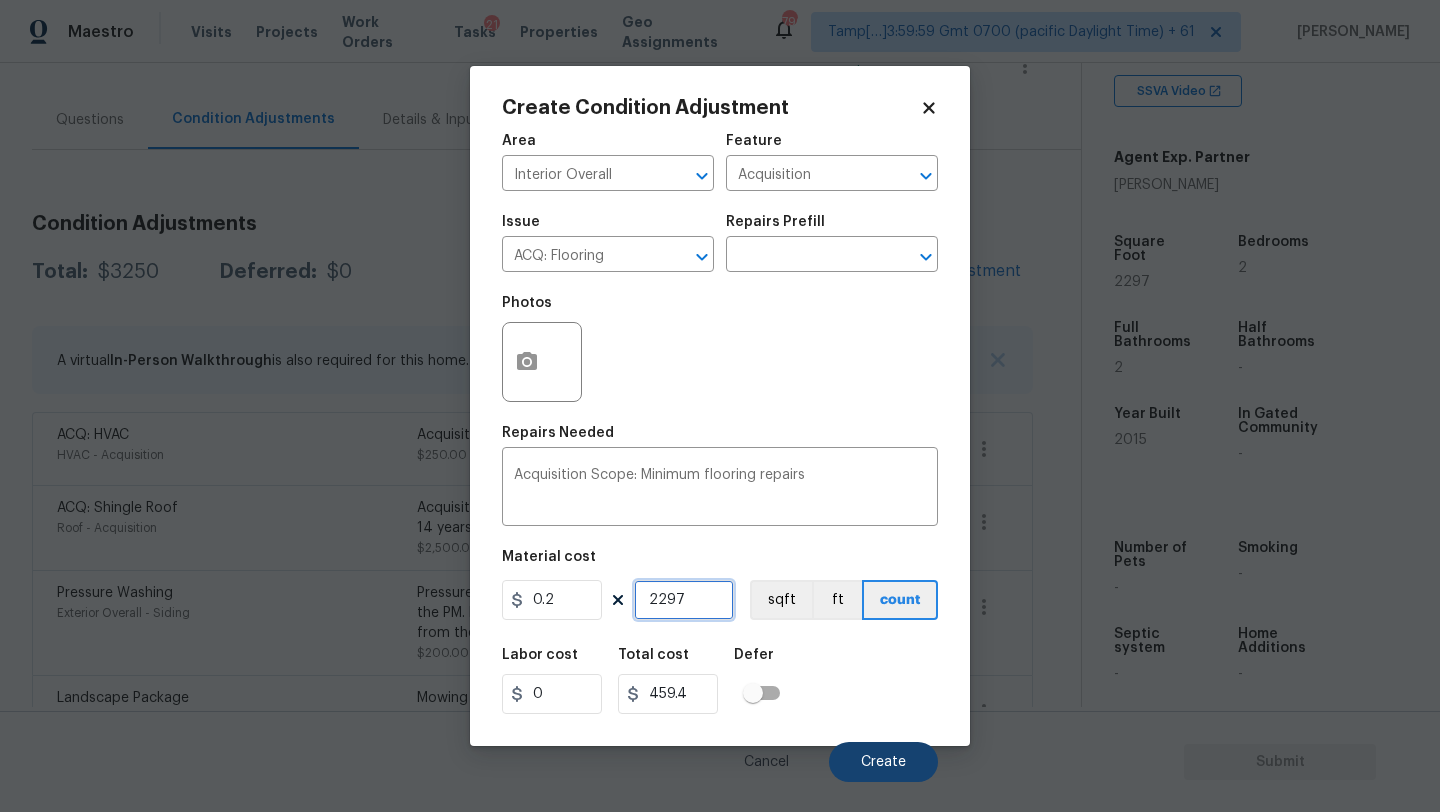 type on "2297" 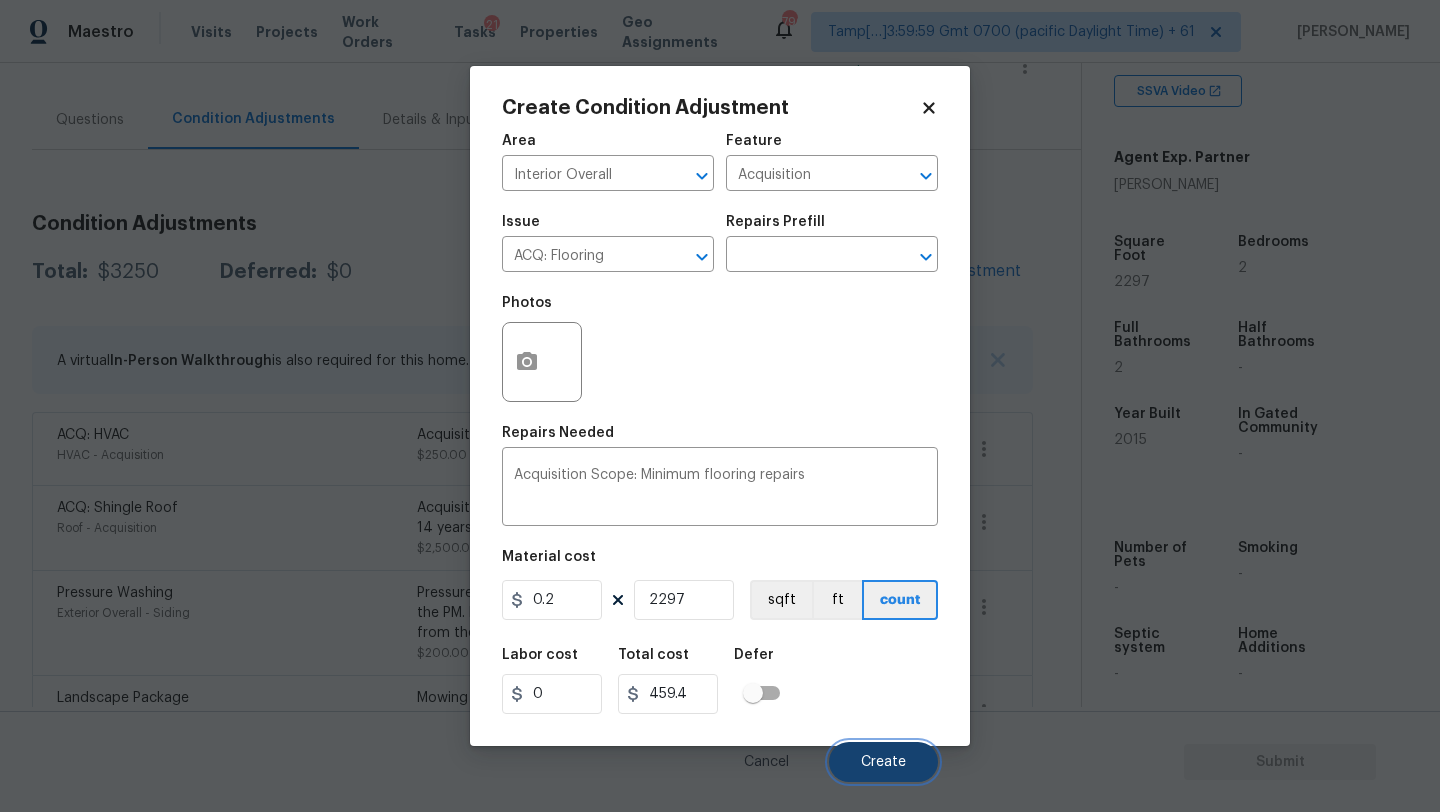 click on "Create" at bounding box center [883, 762] 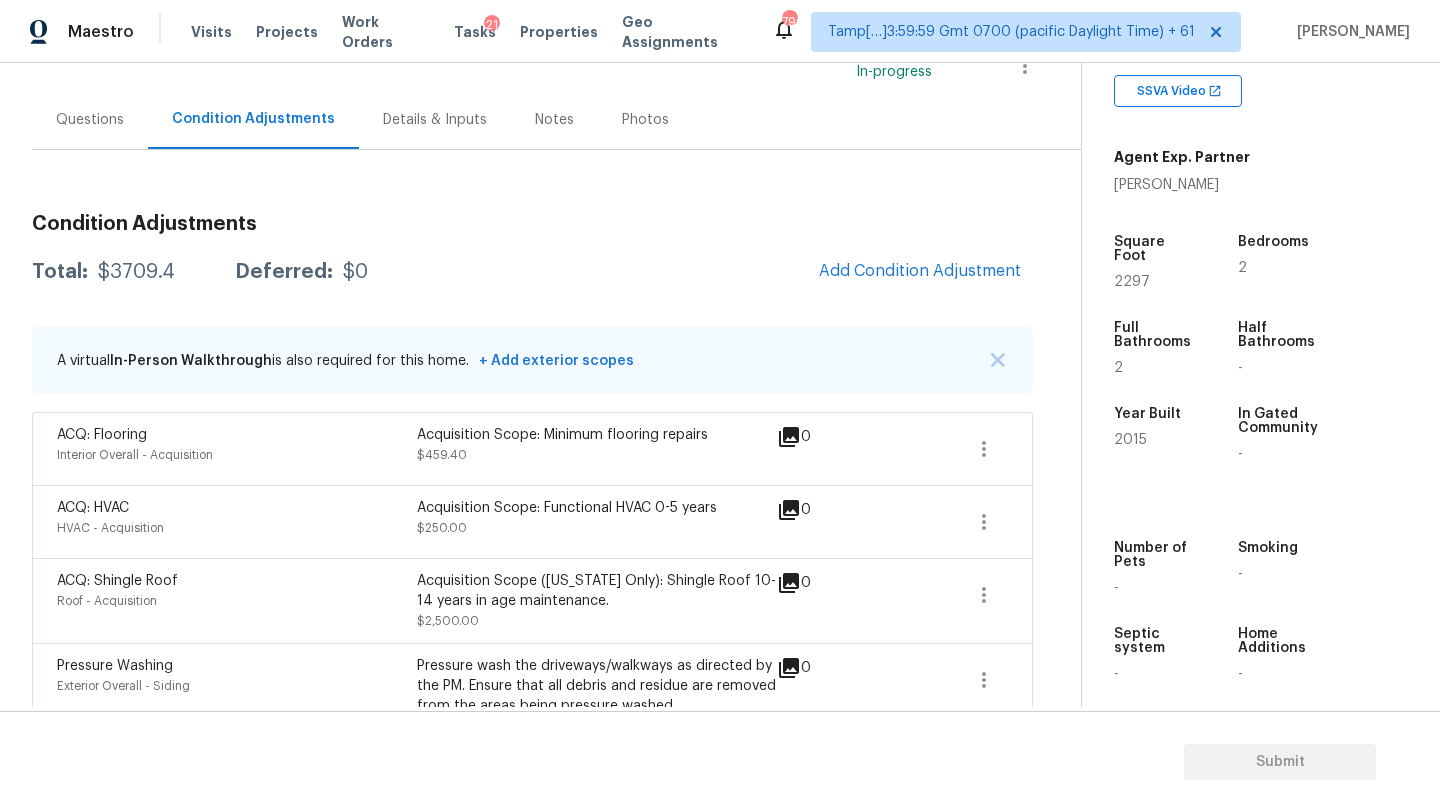 click on "Add Condition Adjustment" at bounding box center (920, 272) 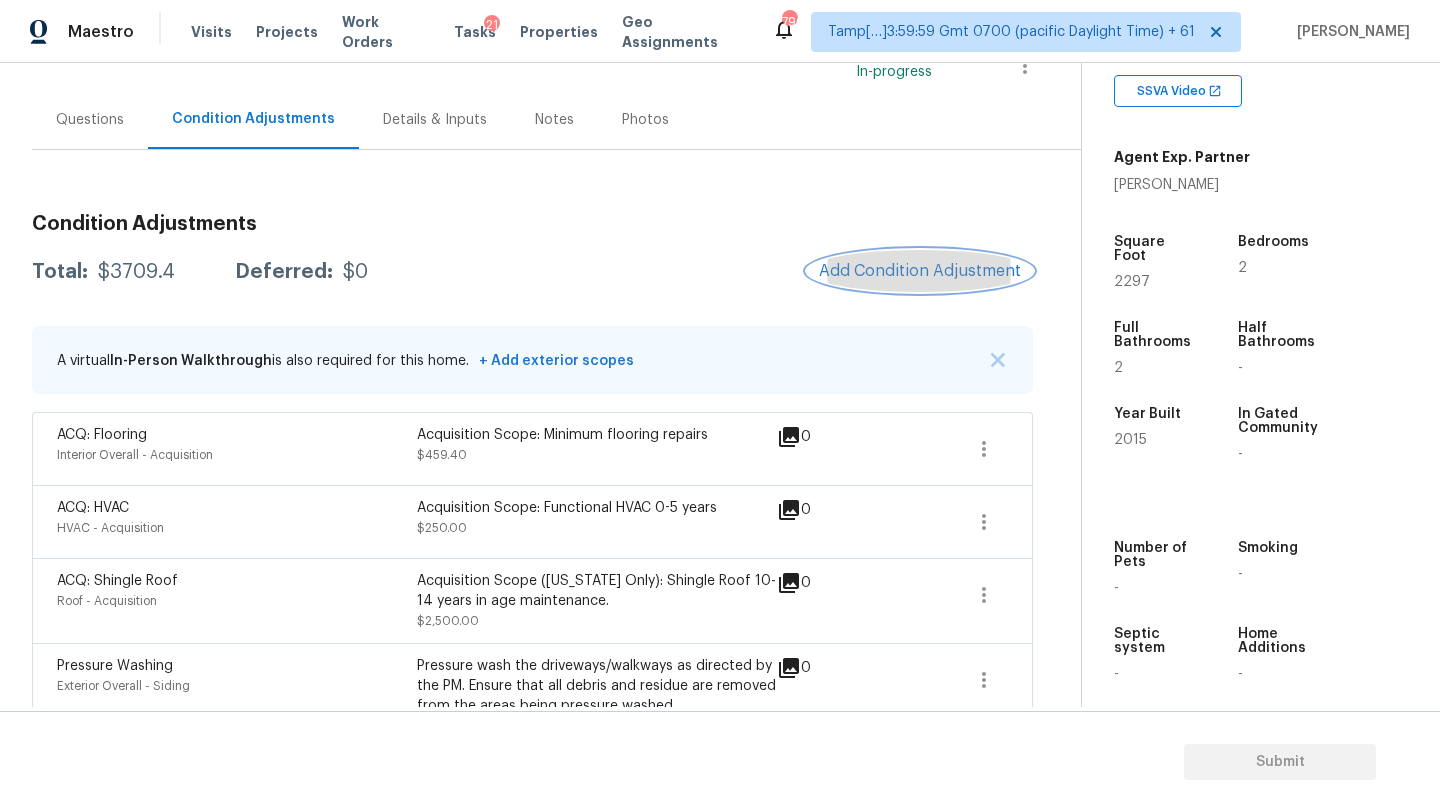 click on "Add Condition Adjustment" at bounding box center (920, 271) 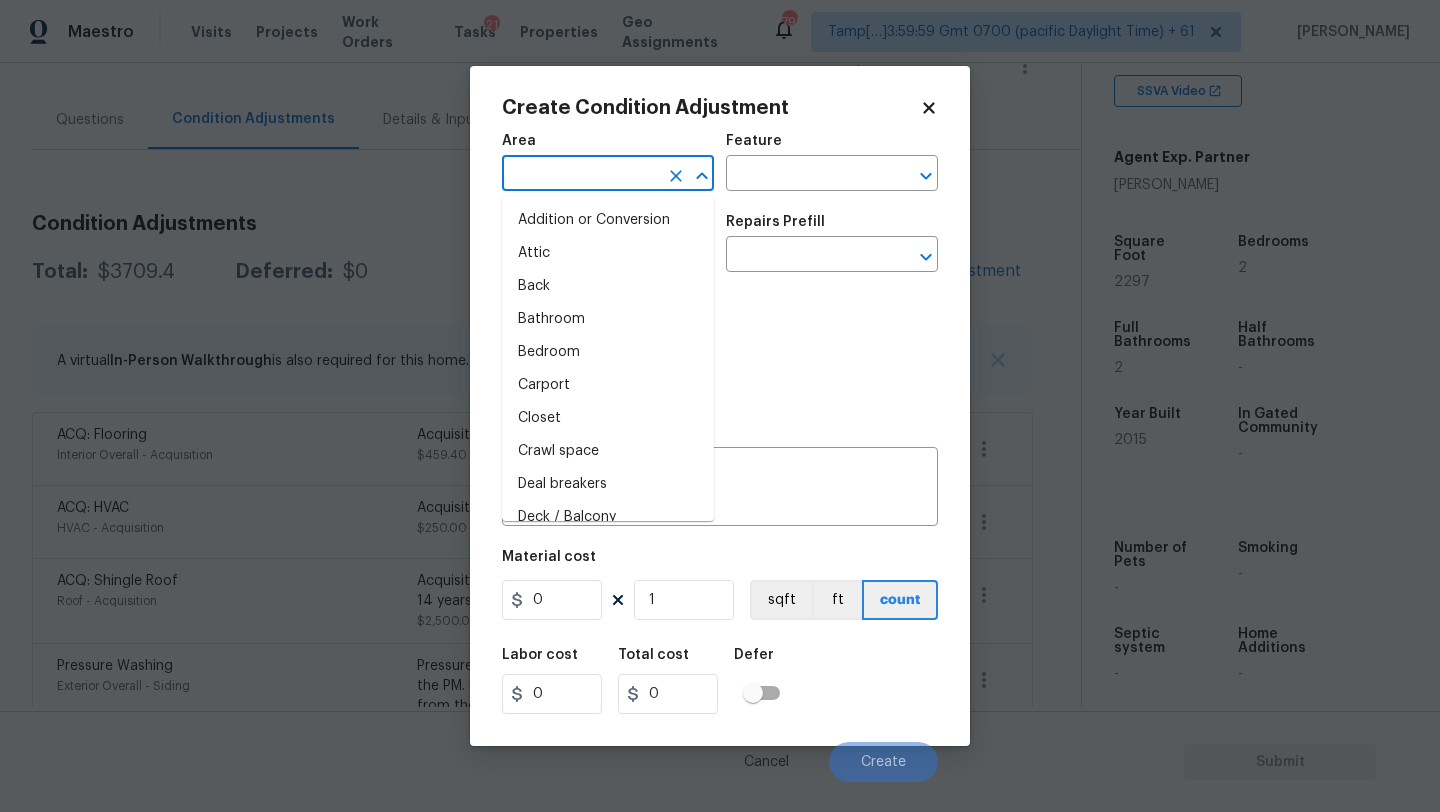 click at bounding box center (580, 175) 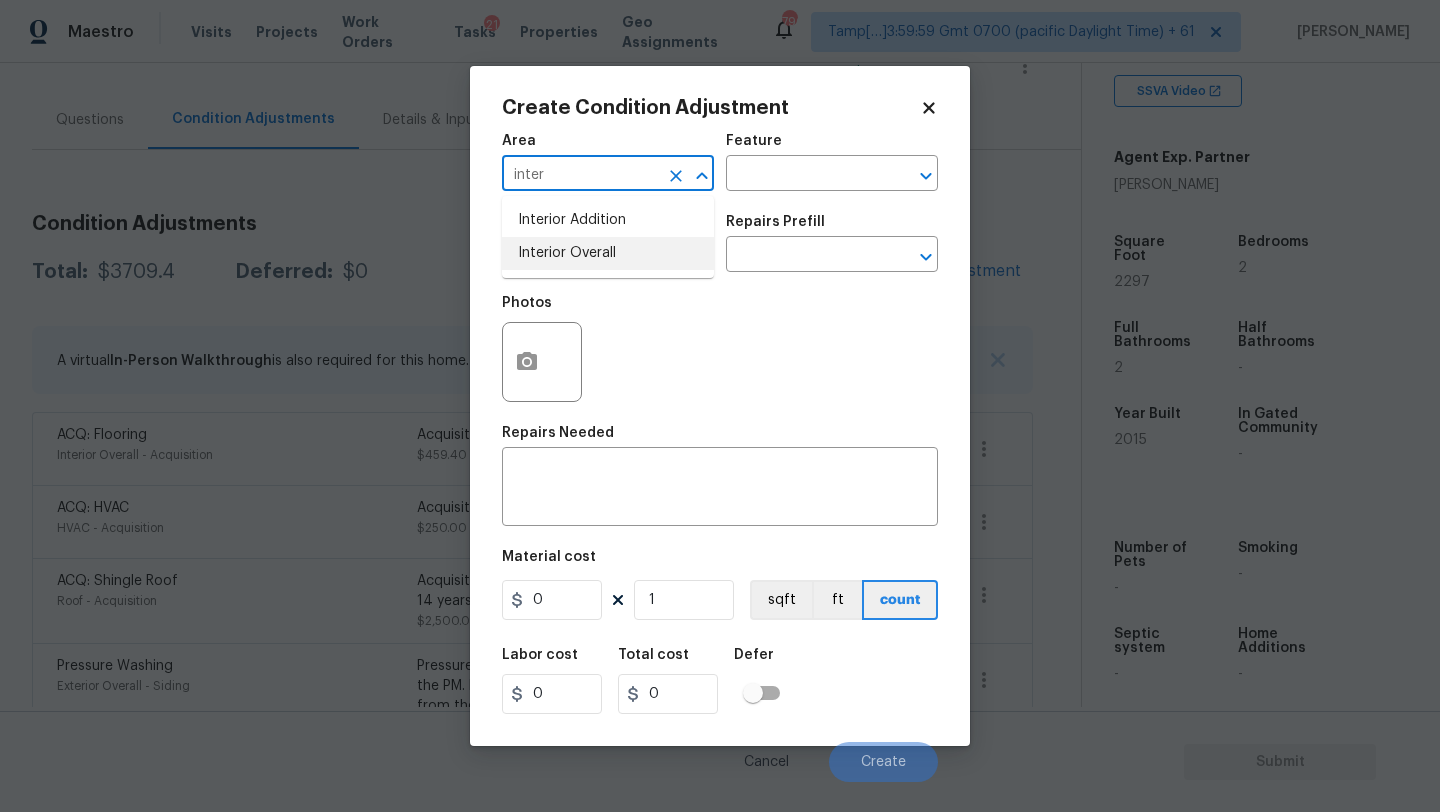 click on "Interior Overall" at bounding box center (608, 253) 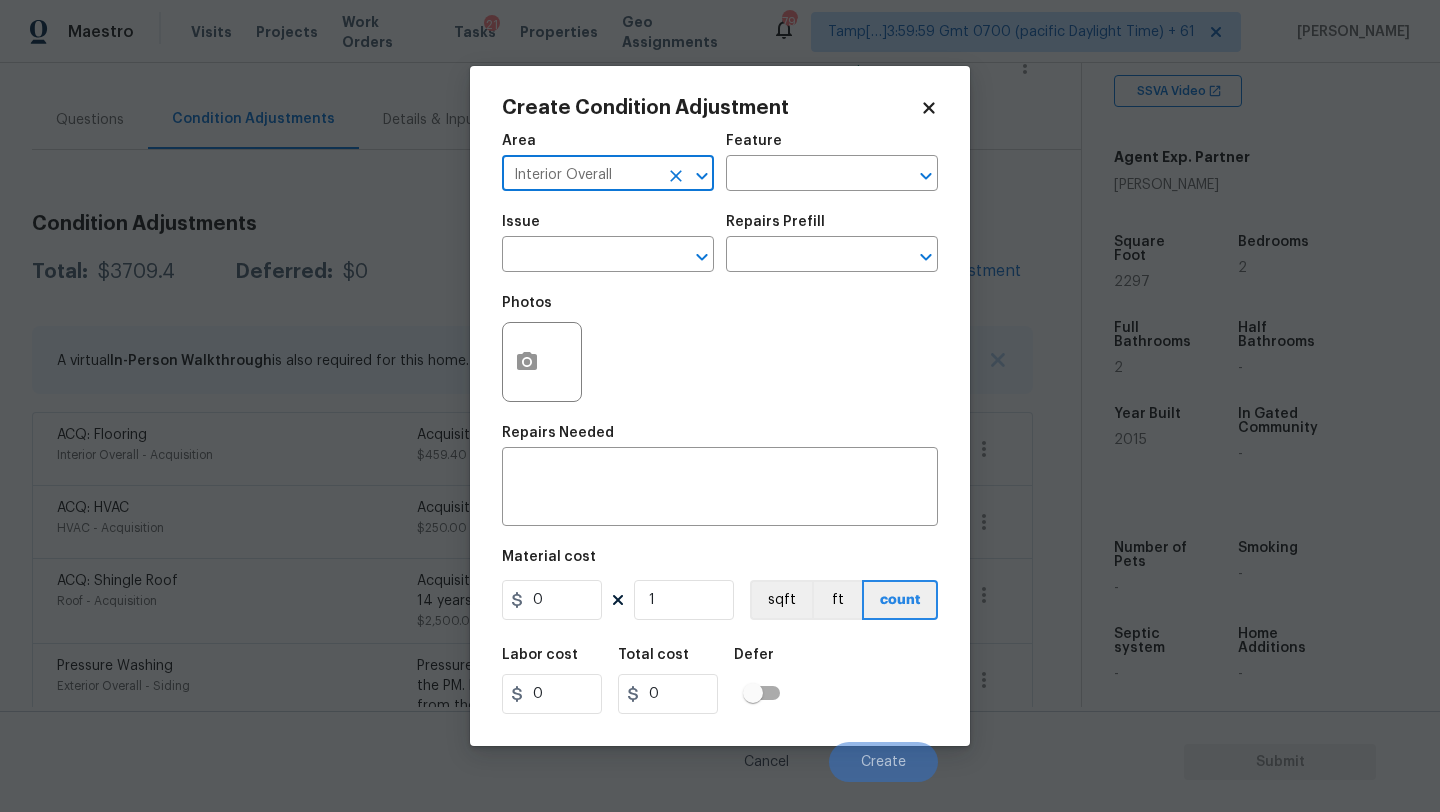type on "Interior Overall" 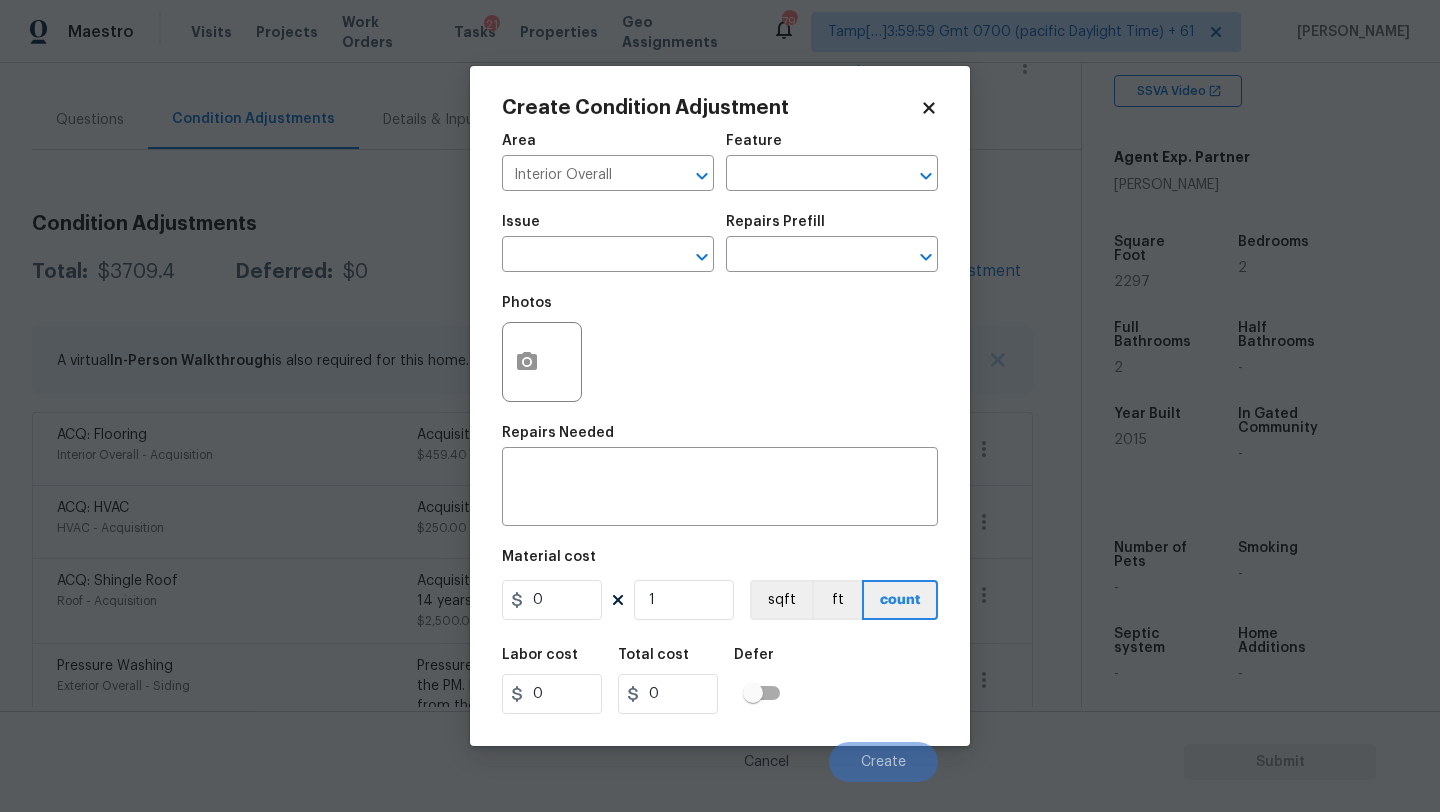 click on "Area Interior Overall ​ Feature ​" at bounding box center [720, 162] 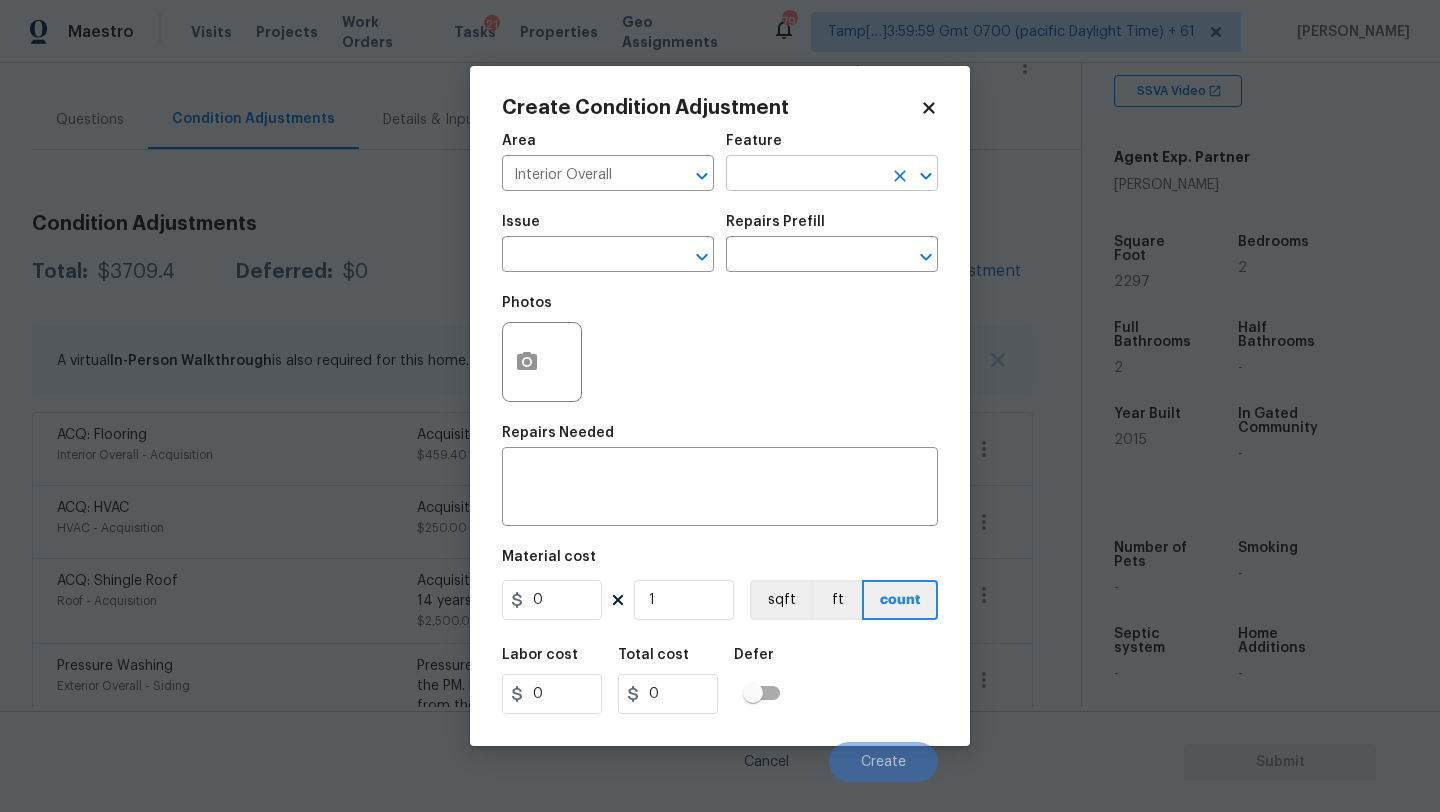 click at bounding box center [804, 175] 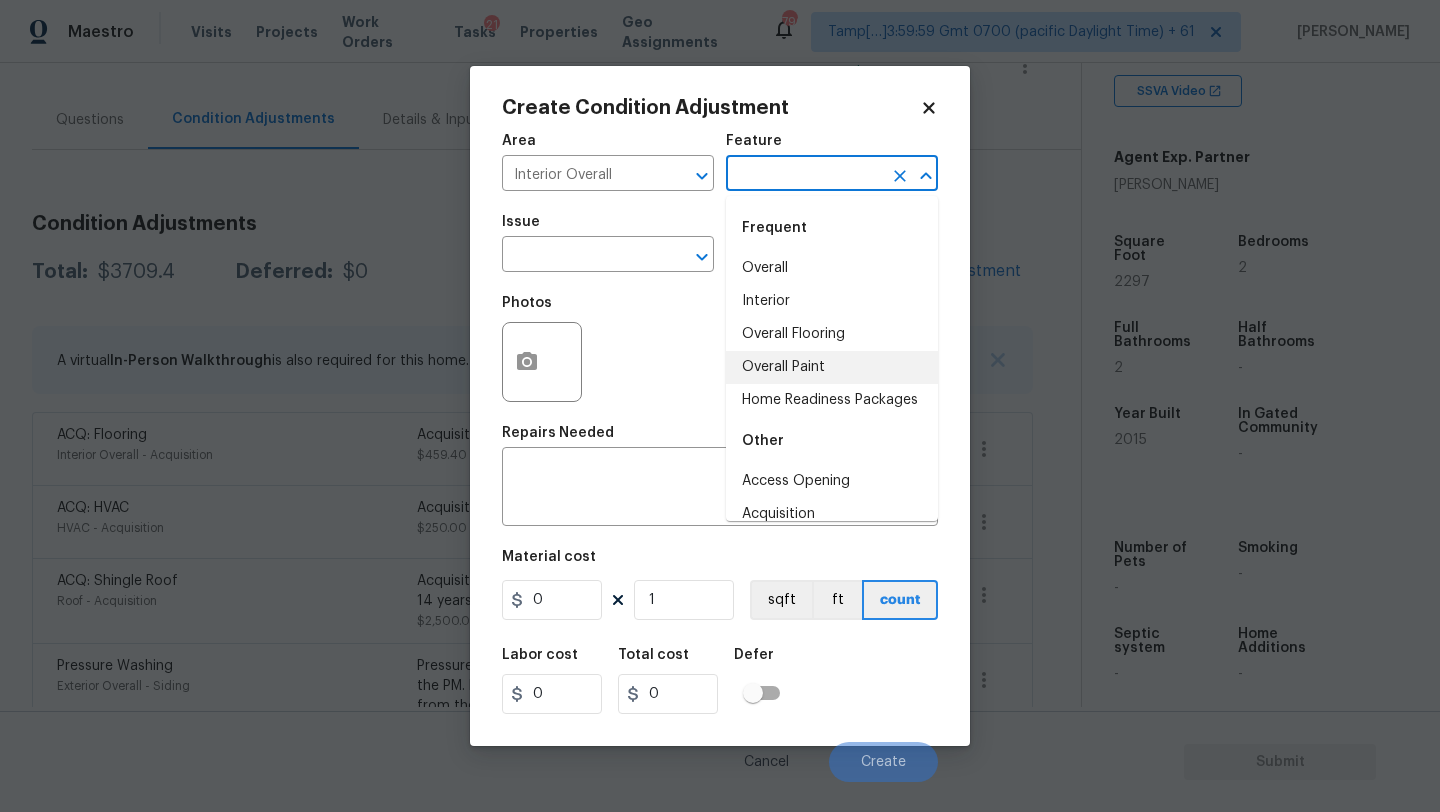 click on "Overall Paint" at bounding box center [832, 367] 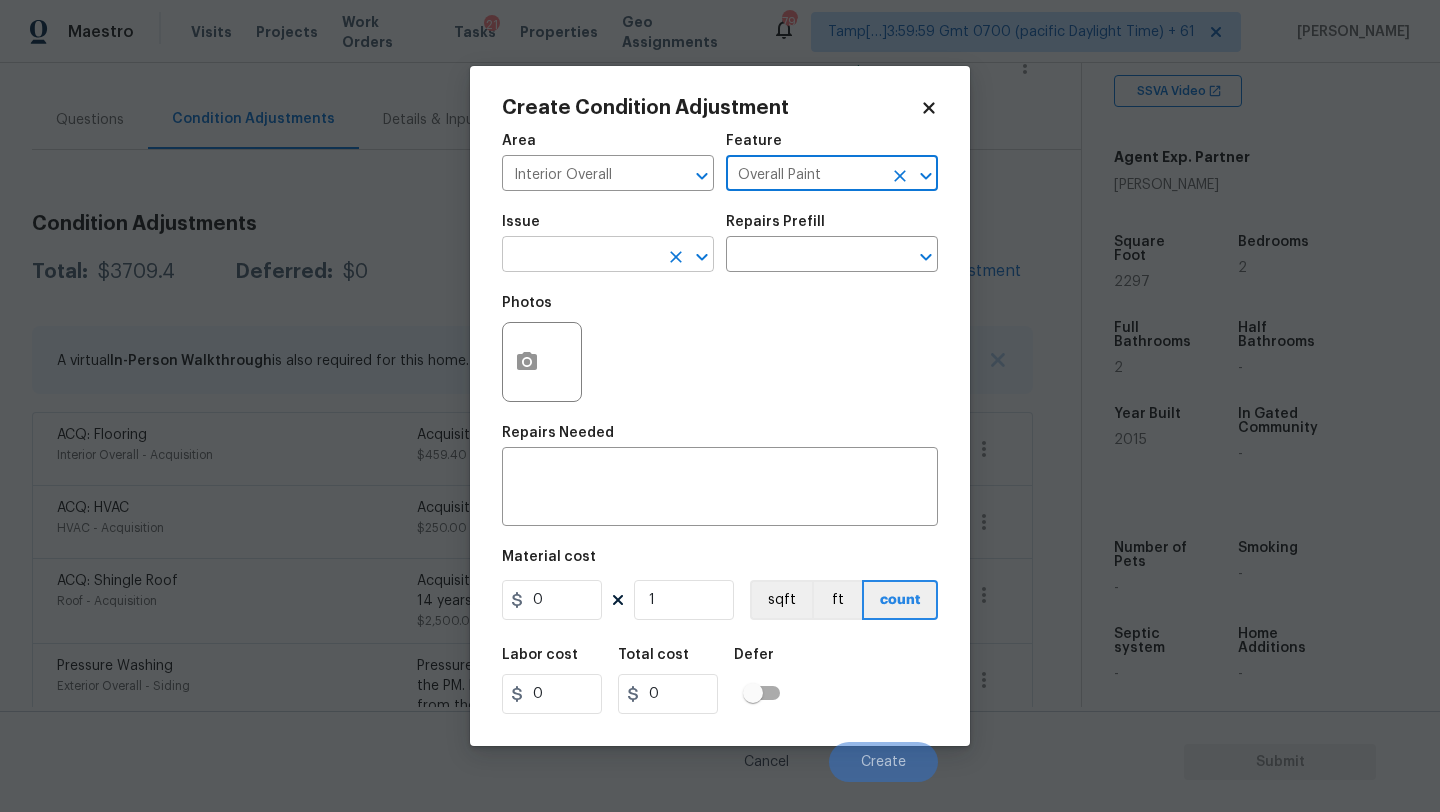 click at bounding box center [580, 256] 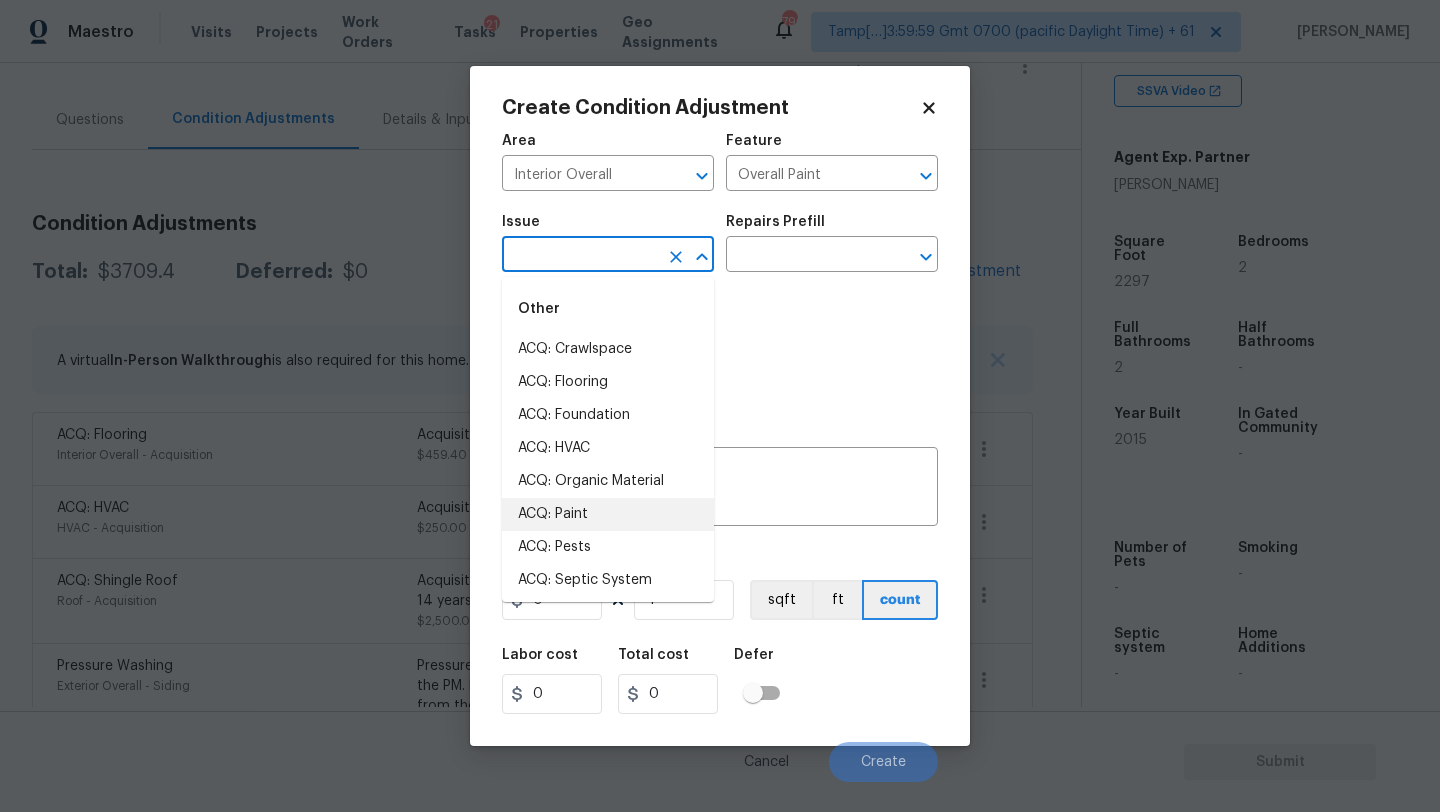 click on "ACQ: Paint" at bounding box center [608, 514] 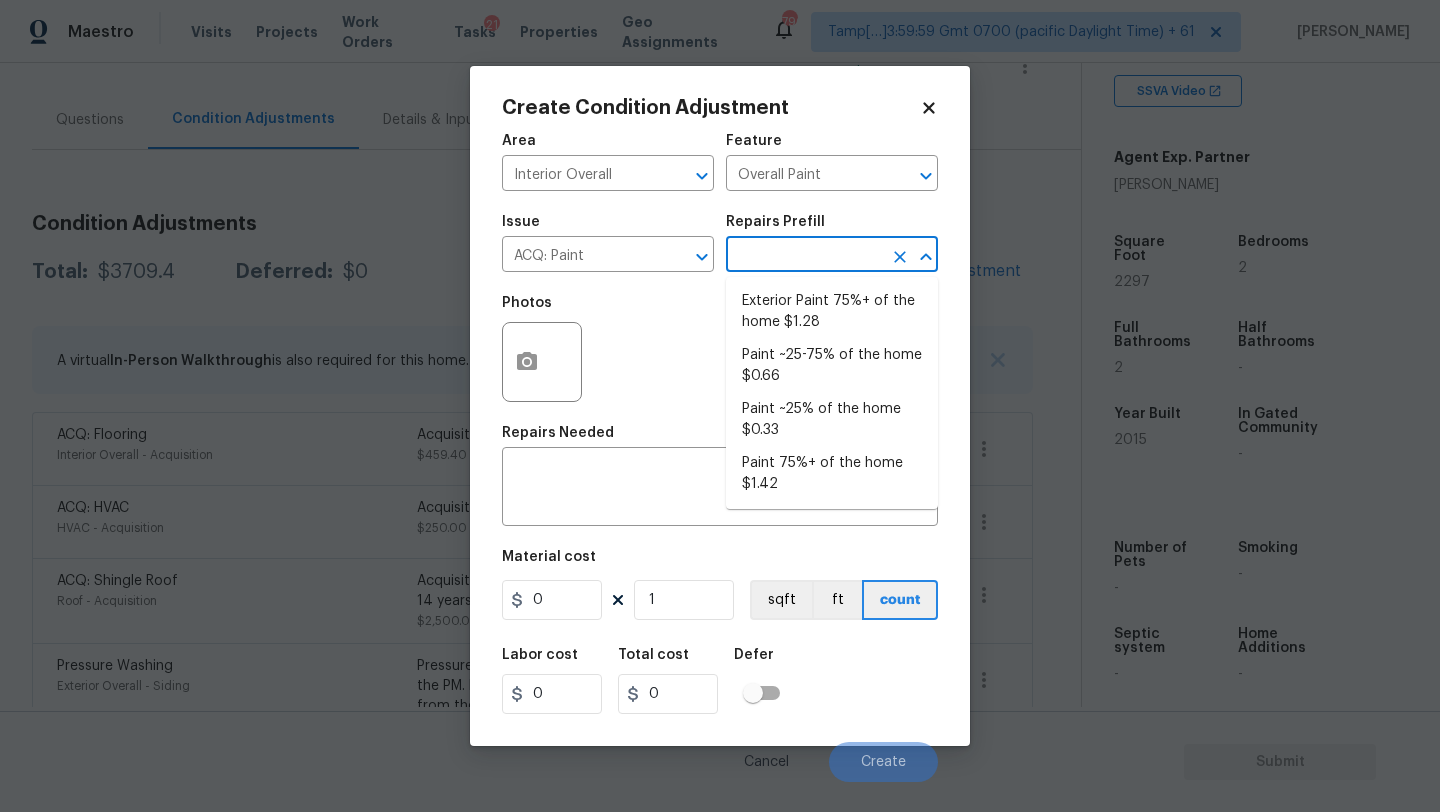 click at bounding box center [804, 256] 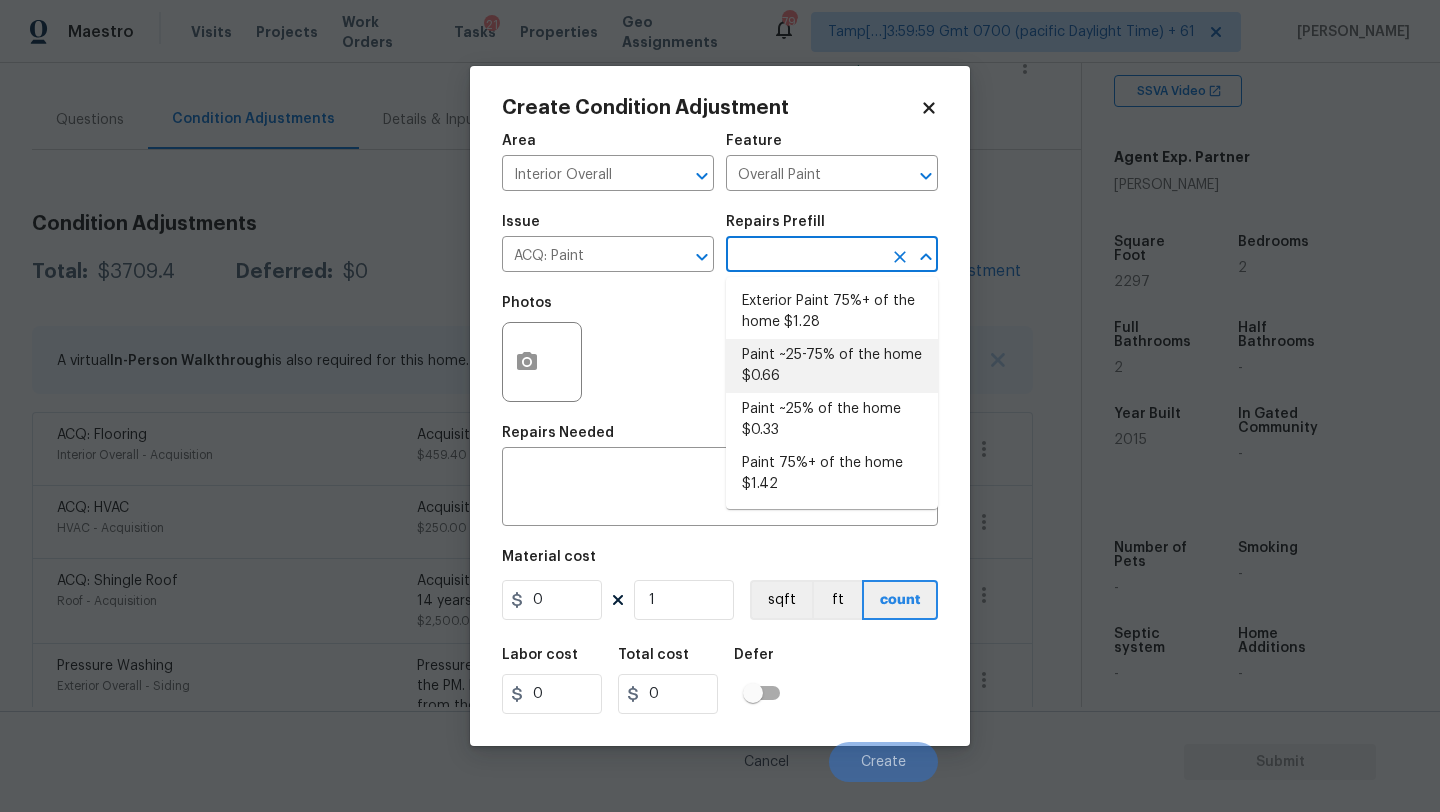 click on "Paint ~25-75% of the home $0.66" at bounding box center (832, 366) 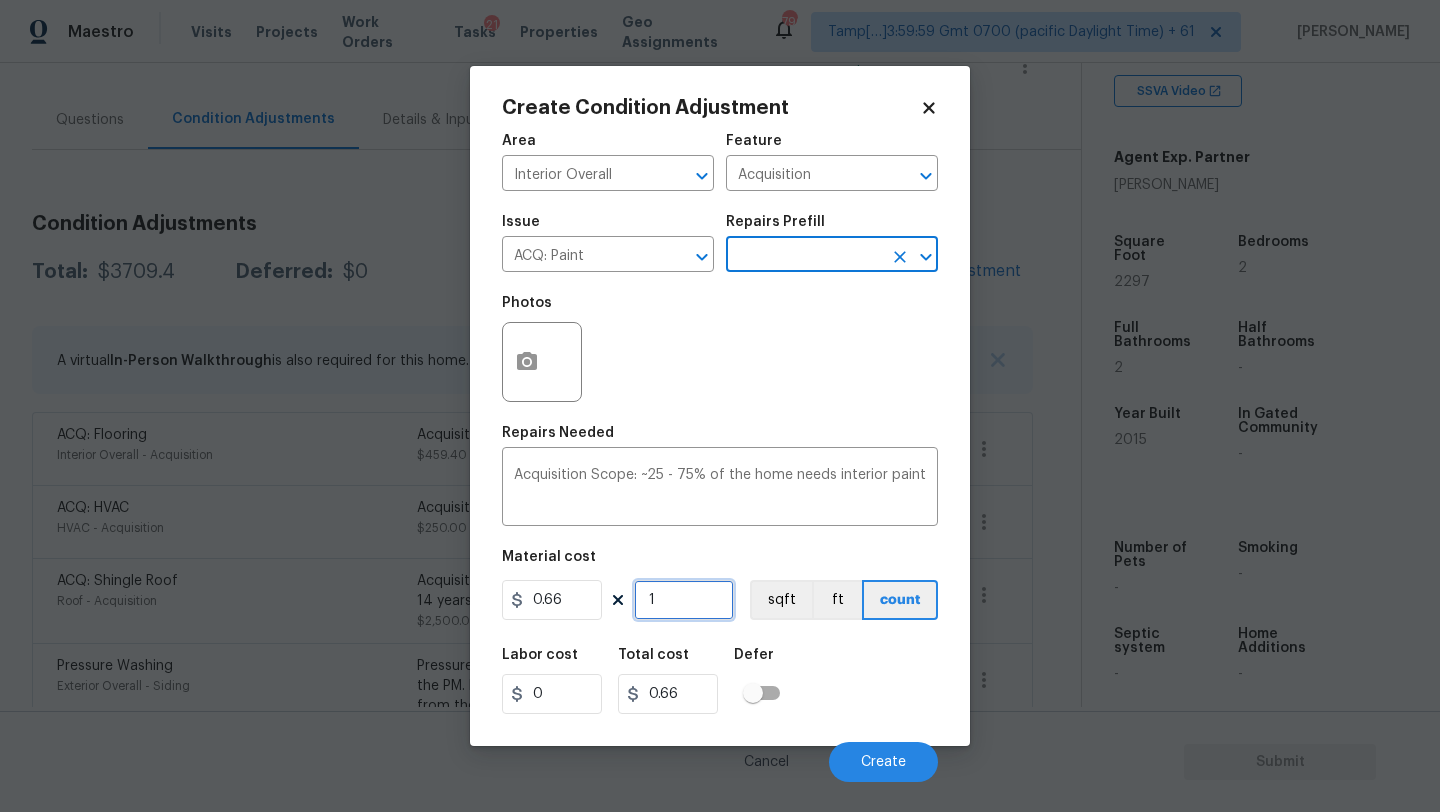 click on "1" at bounding box center [684, 600] 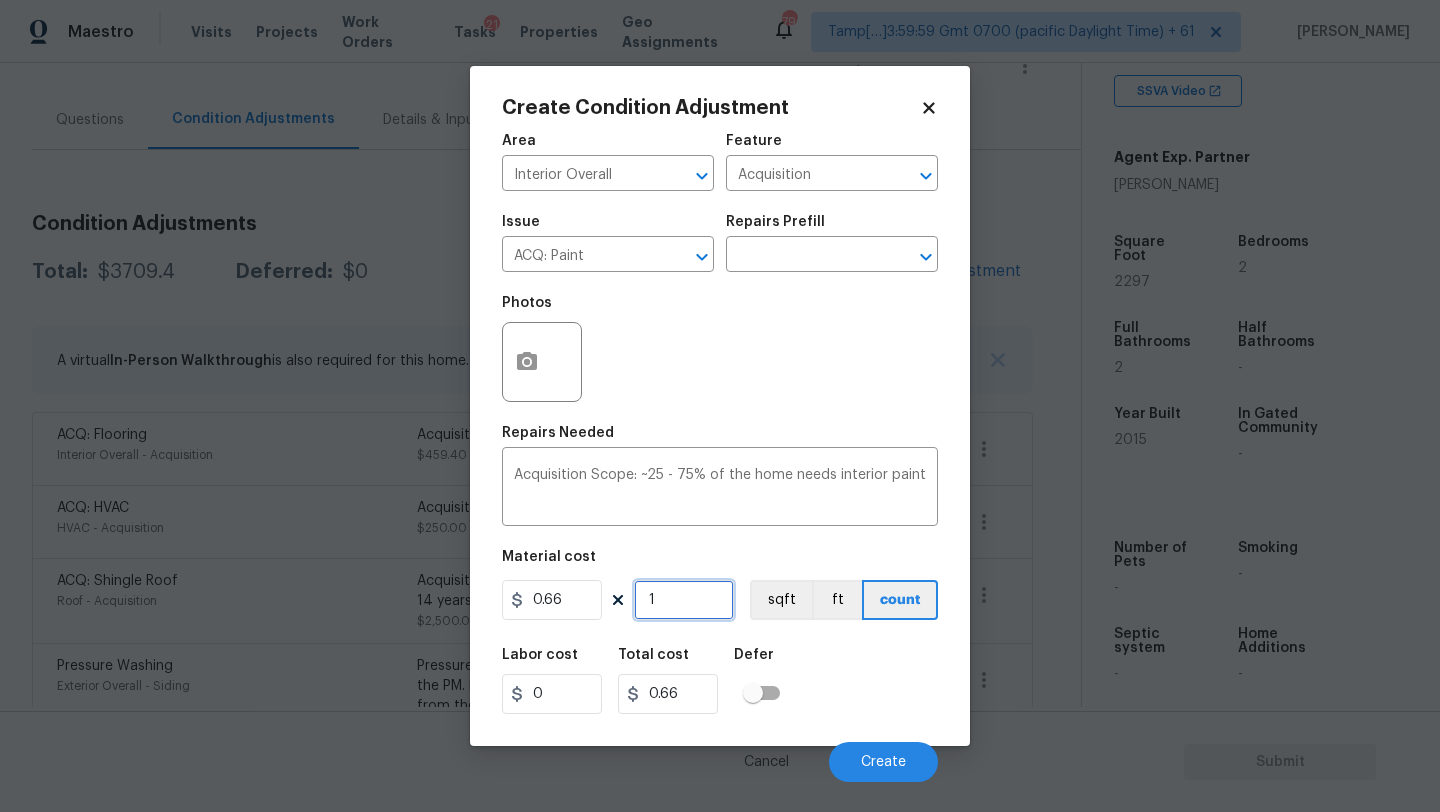 click on "1" at bounding box center (684, 600) 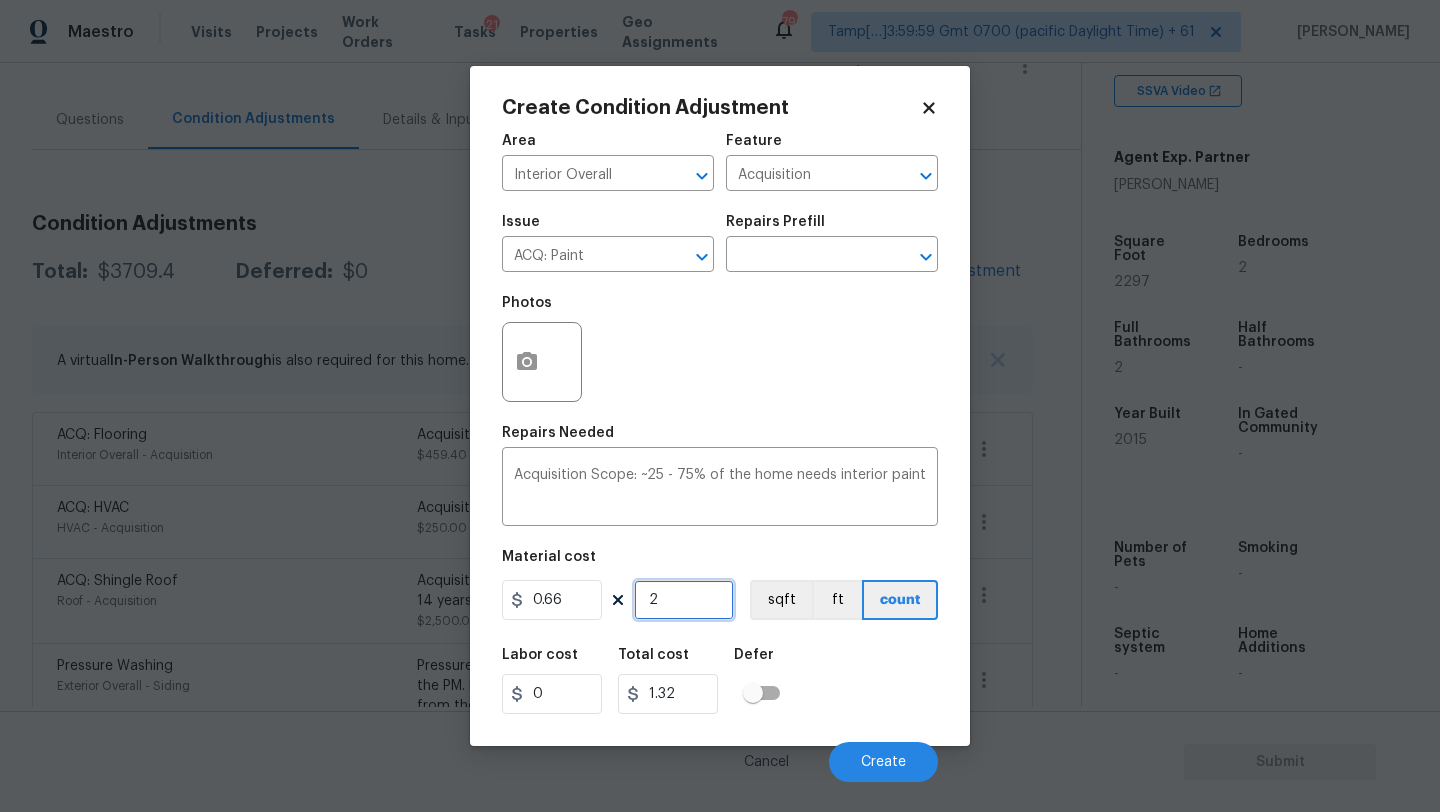 type on "22" 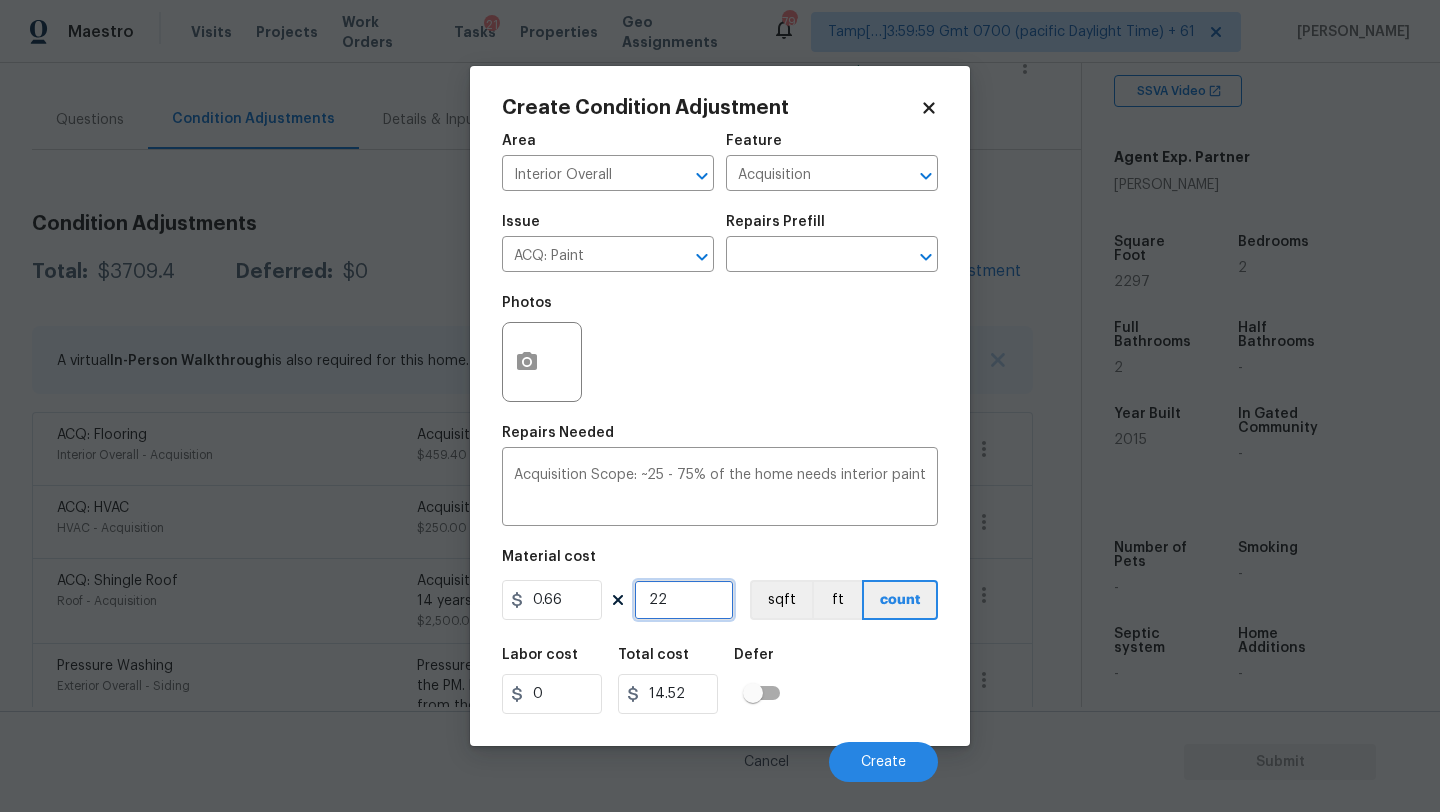 type on "229" 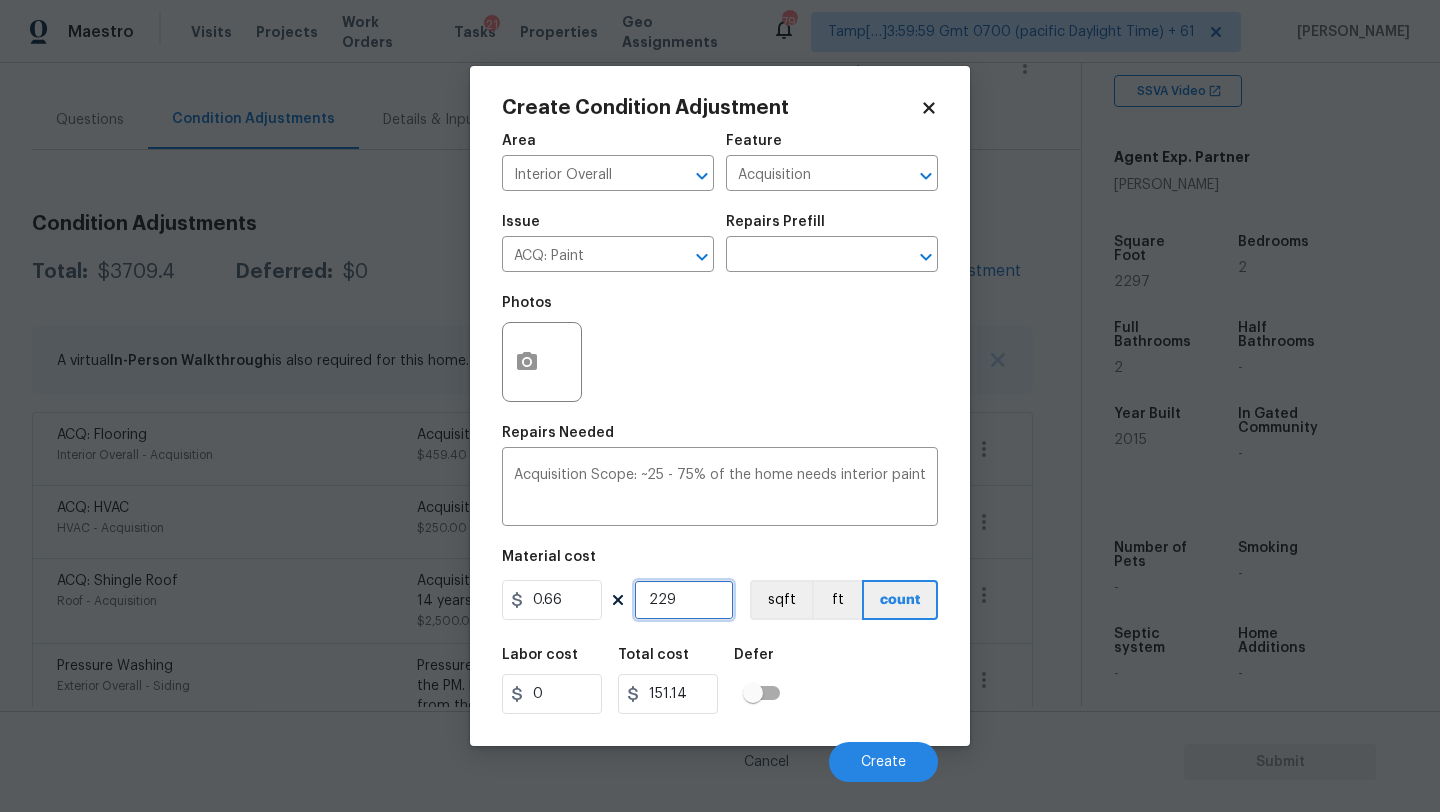 type on "2297" 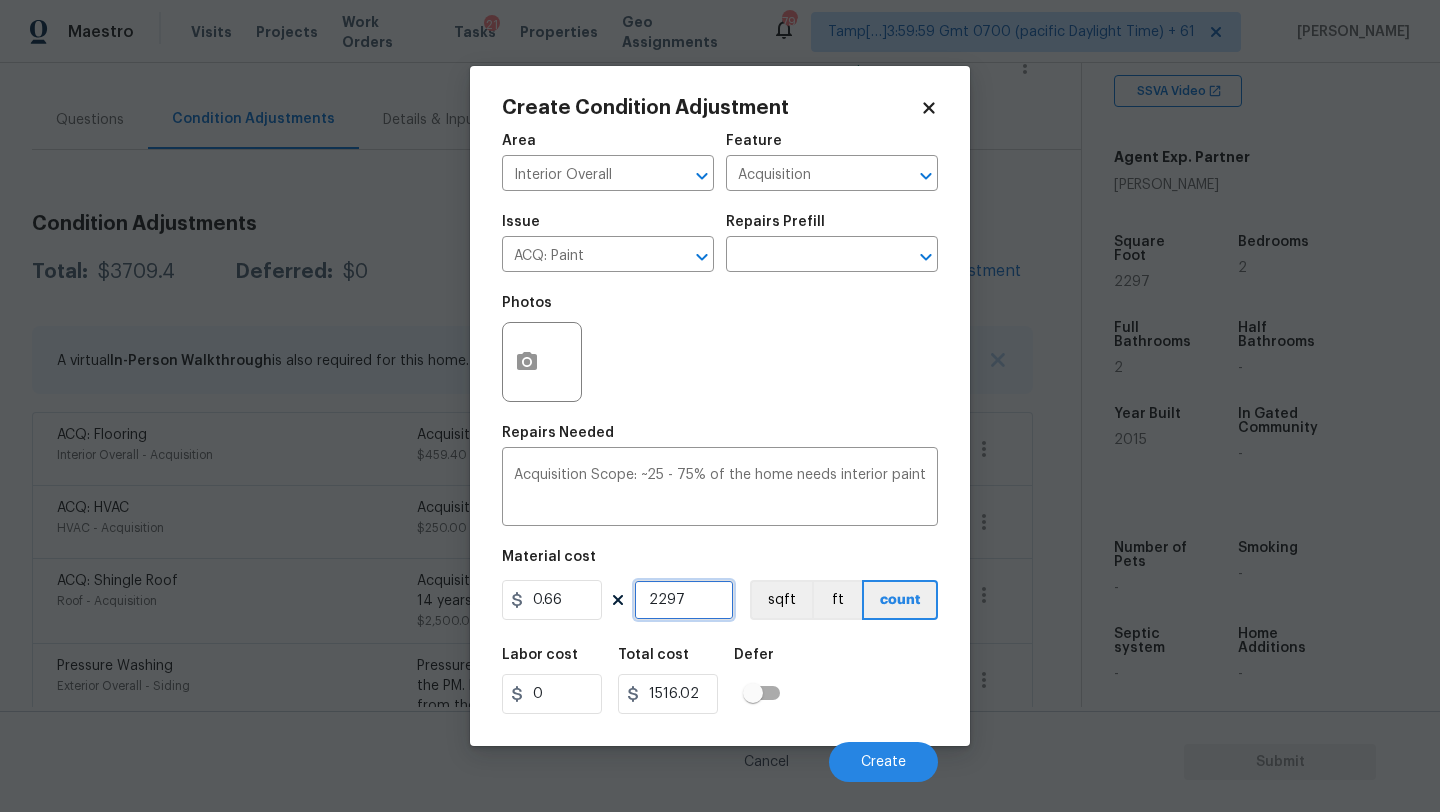 type on "2297" 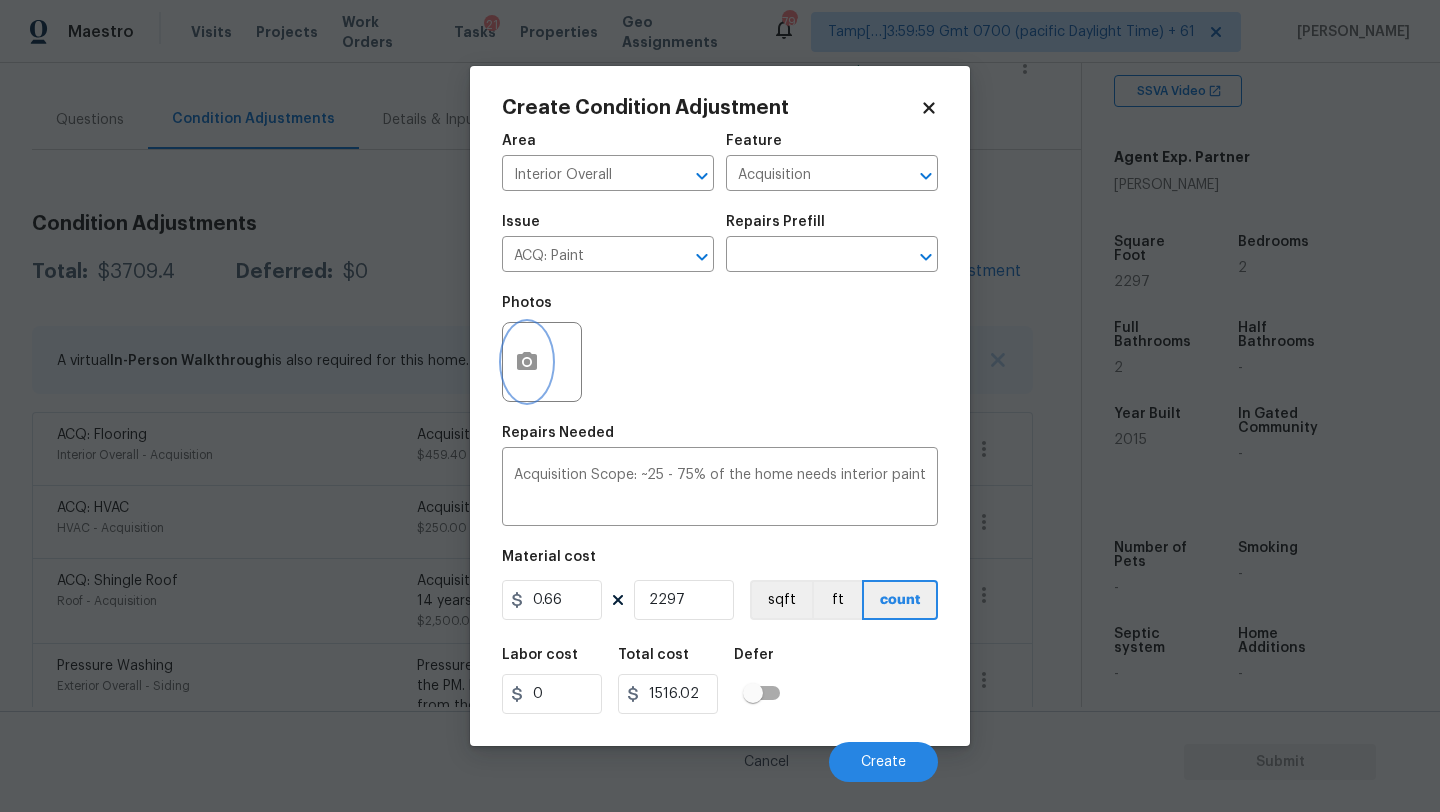 click 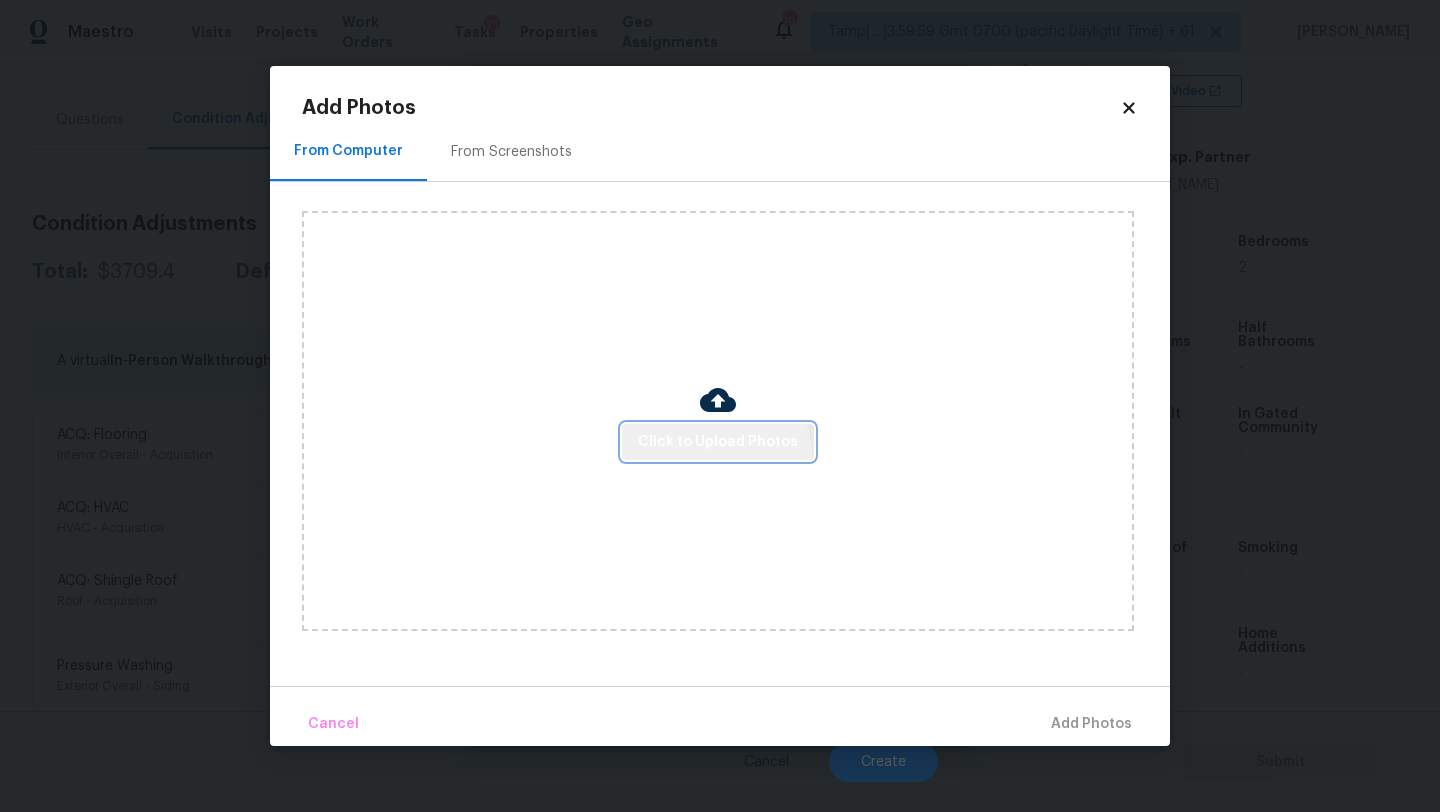 click on "Click to Upload Photos" at bounding box center [718, 442] 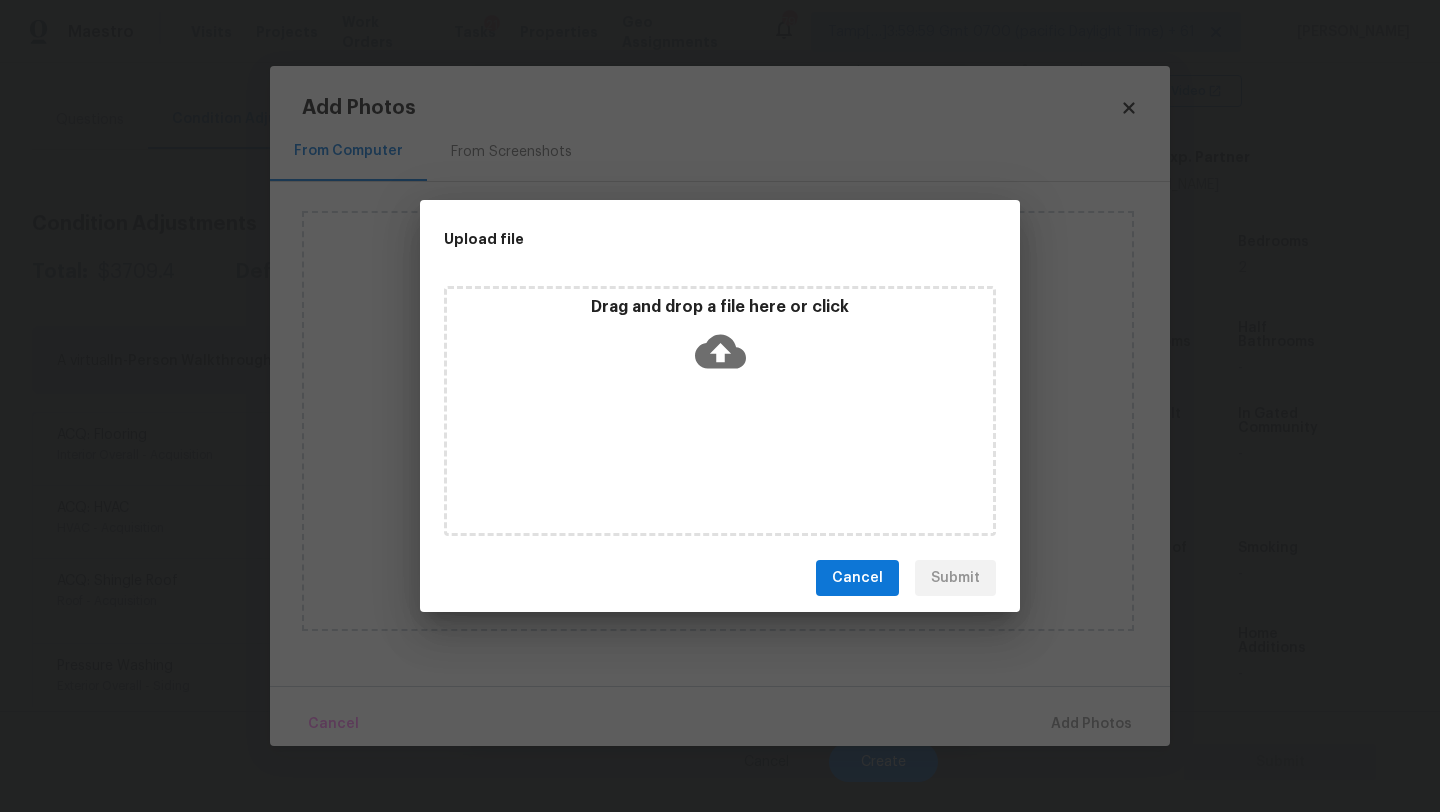 click on "Drag and drop a file here or click" at bounding box center [720, 307] 